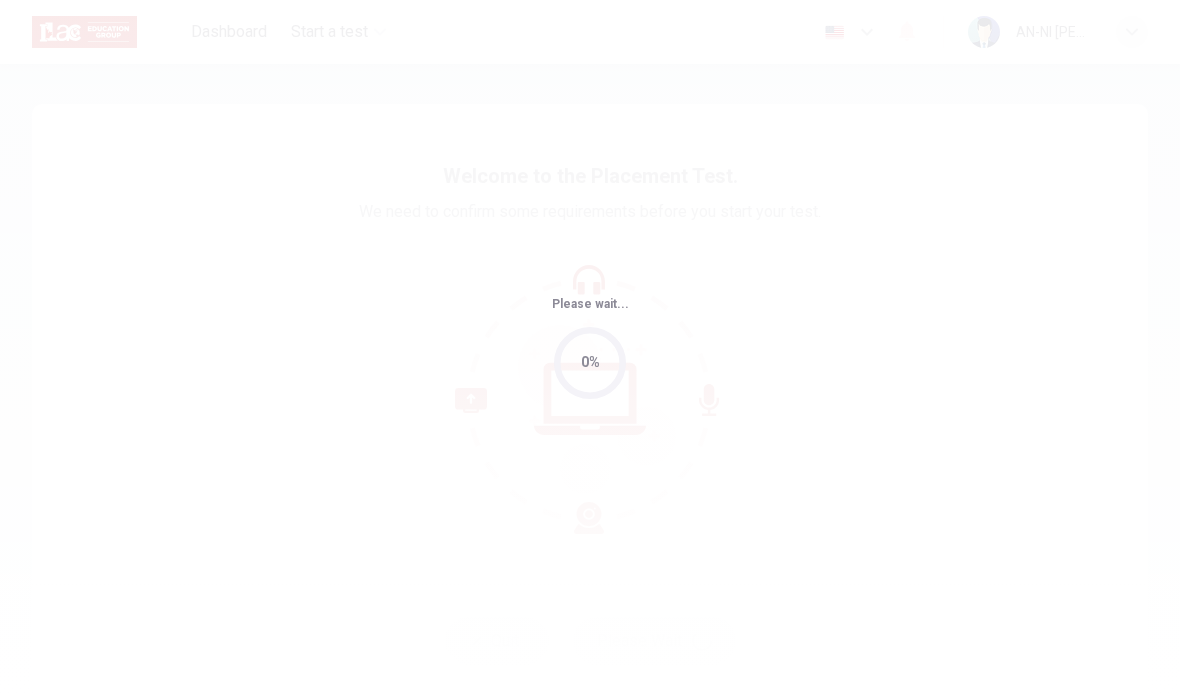 scroll, scrollTop: 0, scrollLeft: 0, axis: both 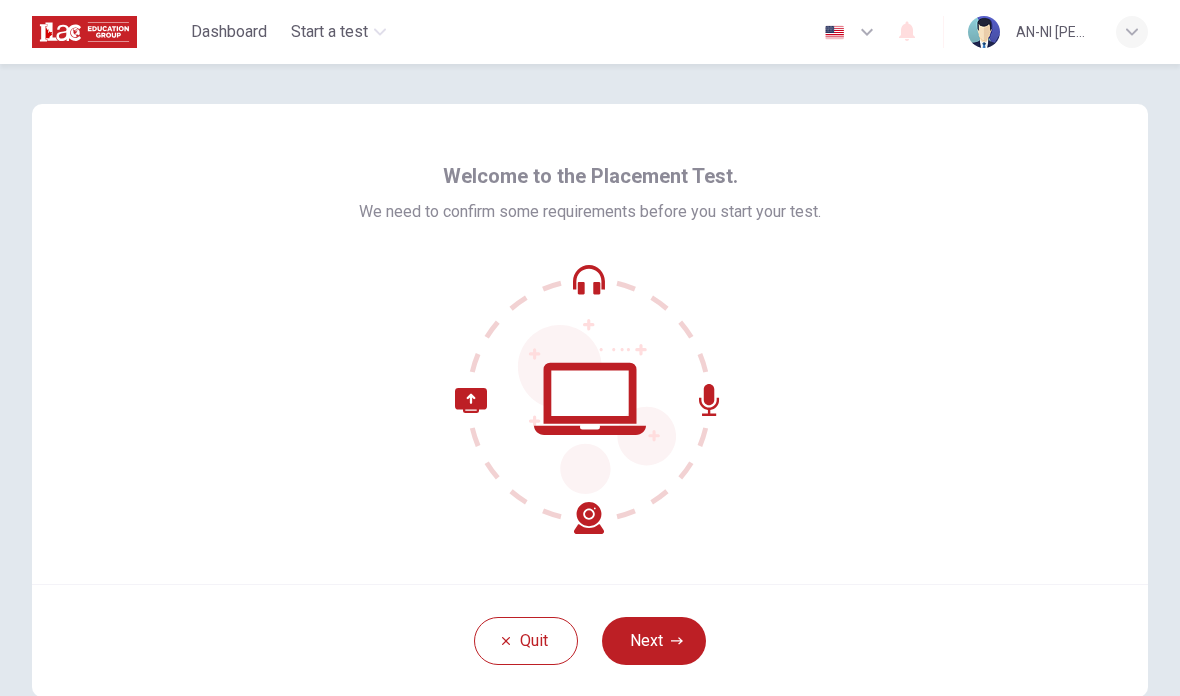 click on "Next" at bounding box center (654, 641) 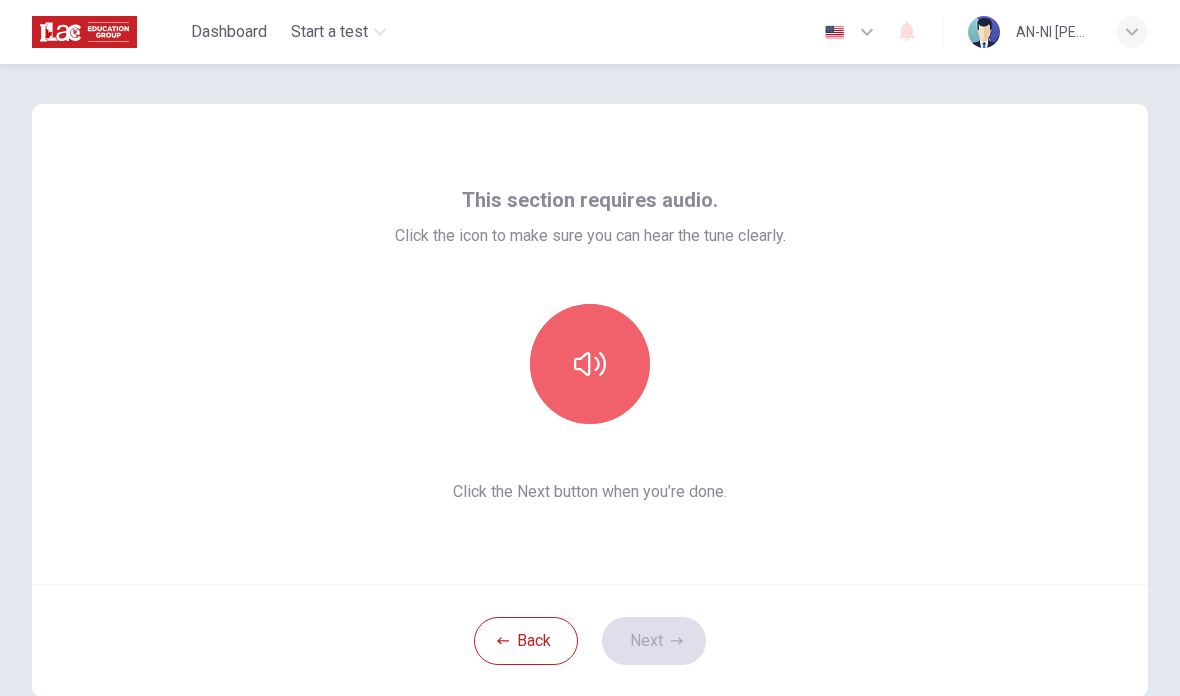 click at bounding box center (590, 364) 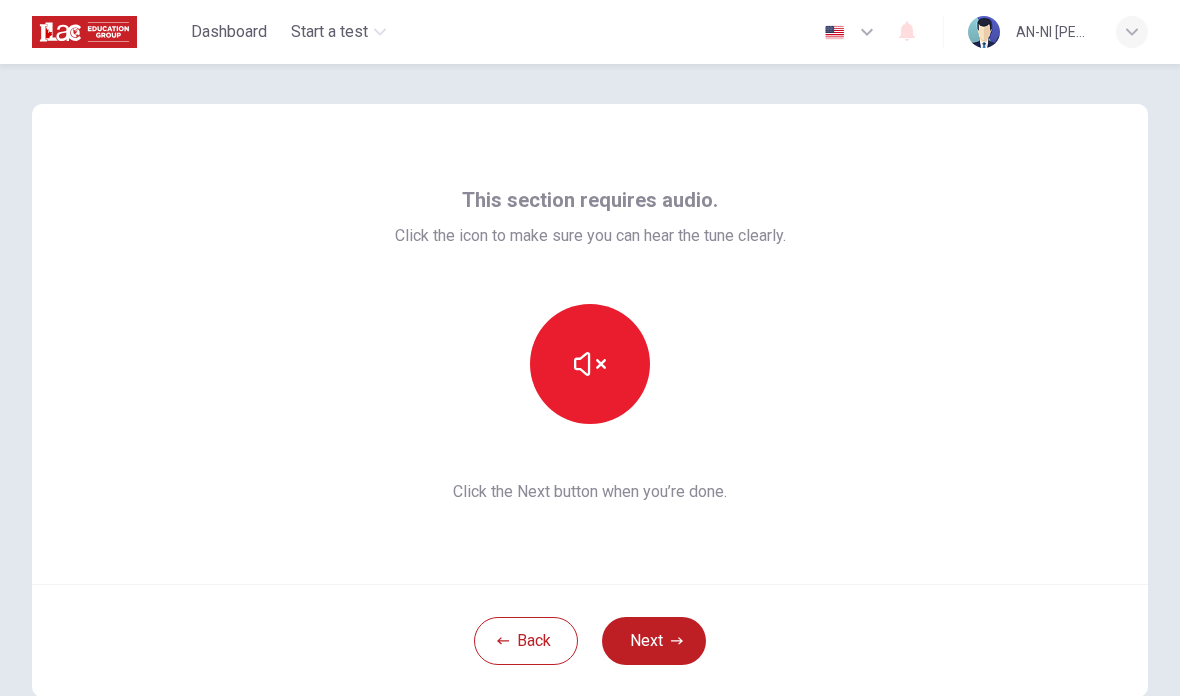 click on "Next" at bounding box center [654, 641] 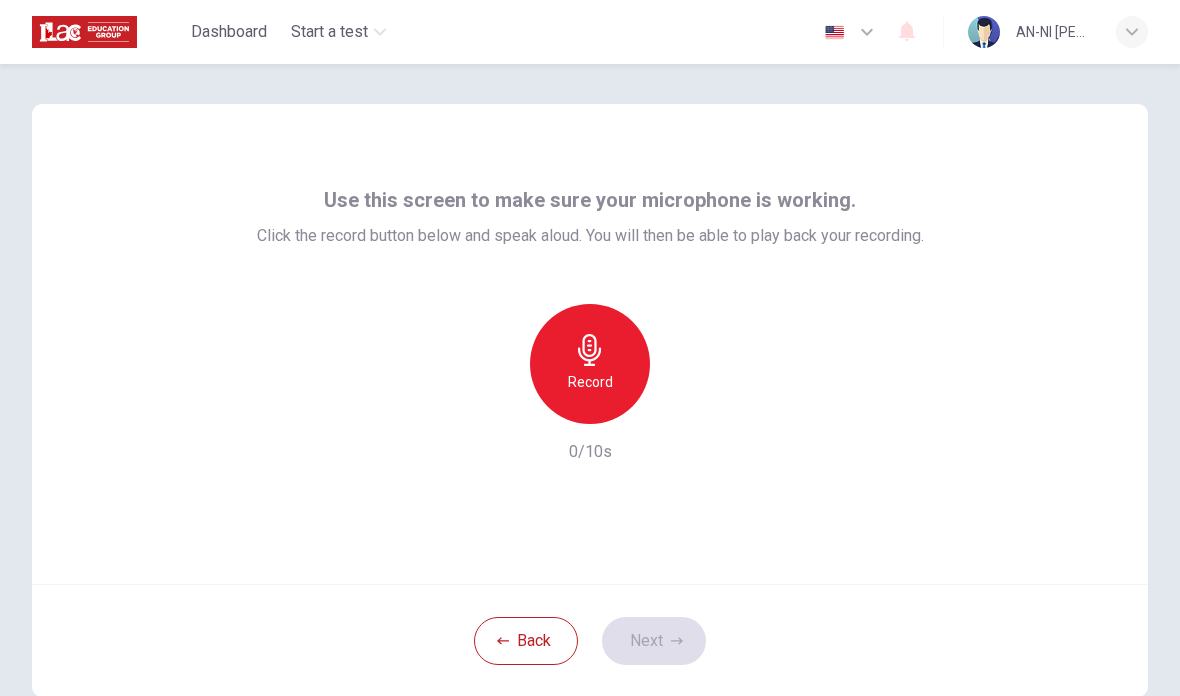 click 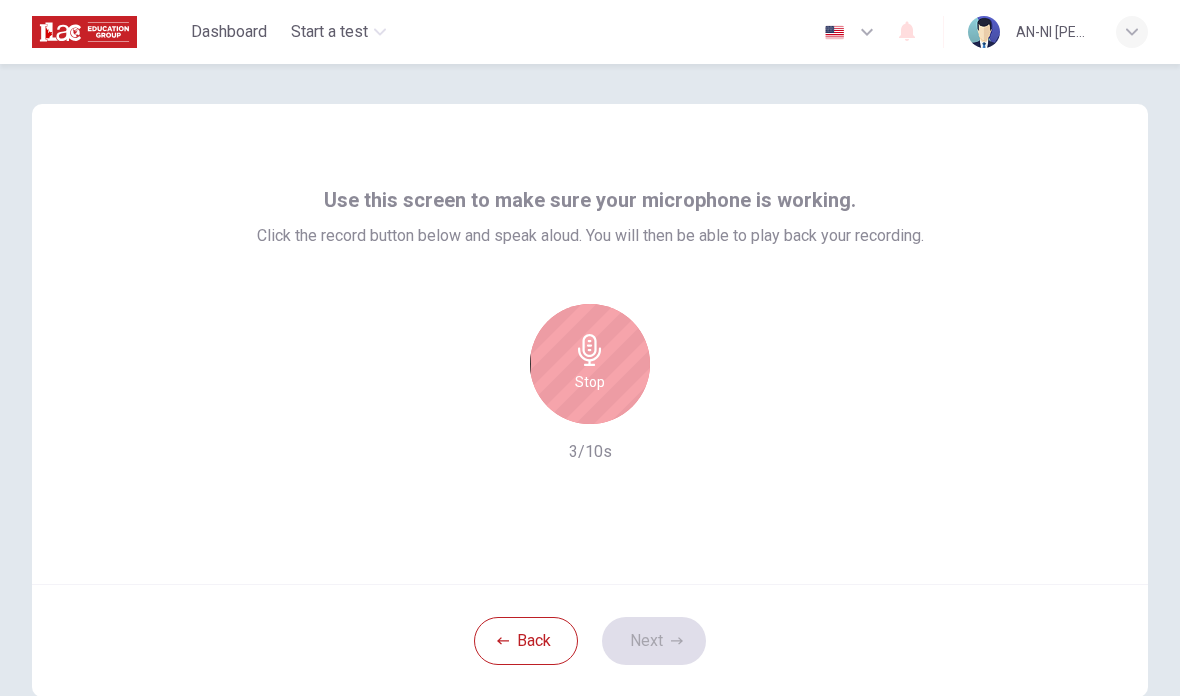 click on "Stop" at bounding box center [590, 382] 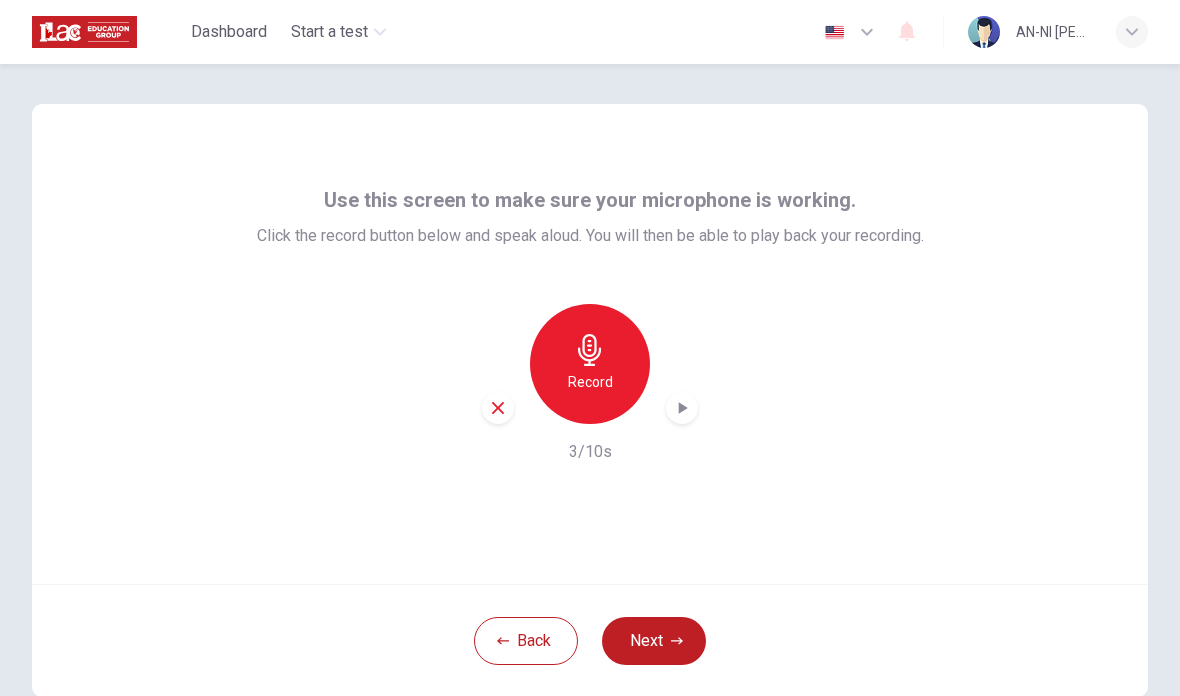 click 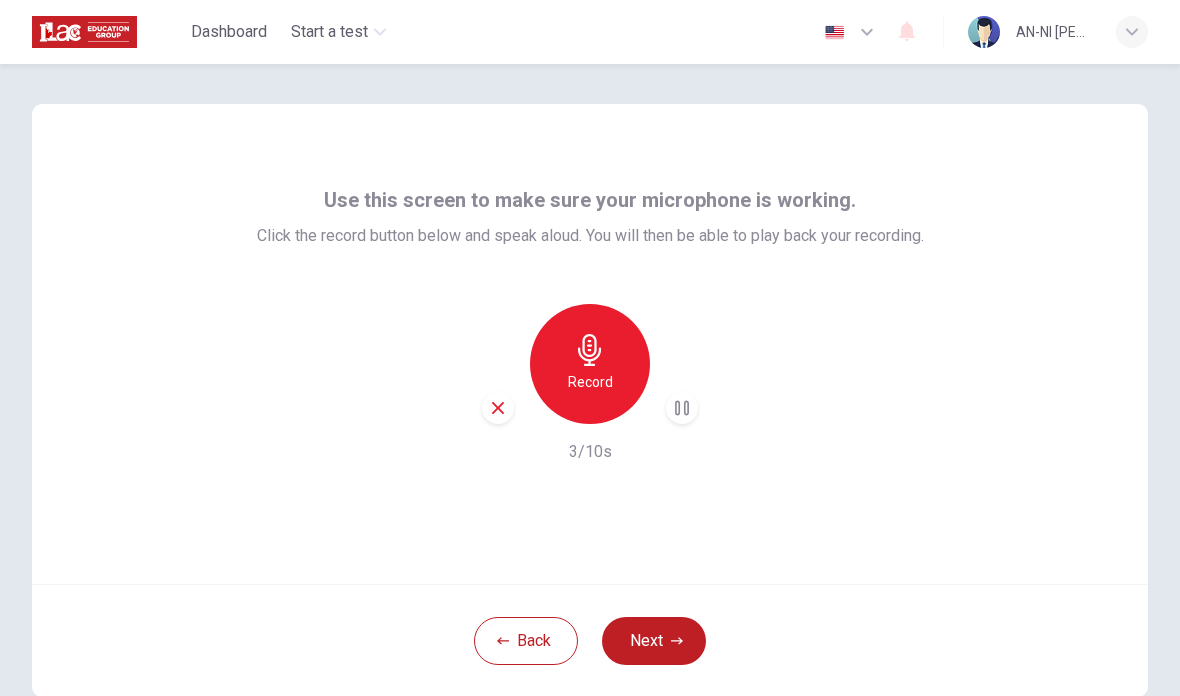 click on "Next" at bounding box center [654, 641] 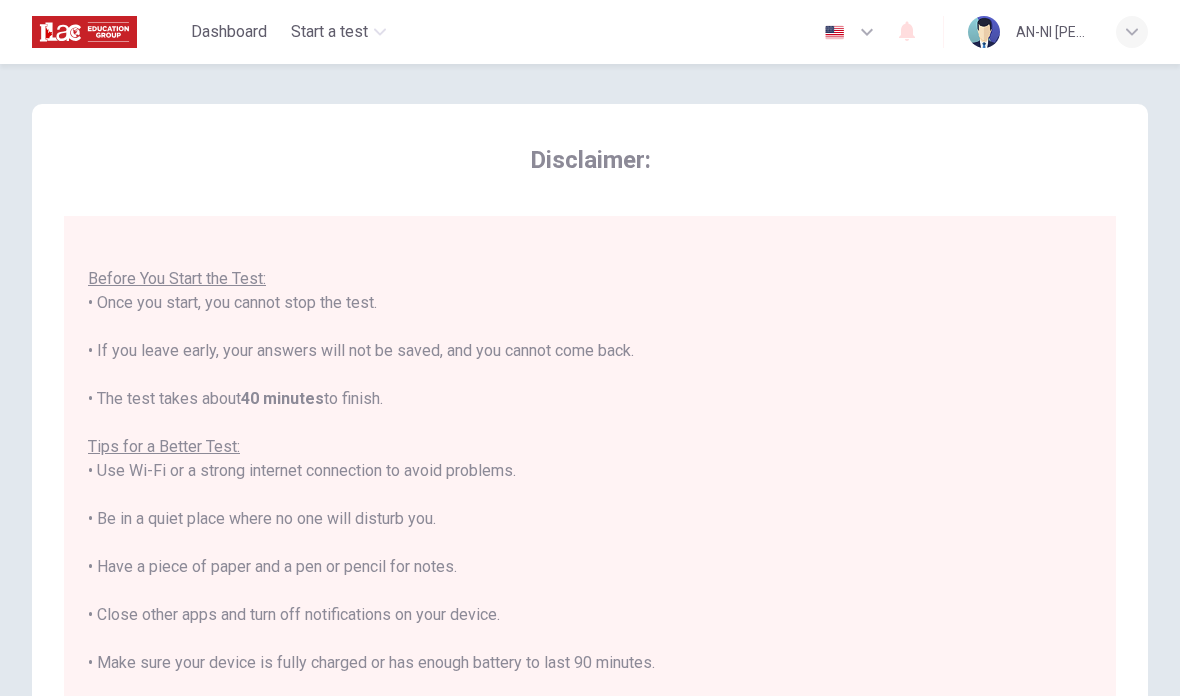 scroll, scrollTop: 21, scrollLeft: 0, axis: vertical 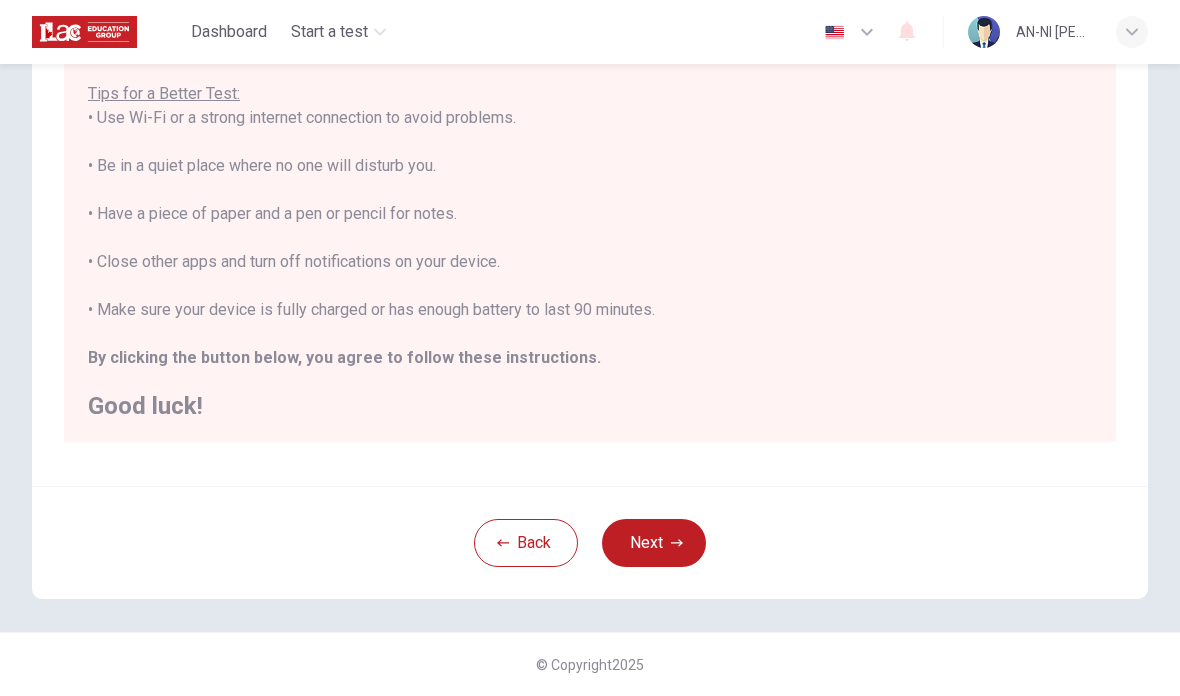 click on "Next" at bounding box center [654, 543] 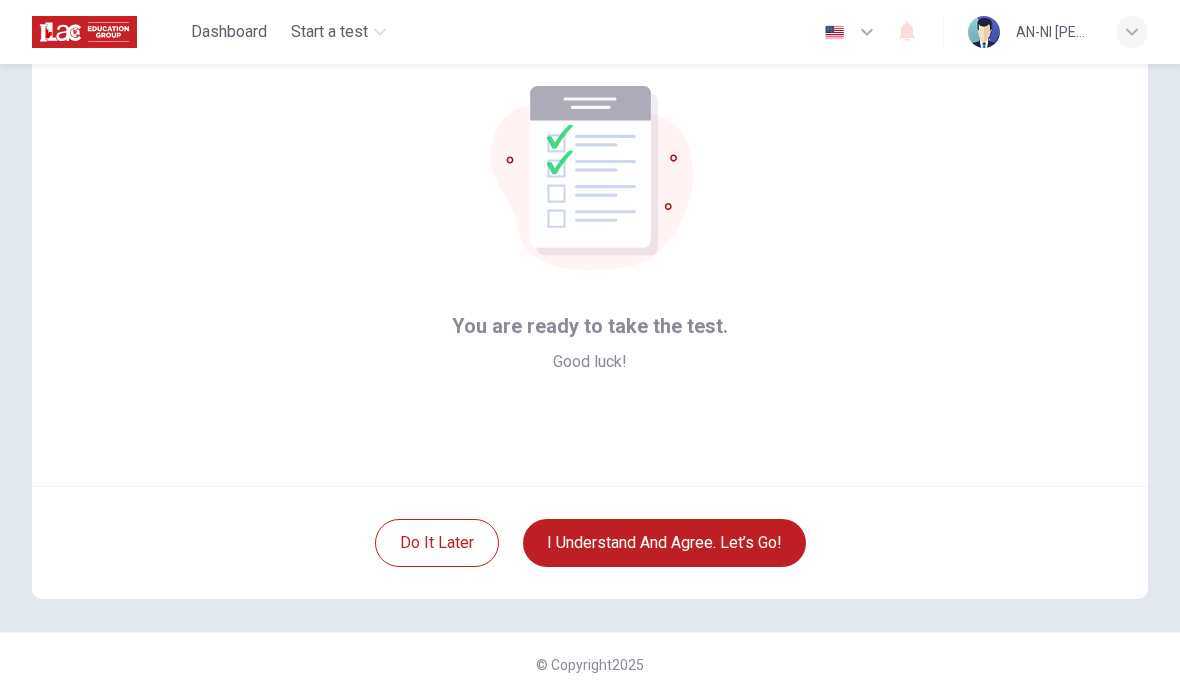 click on "I understand and agree. Let’s go!" at bounding box center (664, 543) 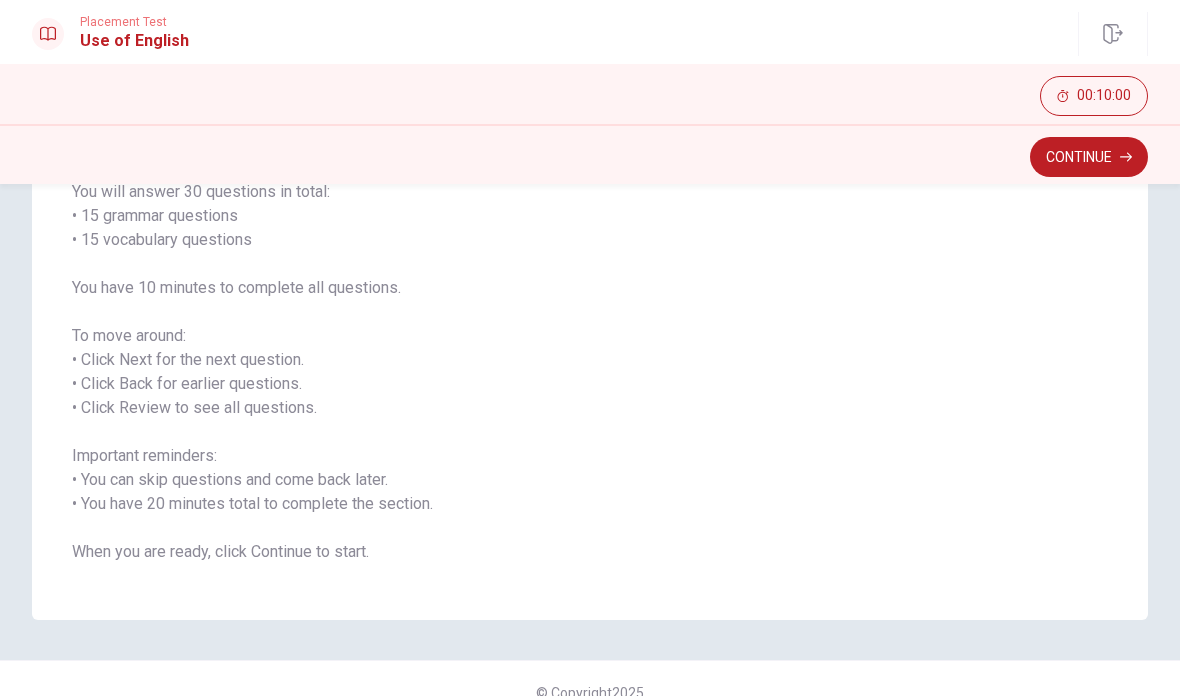 scroll, scrollTop: 173, scrollLeft: 0, axis: vertical 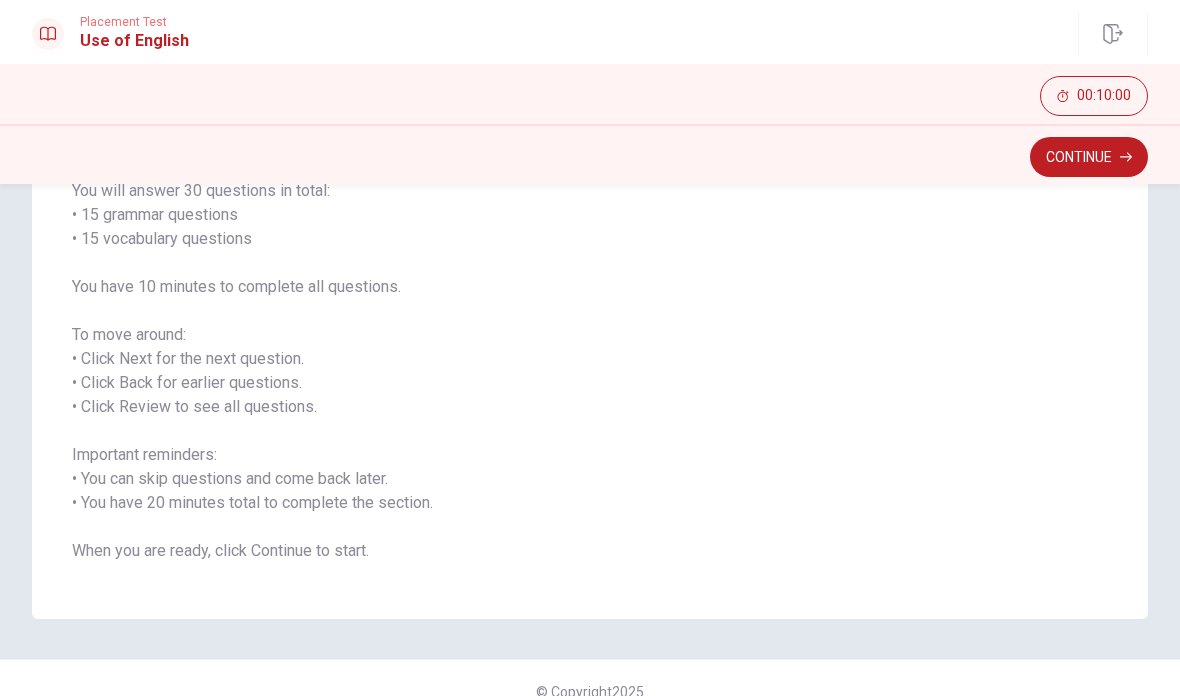 click on "Continue" at bounding box center [1089, 157] 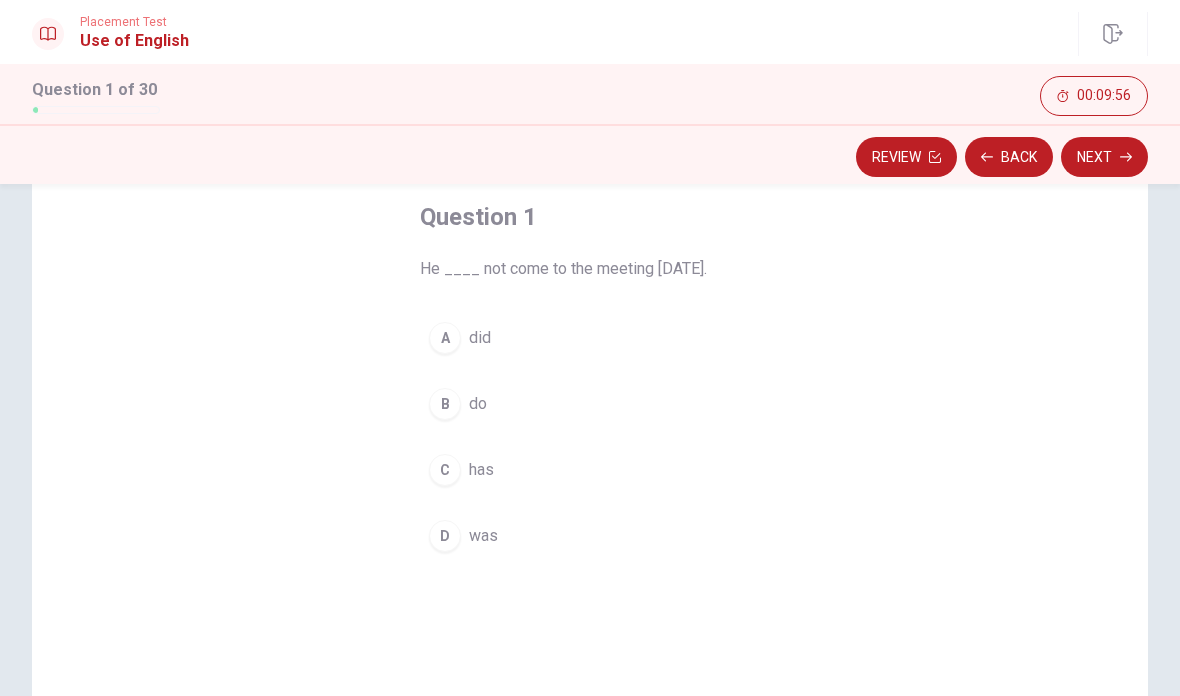 scroll, scrollTop: 108, scrollLeft: 0, axis: vertical 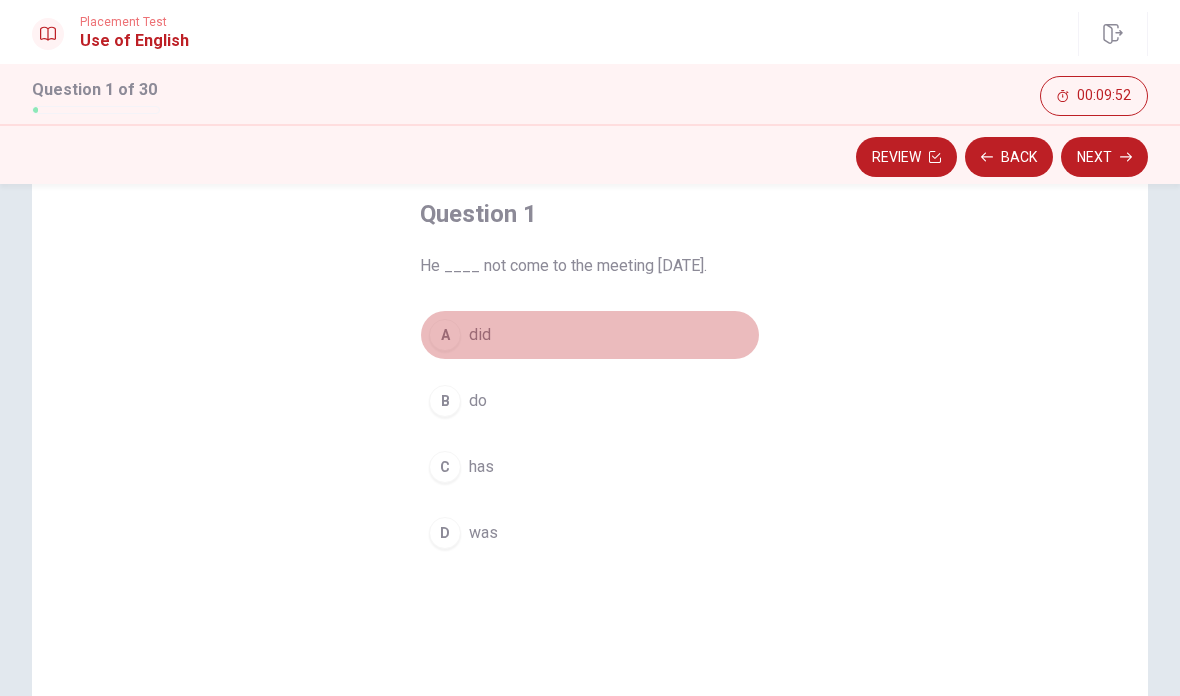 click on "A" at bounding box center (445, 335) 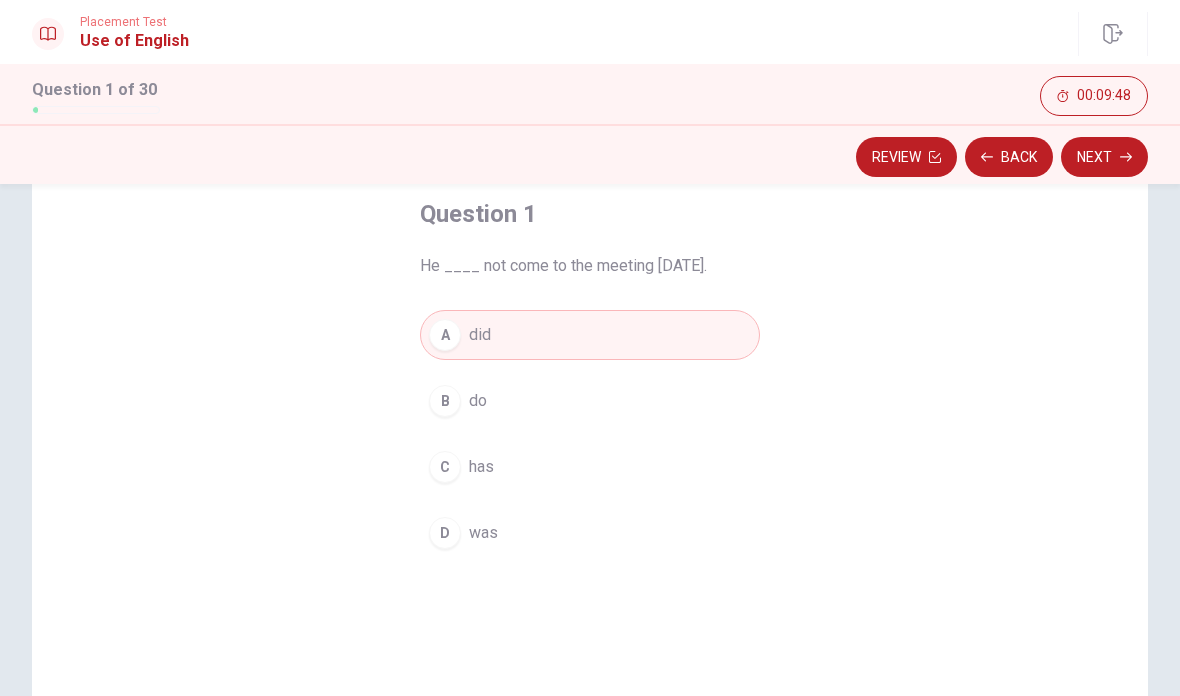 click on "Next" at bounding box center [1104, 157] 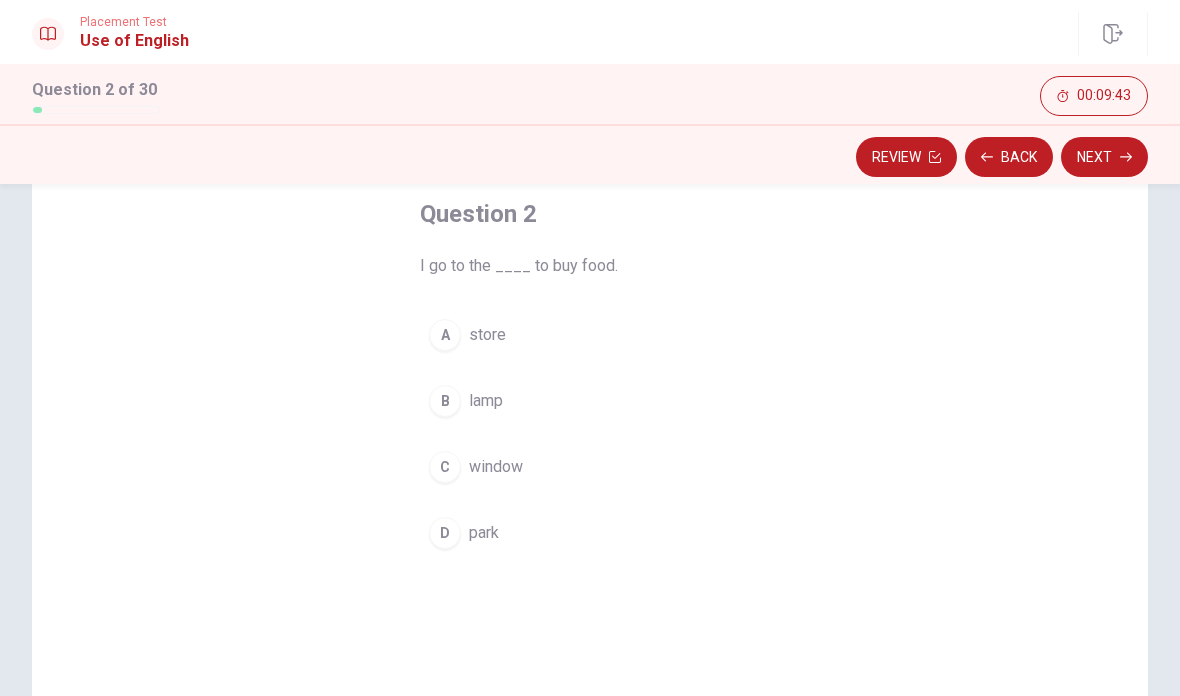 click on "A" at bounding box center (445, 335) 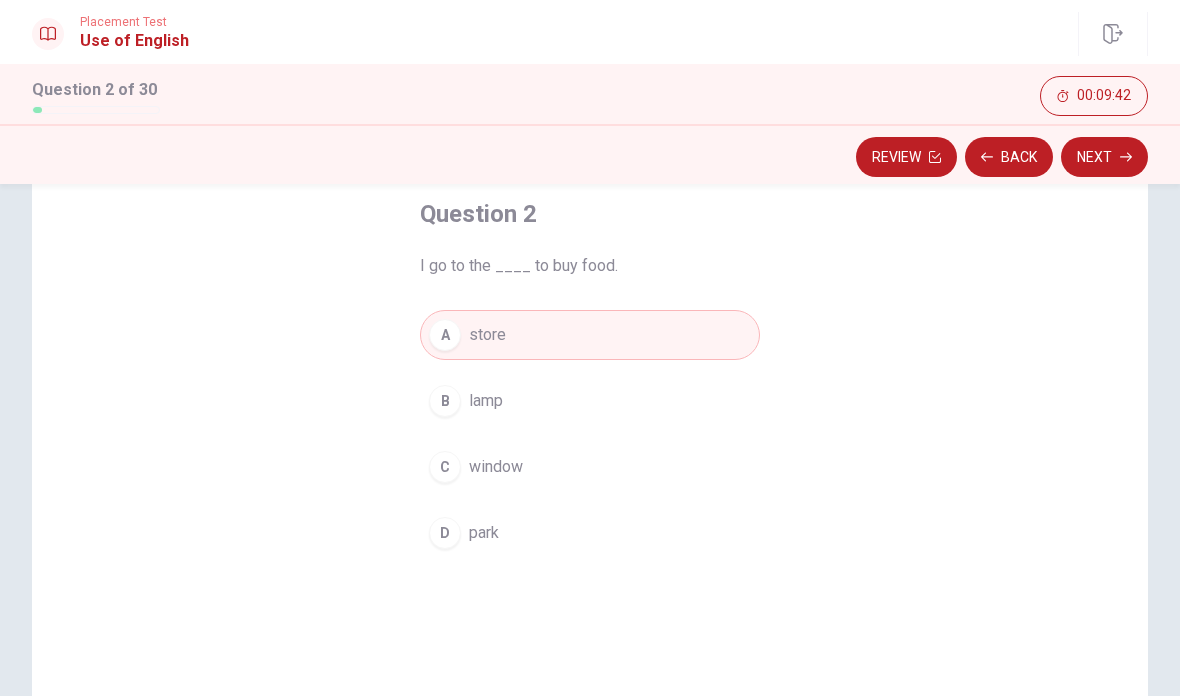 click on "Next" at bounding box center (1104, 157) 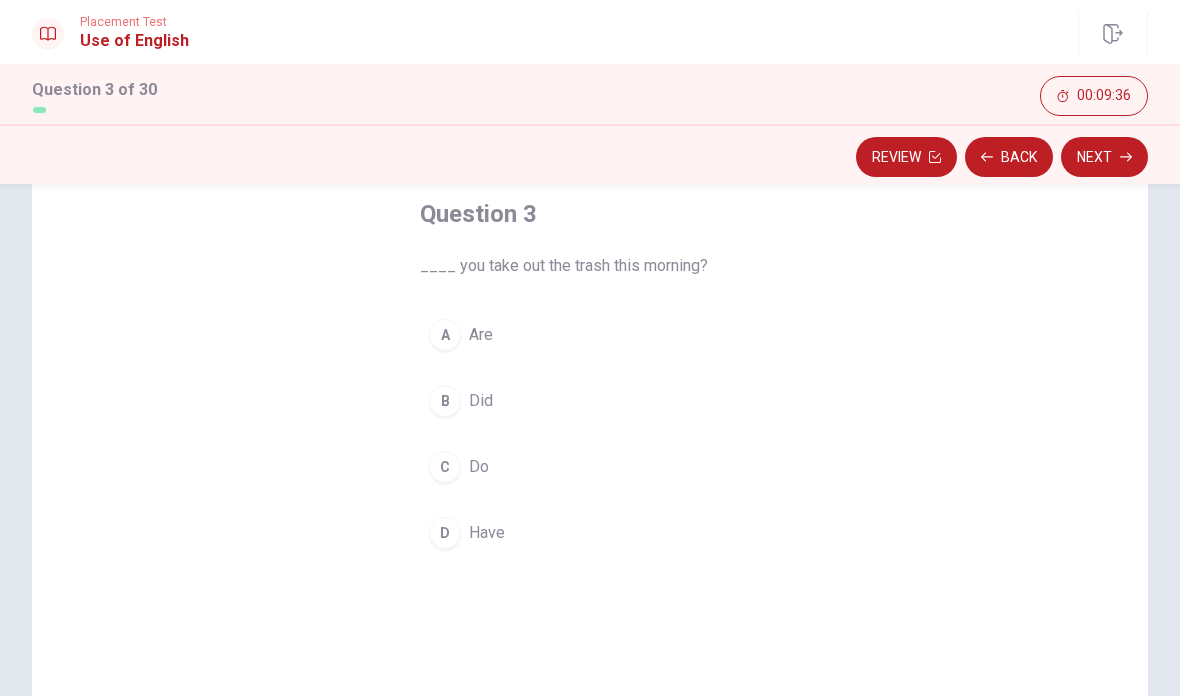 click on "B" at bounding box center (445, 401) 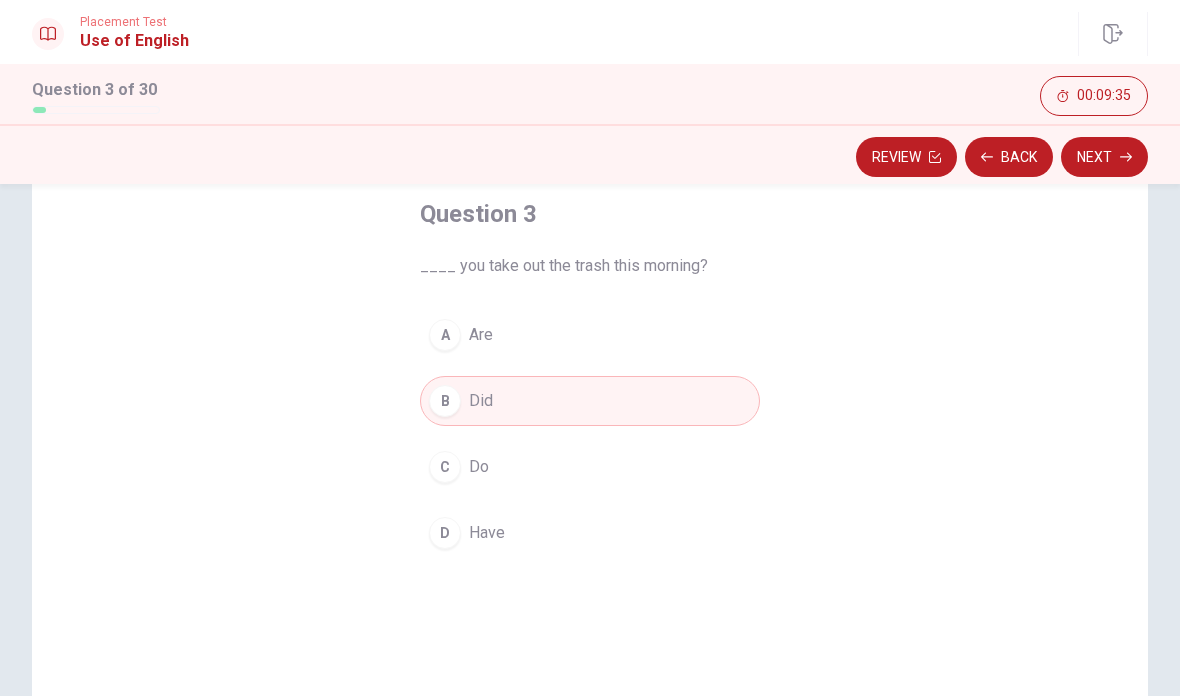 click on "Next" at bounding box center (1104, 157) 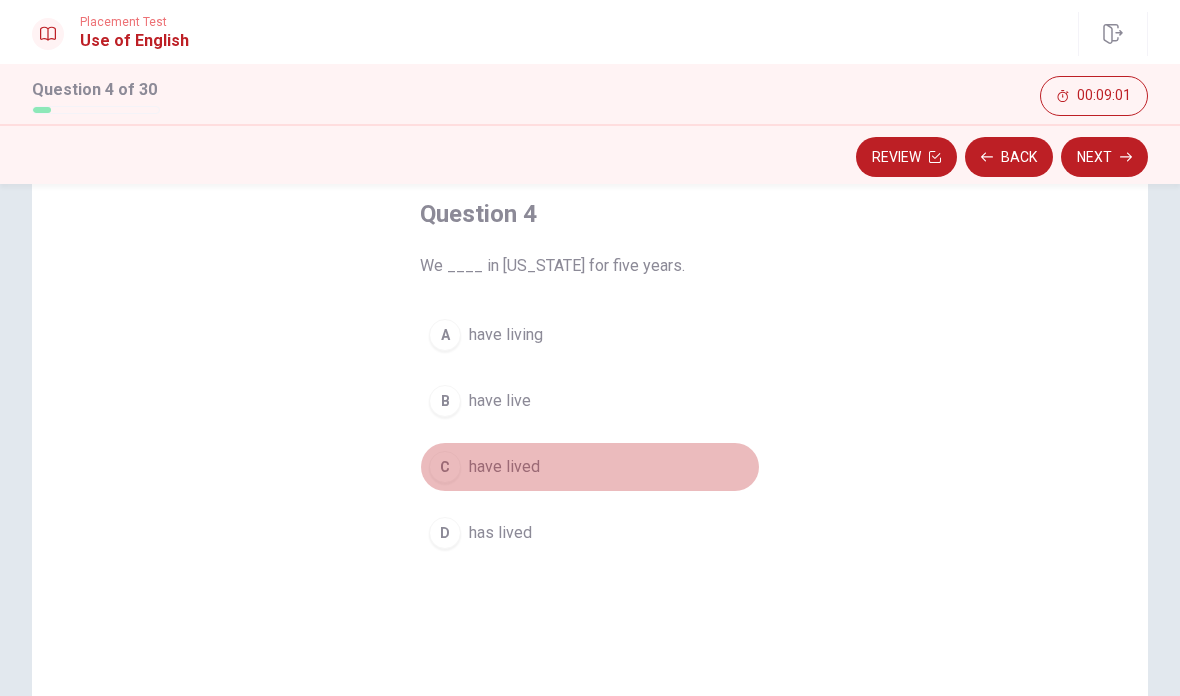 click on "C have lived" at bounding box center [590, 467] 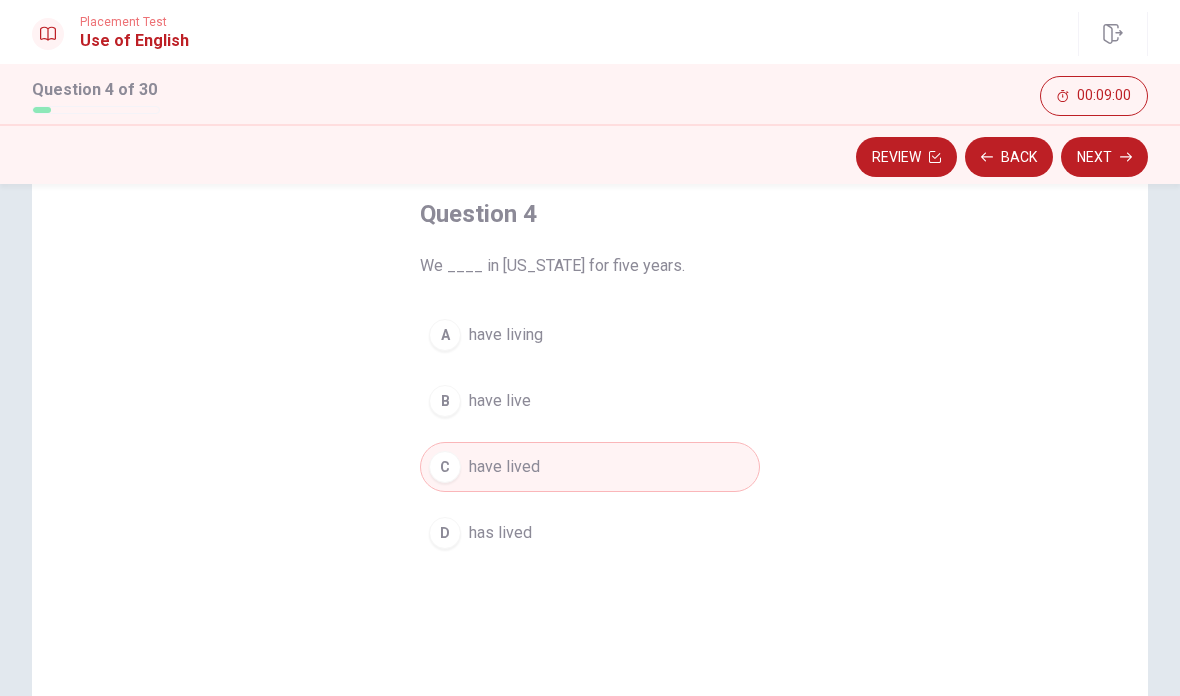 click 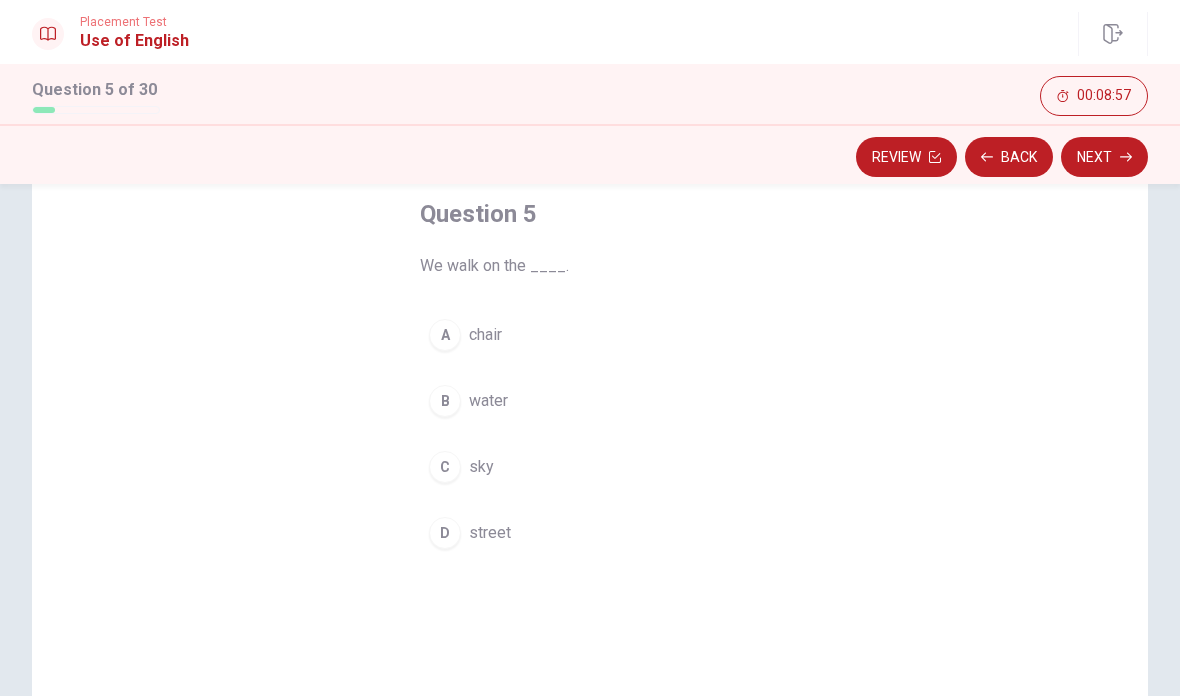 click on "D" at bounding box center (445, 533) 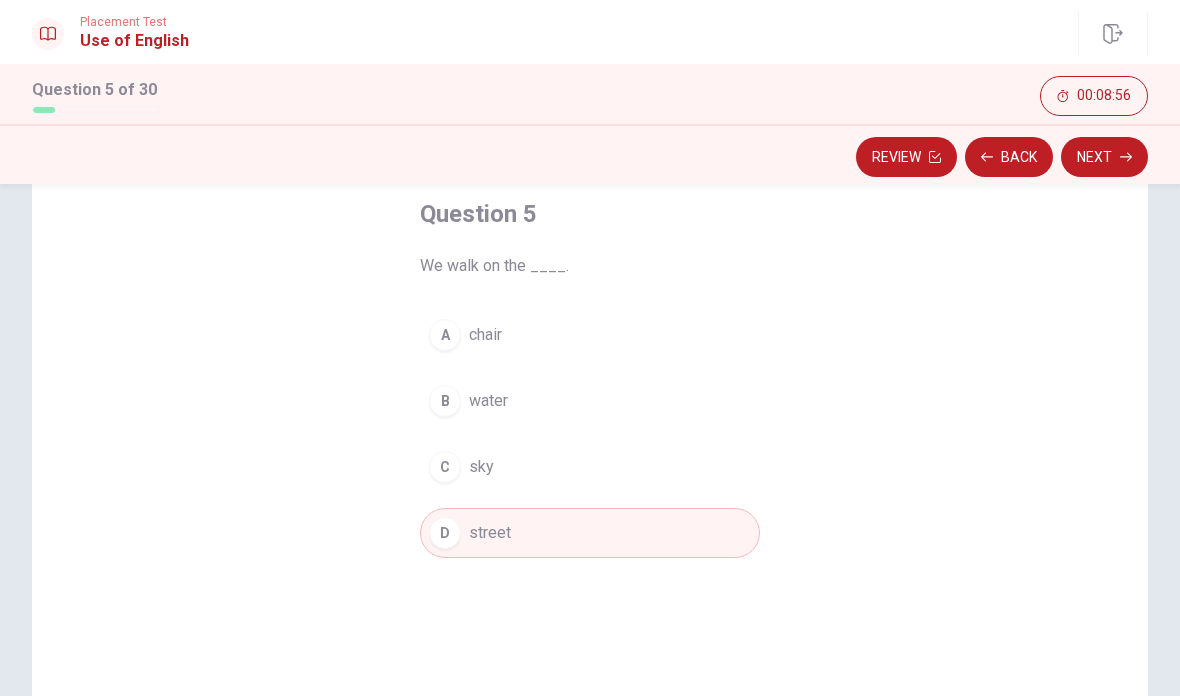 click on "Next" at bounding box center [1104, 157] 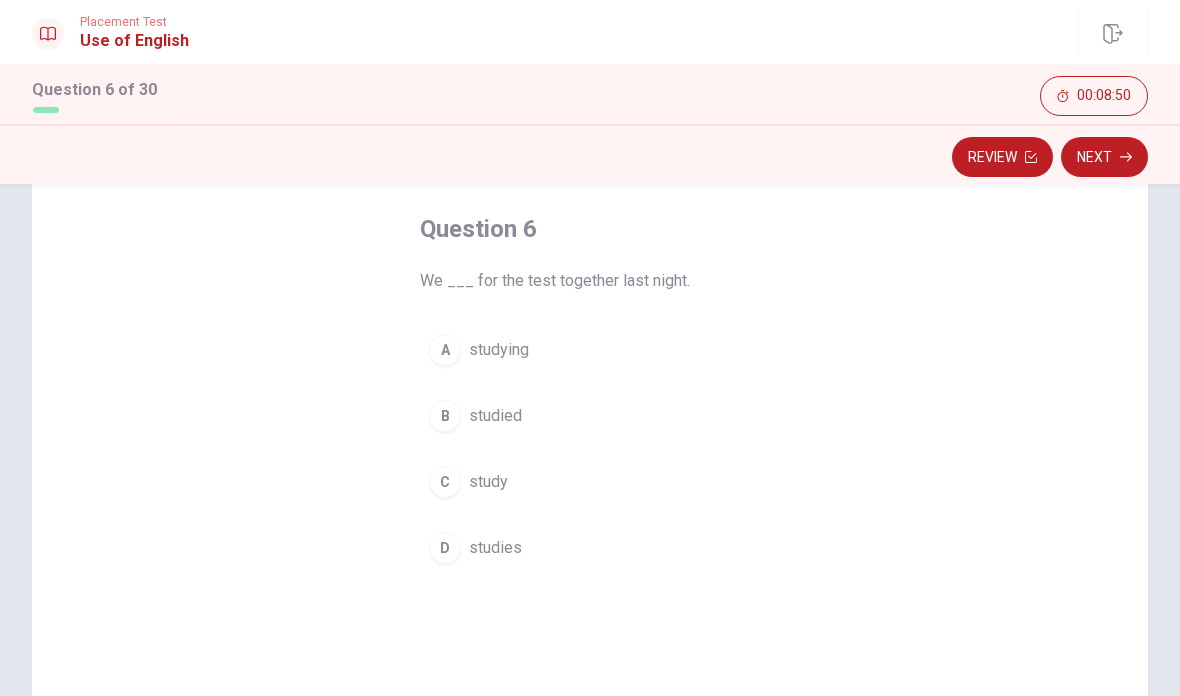 scroll, scrollTop: 88, scrollLeft: 0, axis: vertical 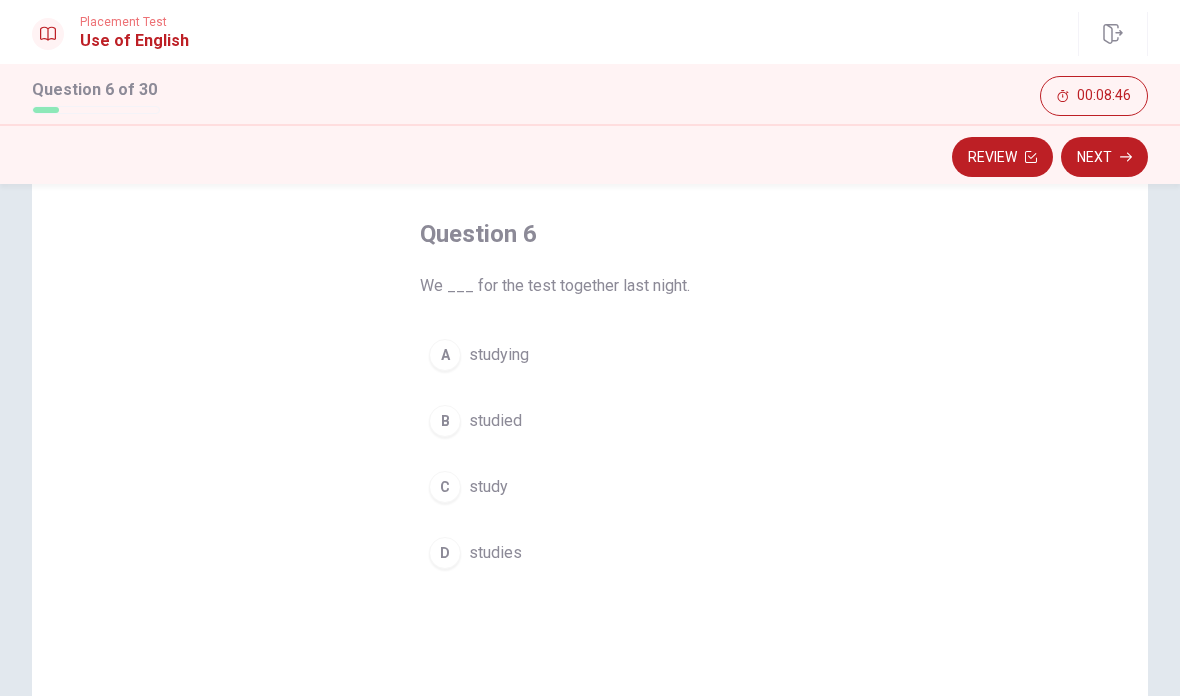 click on "B" at bounding box center (445, 421) 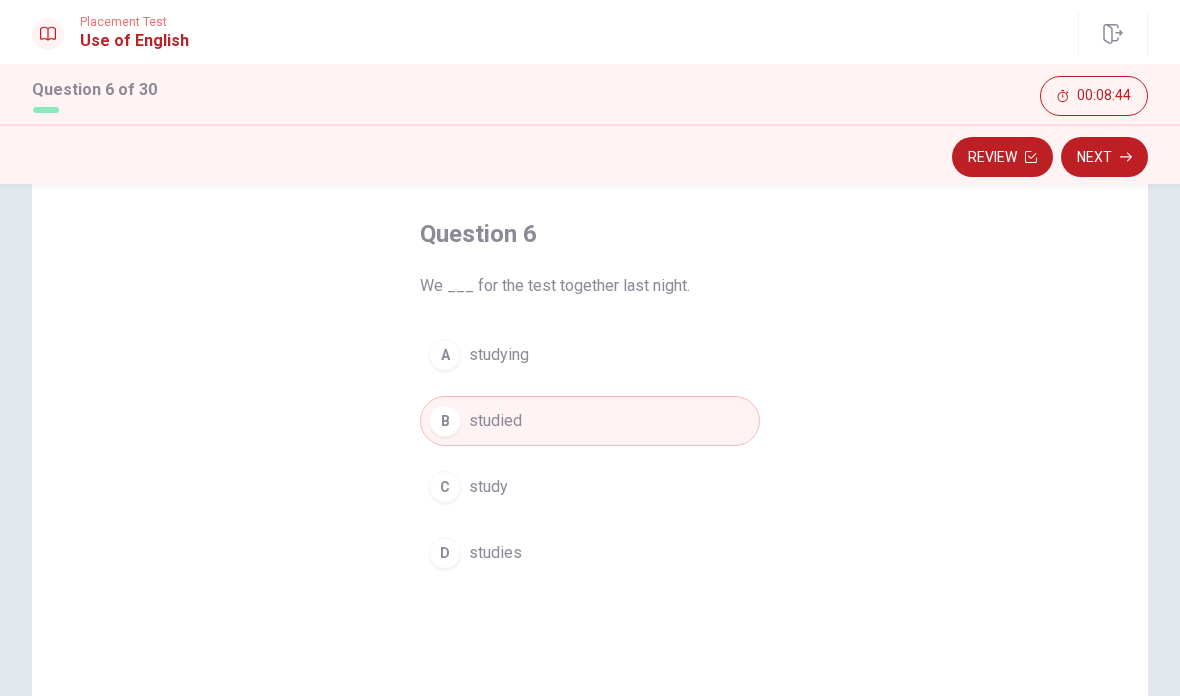 click on "Next" at bounding box center [1104, 157] 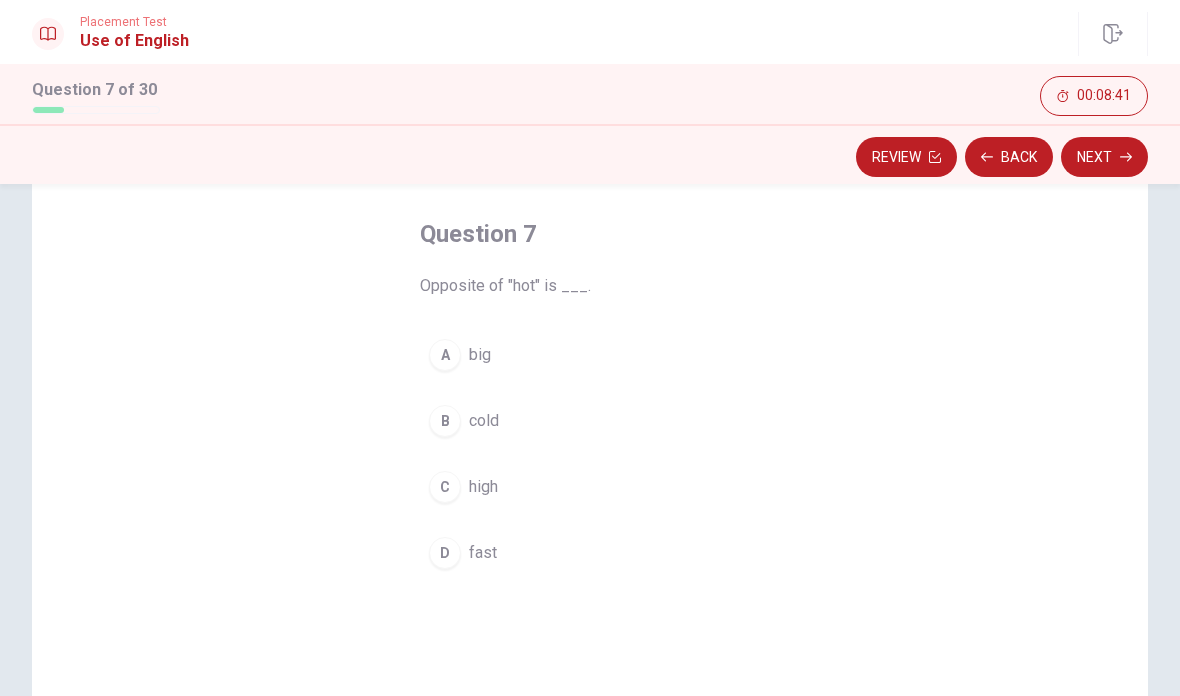 click on "B" at bounding box center [445, 421] 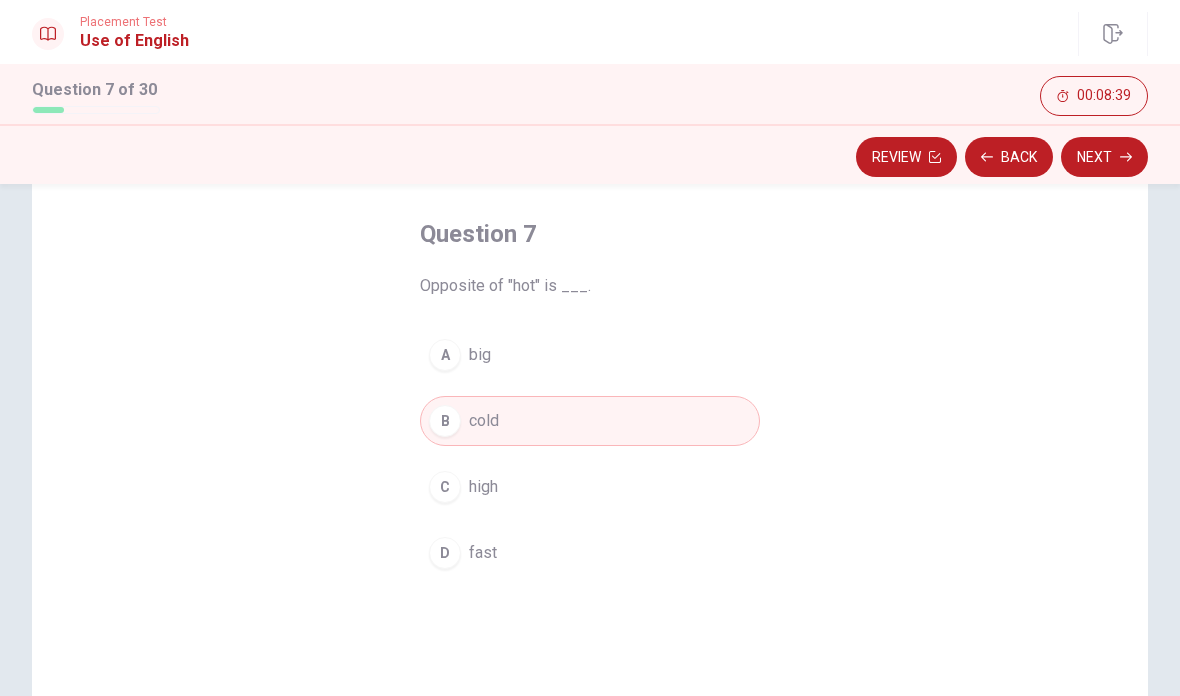 click on "Next" at bounding box center (1104, 157) 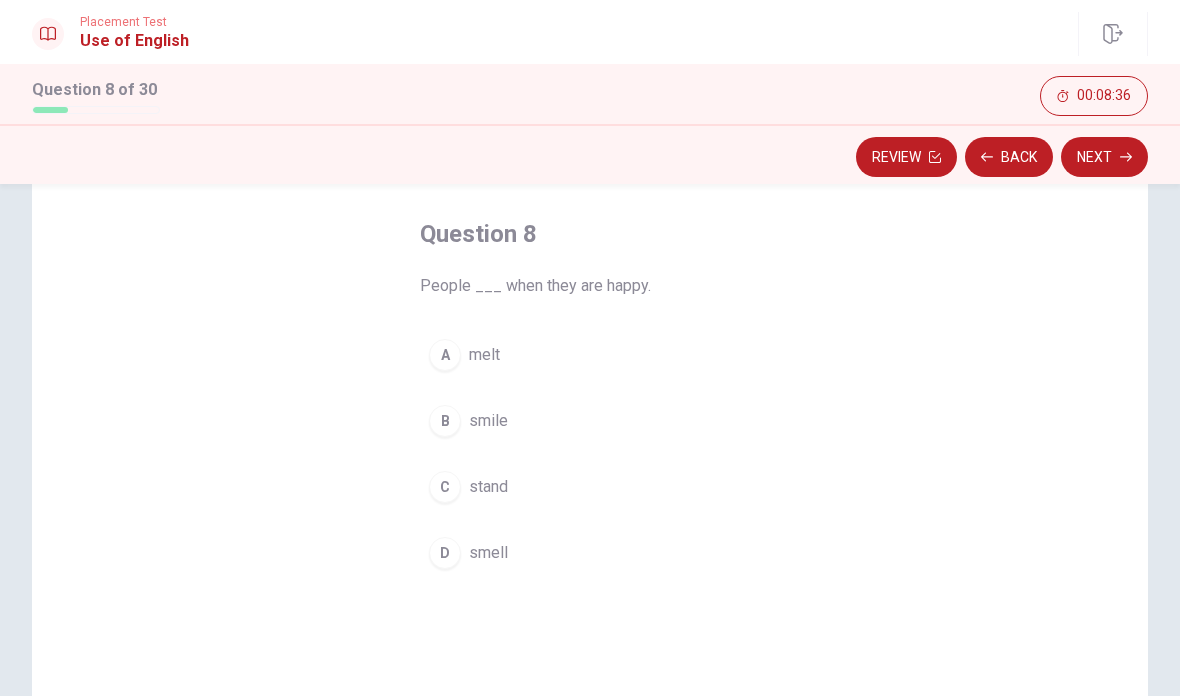 click on "B" at bounding box center [445, 421] 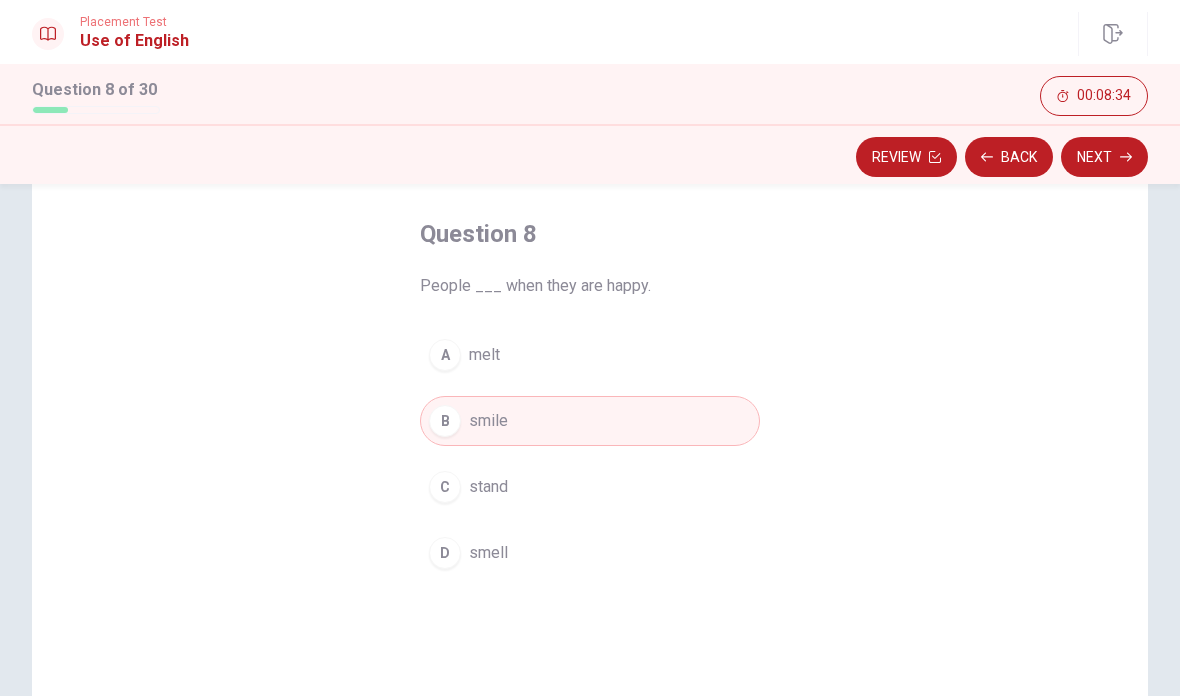 click on "Next" at bounding box center [1104, 157] 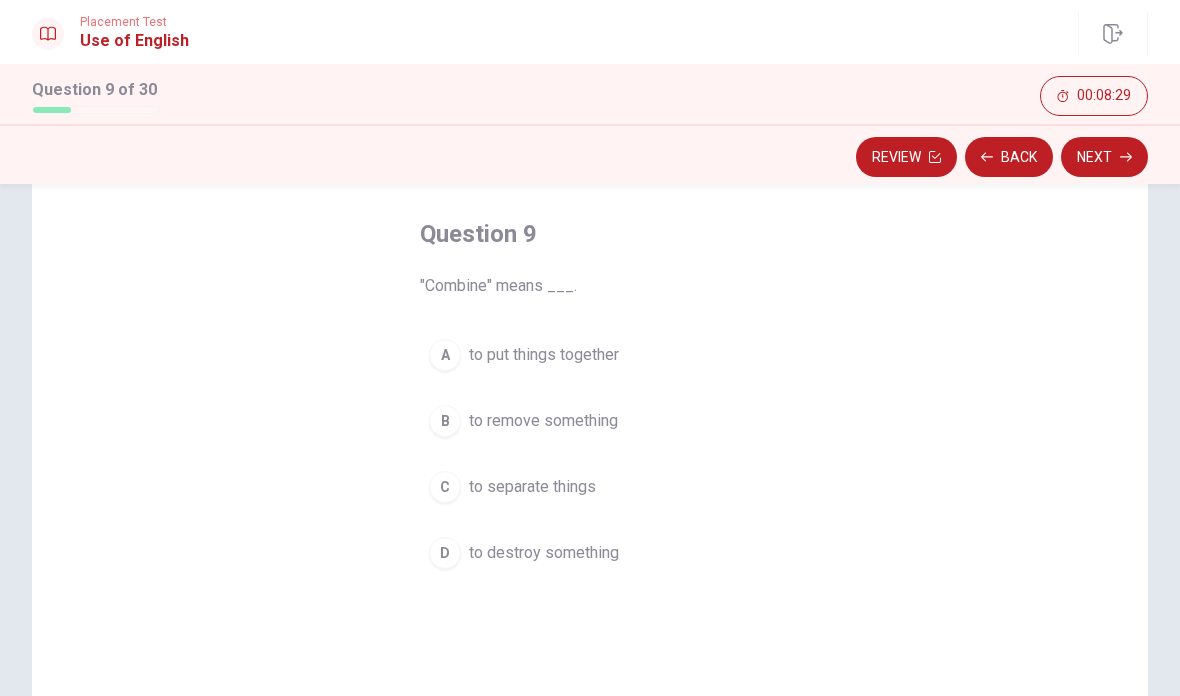 click on "A" at bounding box center [445, 355] 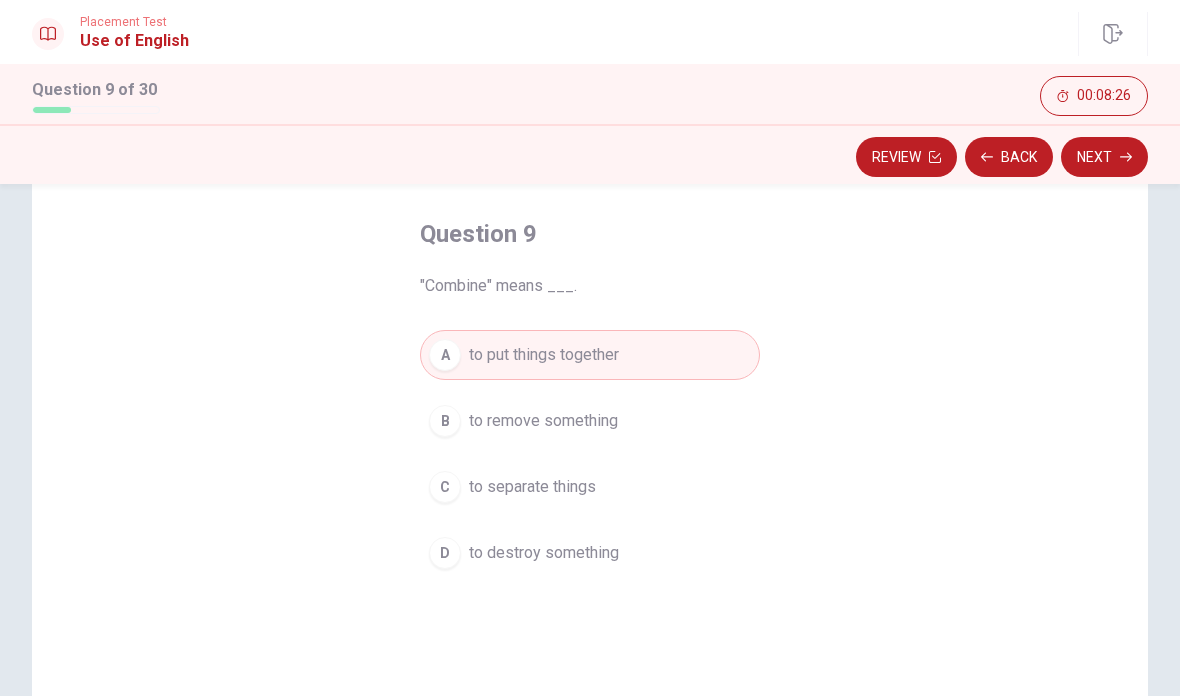 click on "Next" at bounding box center (1104, 157) 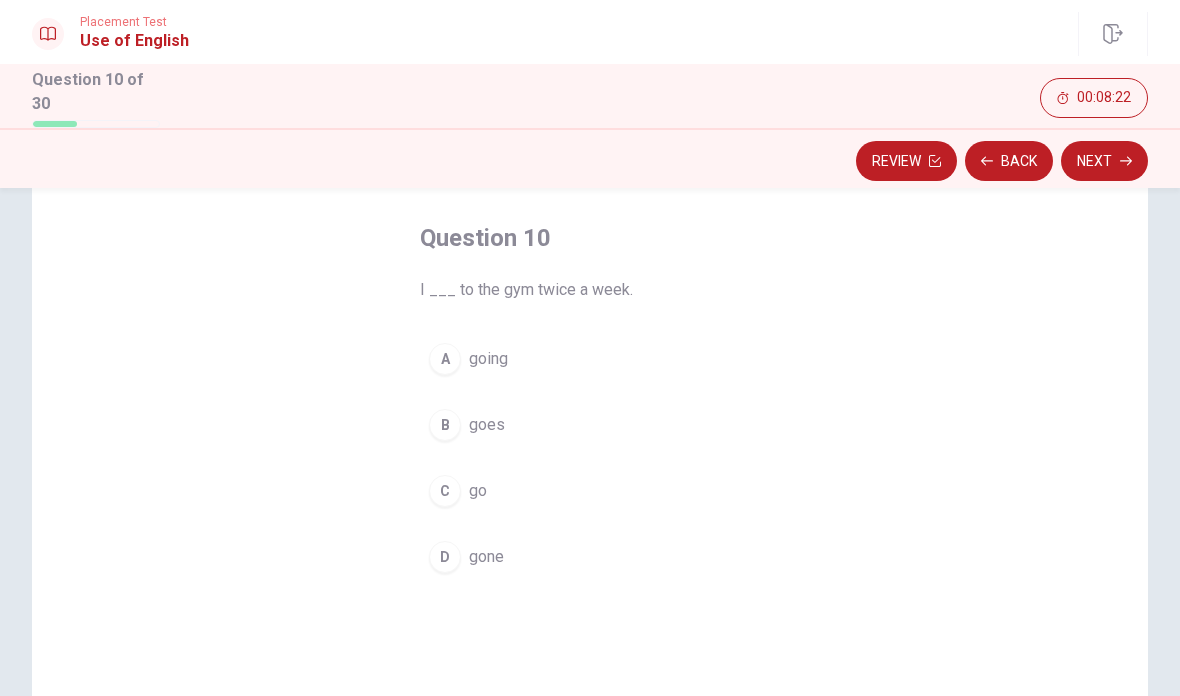click on "C" at bounding box center (445, 491) 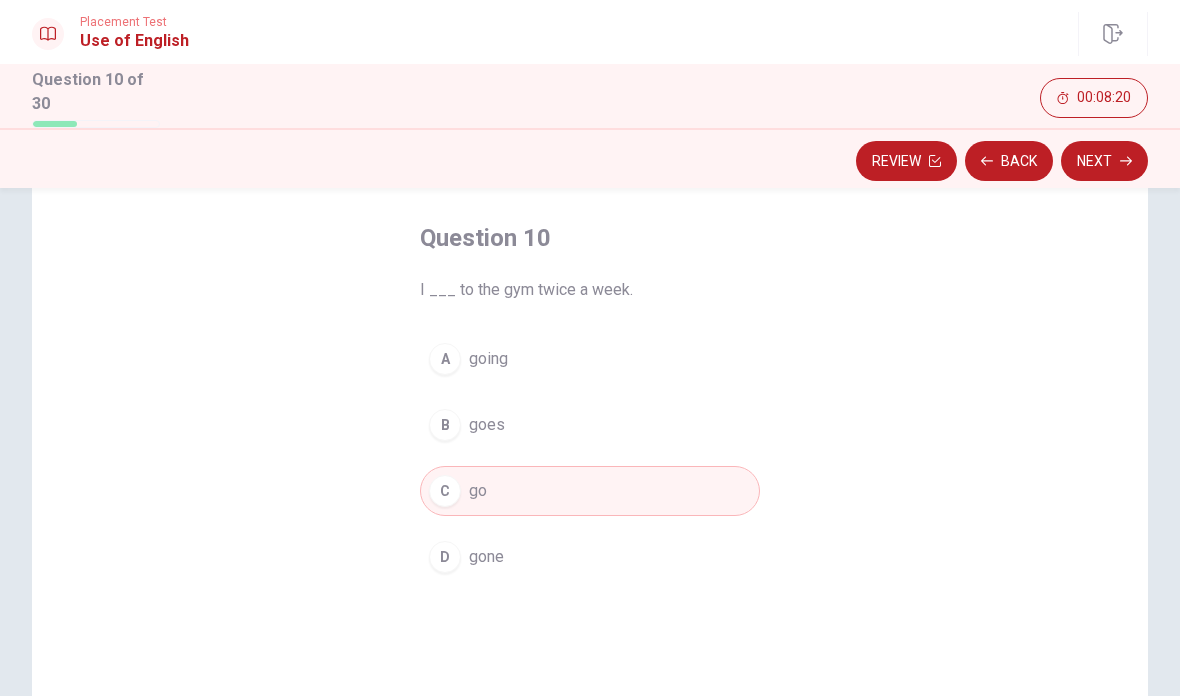 click on "Next" at bounding box center (1104, 161) 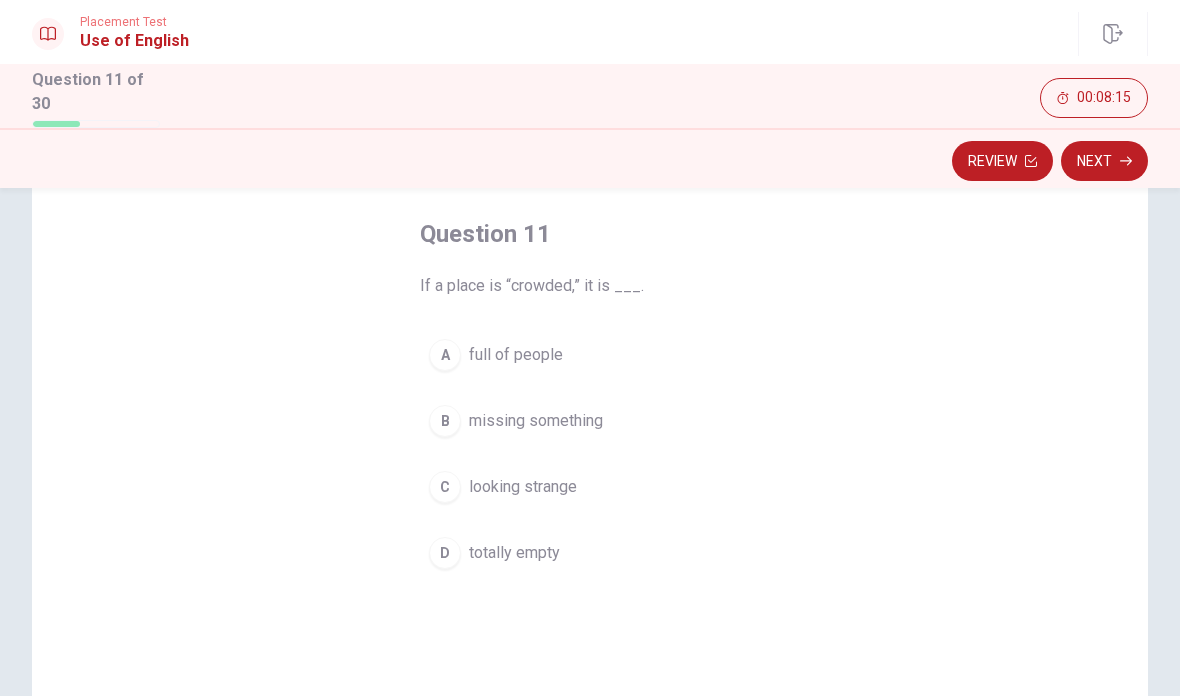 scroll, scrollTop: 110, scrollLeft: 0, axis: vertical 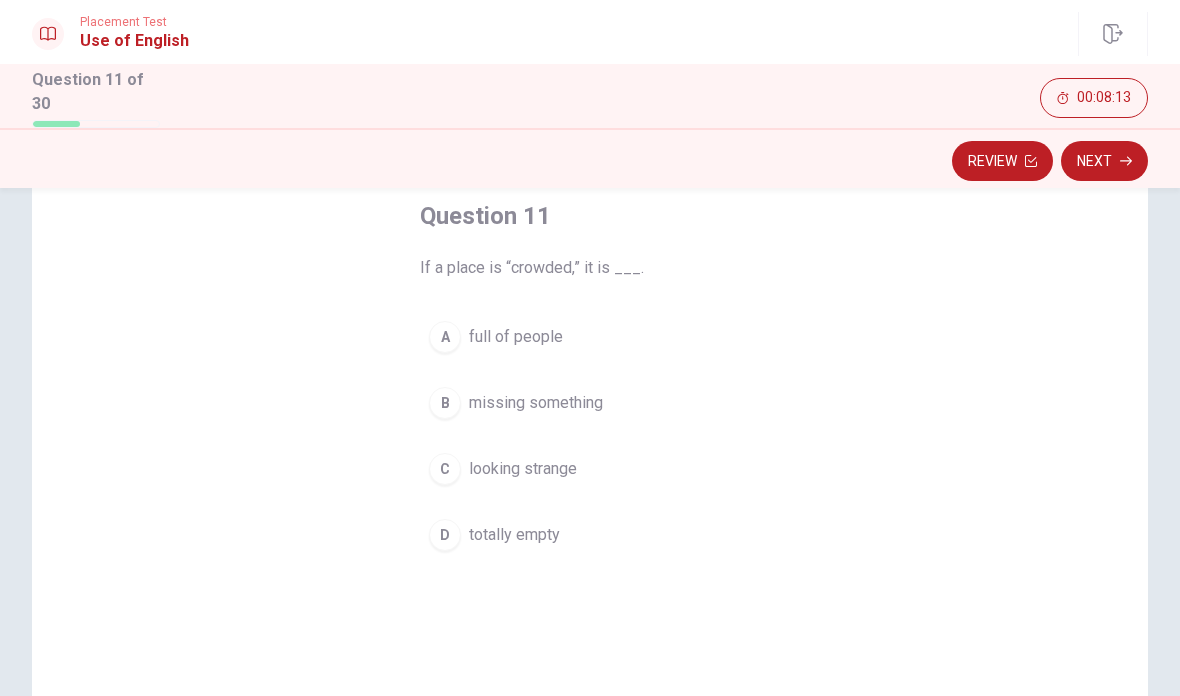 click on "A" at bounding box center (445, 337) 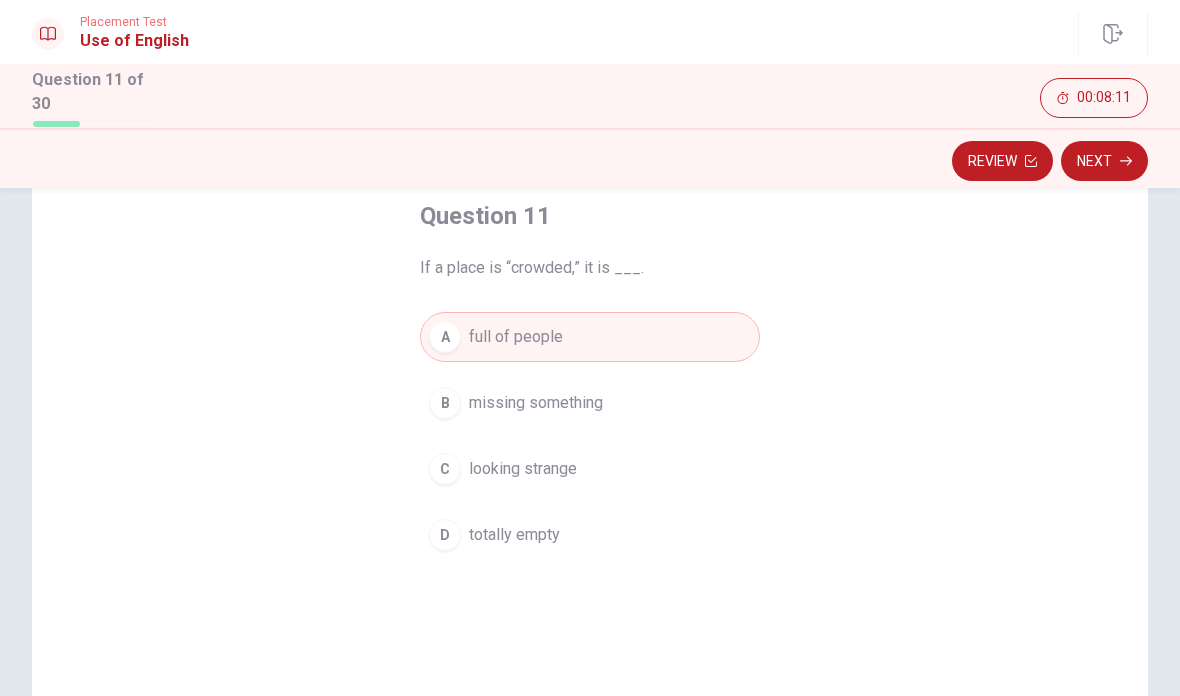 click on "Next" at bounding box center [1104, 161] 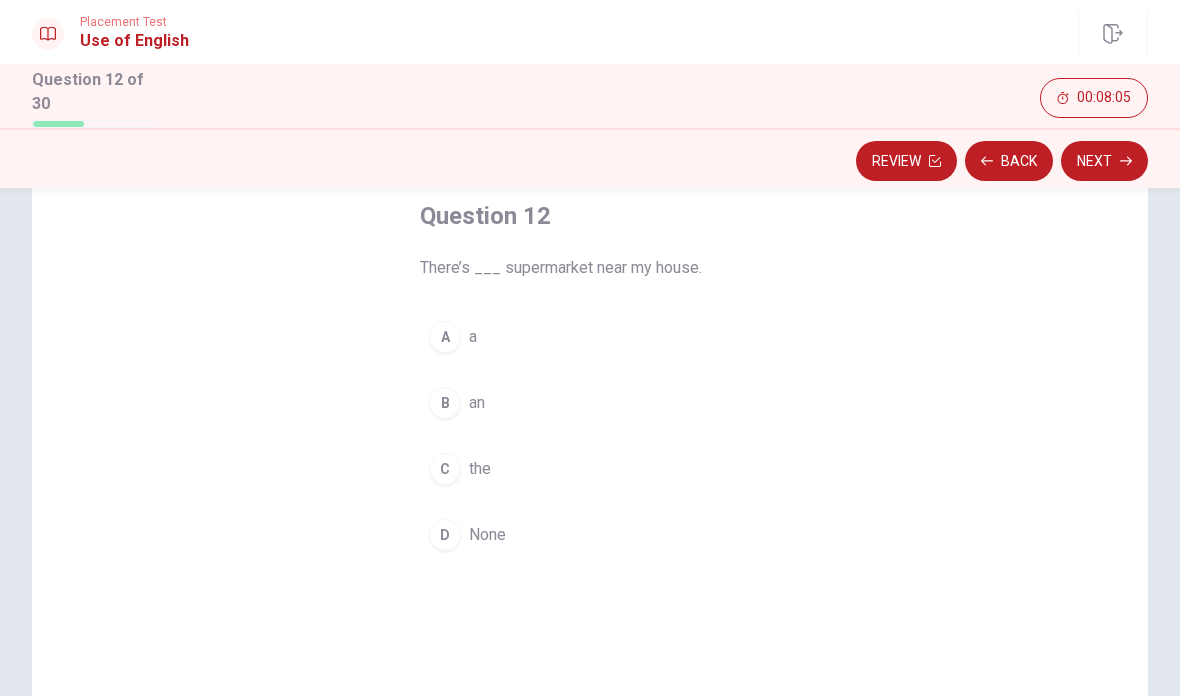 click on "A" at bounding box center (445, 337) 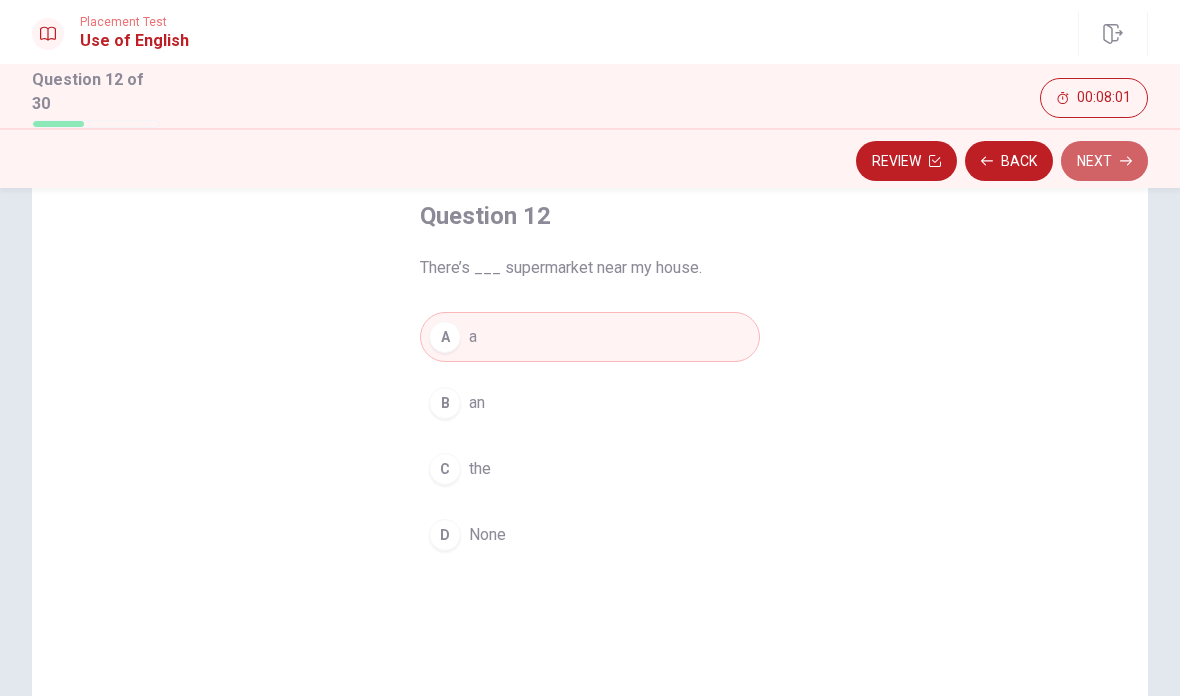 click on "Next" at bounding box center (1104, 161) 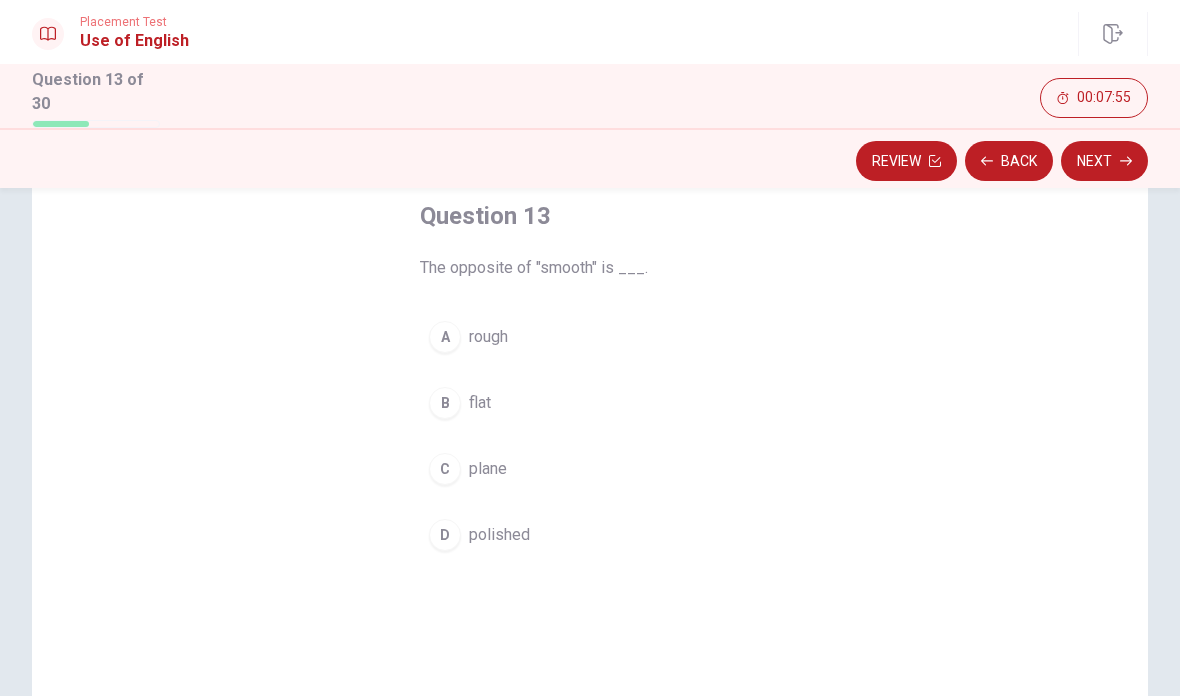 click on "A" at bounding box center [445, 337] 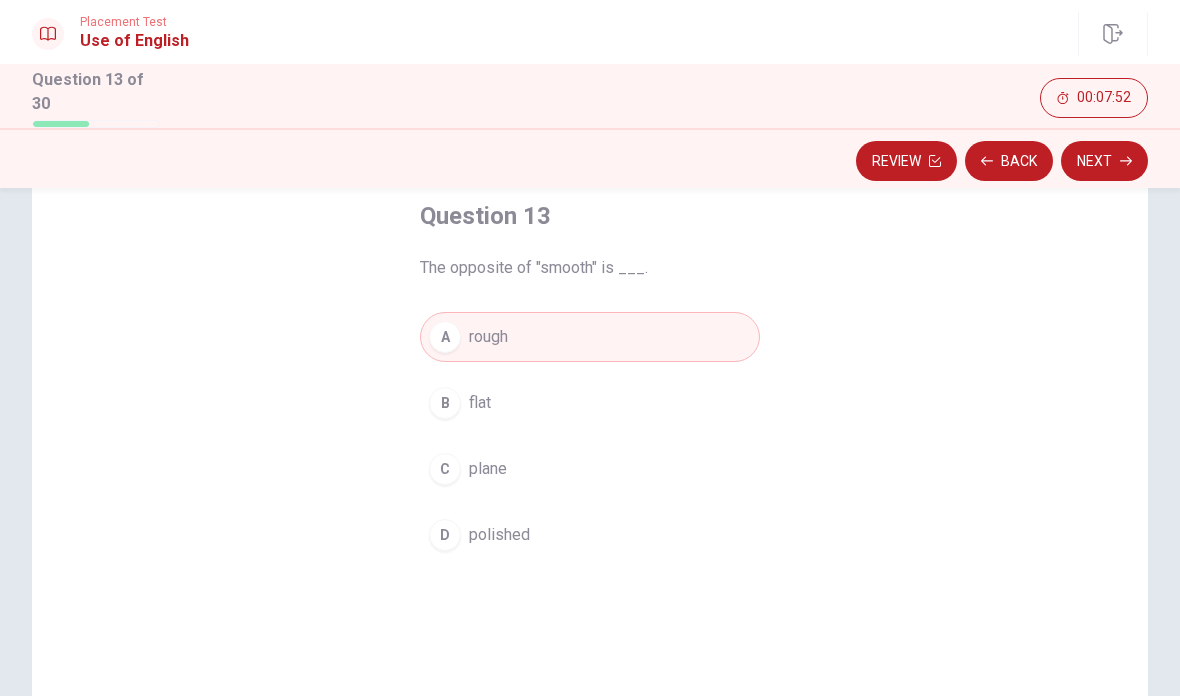 click on "Next" at bounding box center (1104, 161) 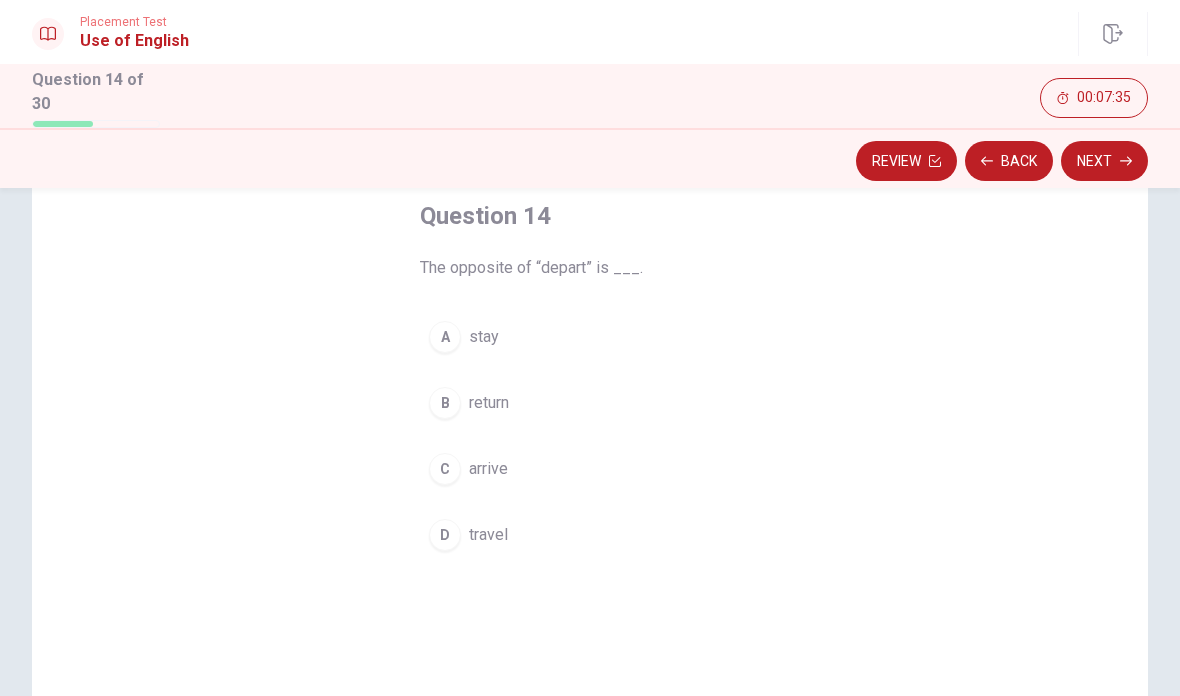 click on "A" at bounding box center (445, 337) 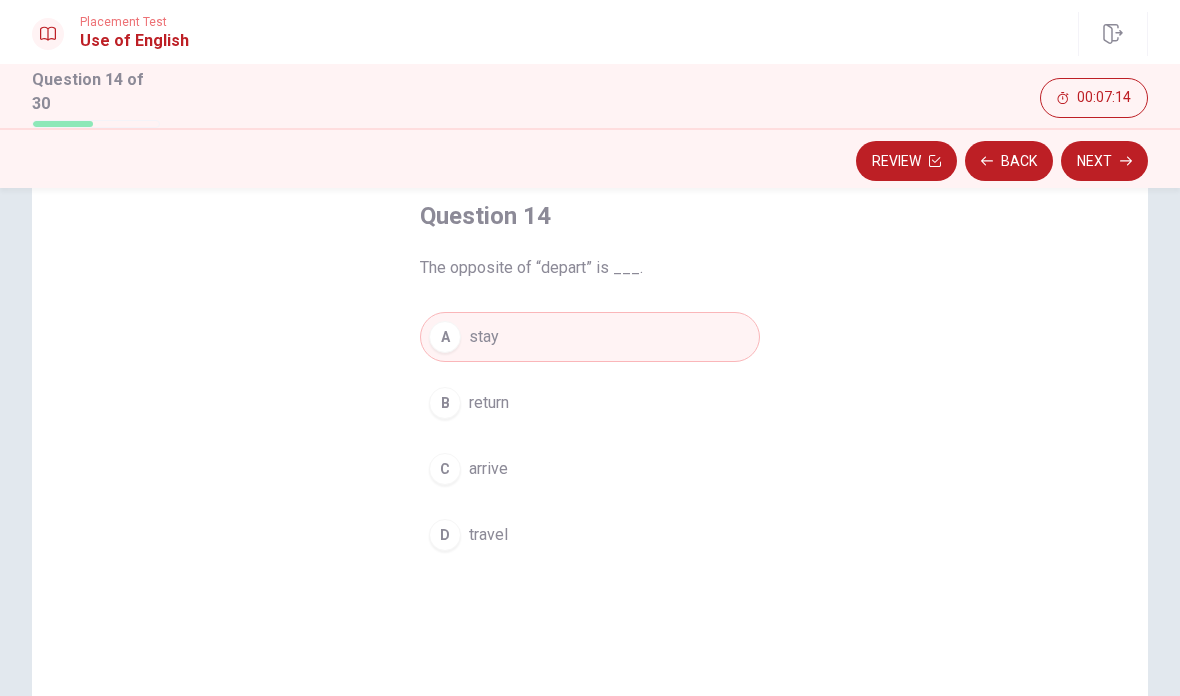 click on "Next" at bounding box center [1104, 161] 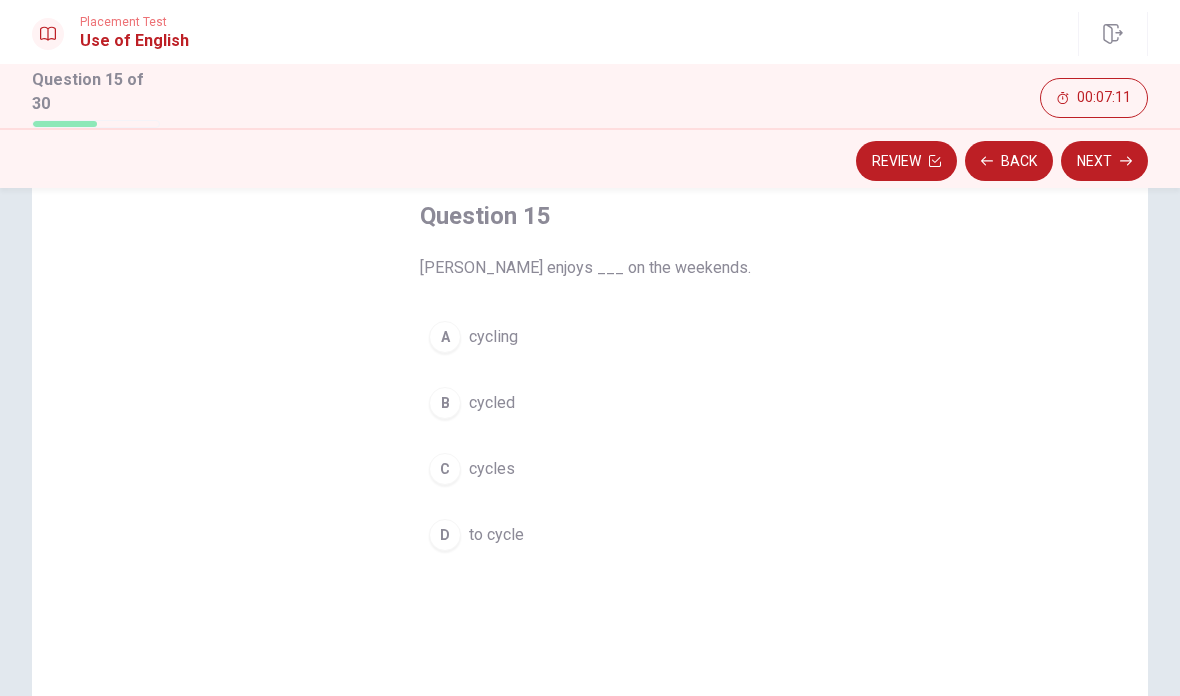 click on "A" at bounding box center (445, 337) 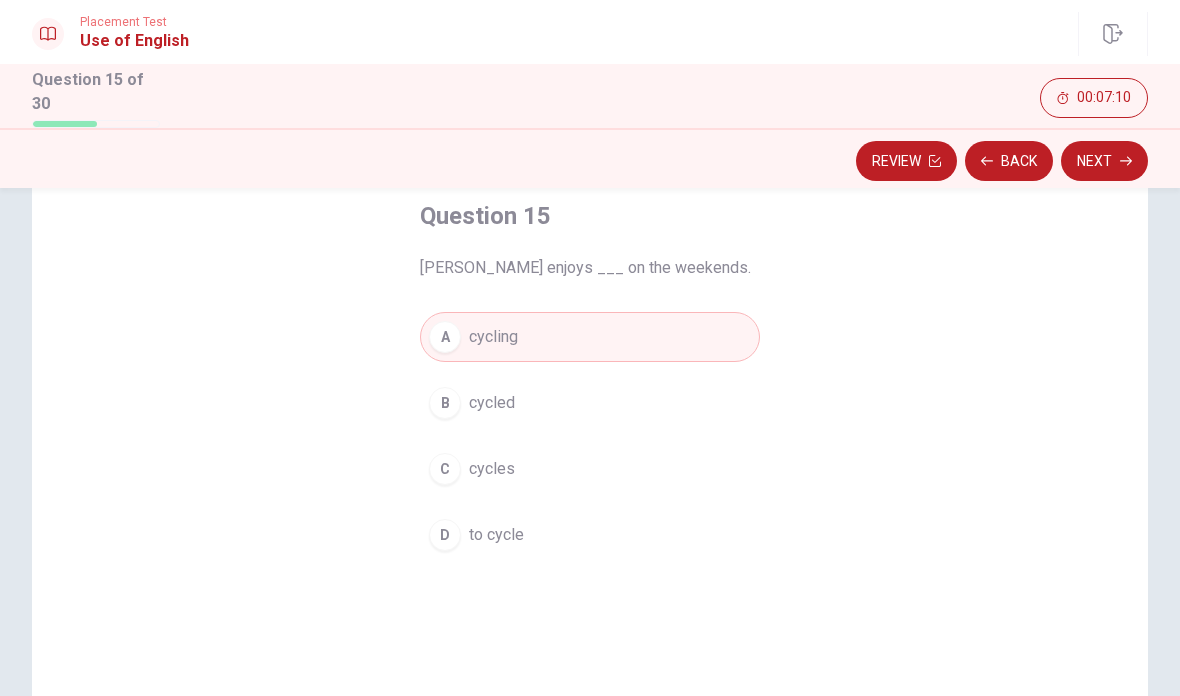 click on "Next" at bounding box center (1104, 161) 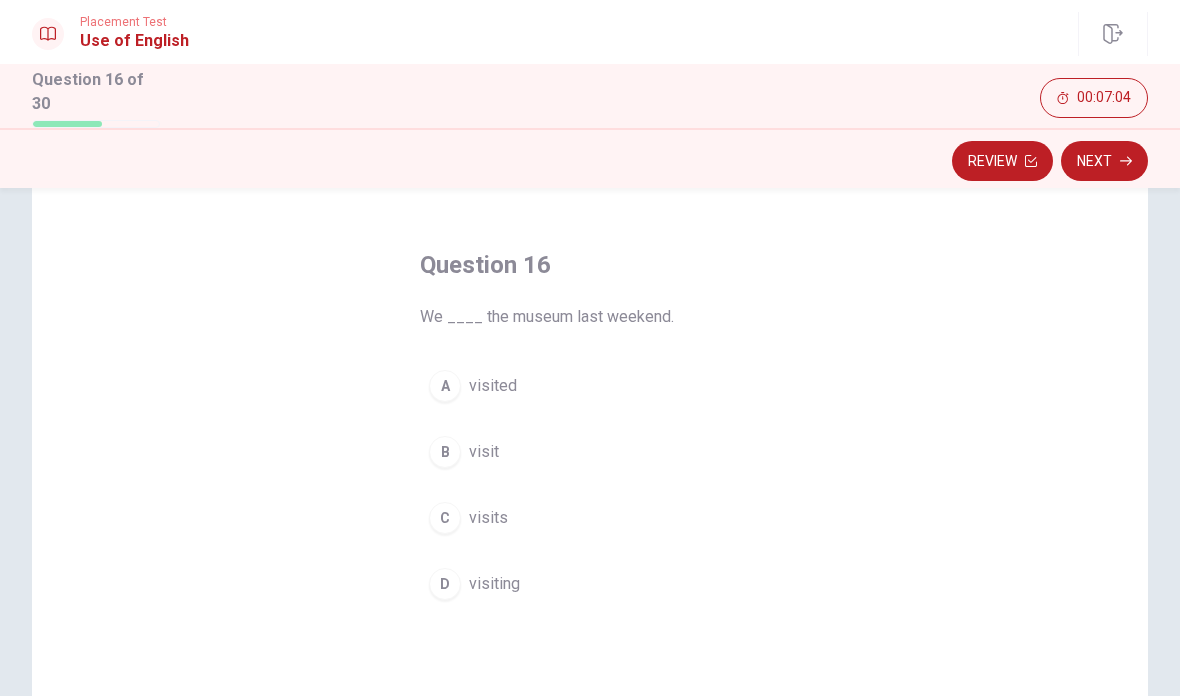 scroll, scrollTop: 67, scrollLeft: 0, axis: vertical 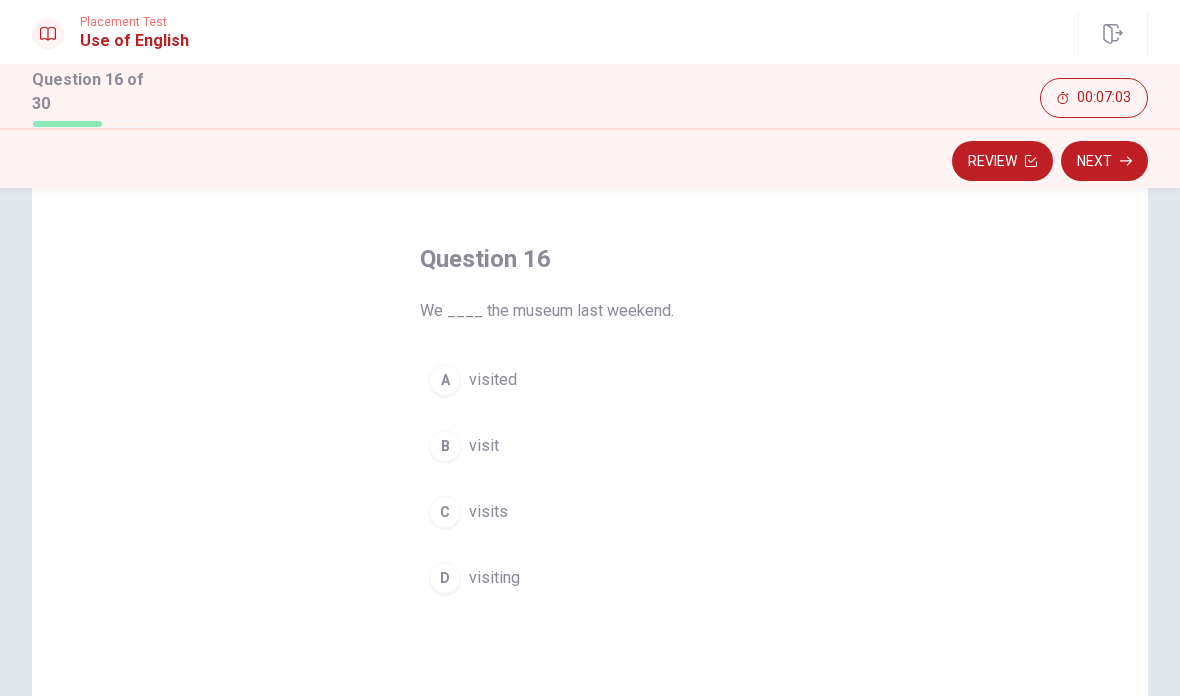 click on "A" at bounding box center [445, 380] 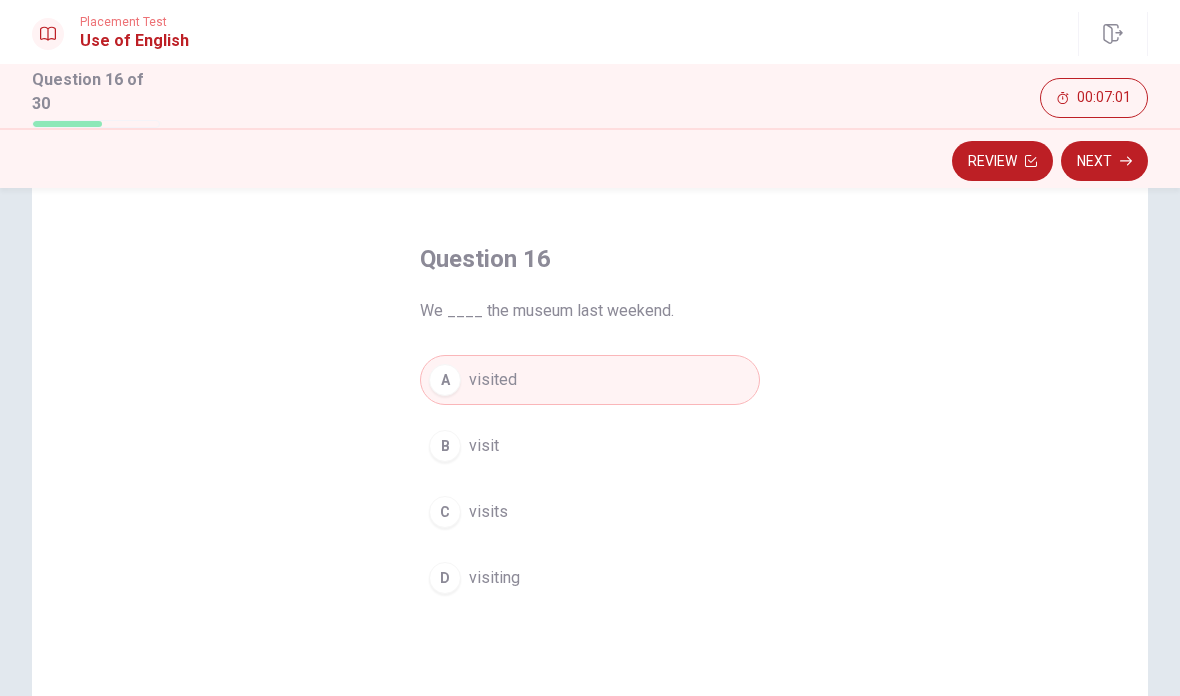 click on "Next" at bounding box center [1104, 161] 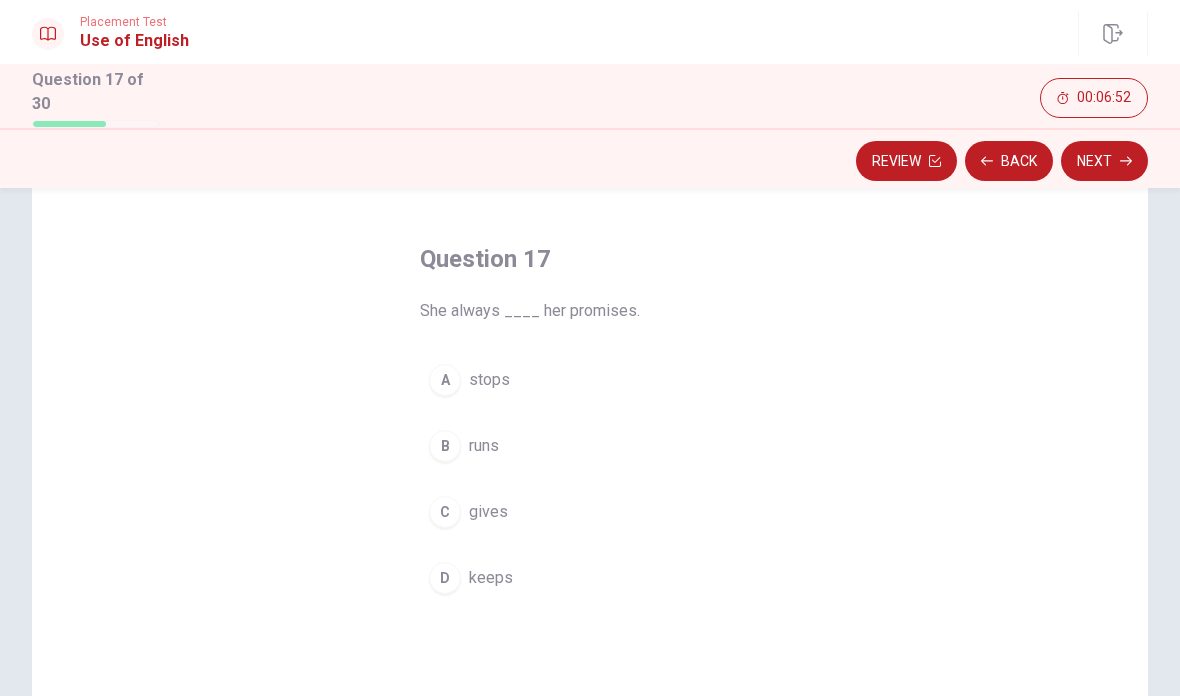 click on "D" at bounding box center (445, 578) 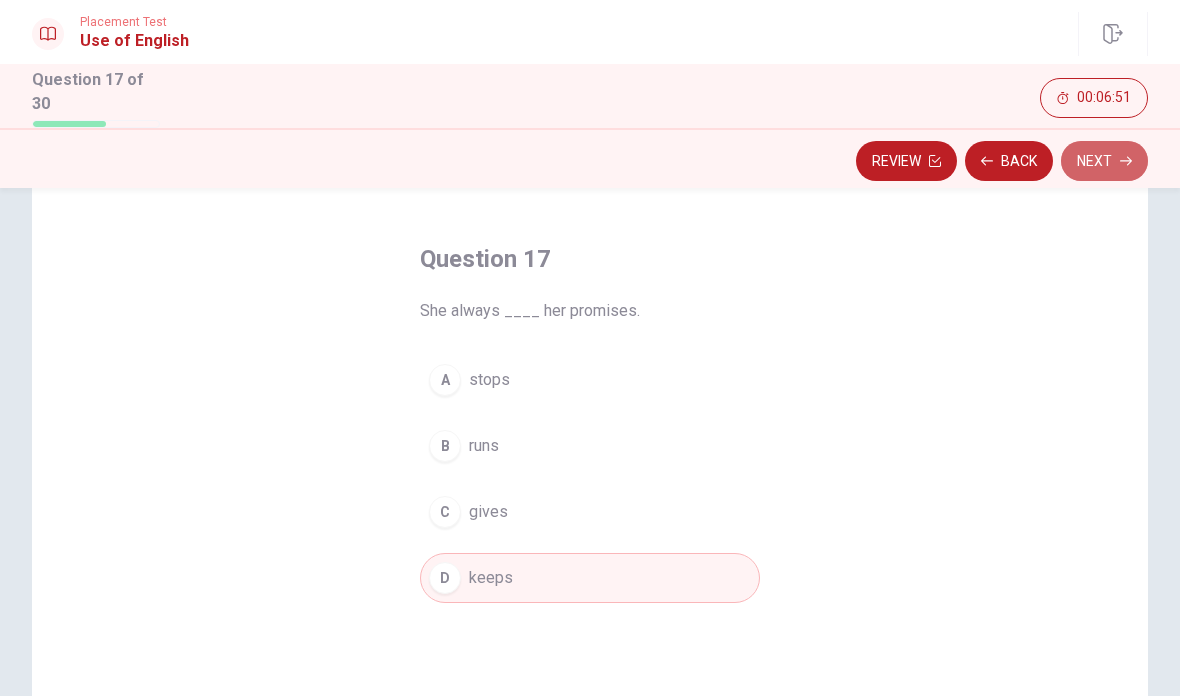 click on "Next" at bounding box center [1104, 161] 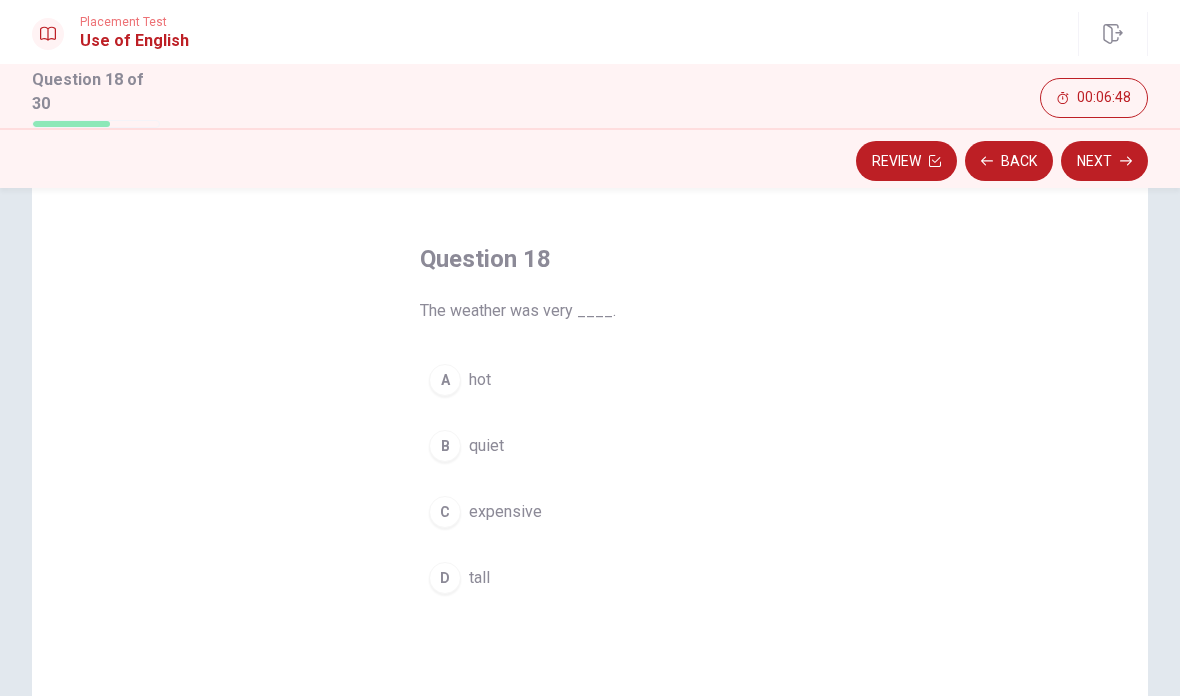 click on "A" at bounding box center [445, 380] 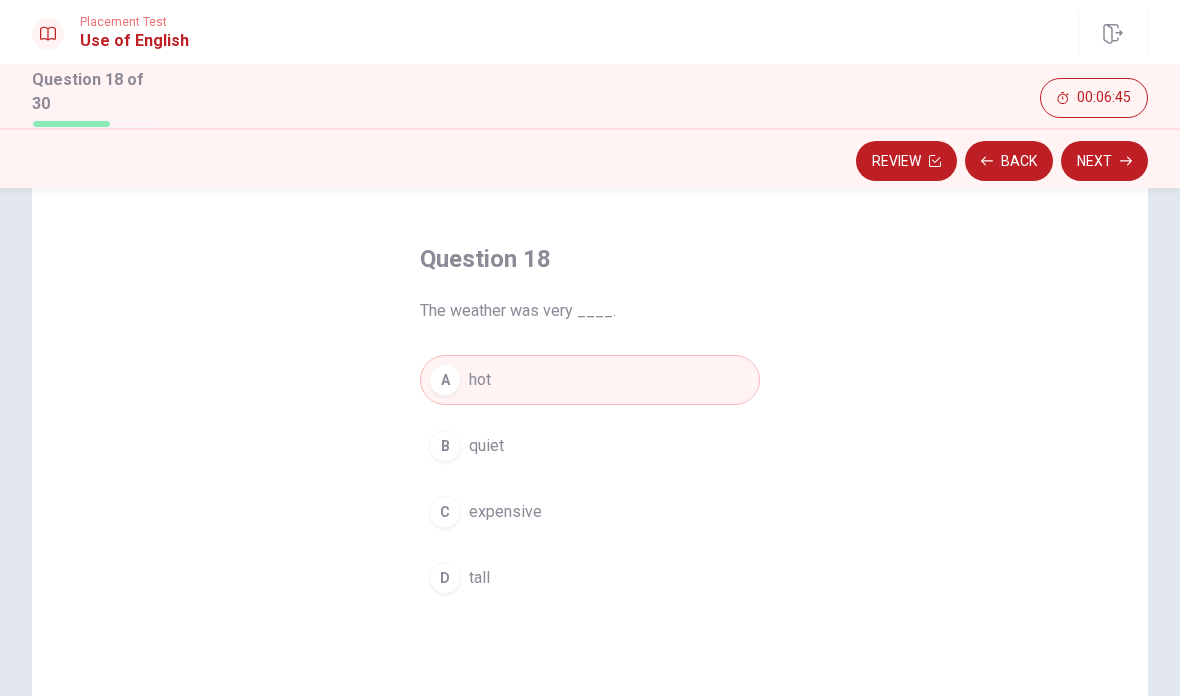 click on "Next" at bounding box center (1104, 161) 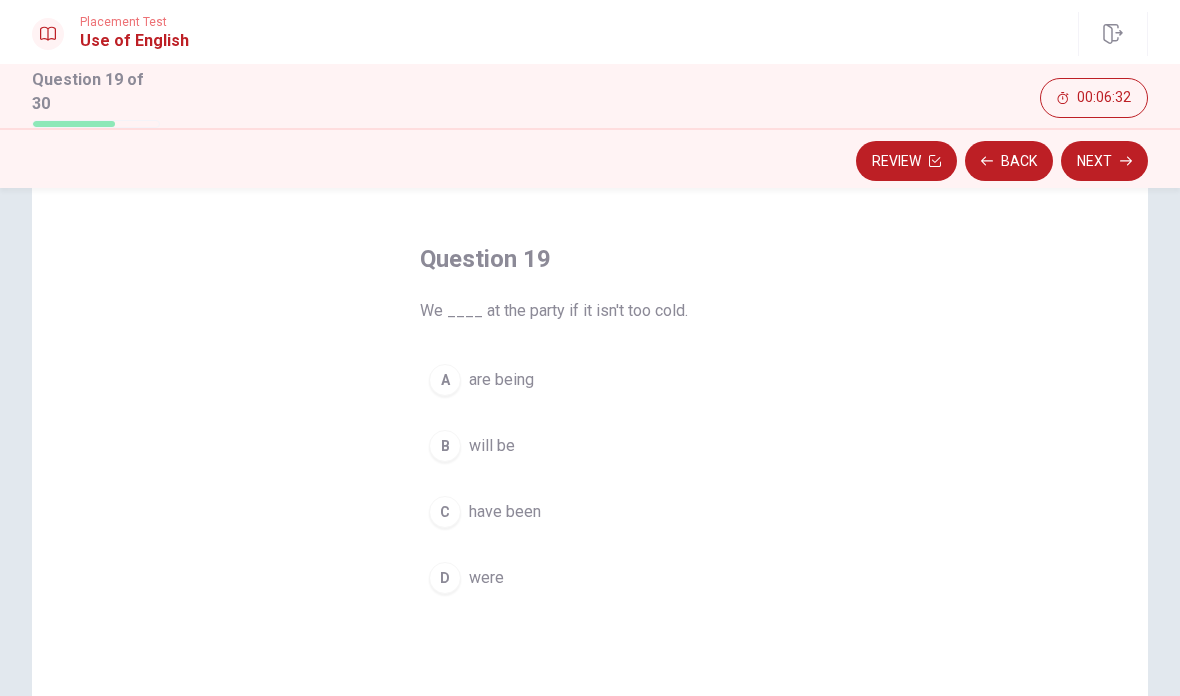 click on "B will be" at bounding box center [590, 446] 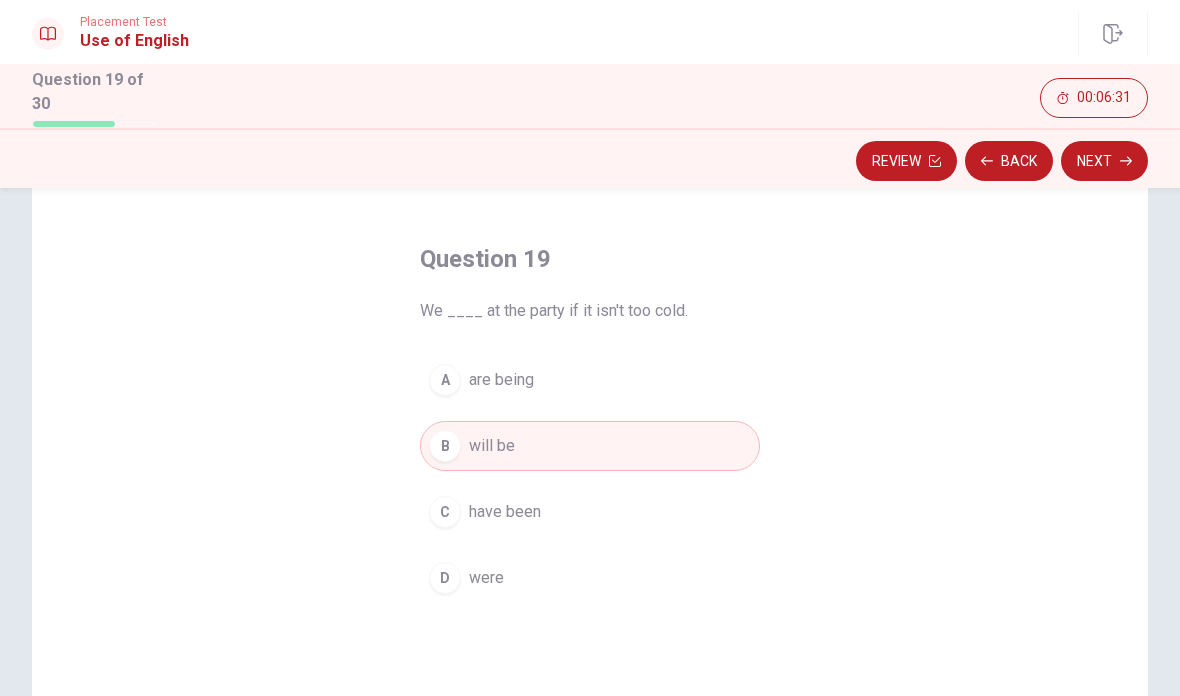 click 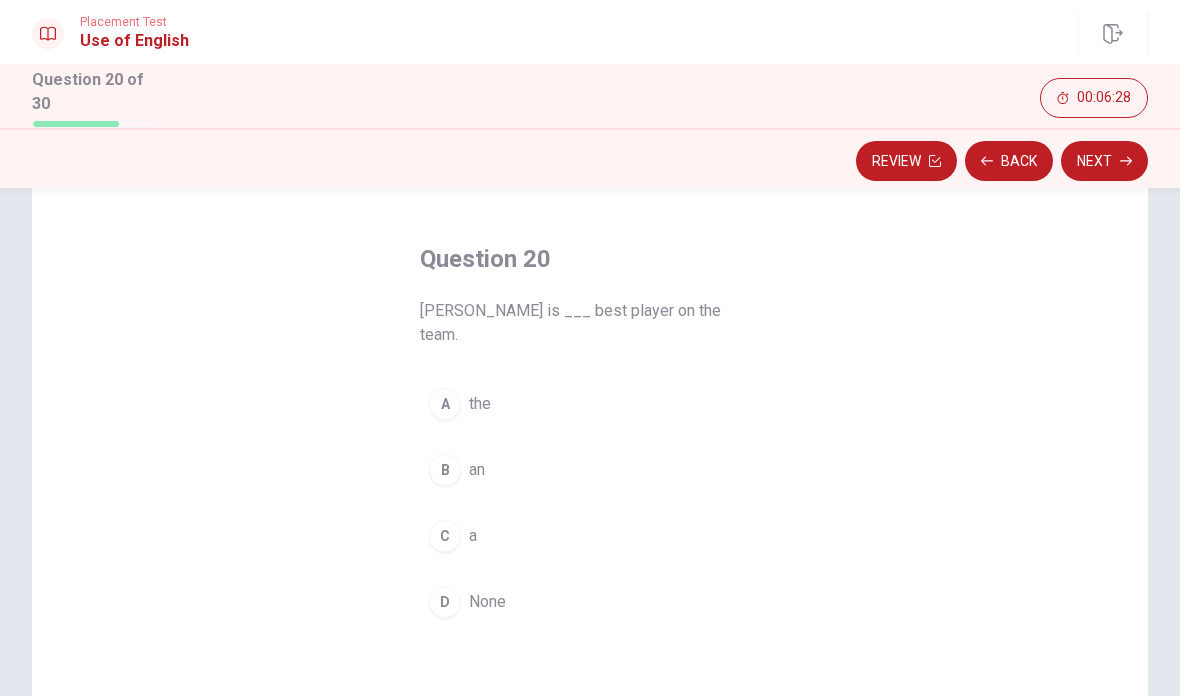 click on "A" at bounding box center [445, 404] 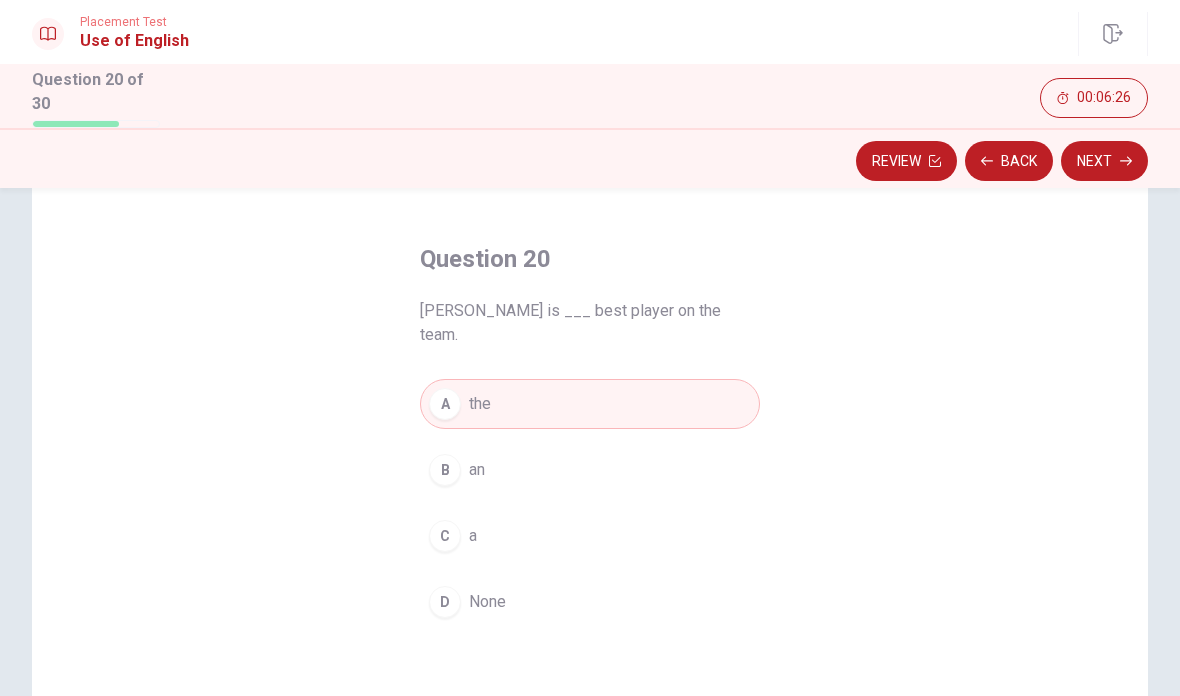 click on "Next" at bounding box center [1104, 161] 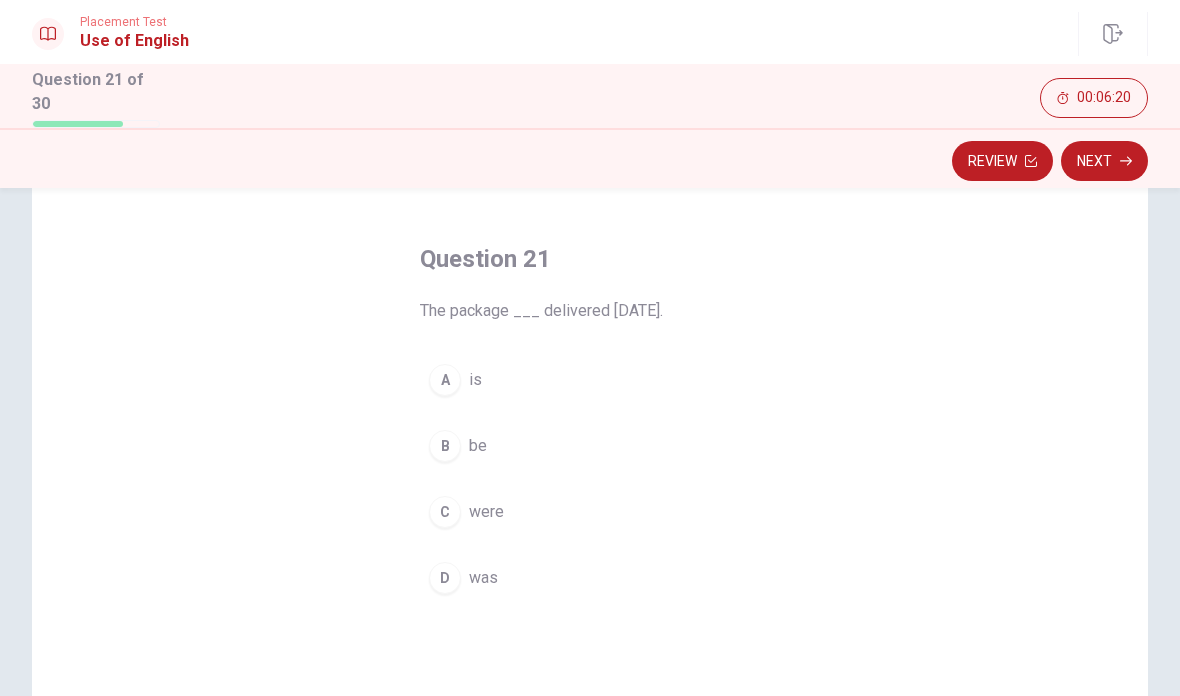 scroll, scrollTop: 81, scrollLeft: 0, axis: vertical 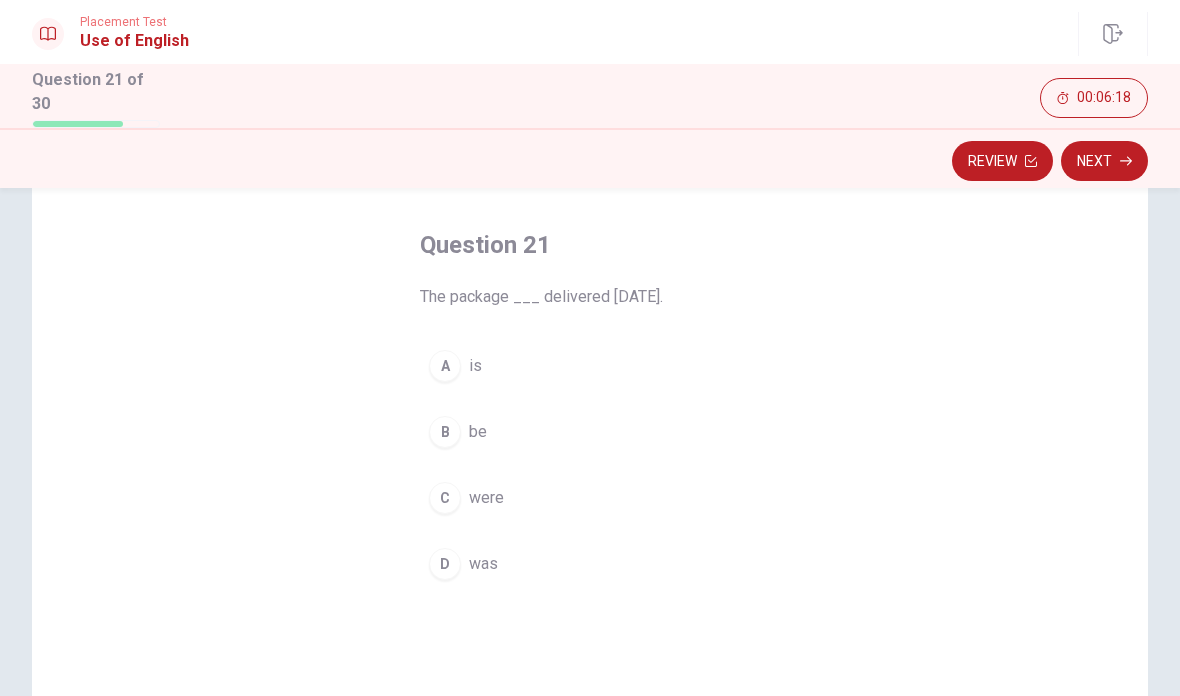 click on "C were" at bounding box center [590, 498] 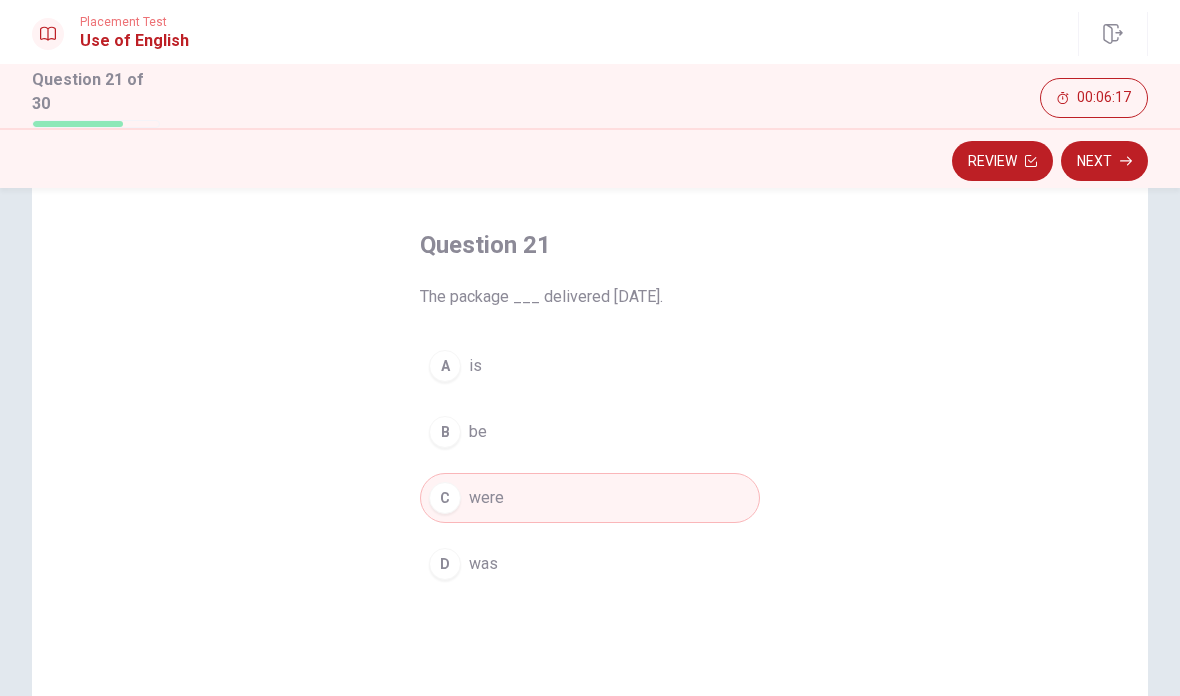 click on "D" at bounding box center [445, 564] 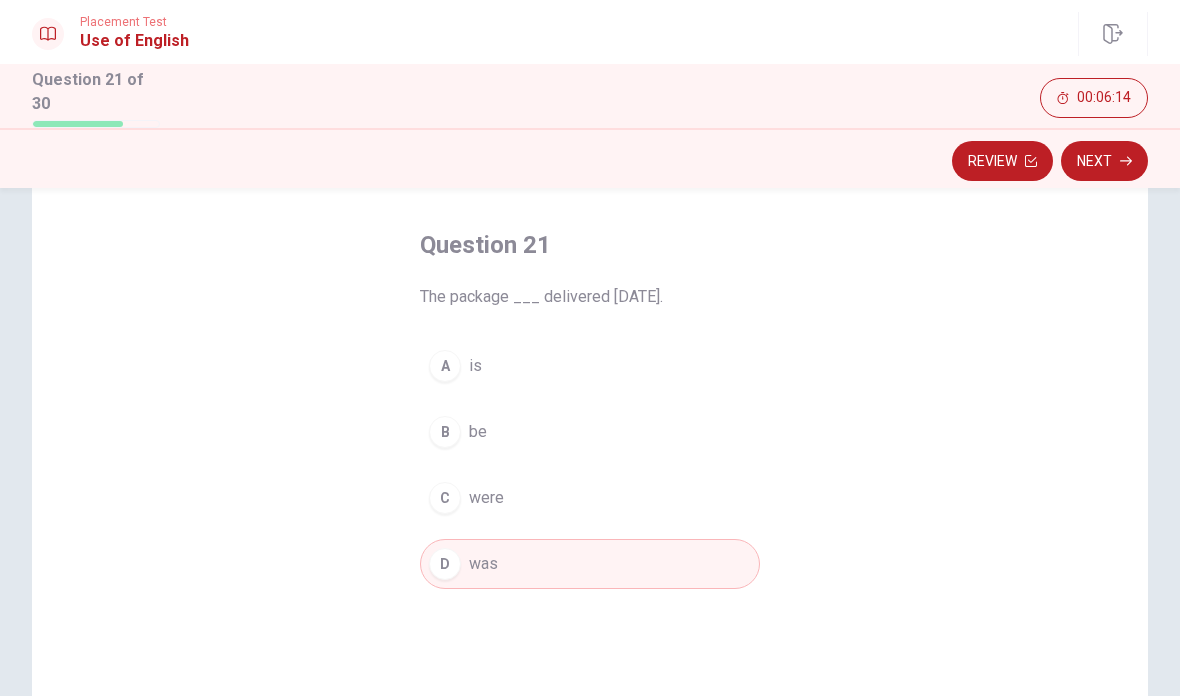 click on "Next" at bounding box center (1104, 161) 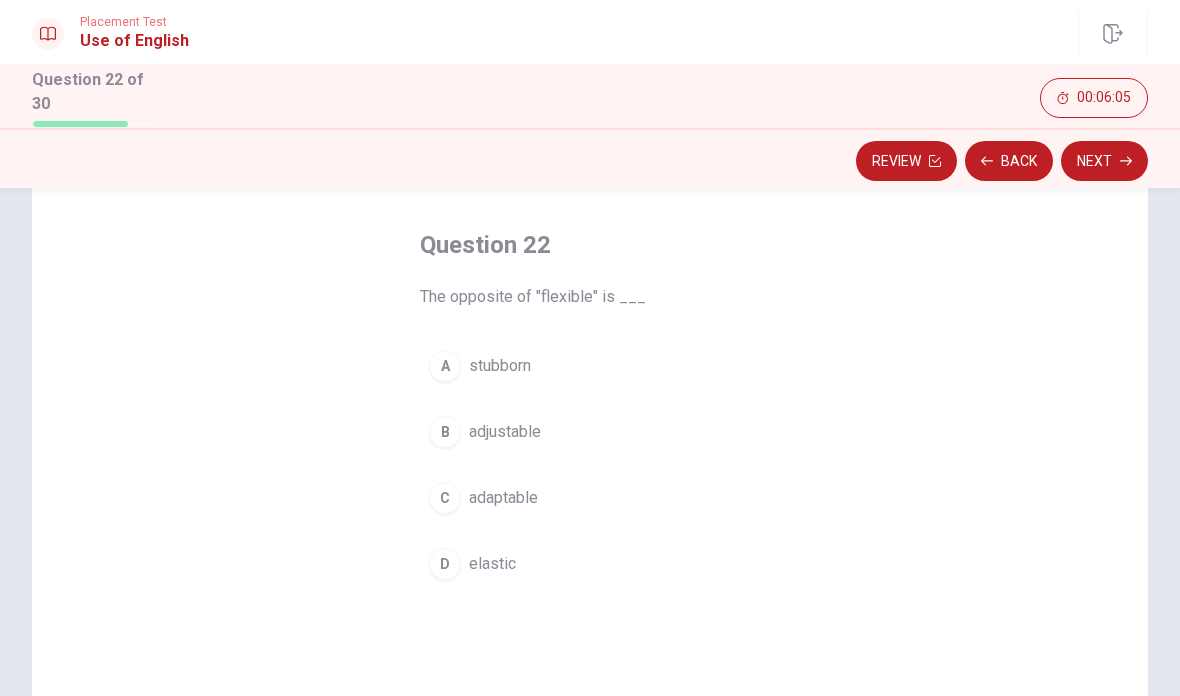 click on "A" at bounding box center (445, 366) 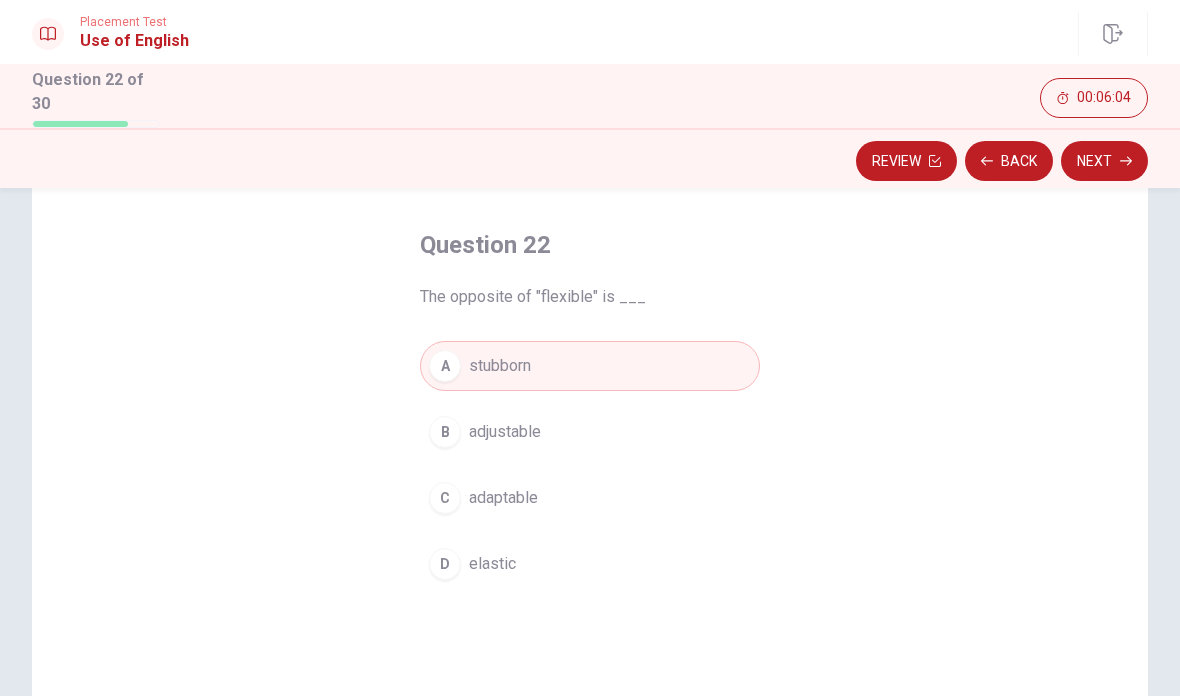 click on "Next" at bounding box center [1104, 161] 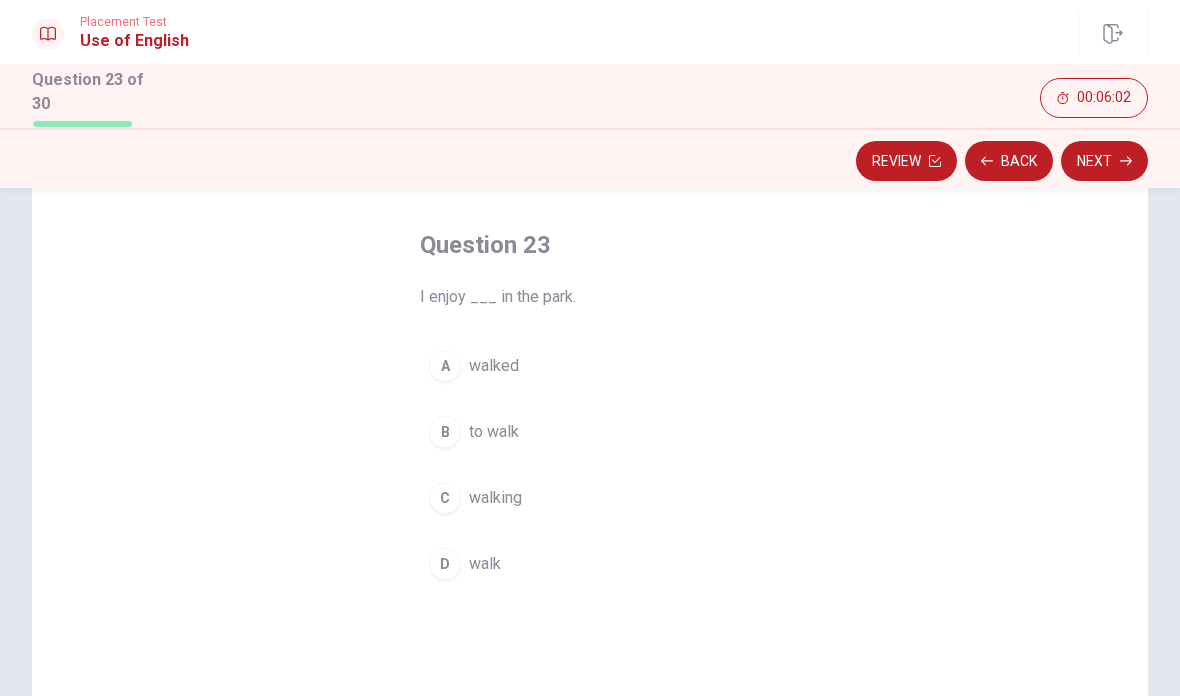 click on "C" at bounding box center (445, 498) 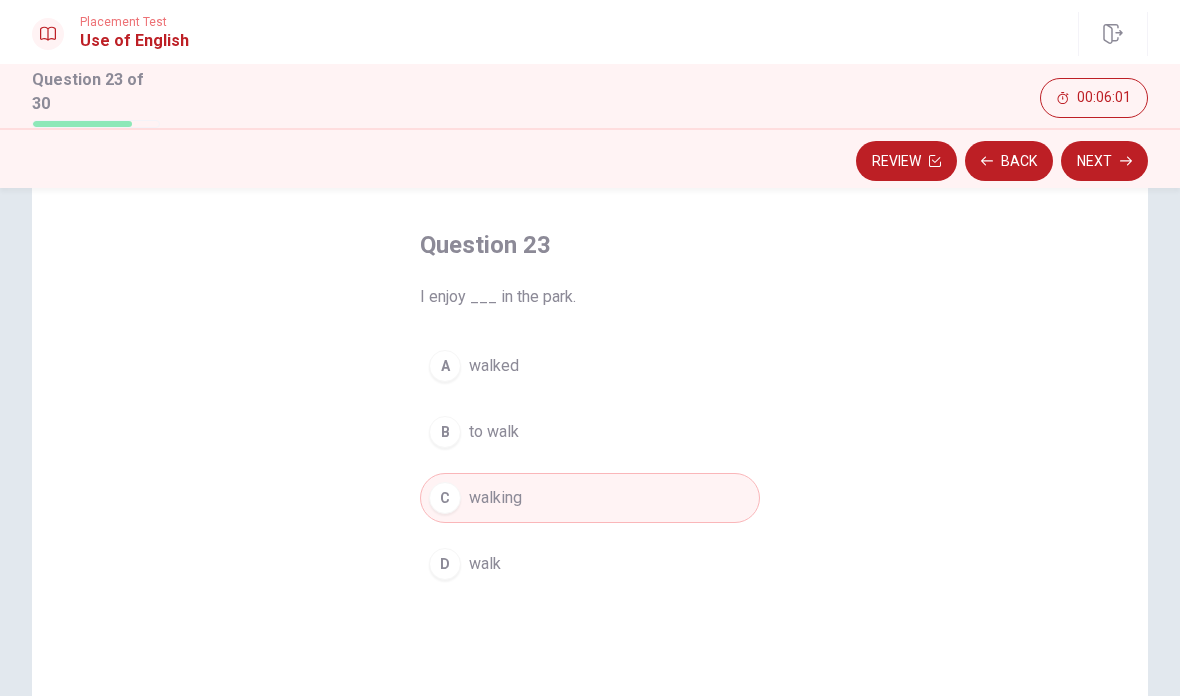click on "Next" at bounding box center (1104, 161) 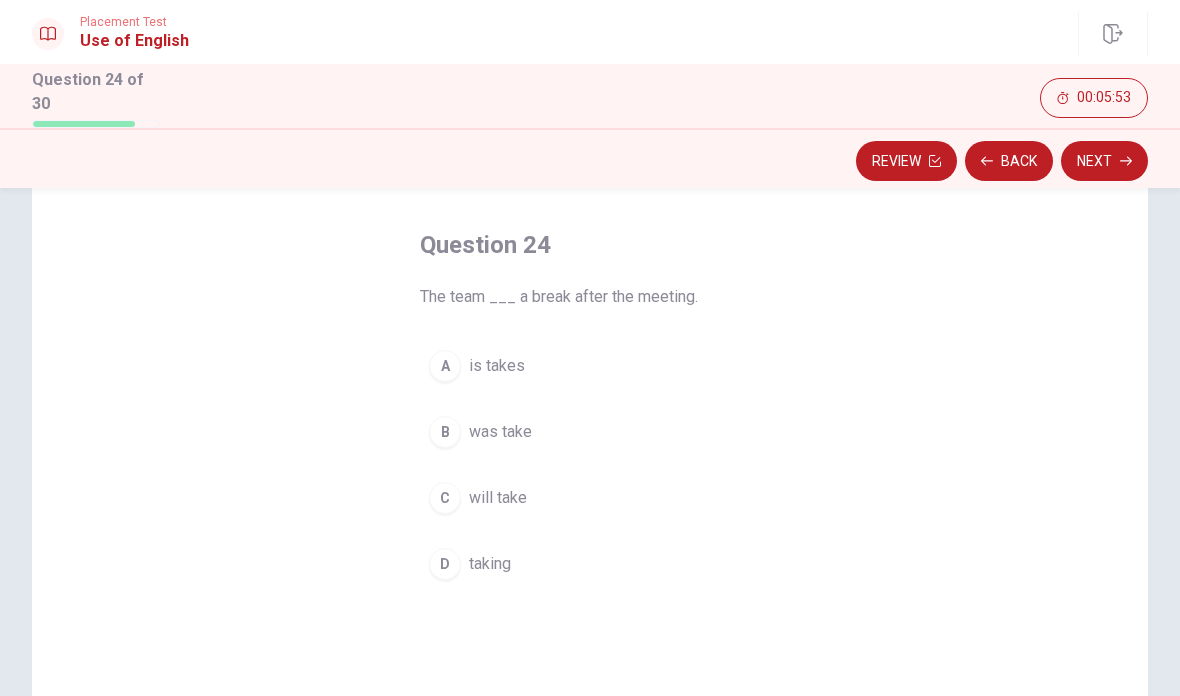 click on "C" at bounding box center [445, 498] 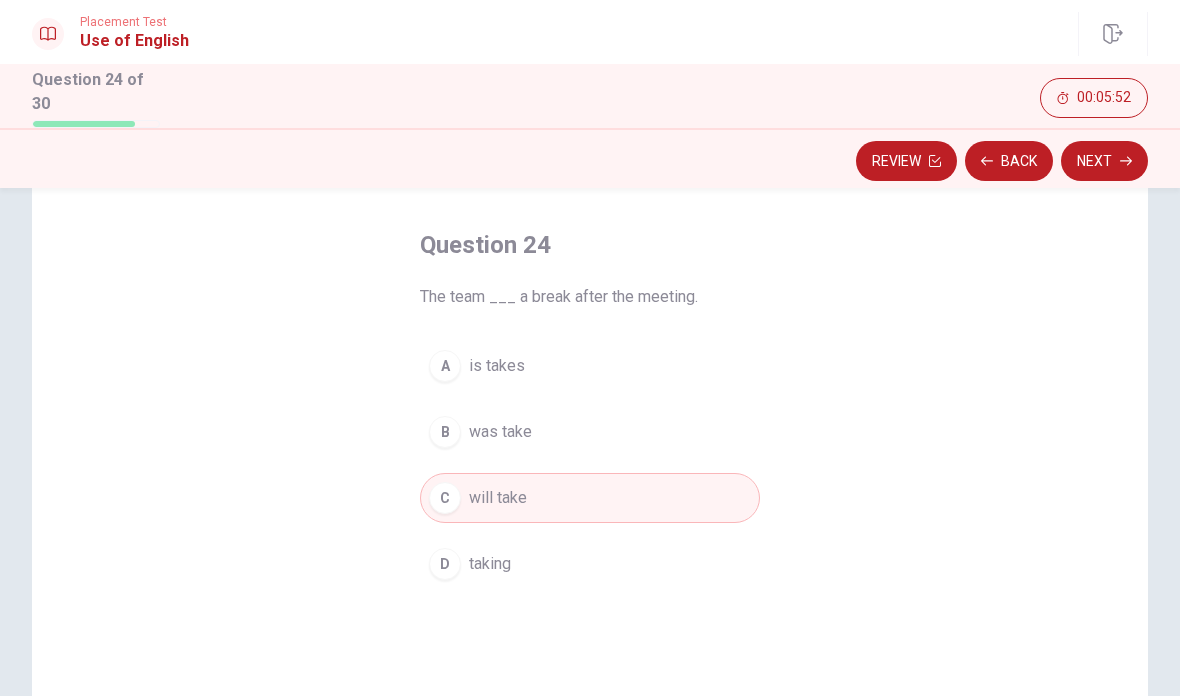 click on "Next" at bounding box center (1104, 161) 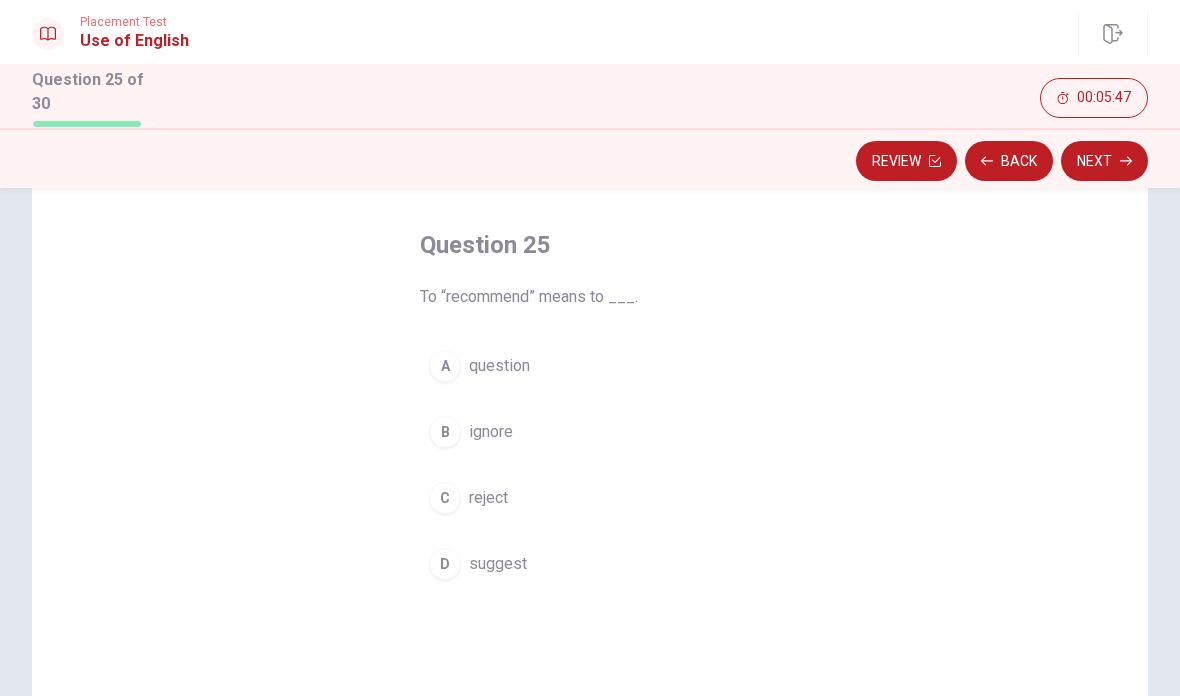 click on "D" at bounding box center (445, 564) 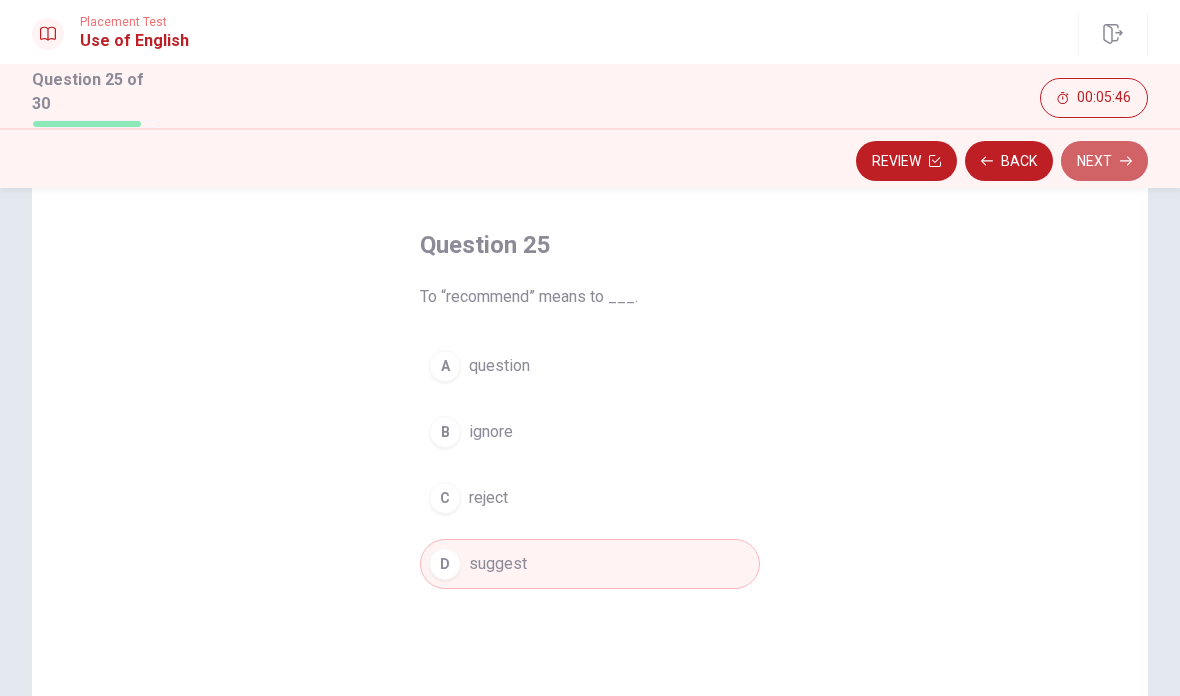 click on "Next" at bounding box center (1104, 161) 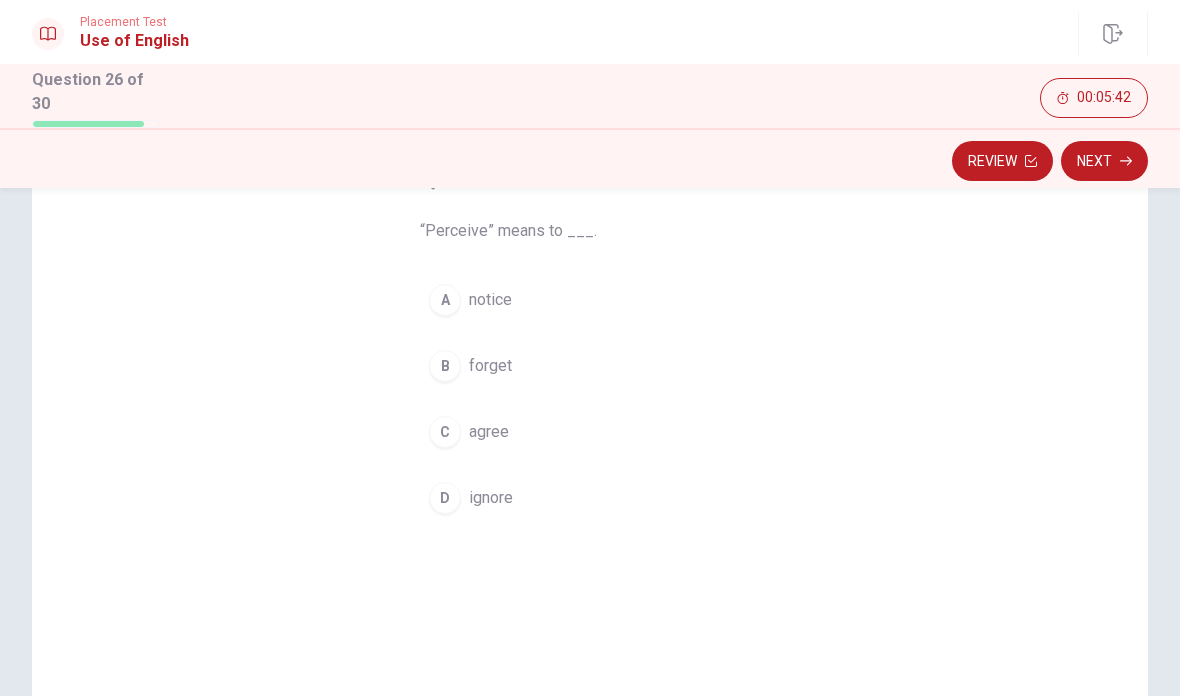 scroll, scrollTop: 144, scrollLeft: 0, axis: vertical 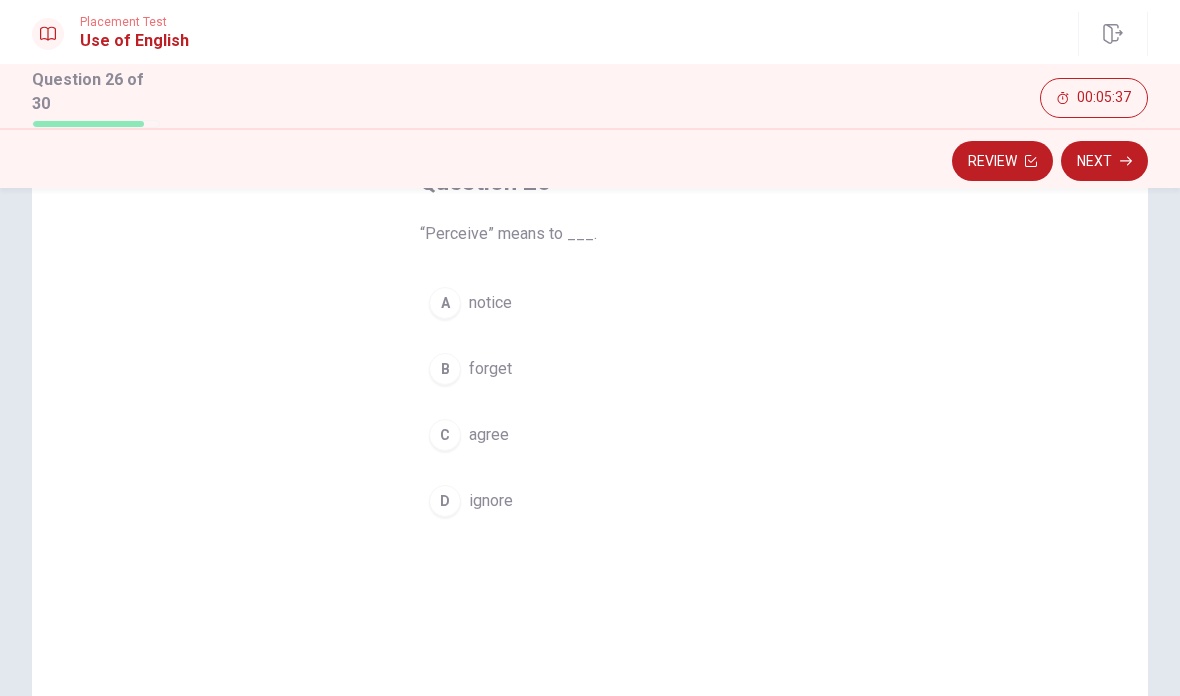 click on "C agree" at bounding box center (590, 435) 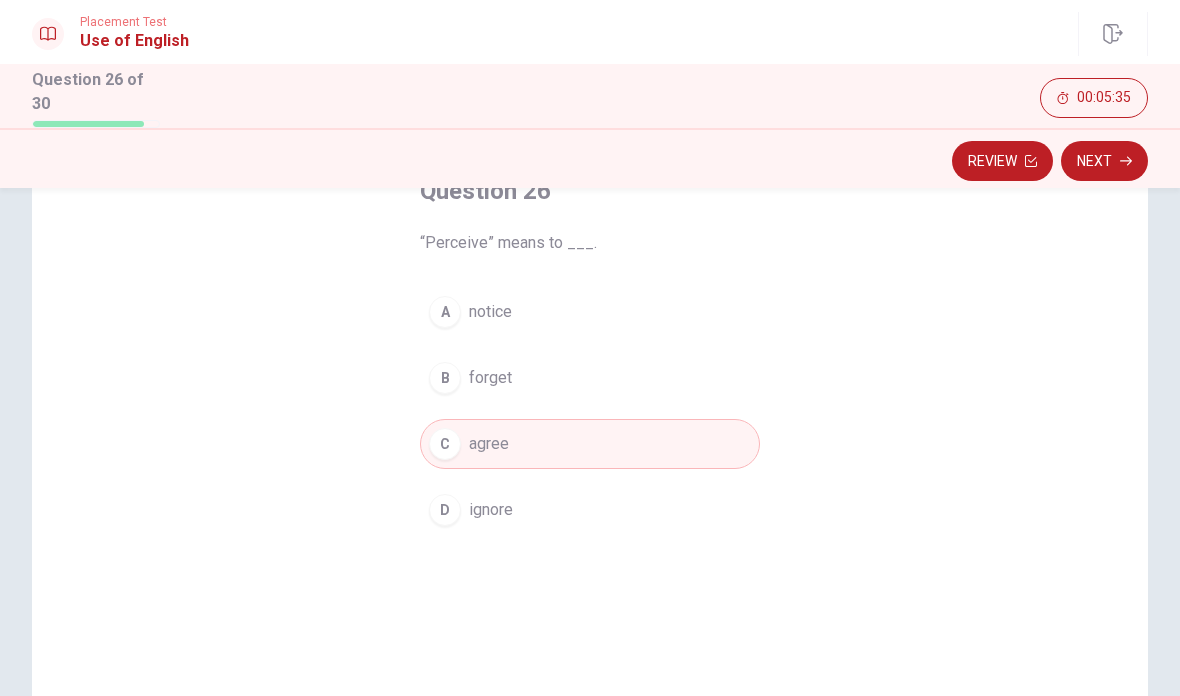scroll, scrollTop: 138, scrollLeft: 0, axis: vertical 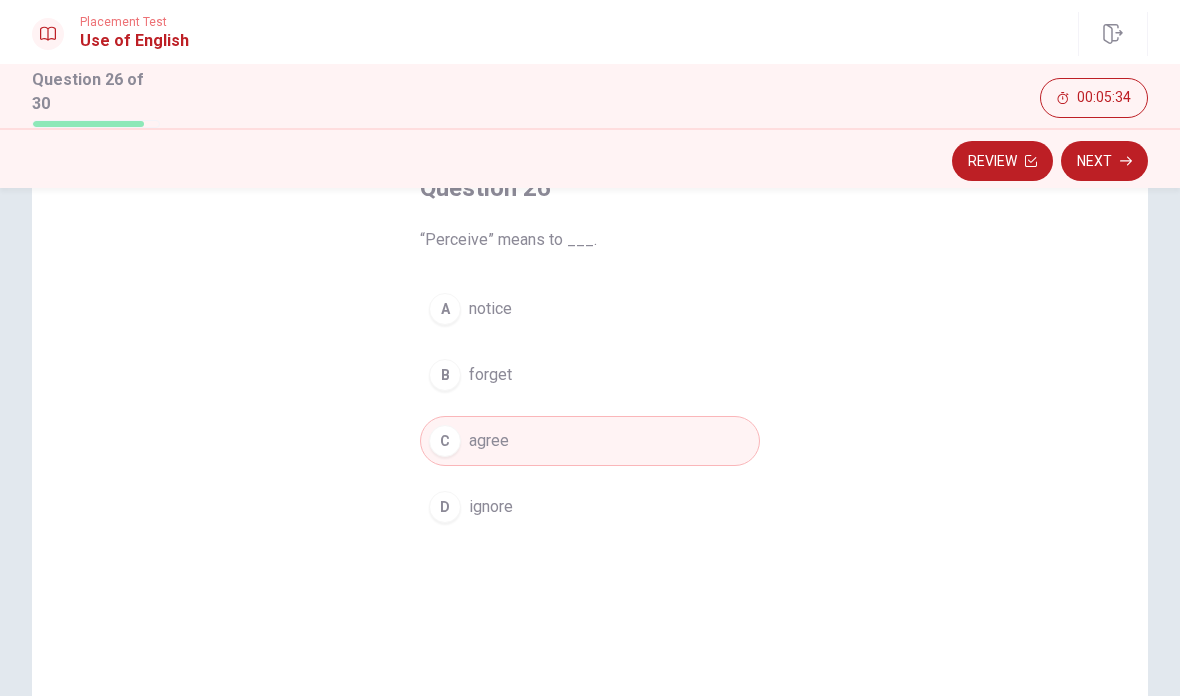 click on "Next" at bounding box center [1104, 161] 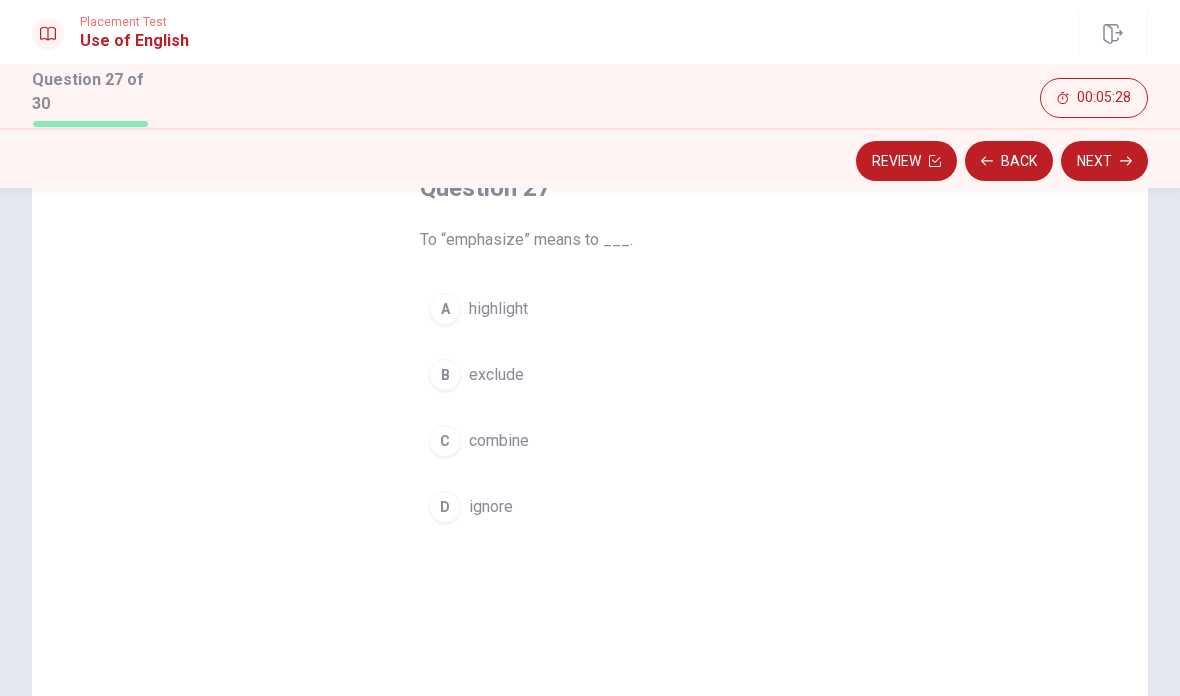 click on "A" at bounding box center (445, 309) 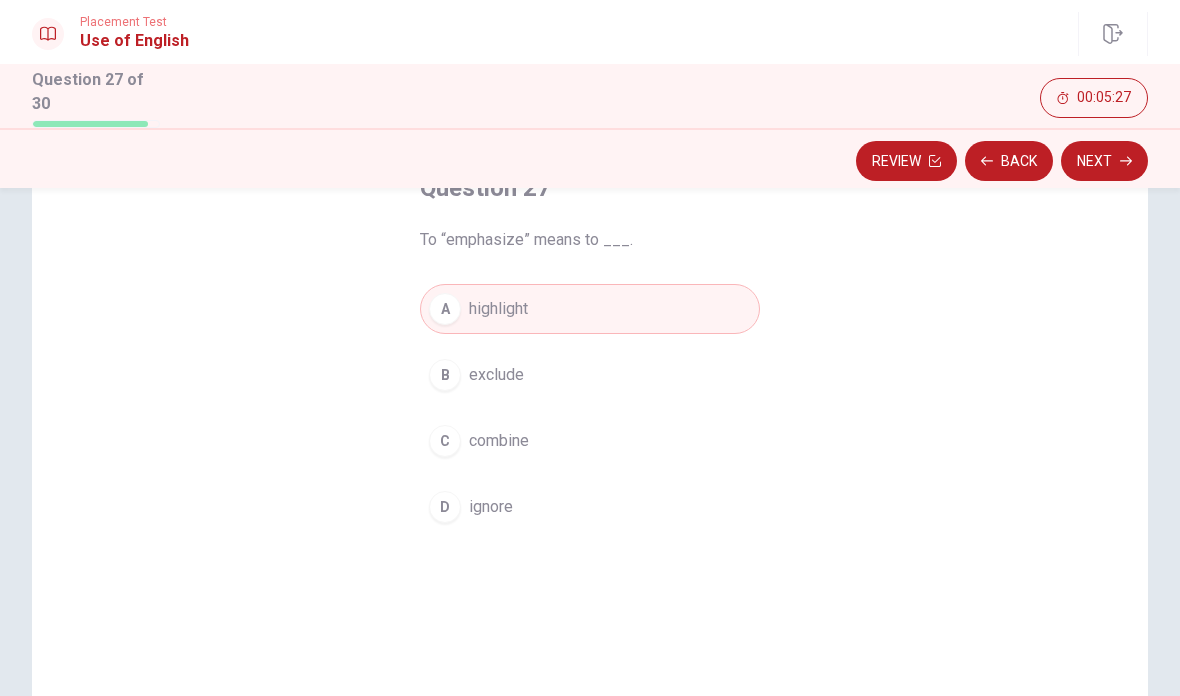 click on "Next" at bounding box center (1104, 161) 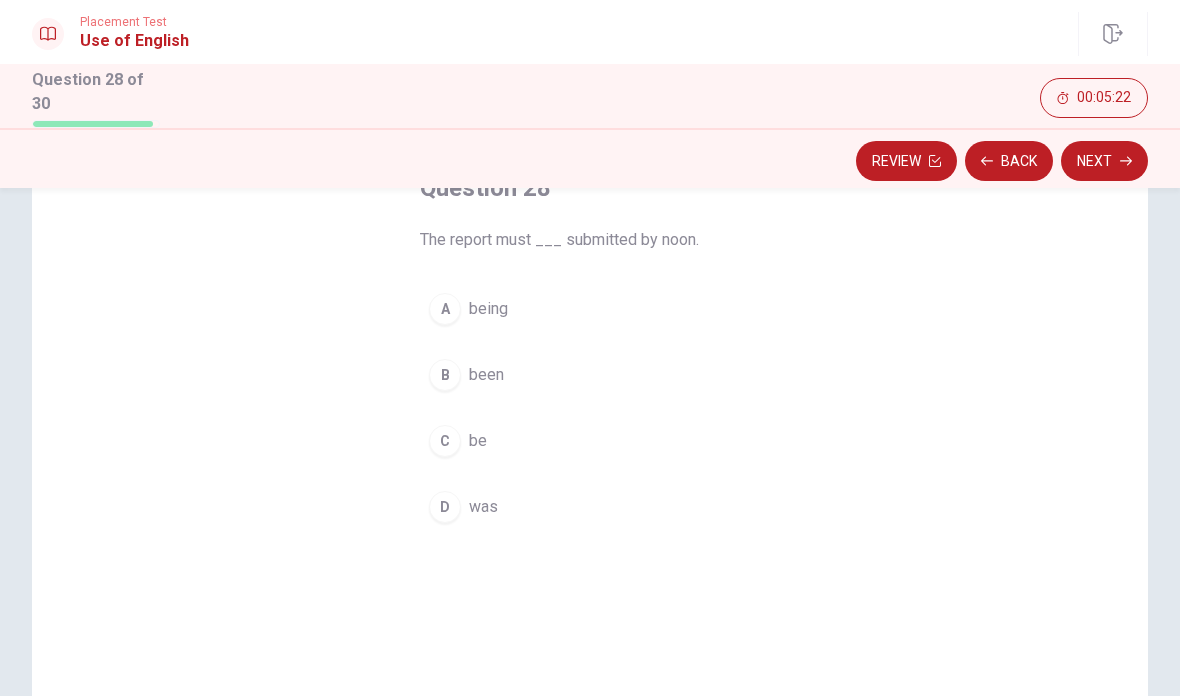 click on "C" at bounding box center [445, 441] 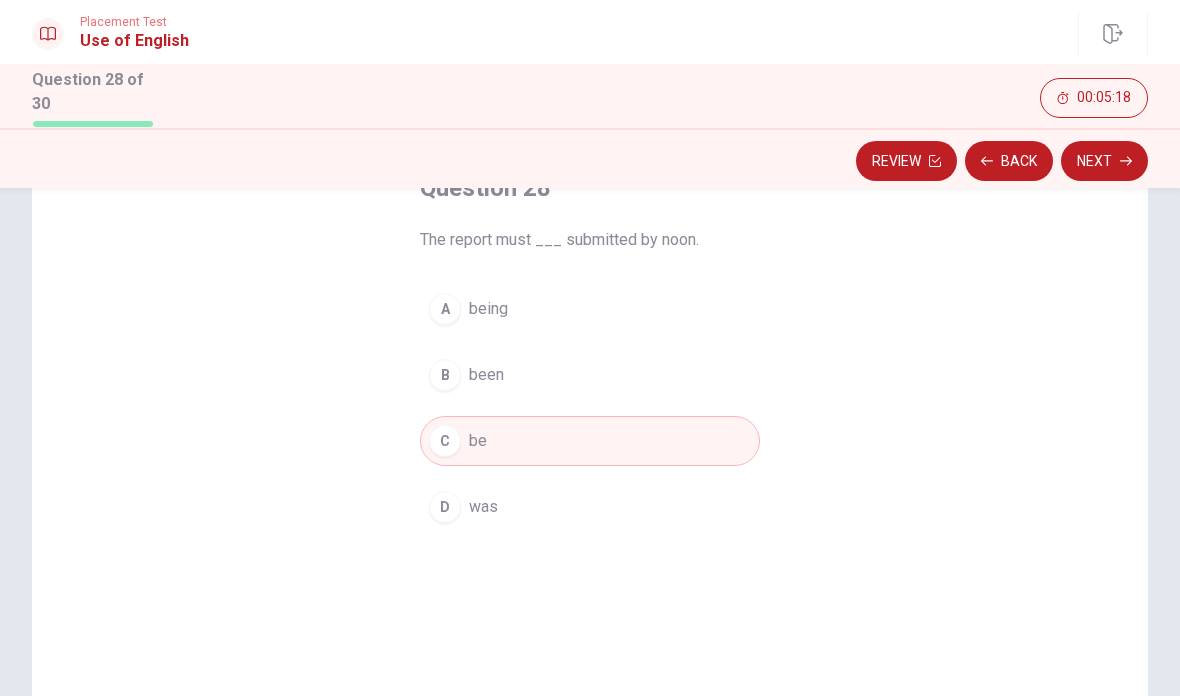 click on "Next" at bounding box center [1104, 161] 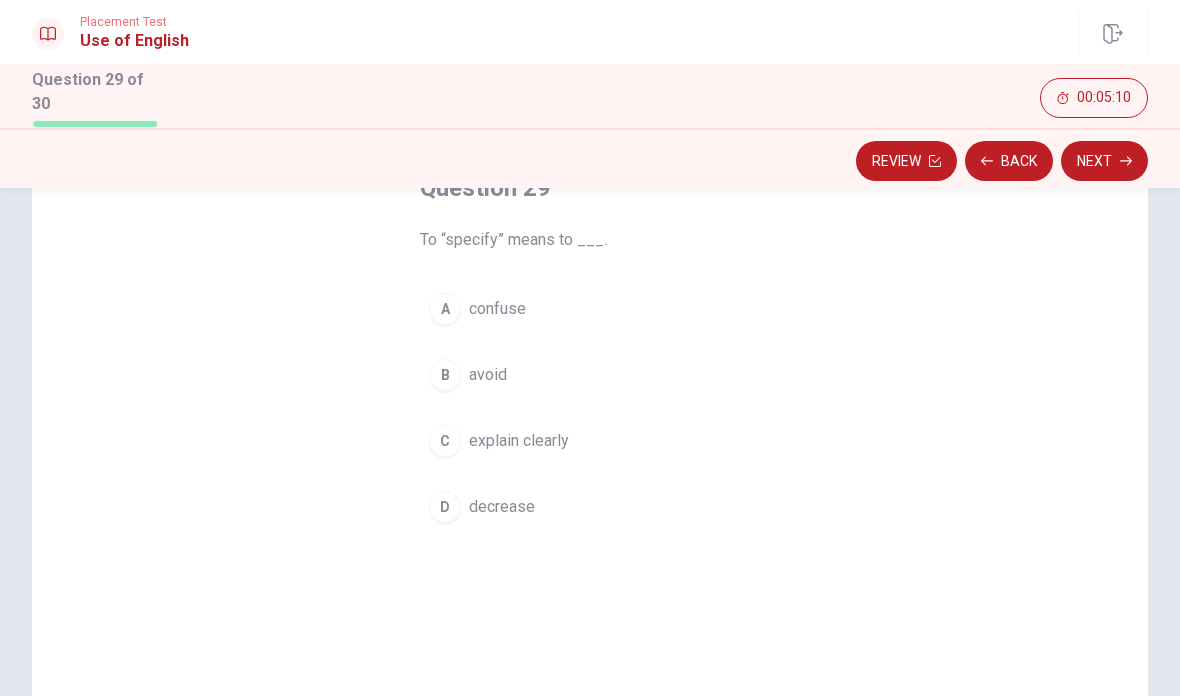 click on "C explain clearly" at bounding box center [590, 441] 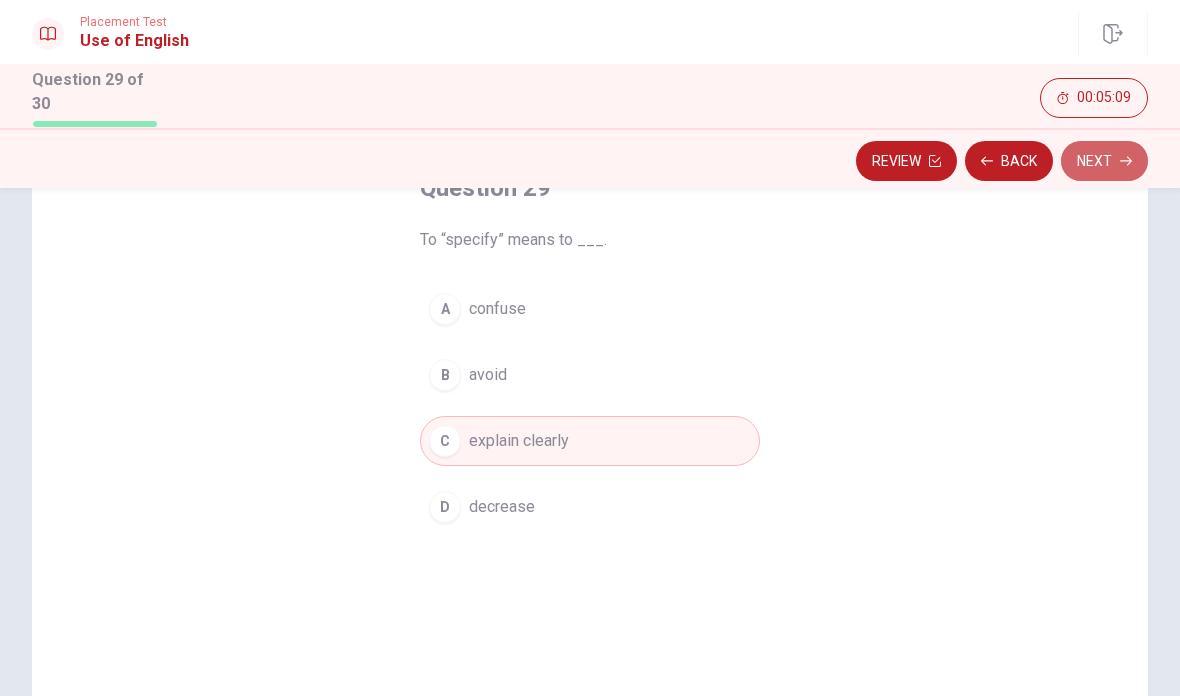click on "Next" at bounding box center [1104, 161] 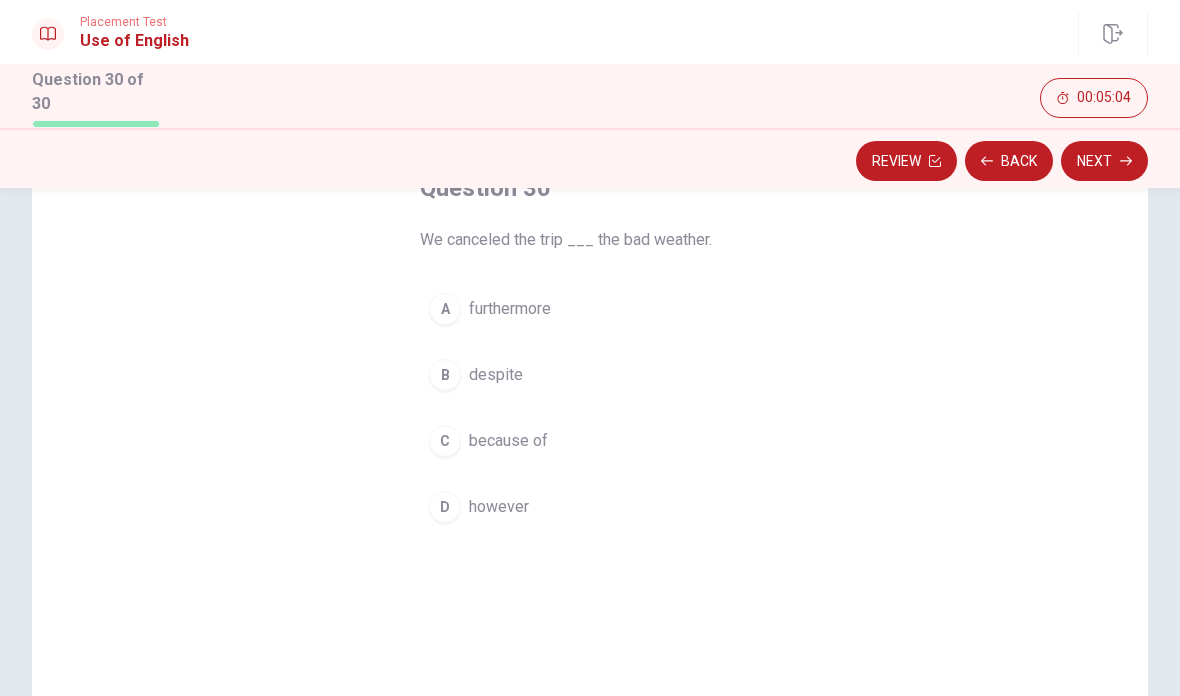 click on "C" at bounding box center (445, 441) 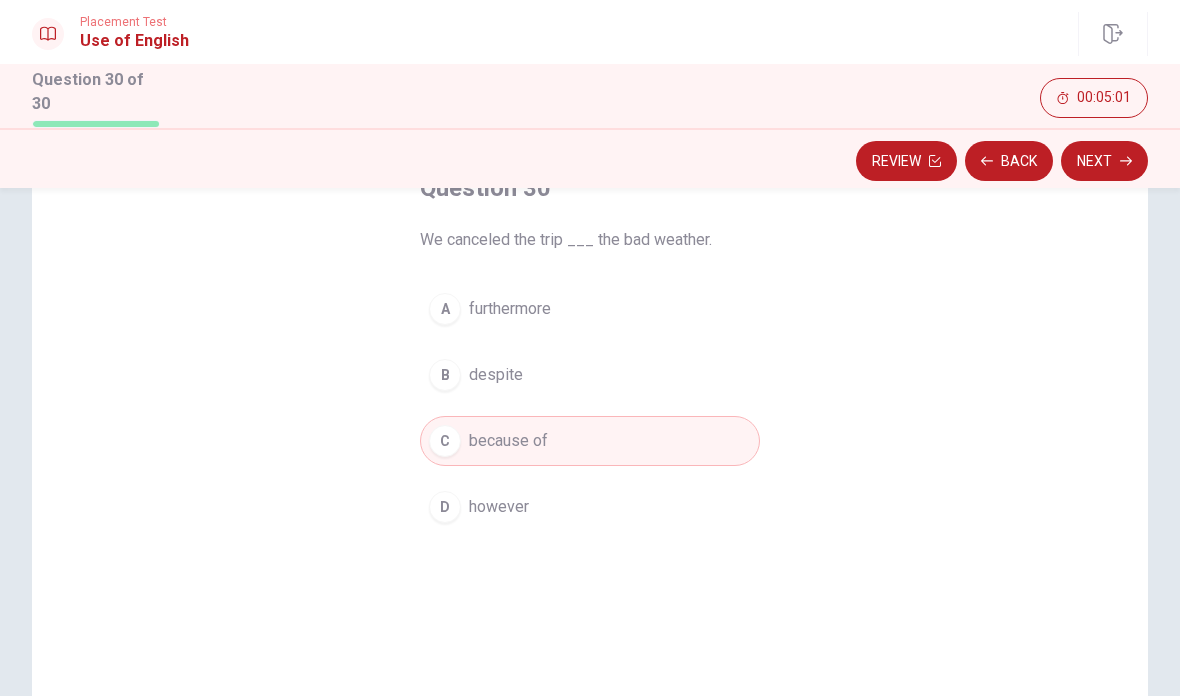 click on "Next" at bounding box center [1104, 161] 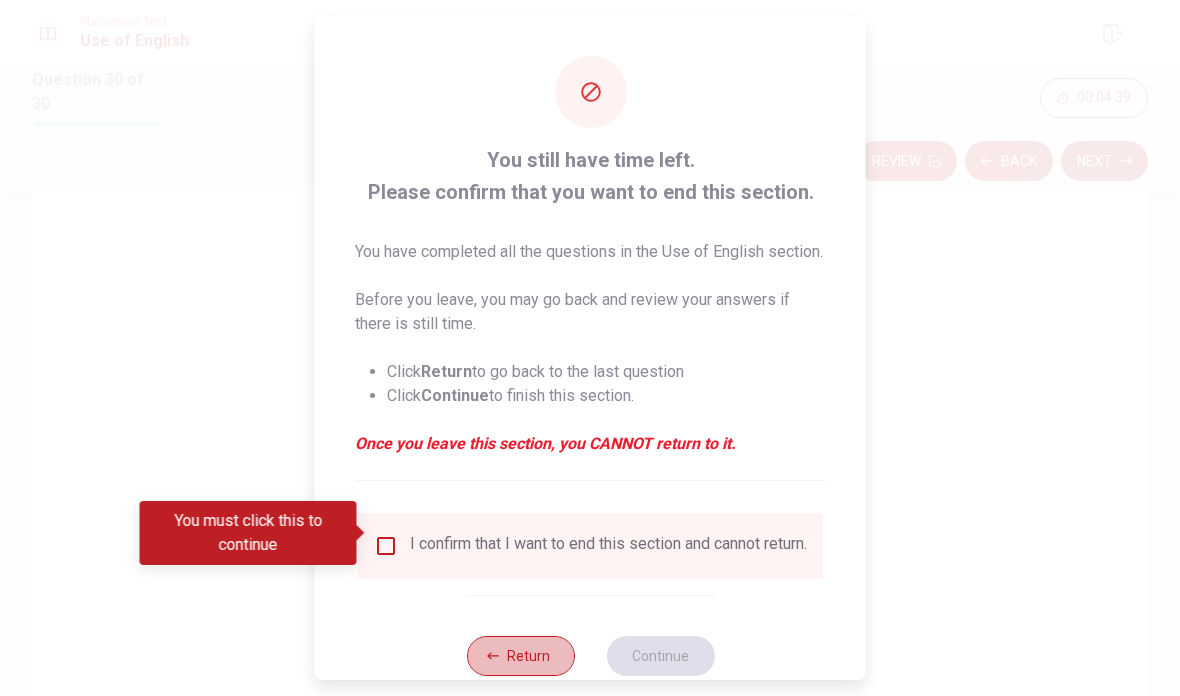 click on "Return" at bounding box center (520, 656) 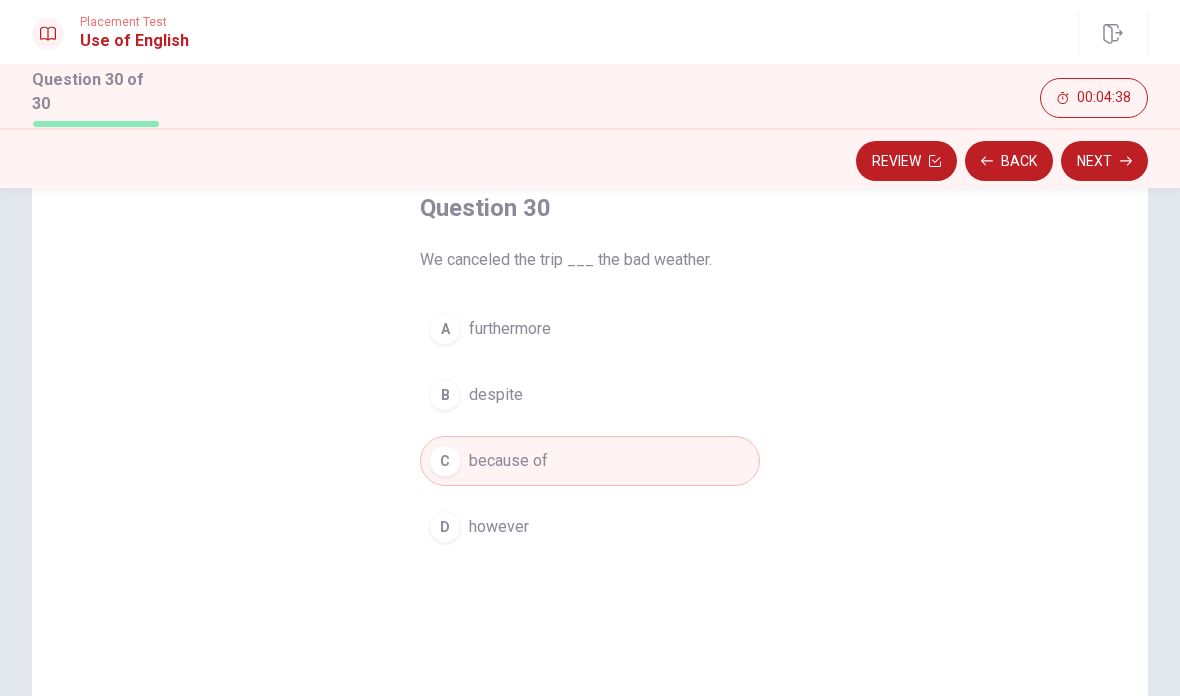 scroll, scrollTop: 117, scrollLeft: 0, axis: vertical 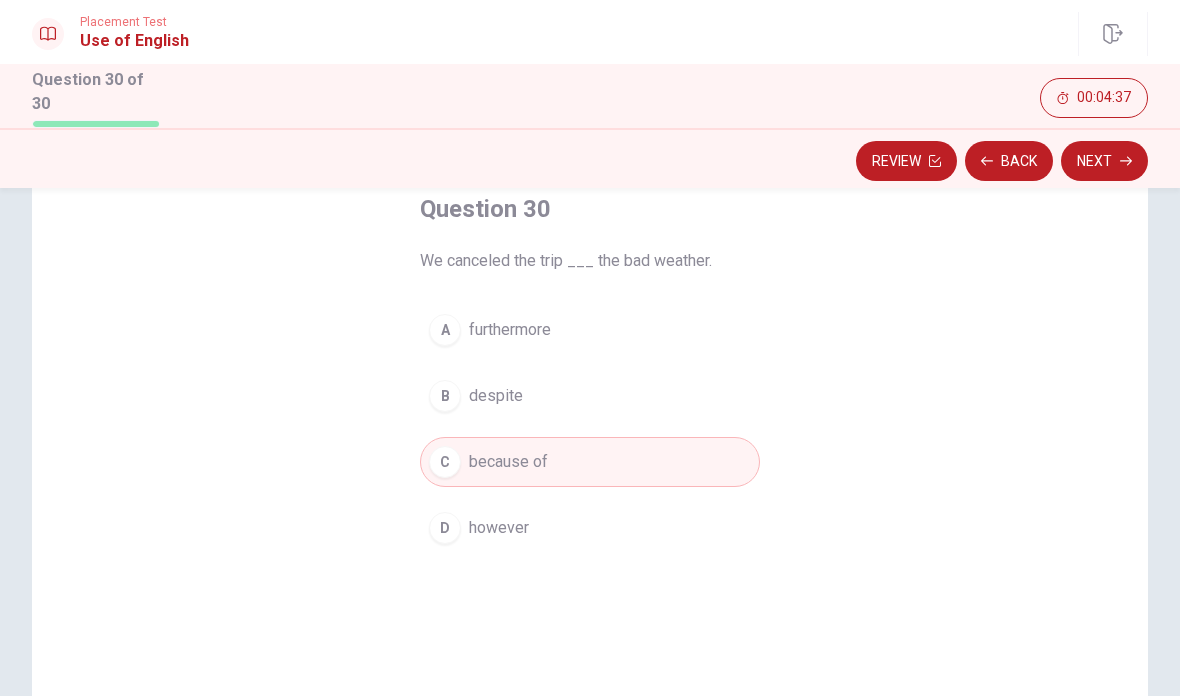 click on "Review" at bounding box center [906, 161] 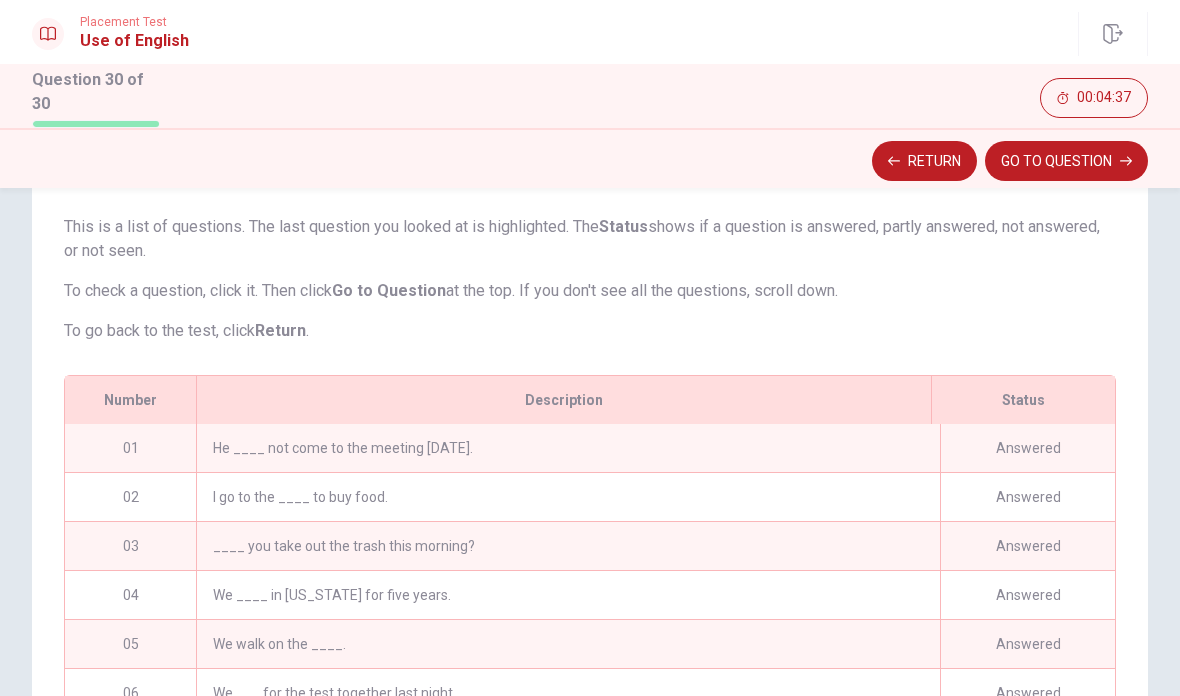 scroll, scrollTop: 864, scrollLeft: 0, axis: vertical 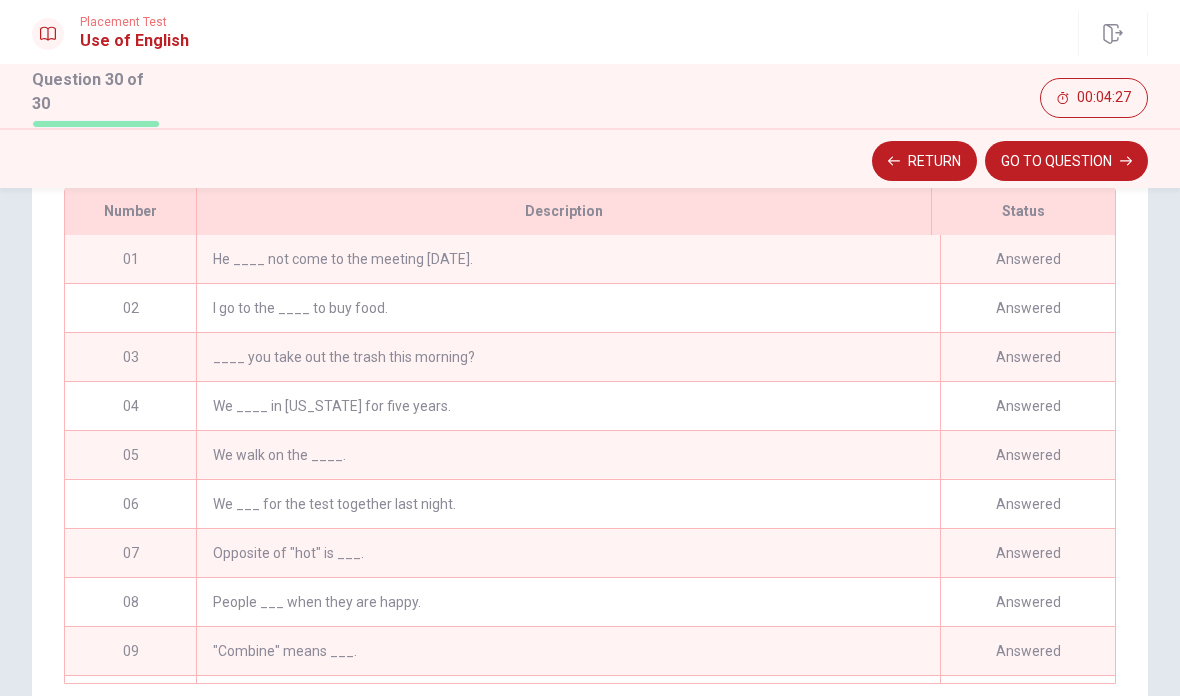 click on "Answered" at bounding box center [1027, 406] 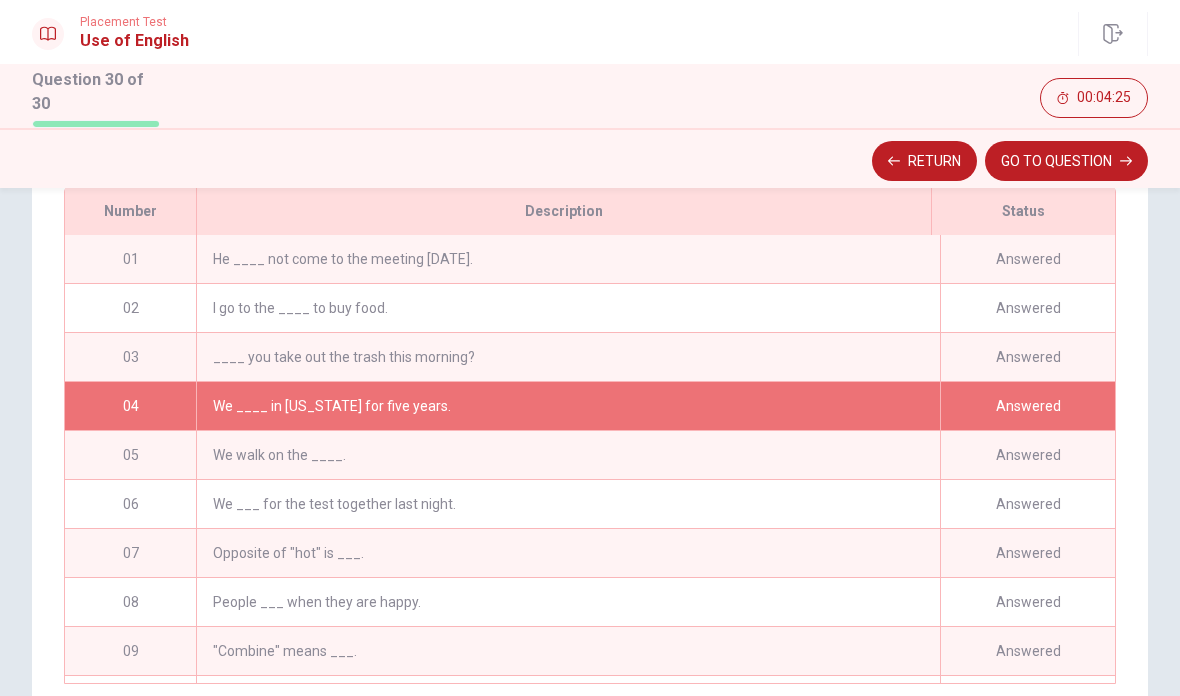 click on "Answered" at bounding box center [1027, 406] 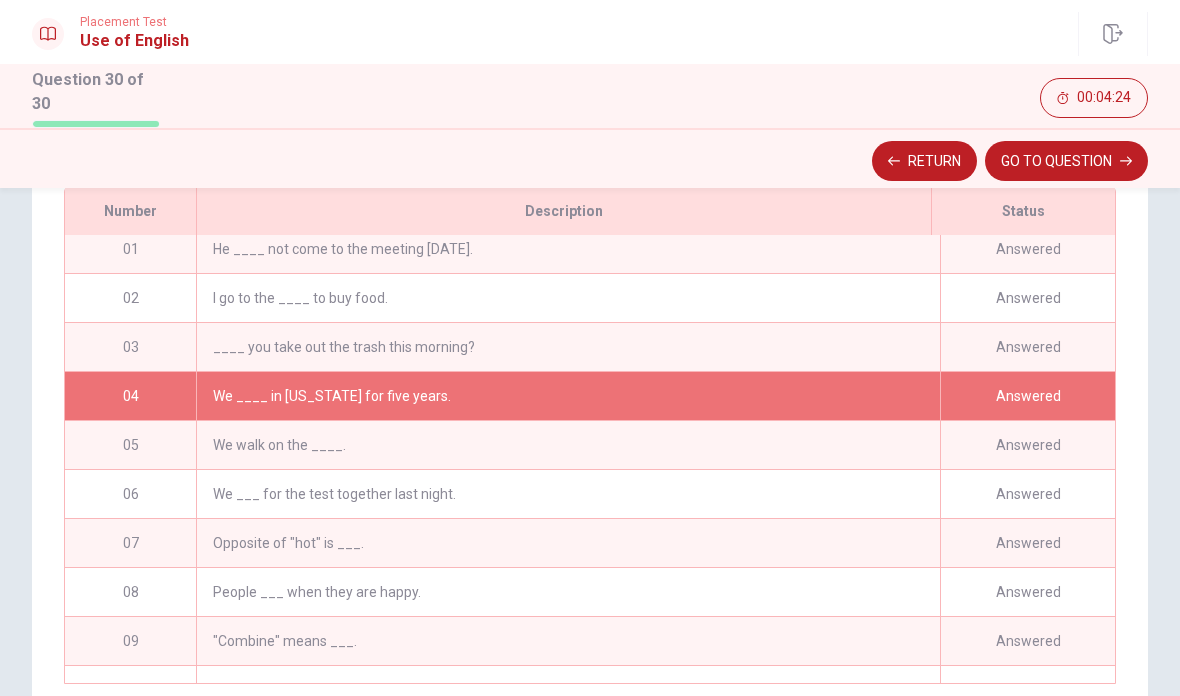 scroll, scrollTop: 10, scrollLeft: 0, axis: vertical 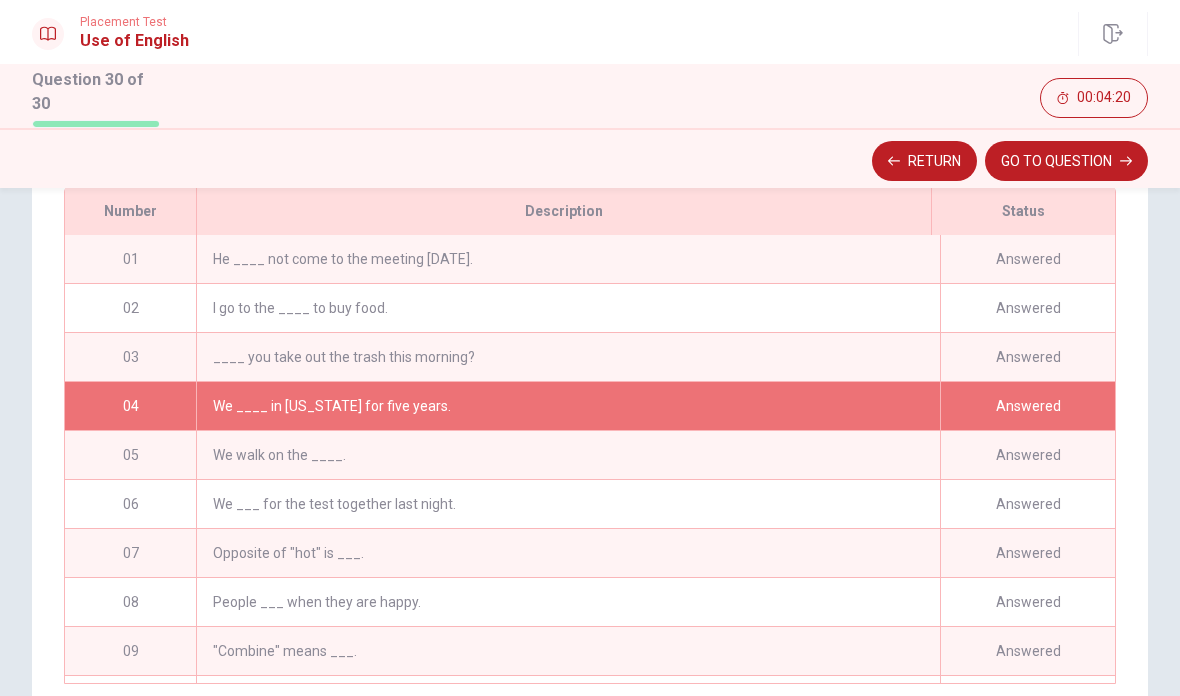 click on "Answered" at bounding box center [1027, 406] 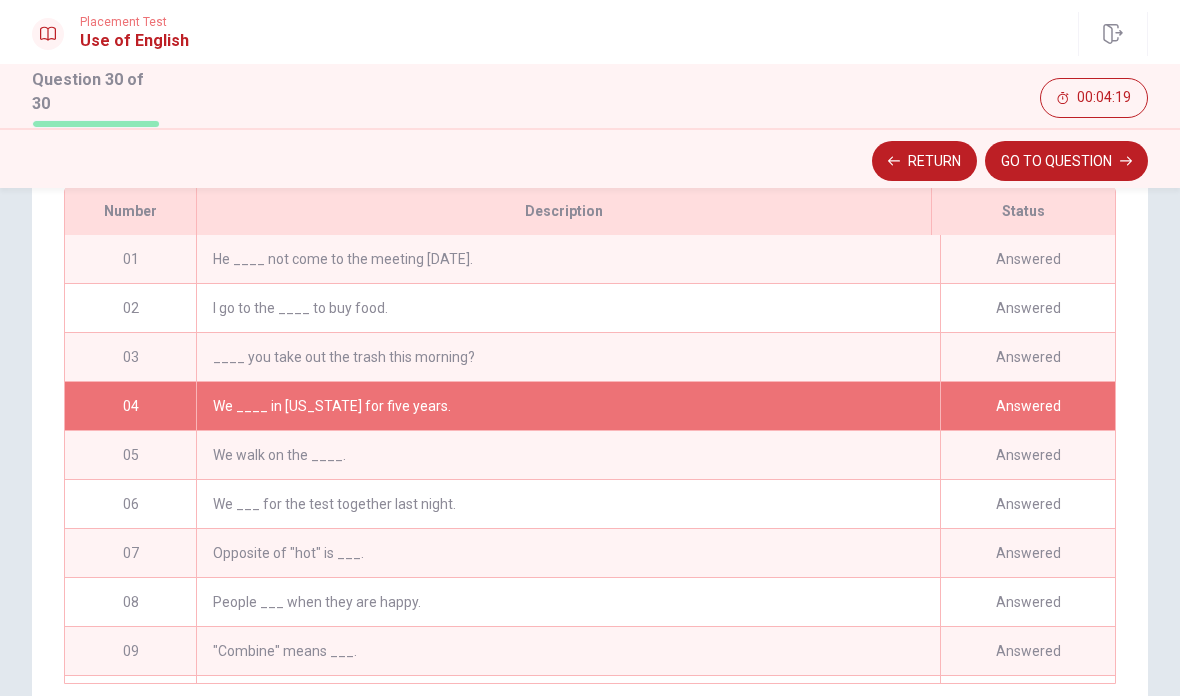 click on "Answered" at bounding box center (1027, 406) 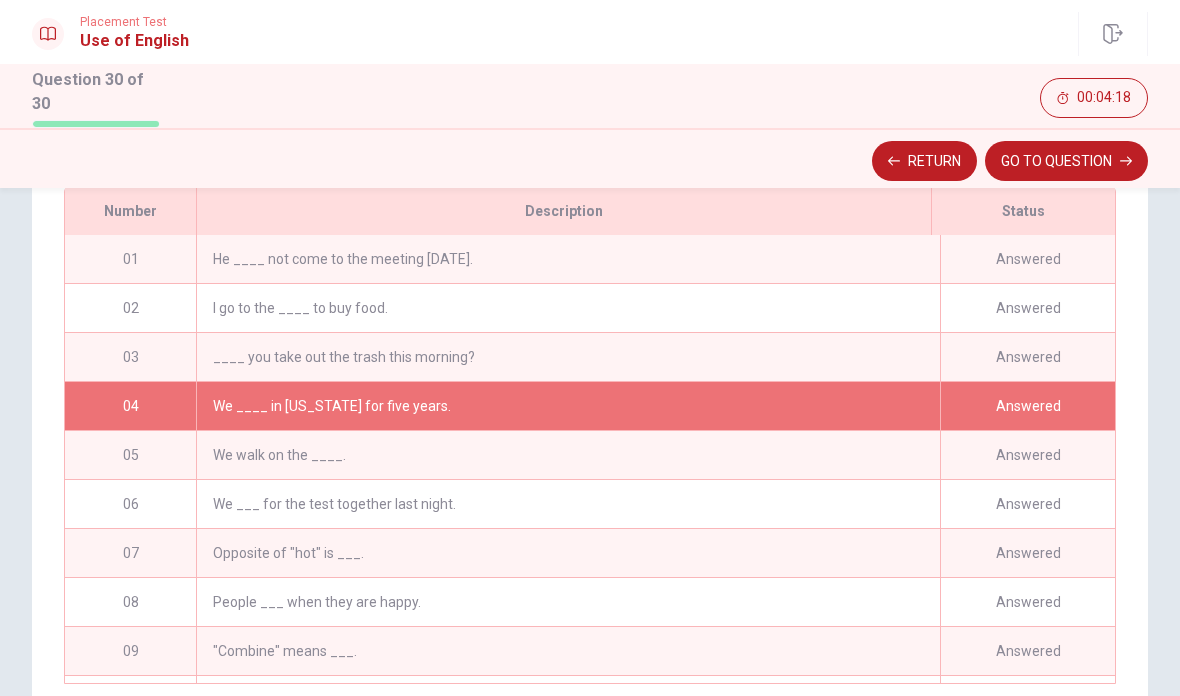 click on "We ____ in New York for five years." at bounding box center (568, 406) 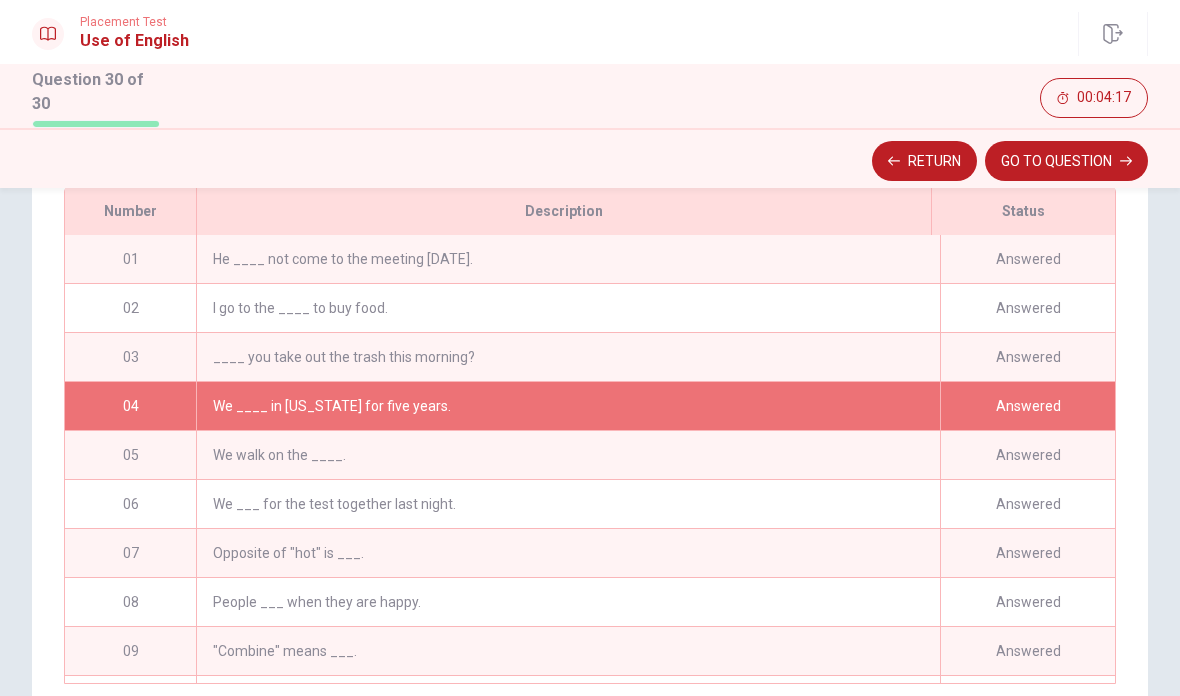click on "Answered" at bounding box center [1027, 406] 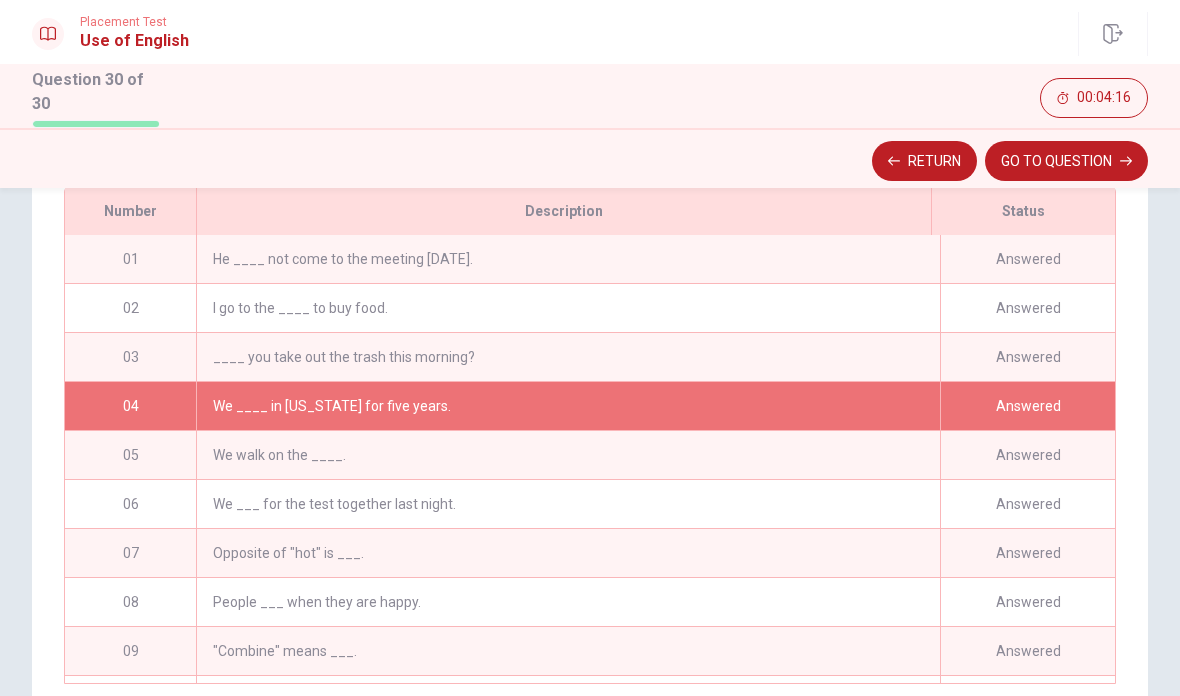 click on "Answered" at bounding box center (1027, 406) 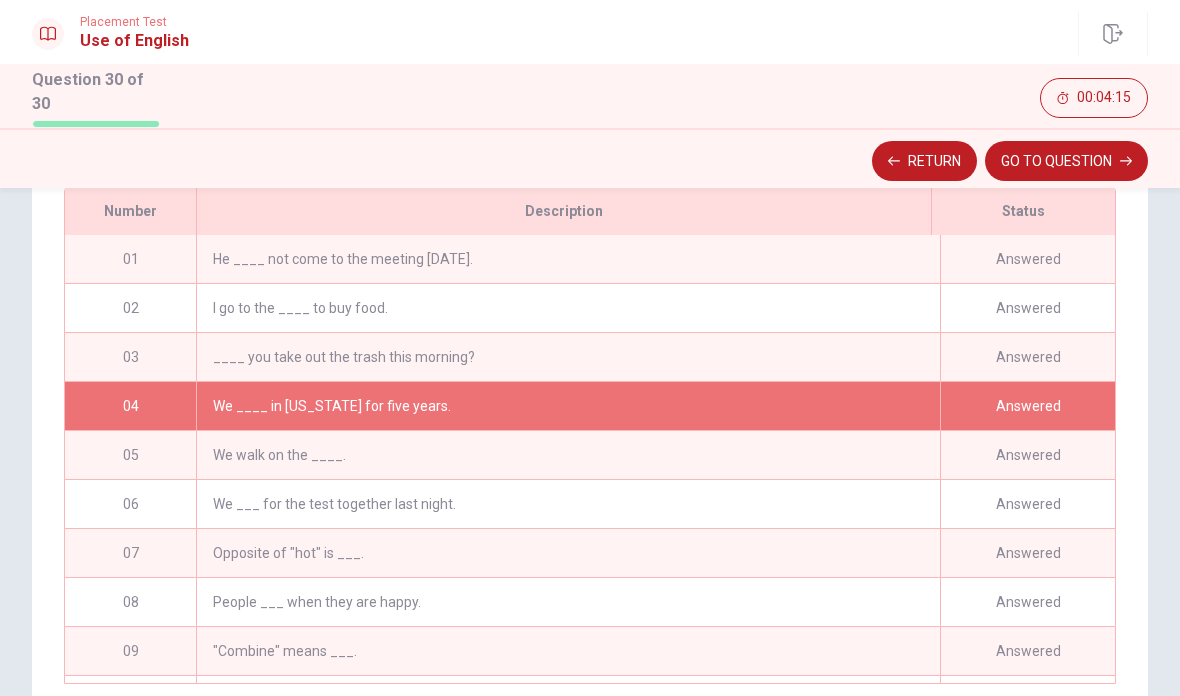 click on "Answered" at bounding box center (1027, 406) 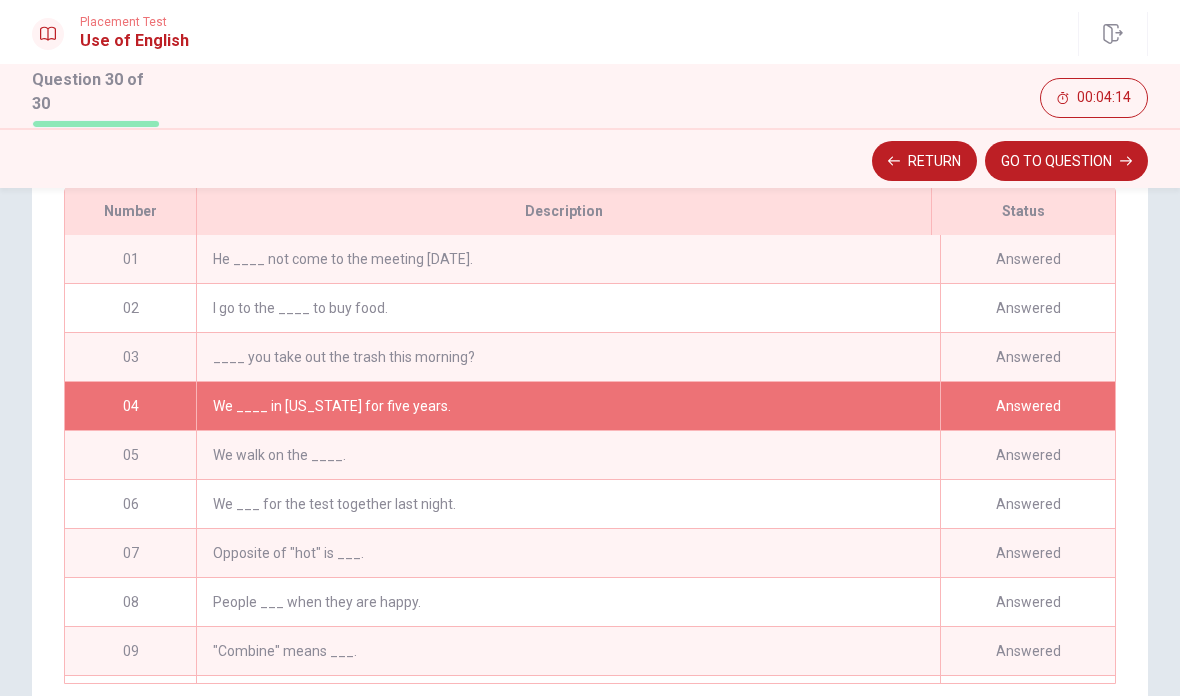 click on "06 We ___ for the test together last night. Answered" at bounding box center (590, 503) 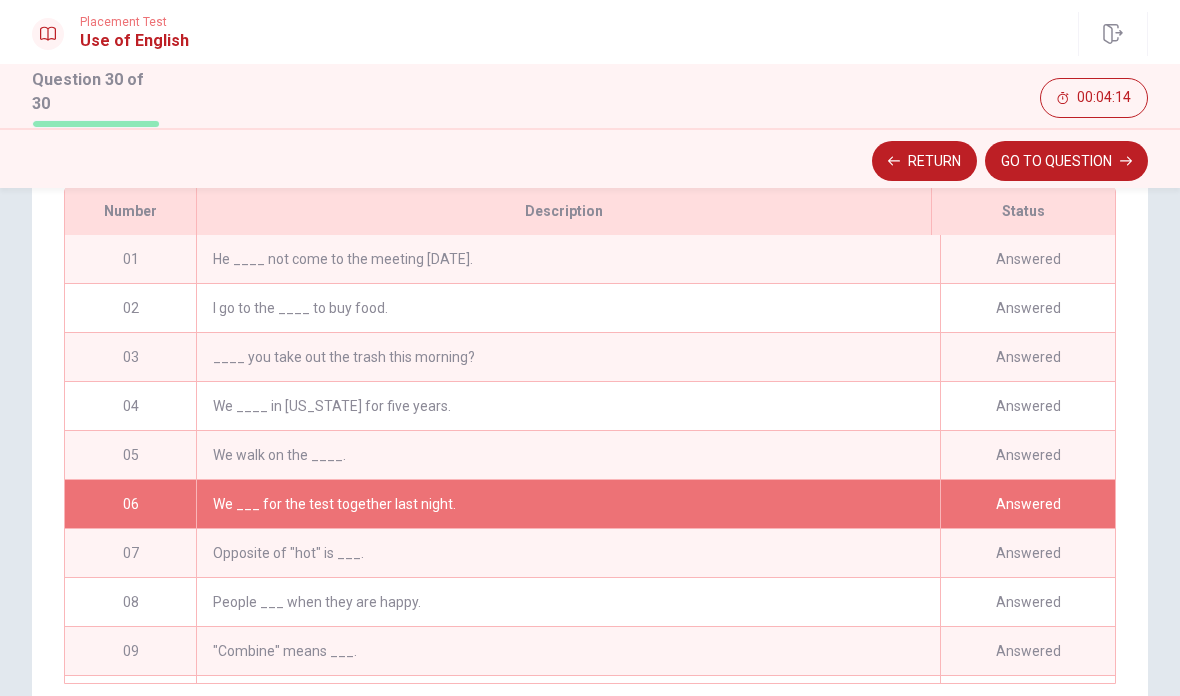 click on "We walk on the ____." at bounding box center [568, 455] 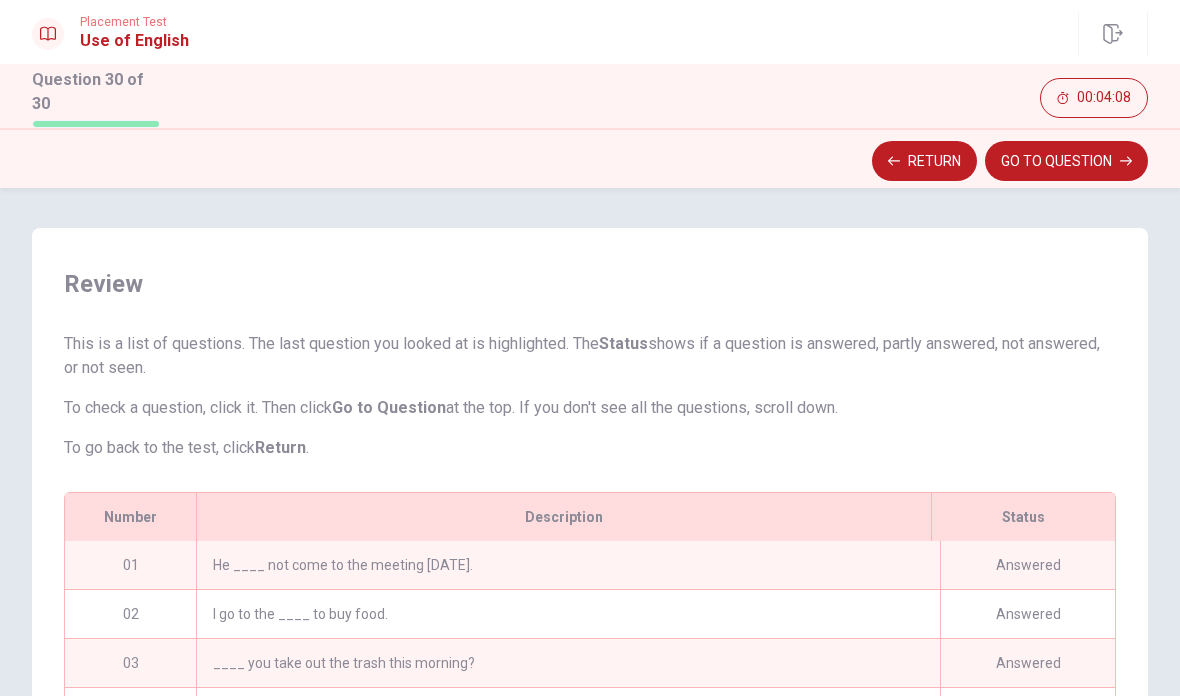 scroll, scrollTop: 0, scrollLeft: 0, axis: both 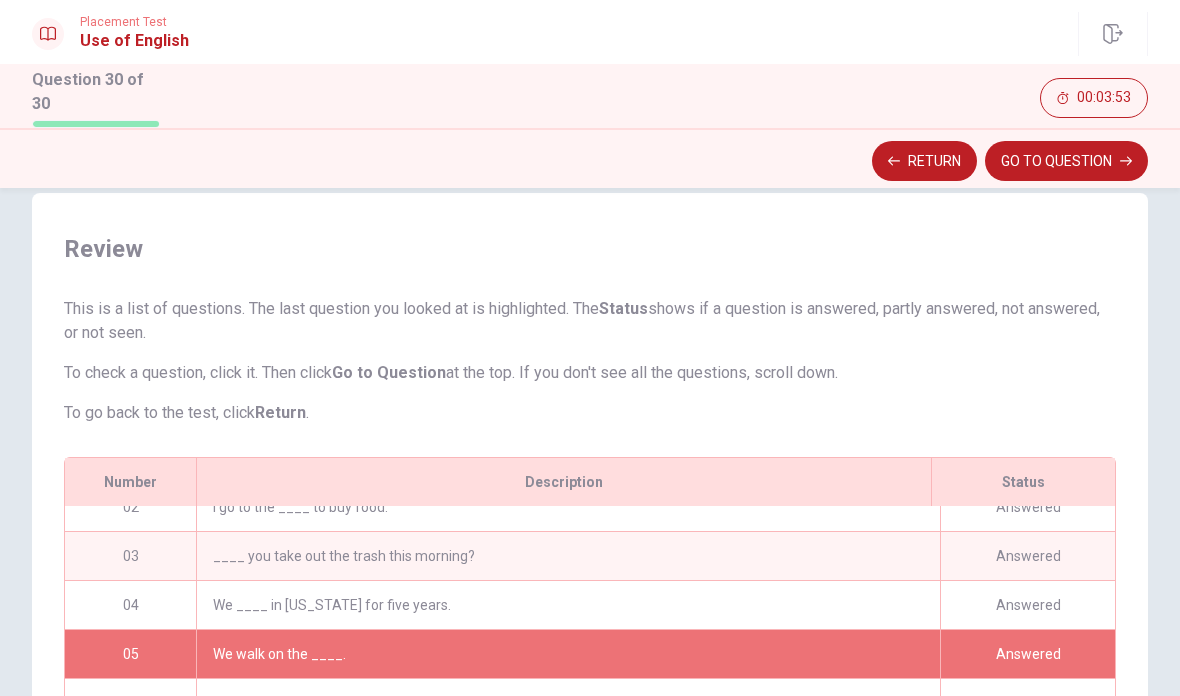 click on "05" at bounding box center (130, 654) 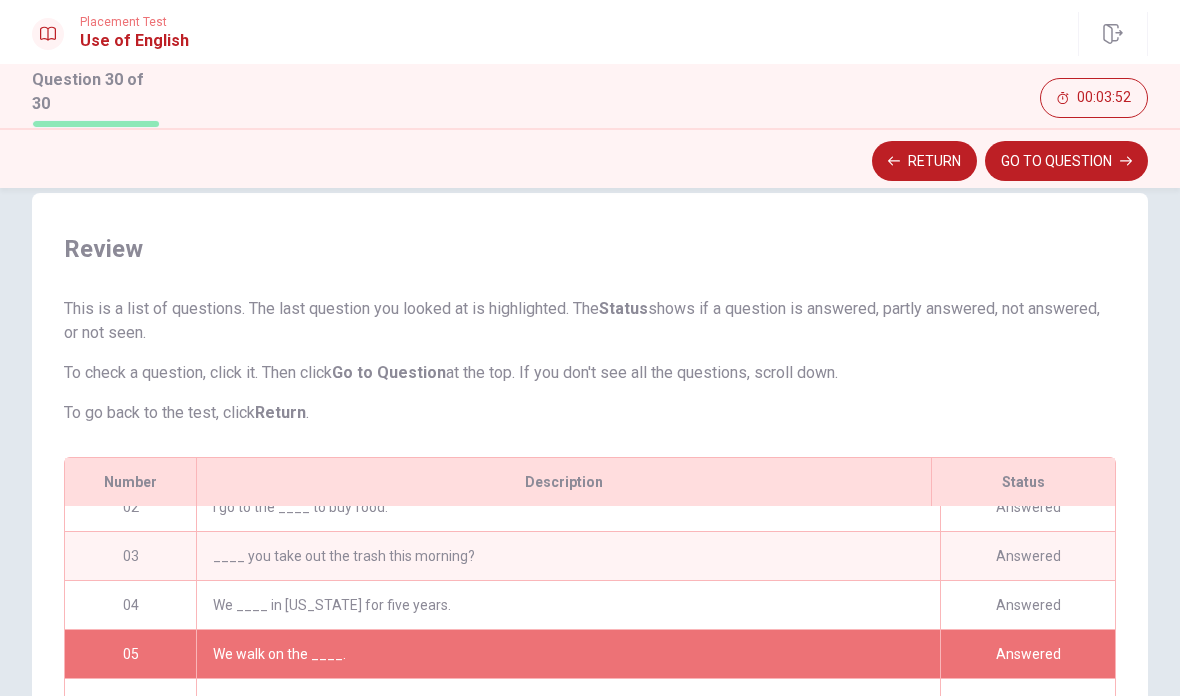 click on "We walk on the ____." at bounding box center (568, 654) 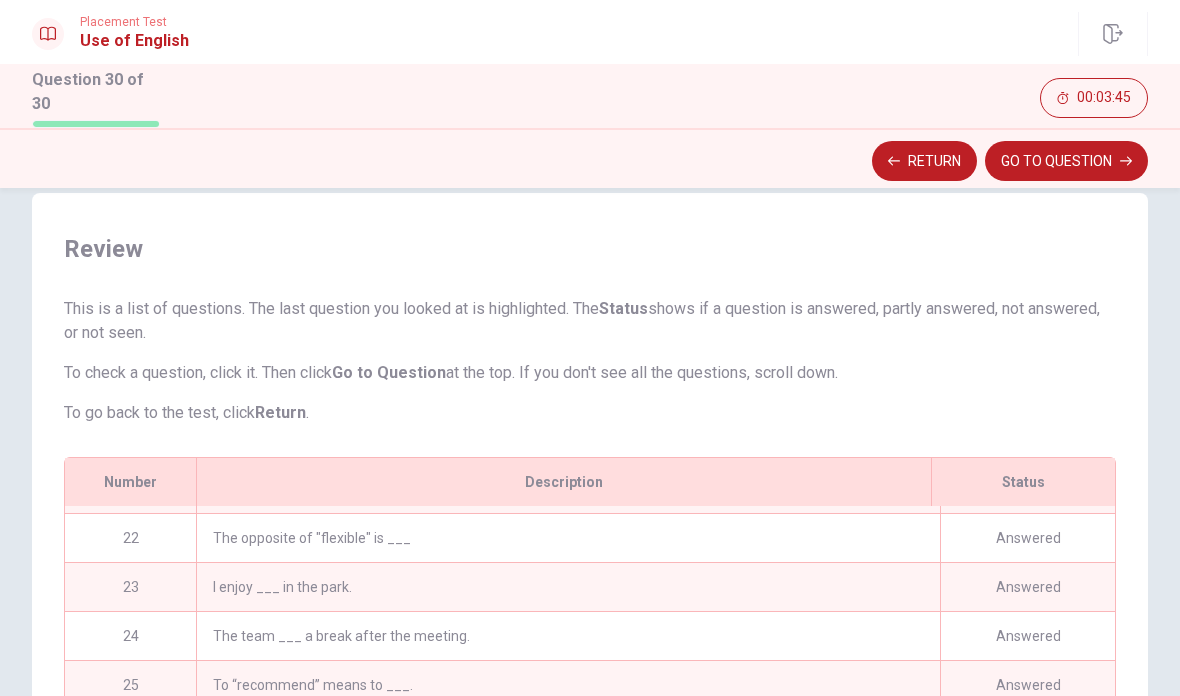 scroll, scrollTop: 1022, scrollLeft: 0, axis: vertical 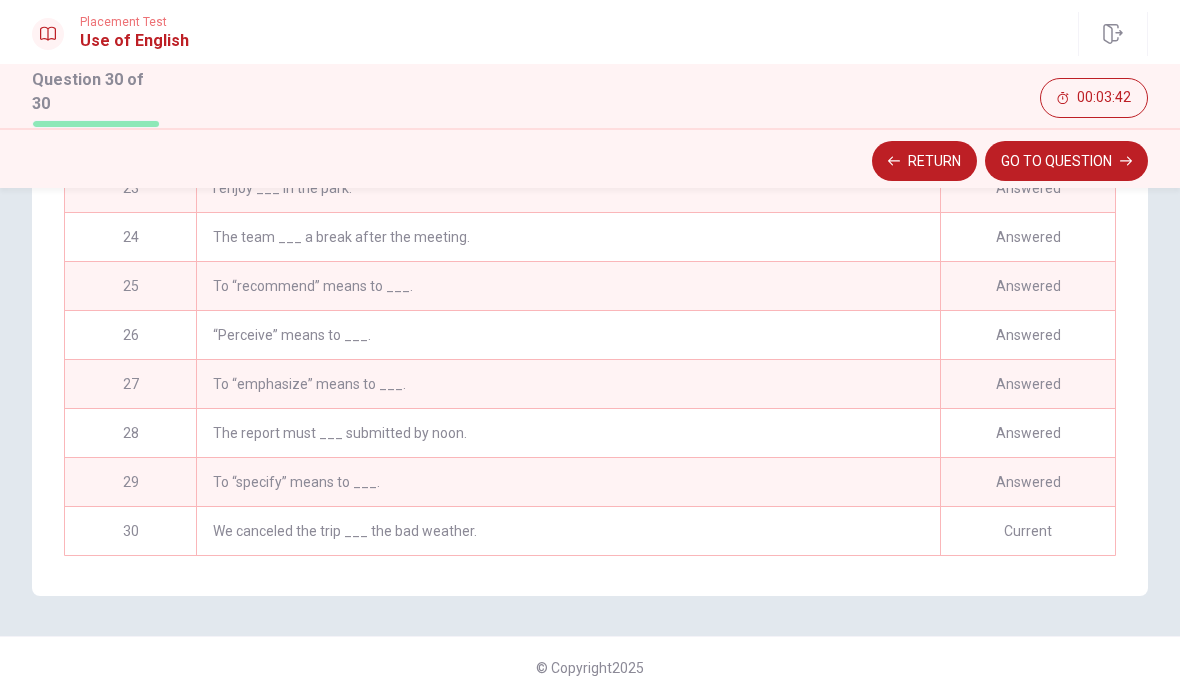 click on "Current" at bounding box center (1027, 531) 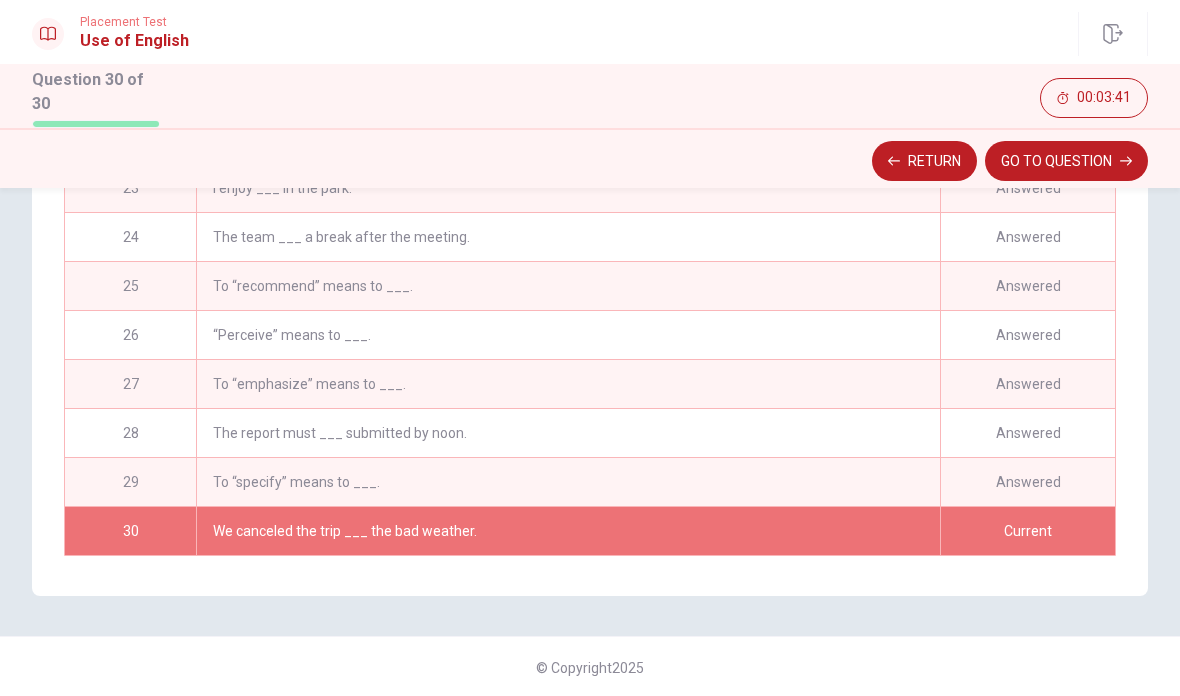 click on "Current" at bounding box center (1027, 531) 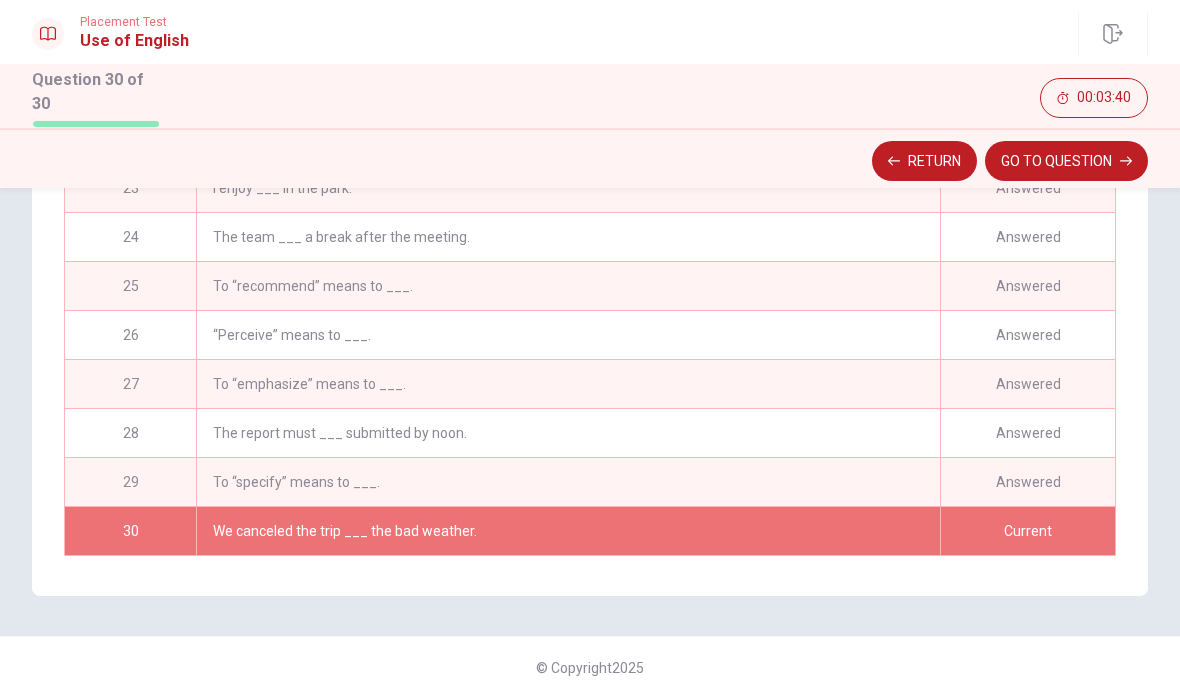 click on "Answered" at bounding box center (1027, 482) 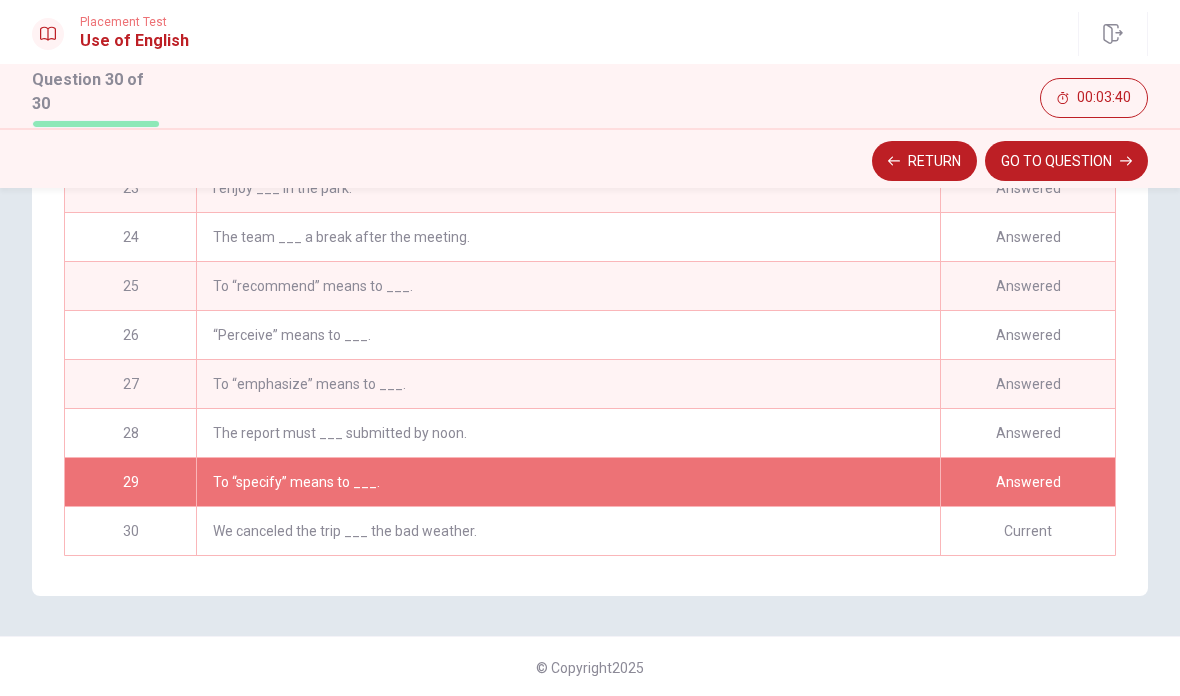 click on "Answered" at bounding box center (1027, 482) 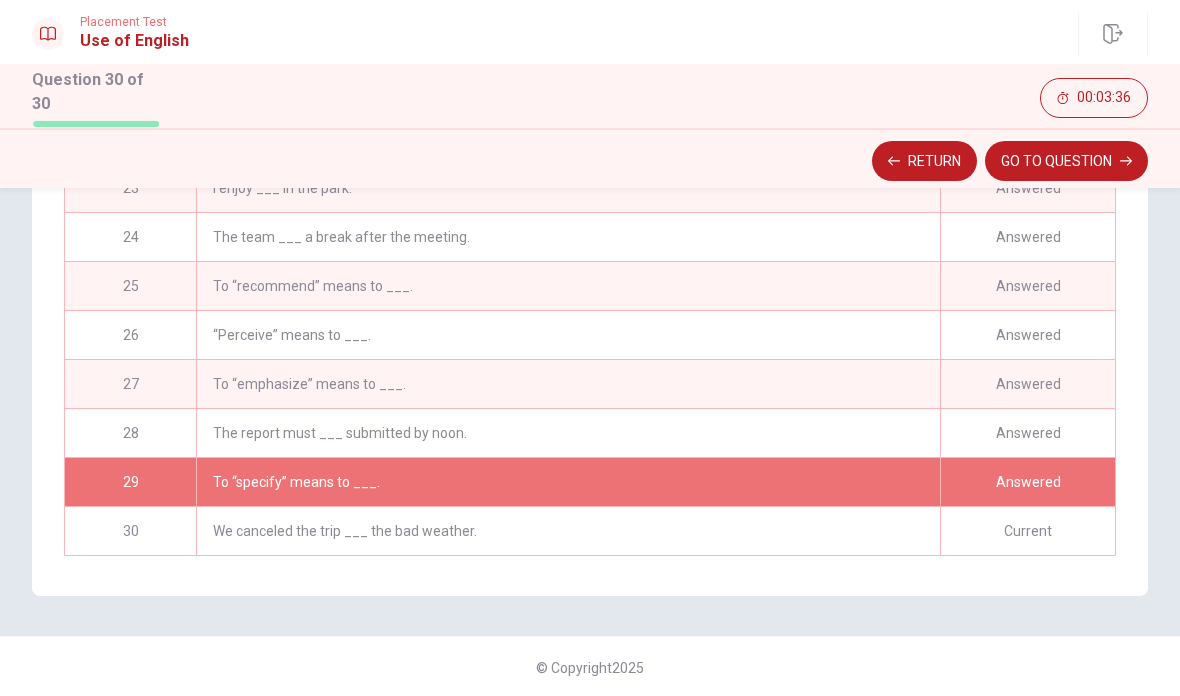 click on "GO TO QUESTION" at bounding box center (1066, 161) 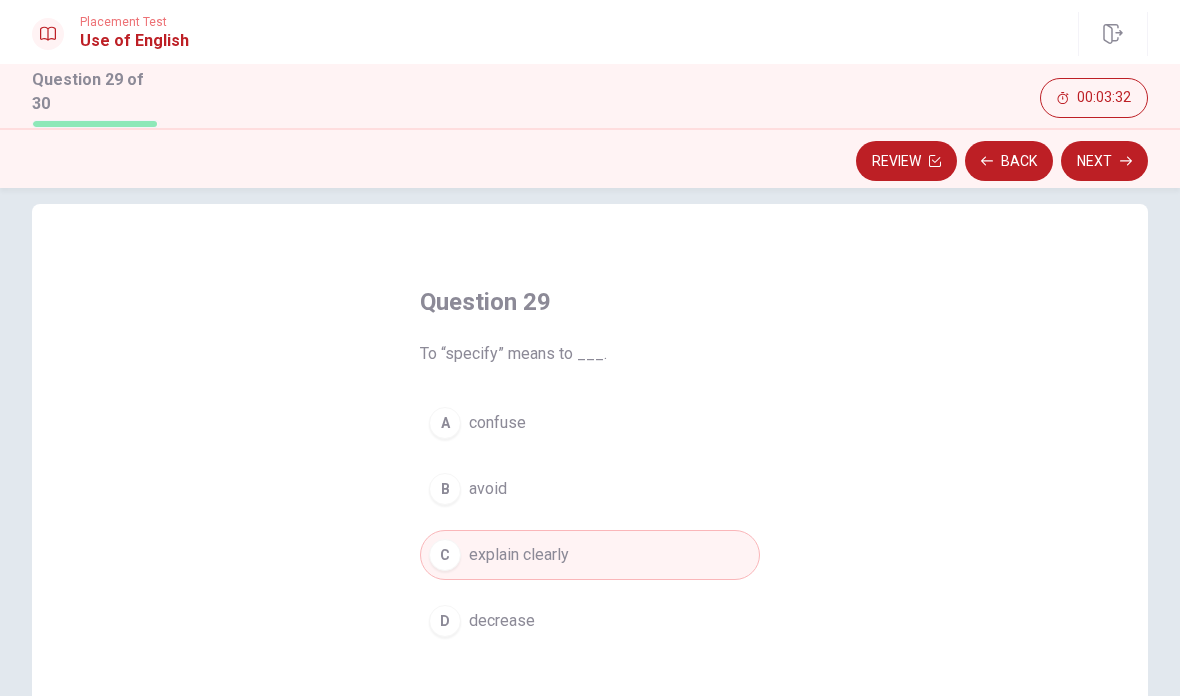 scroll, scrollTop: 24, scrollLeft: 0, axis: vertical 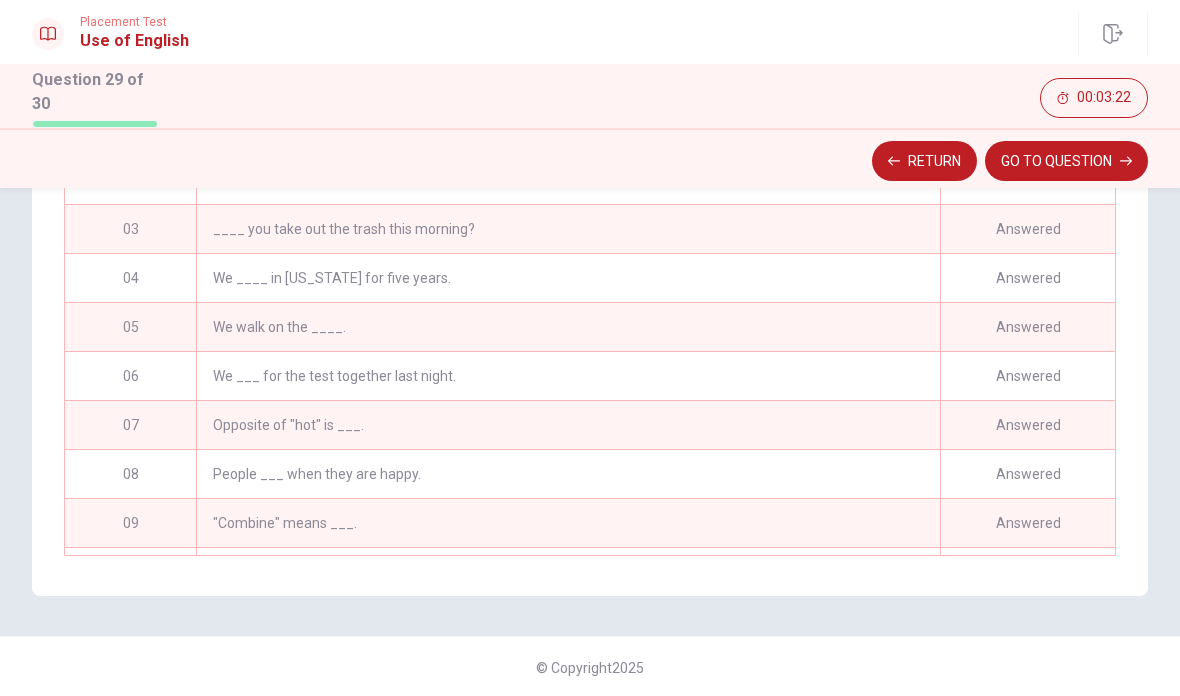 click on "Answered" at bounding box center [1027, 278] 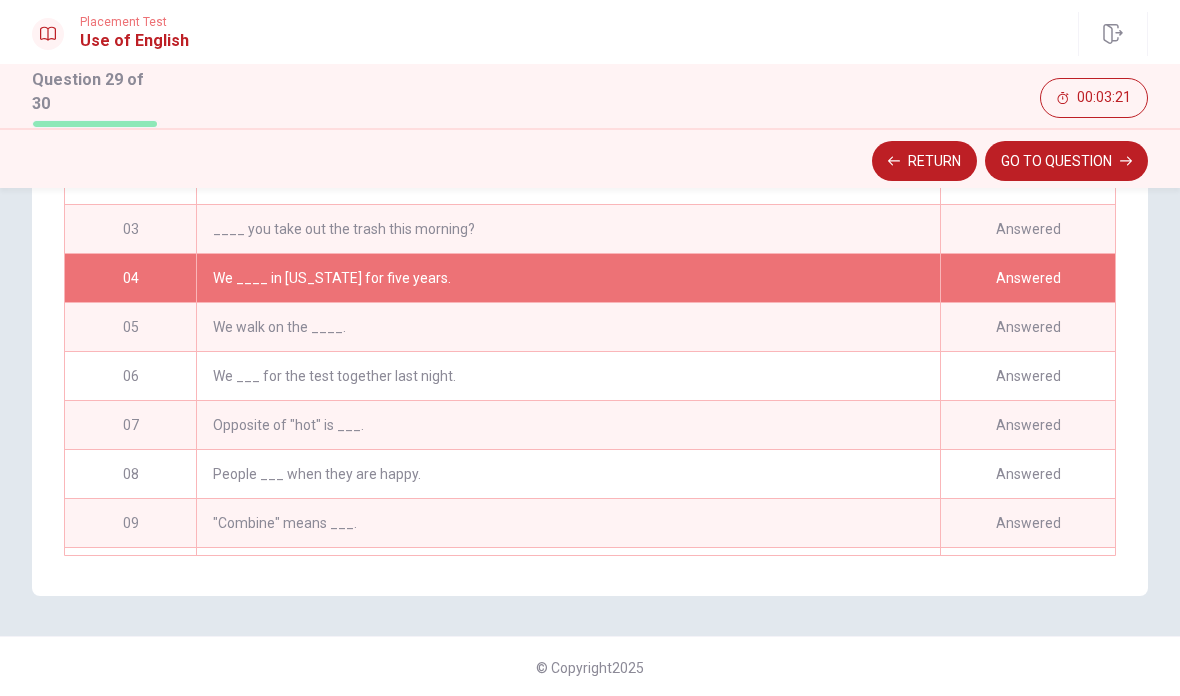 click on "GO TO QUESTION" at bounding box center [1066, 161] 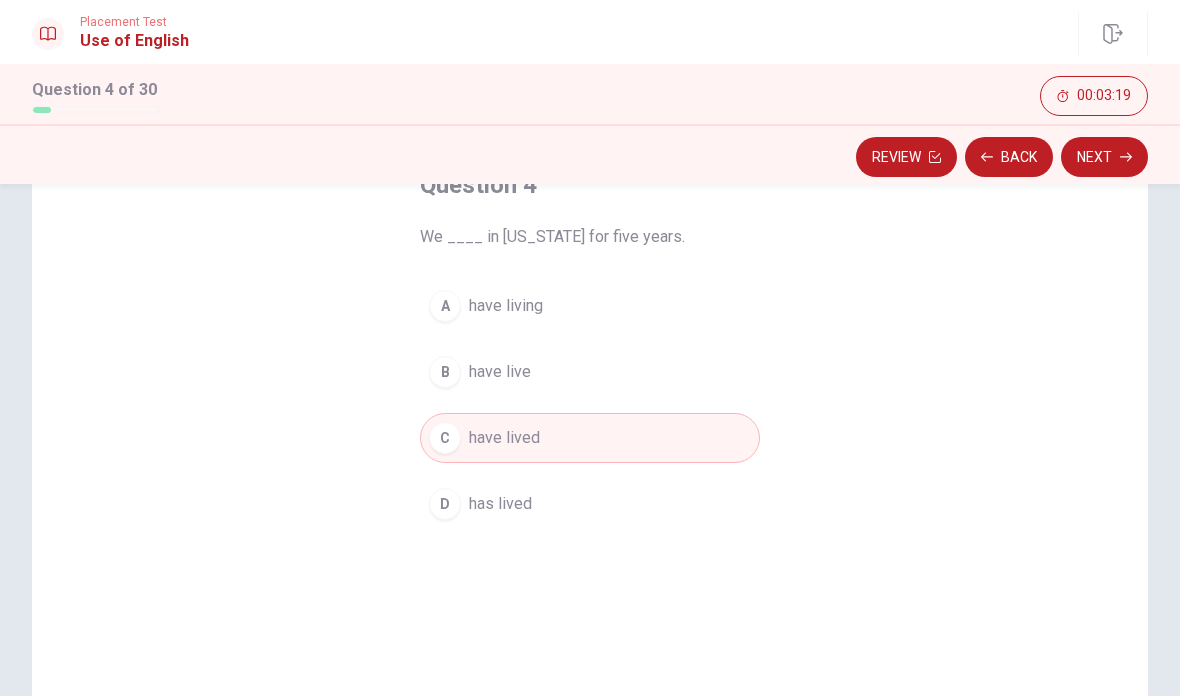 scroll, scrollTop: 138, scrollLeft: 0, axis: vertical 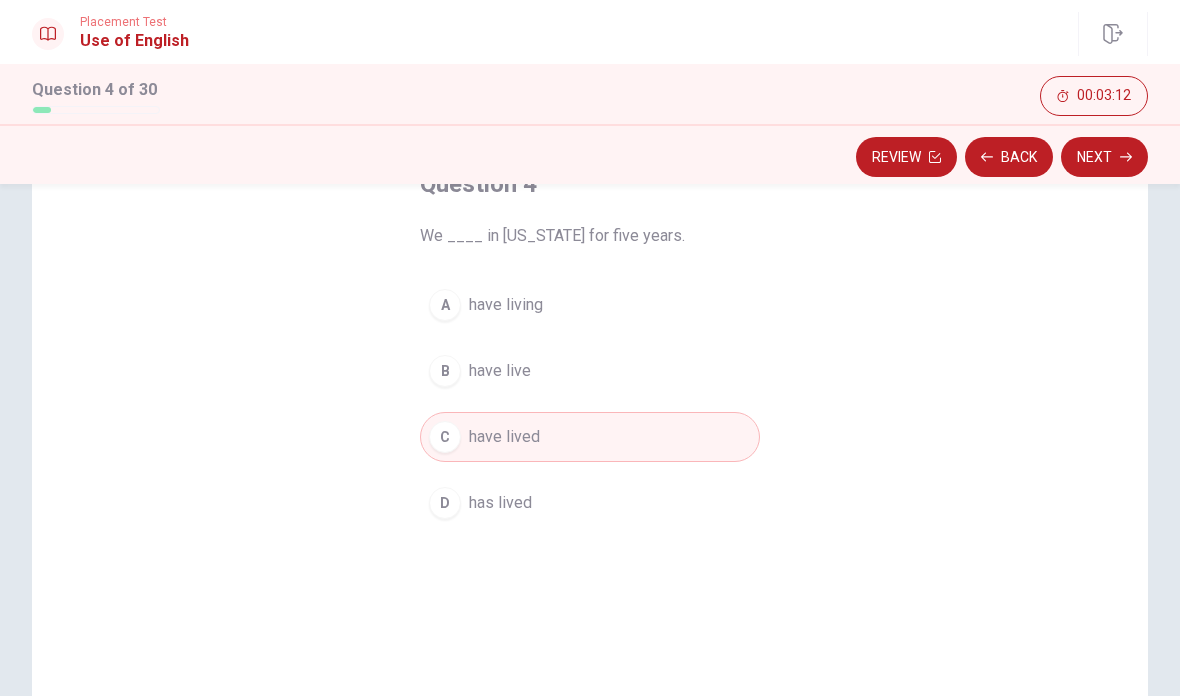 click on "have live" at bounding box center [500, 371] 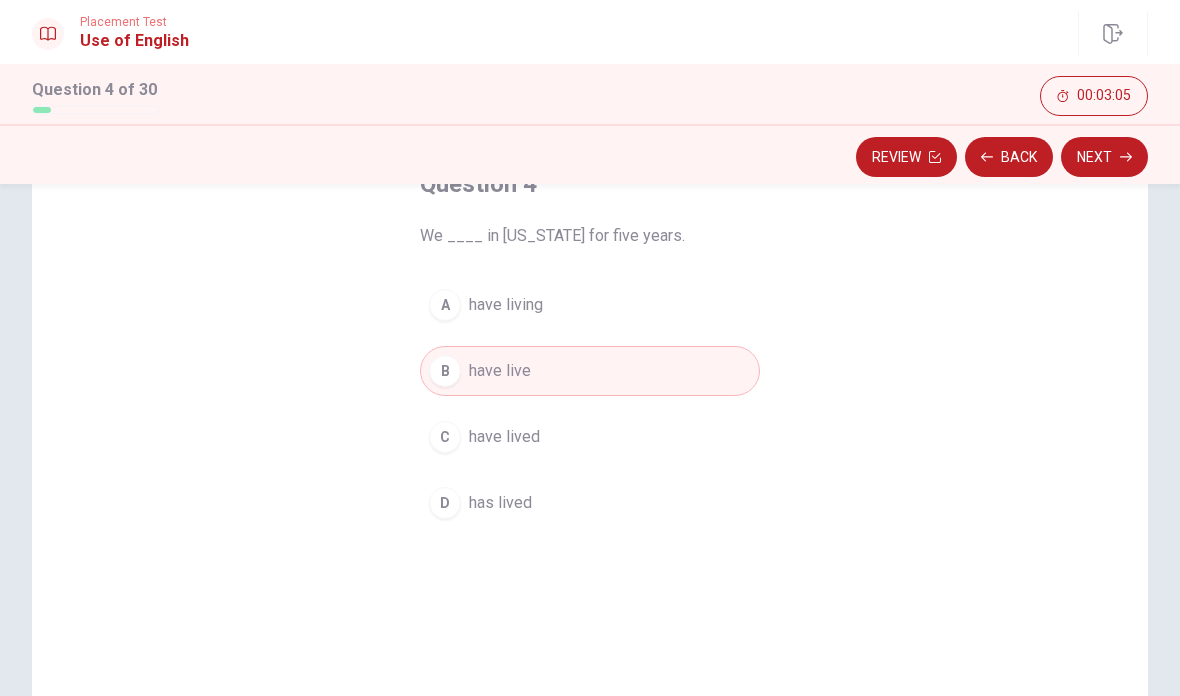 click on "Next" at bounding box center (1104, 157) 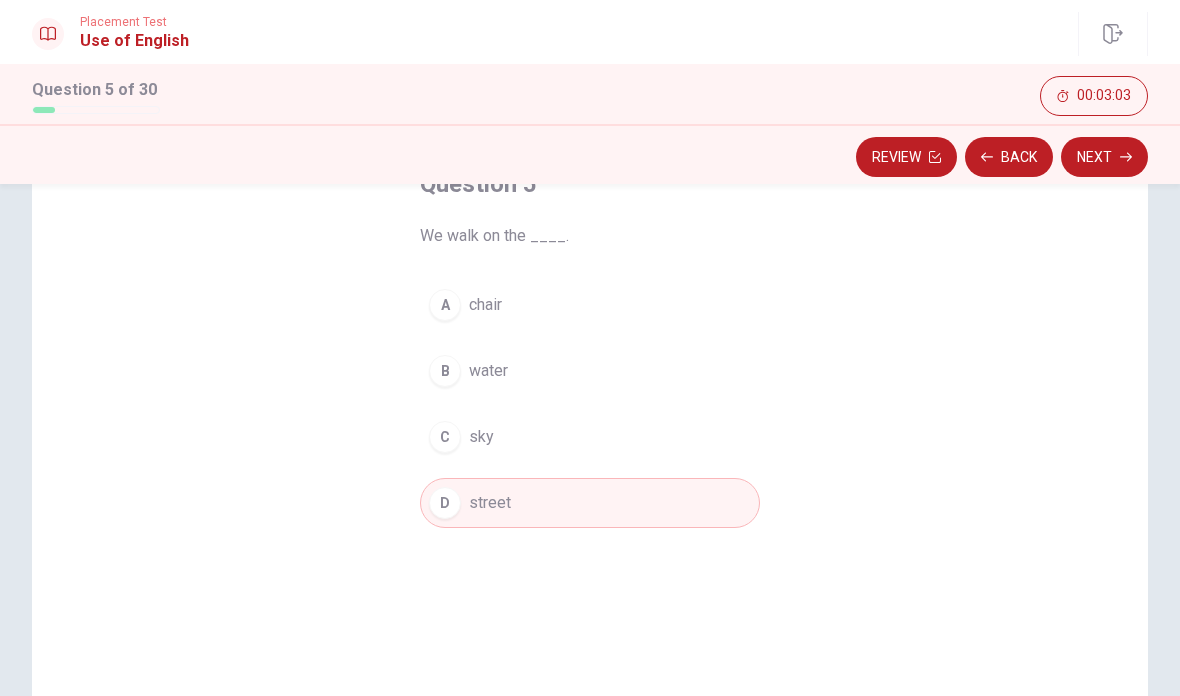 click on "Review" at bounding box center [906, 157] 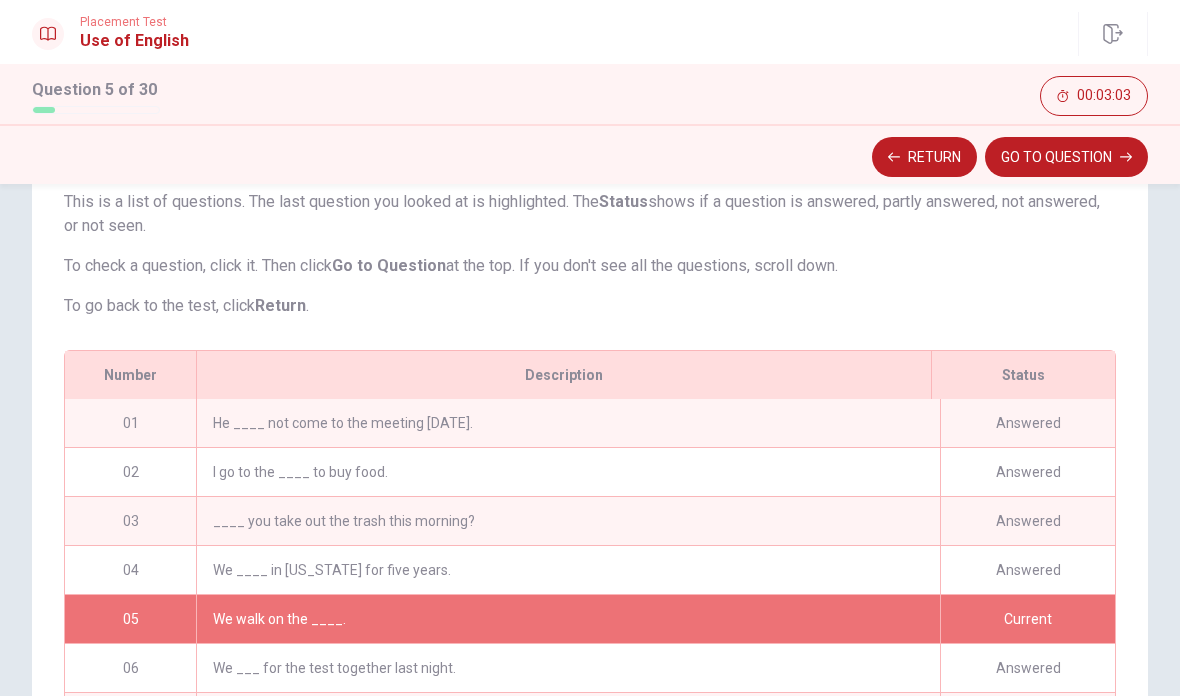 scroll, scrollTop: 87, scrollLeft: 0, axis: vertical 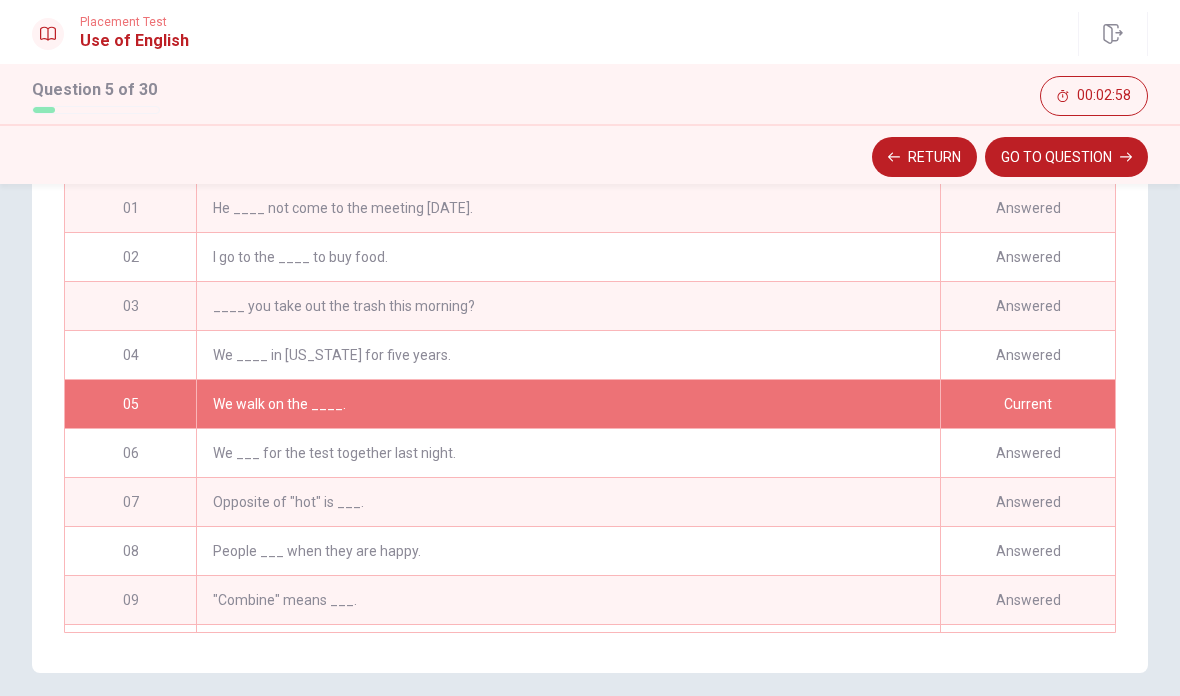 click on "We ____ in New York for five years." at bounding box center (568, 355) 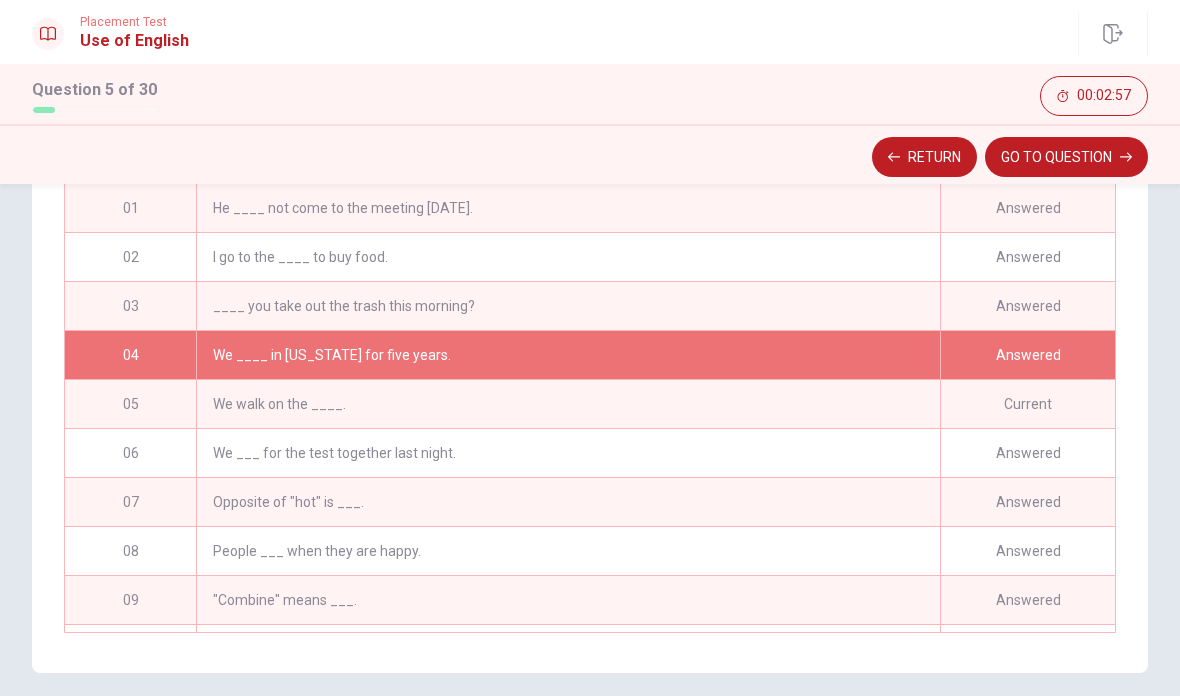 click on "GO TO QUESTION" at bounding box center (1066, 157) 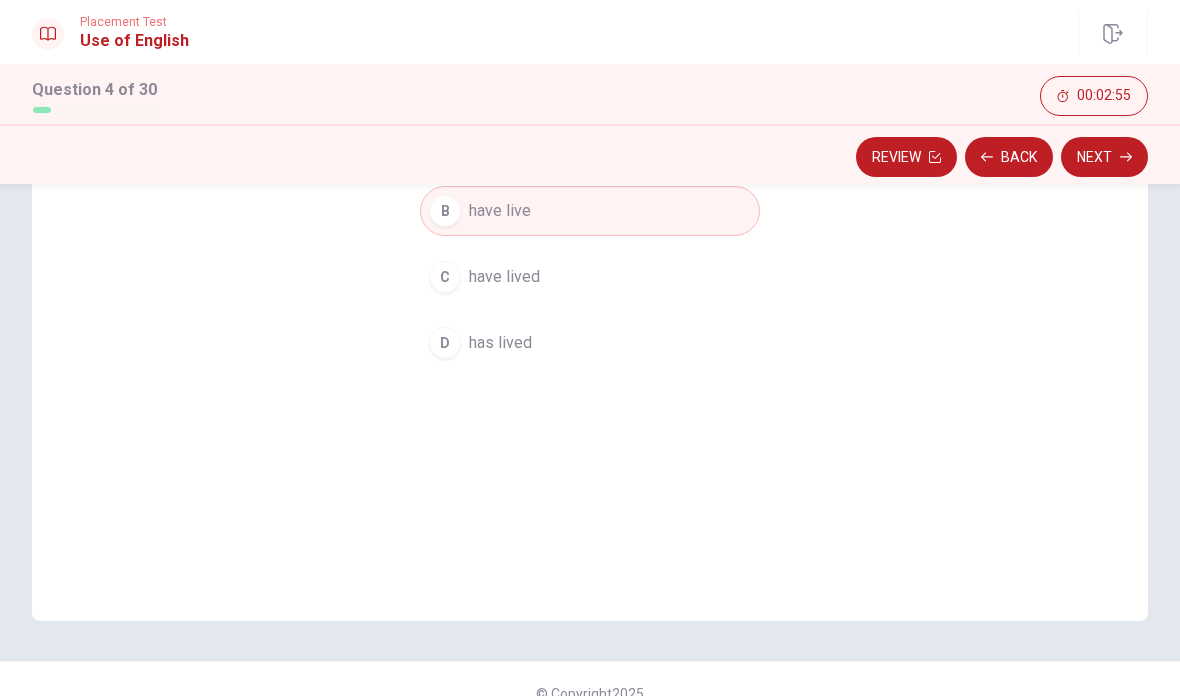 scroll, scrollTop: 294, scrollLeft: 0, axis: vertical 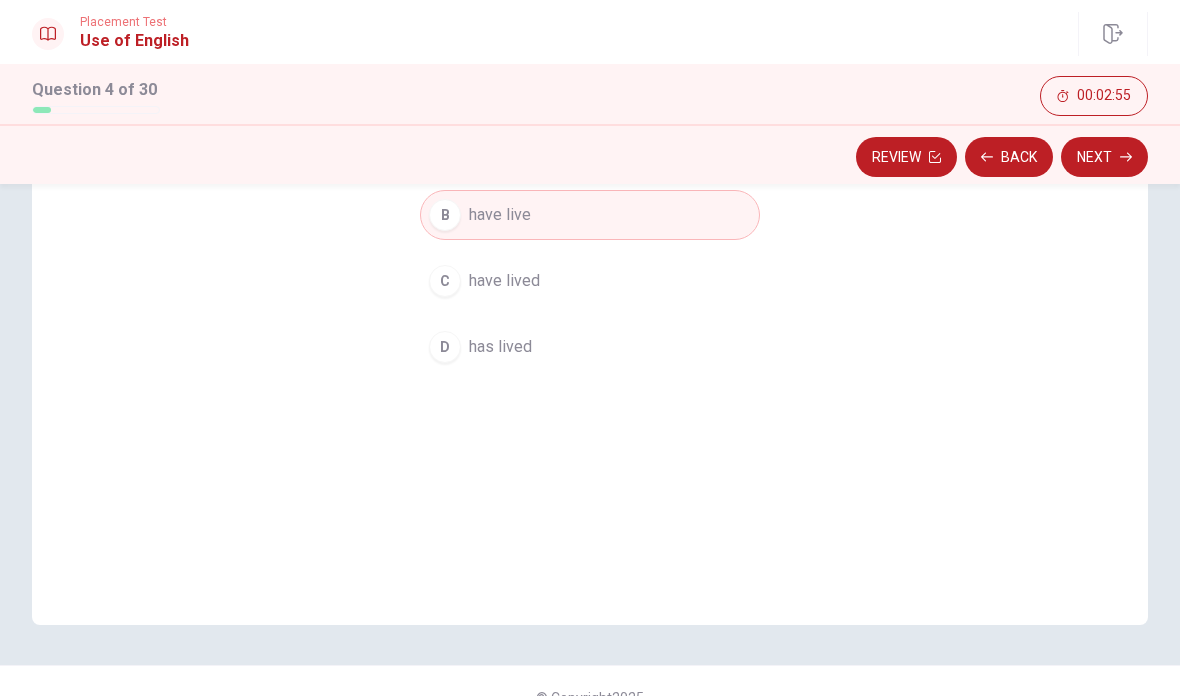 click on "Review" at bounding box center (906, 157) 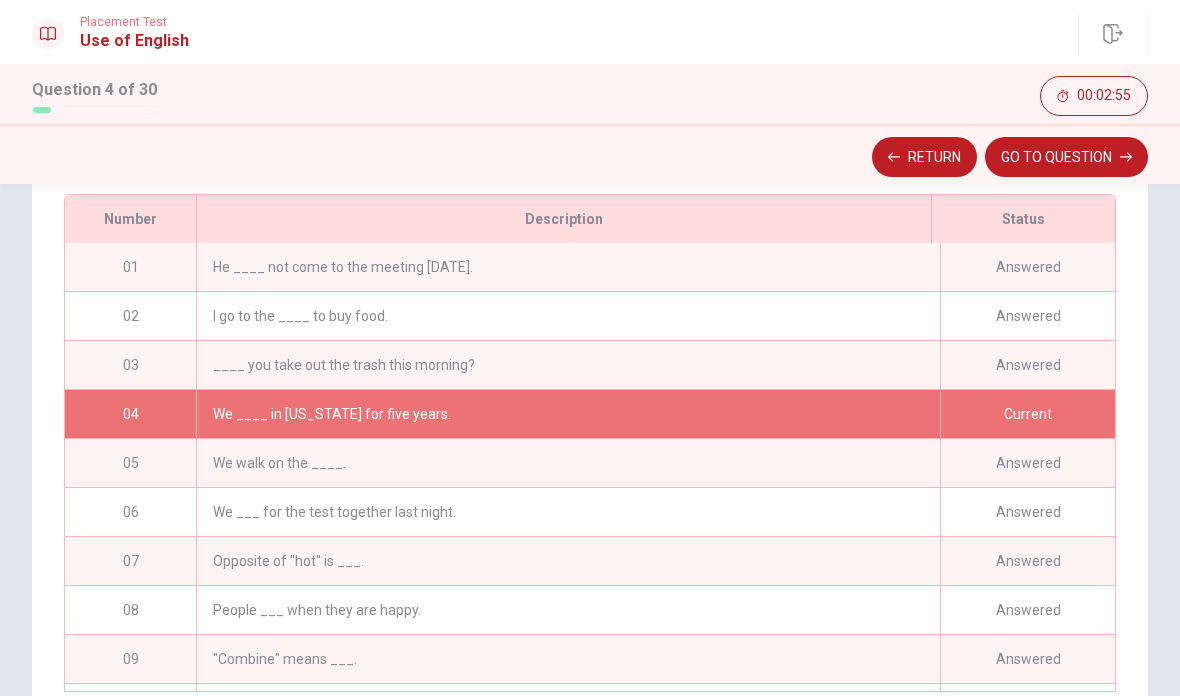 scroll, scrollTop: 58, scrollLeft: 0, axis: vertical 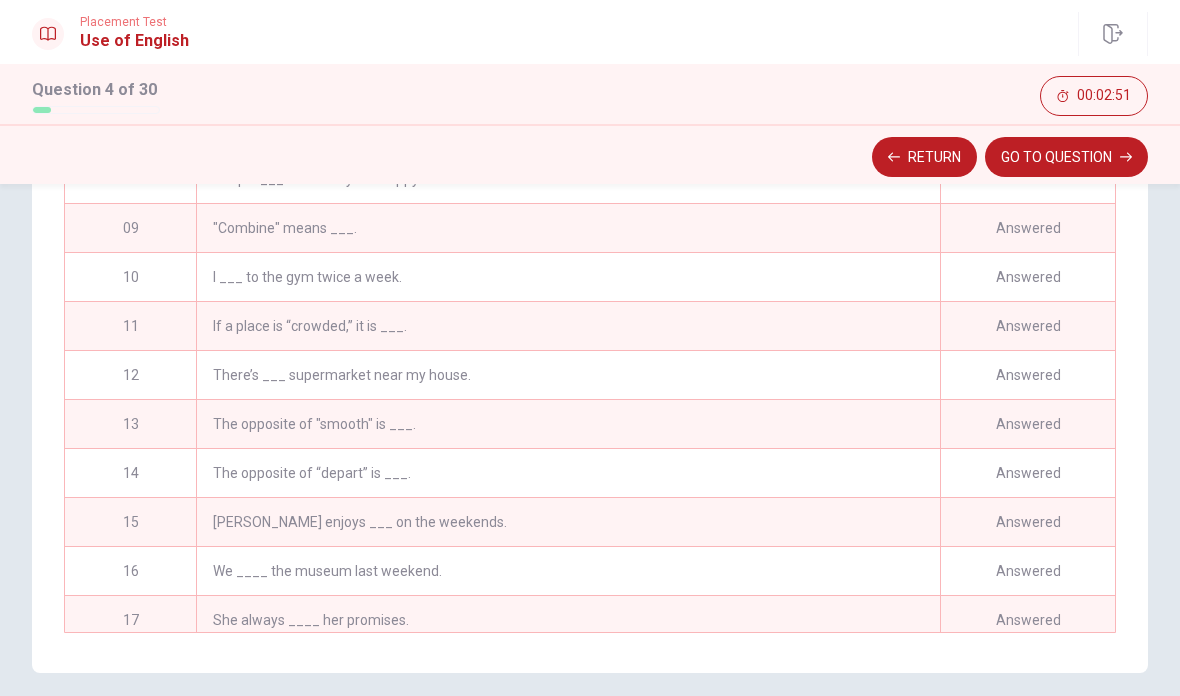 click on "The opposite of "smooth" is ___." at bounding box center (568, 424) 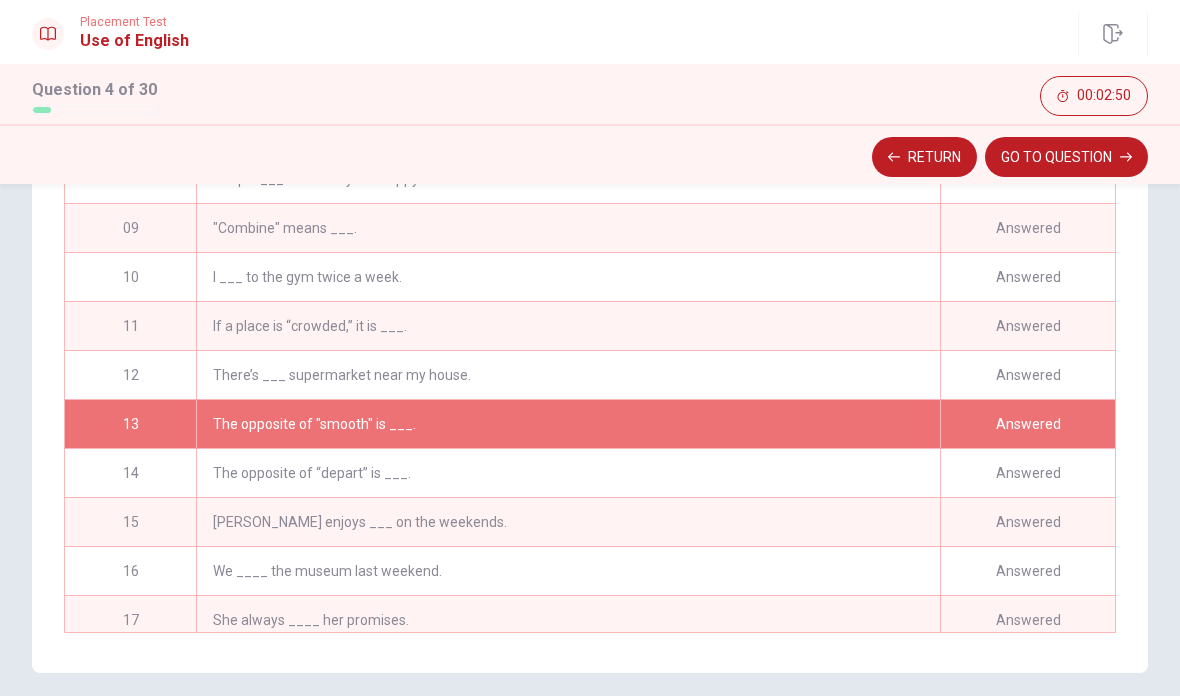 click on "GO TO QUESTION" at bounding box center [1066, 157] 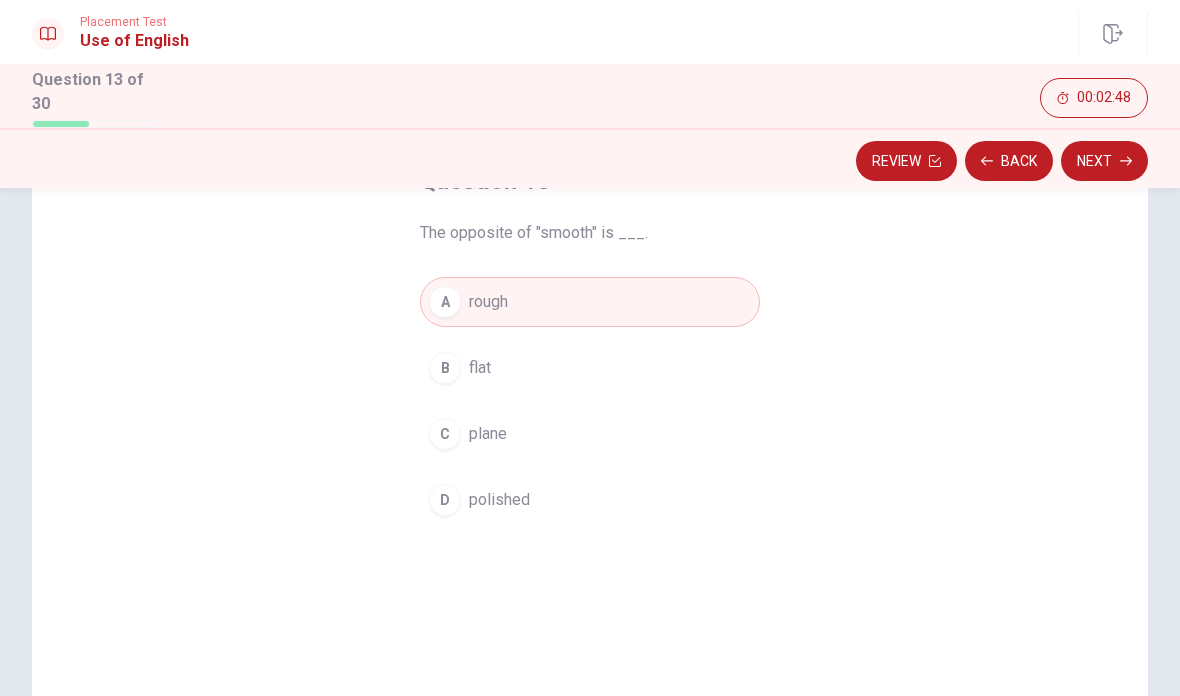 scroll, scrollTop: 149, scrollLeft: 0, axis: vertical 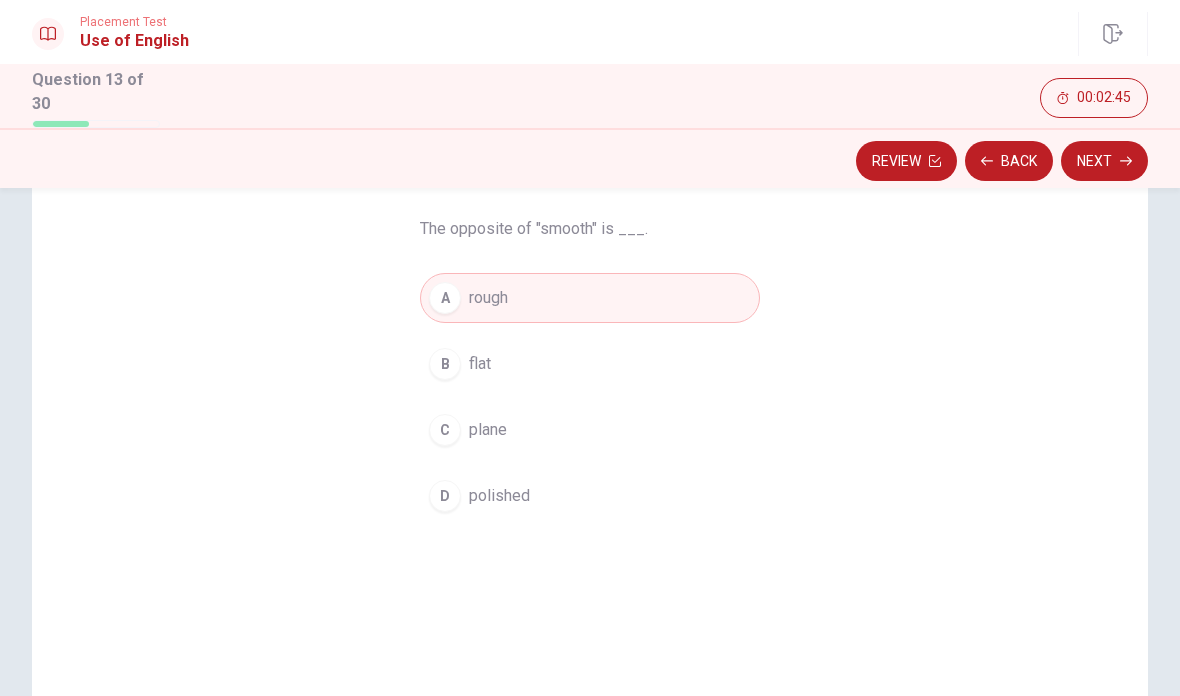 click on "Review" at bounding box center (906, 161) 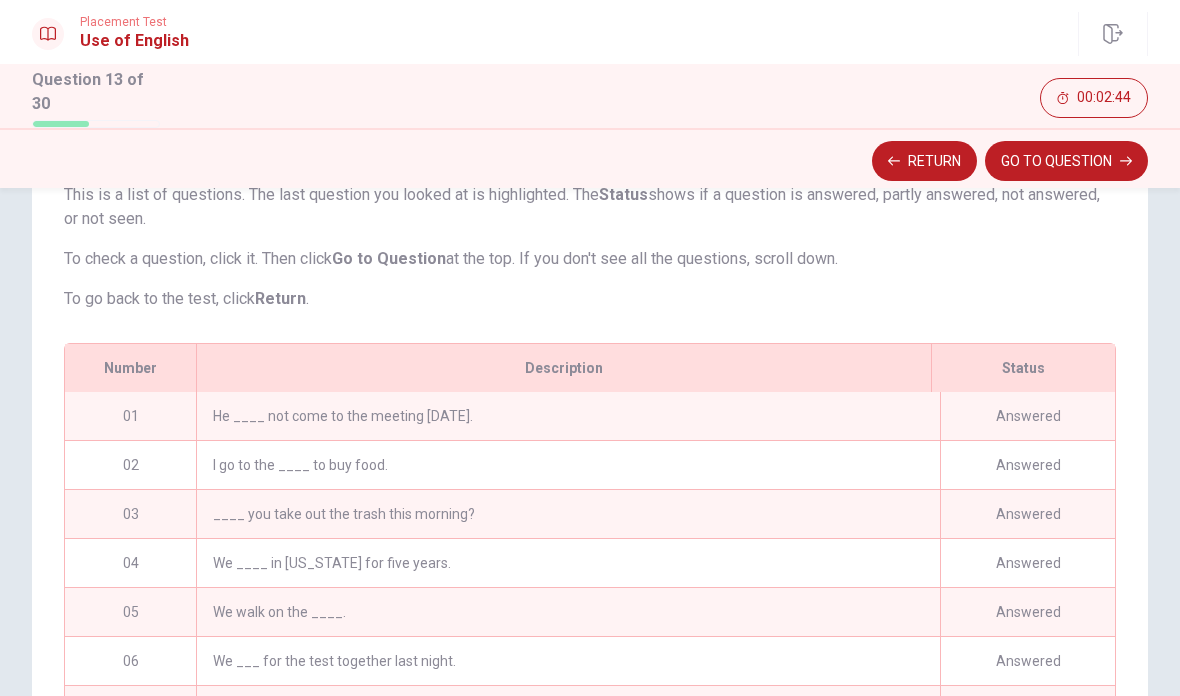 scroll, scrollTop: 188, scrollLeft: 0, axis: vertical 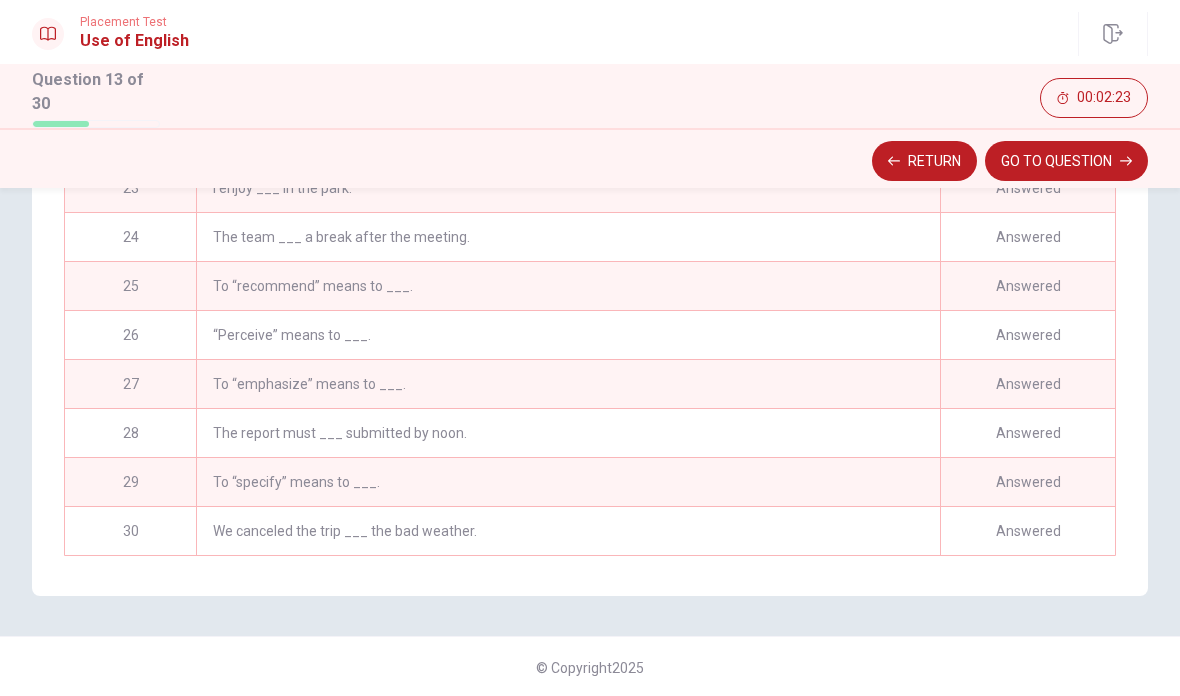 click on "We canceled the trip ___ the bad weather." at bounding box center [568, 531] 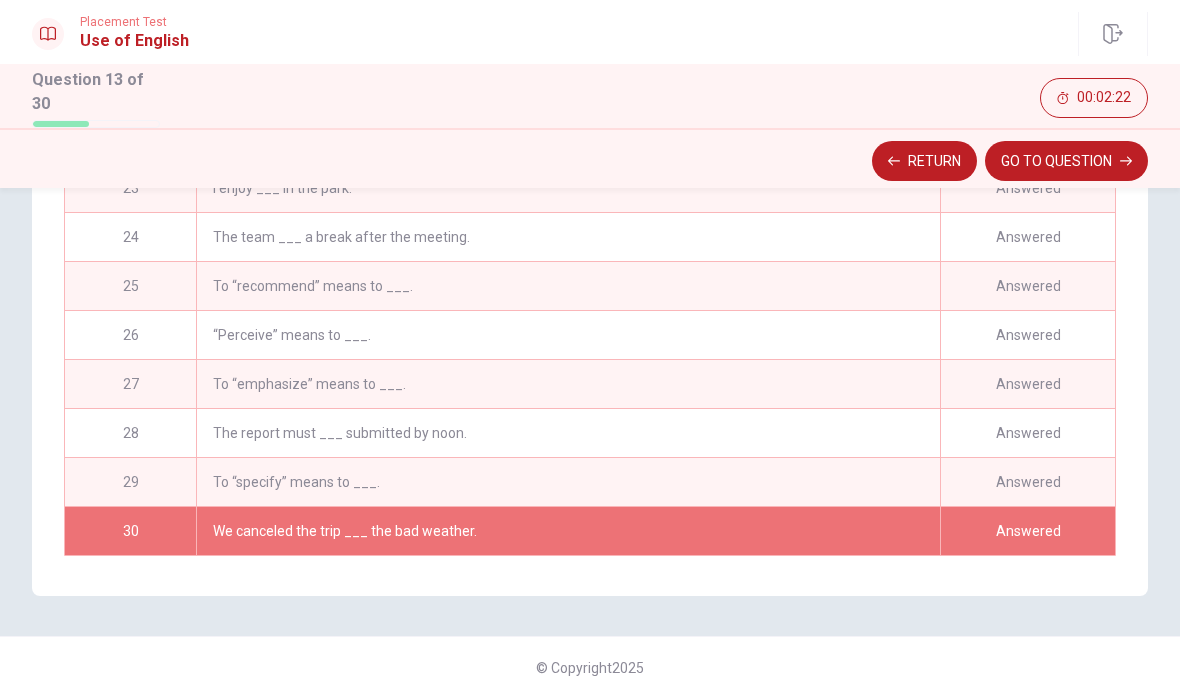 click on "We canceled the trip ___ the bad weather." at bounding box center (568, 531) 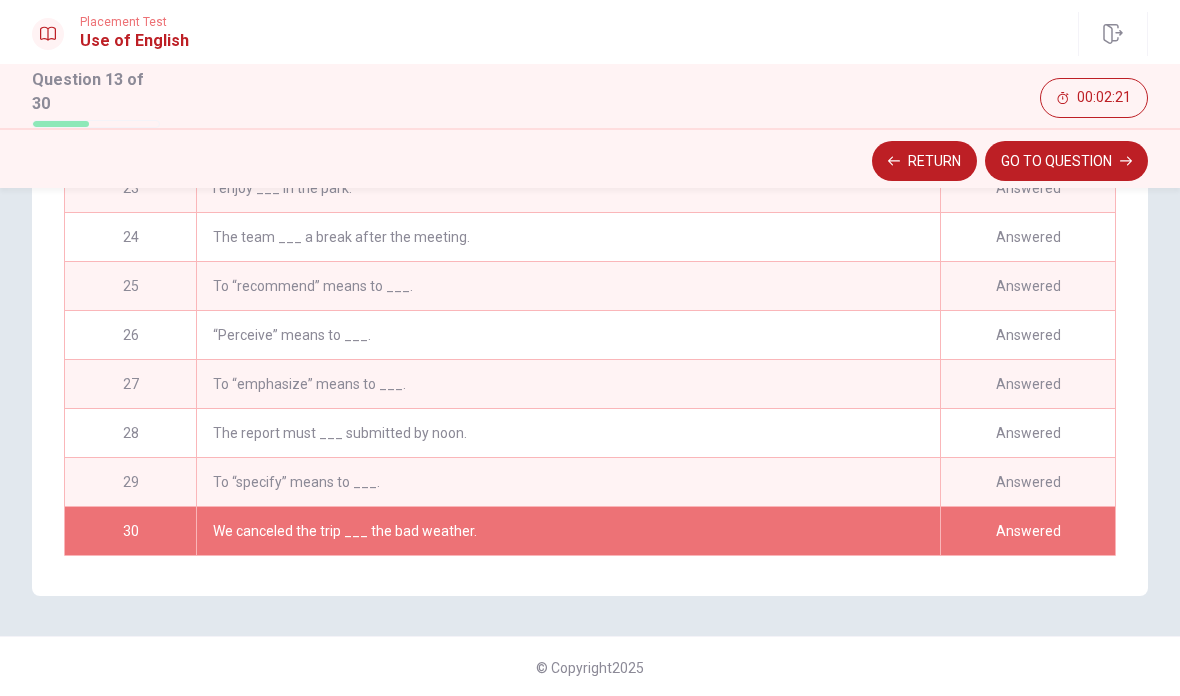 click on "GO TO QUESTION" at bounding box center (1066, 161) 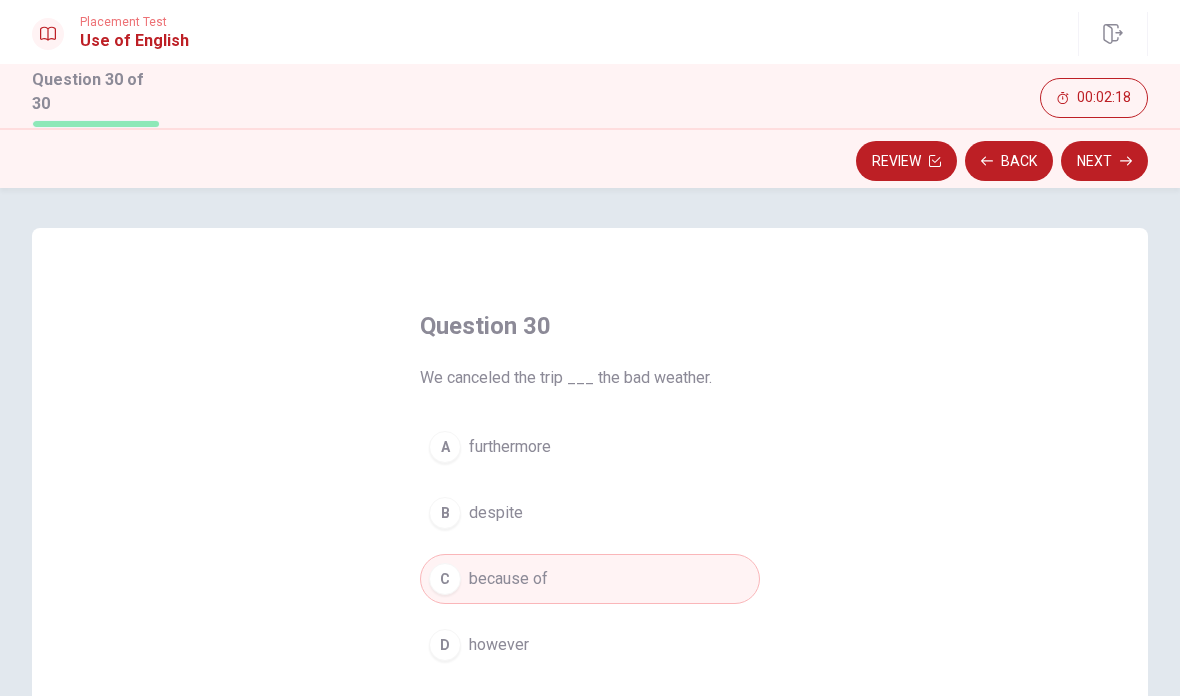 click on "Next" at bounding box center [1104, 161] 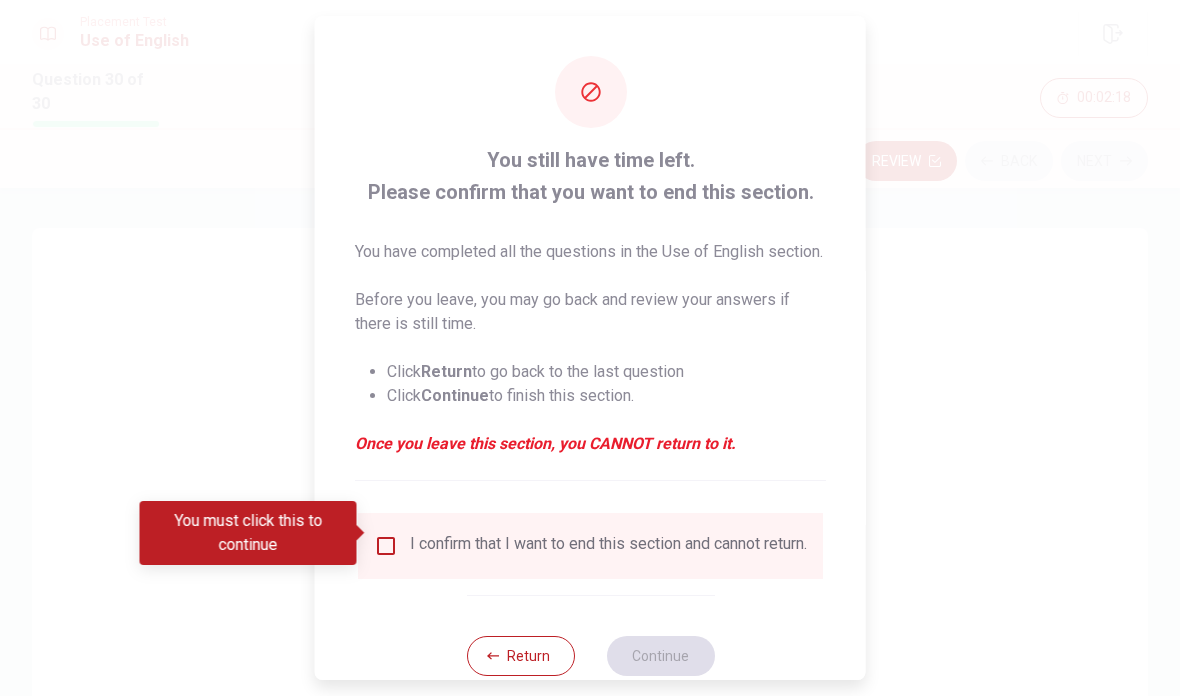 scroll, scrollTop: 0, scrollLeft: 0, axis: both 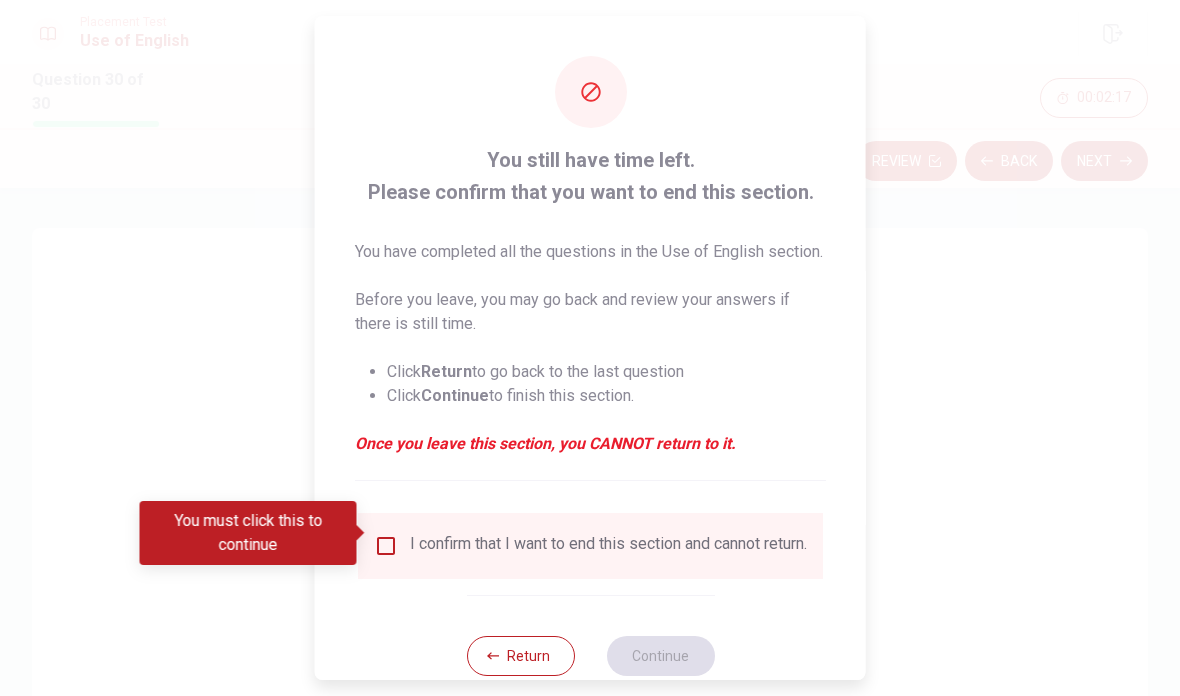click at bounding box center (386, 546) 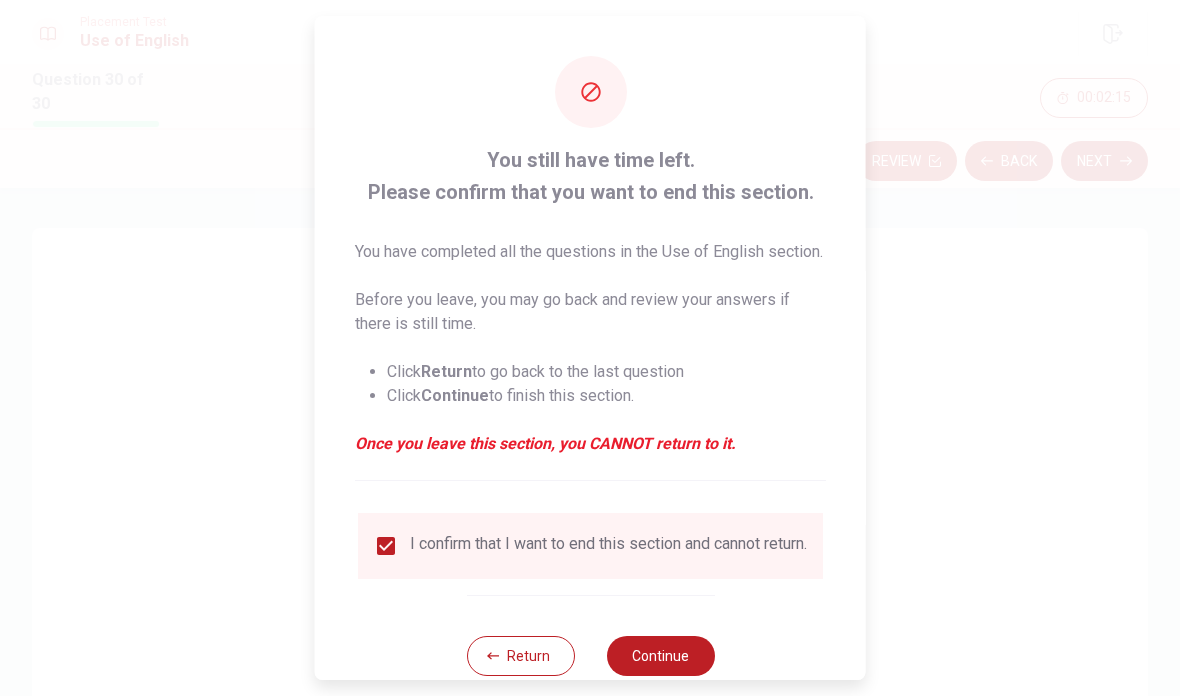 click on "Continue" at bounding box center (660, 656) 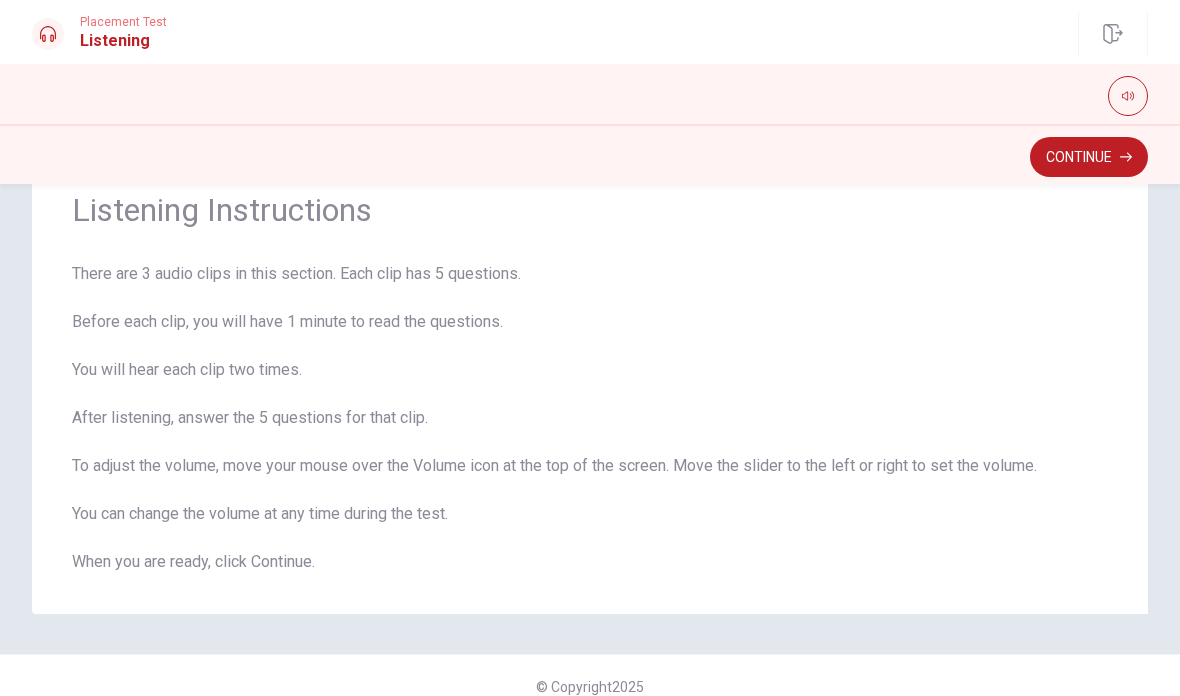 scroll, scrollTop: 80, scrollLeft: 0, axis: vertical 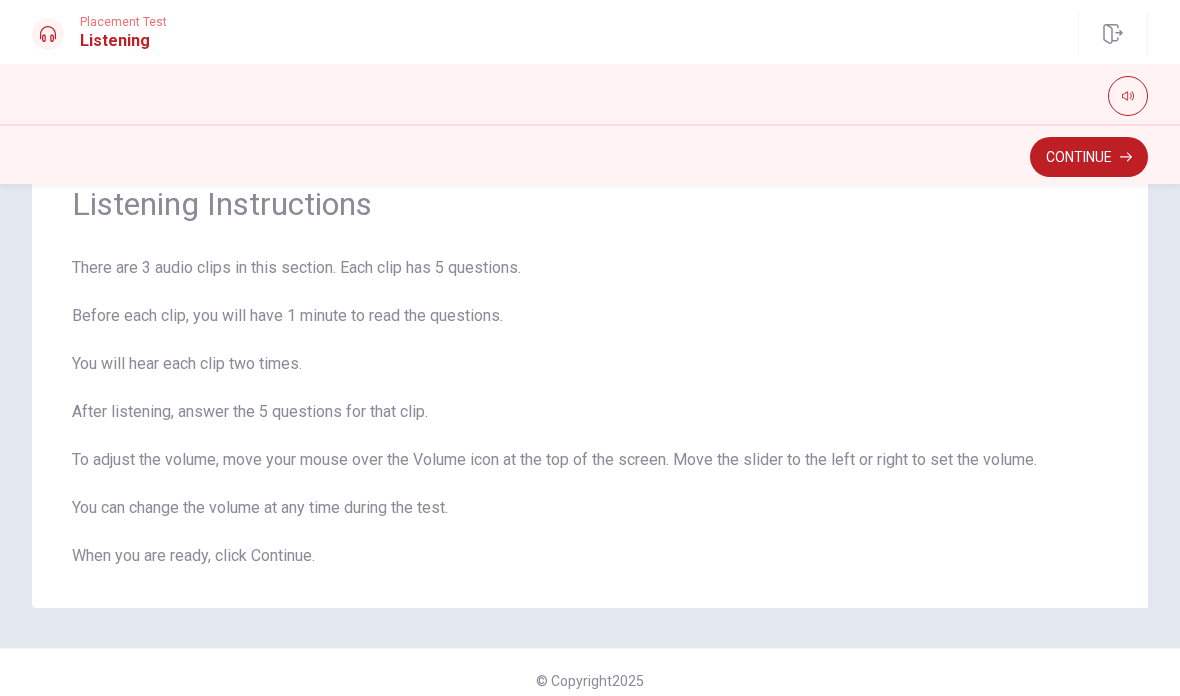 click on "Continue" at bounding box center [1089, 157] 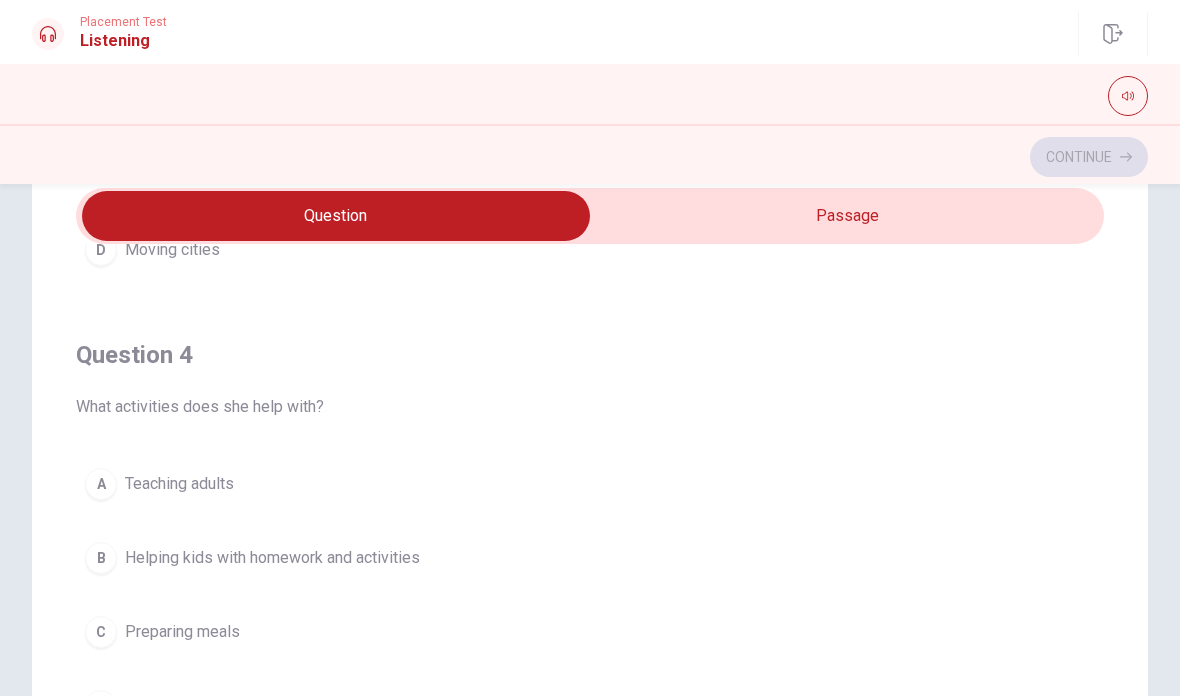 scroll, scrollTop: 1313, scrollLeft: 0, axis: vertical 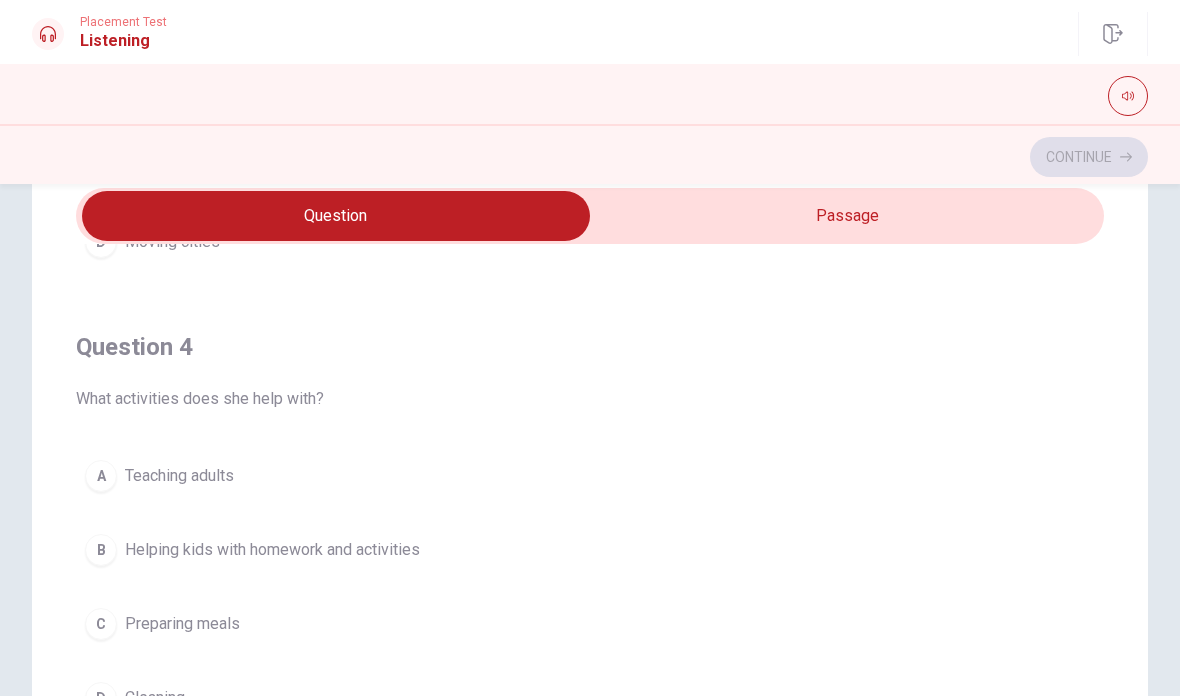 click on "A Teaching adults" at bounding box center [590, 476] 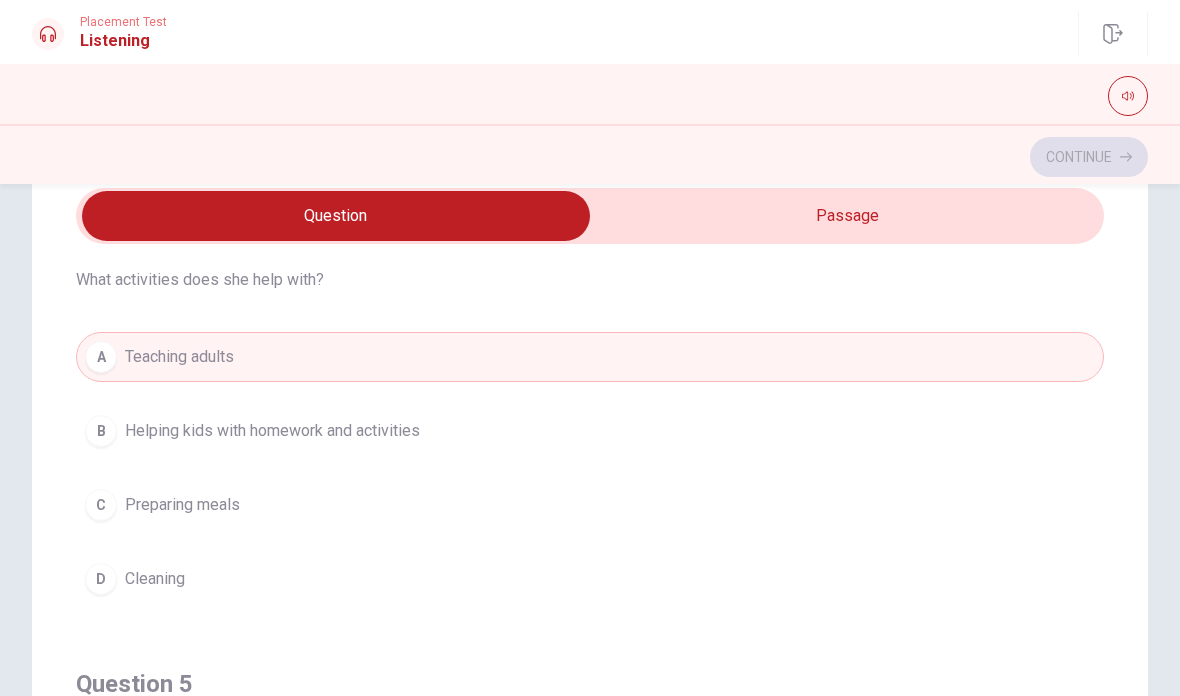 scroll, scrollTop: 1434, scrollLeft: 0, axis: vertical 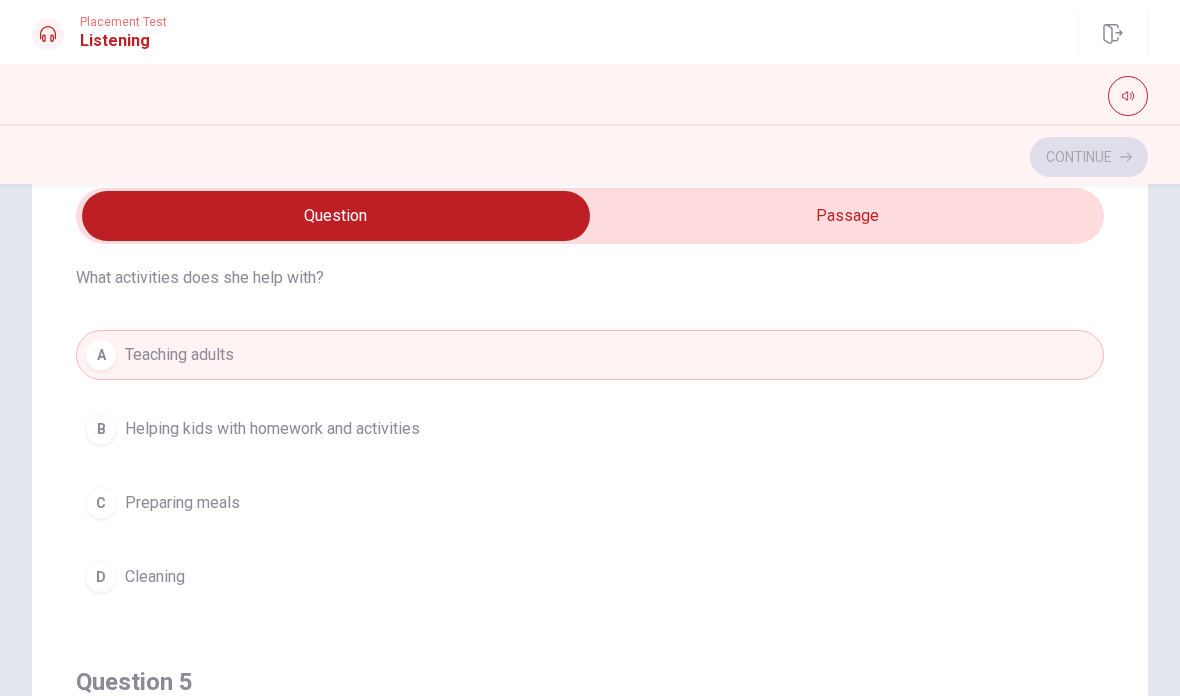 click on "A Teaching adults" at bounding box center [590, 355] 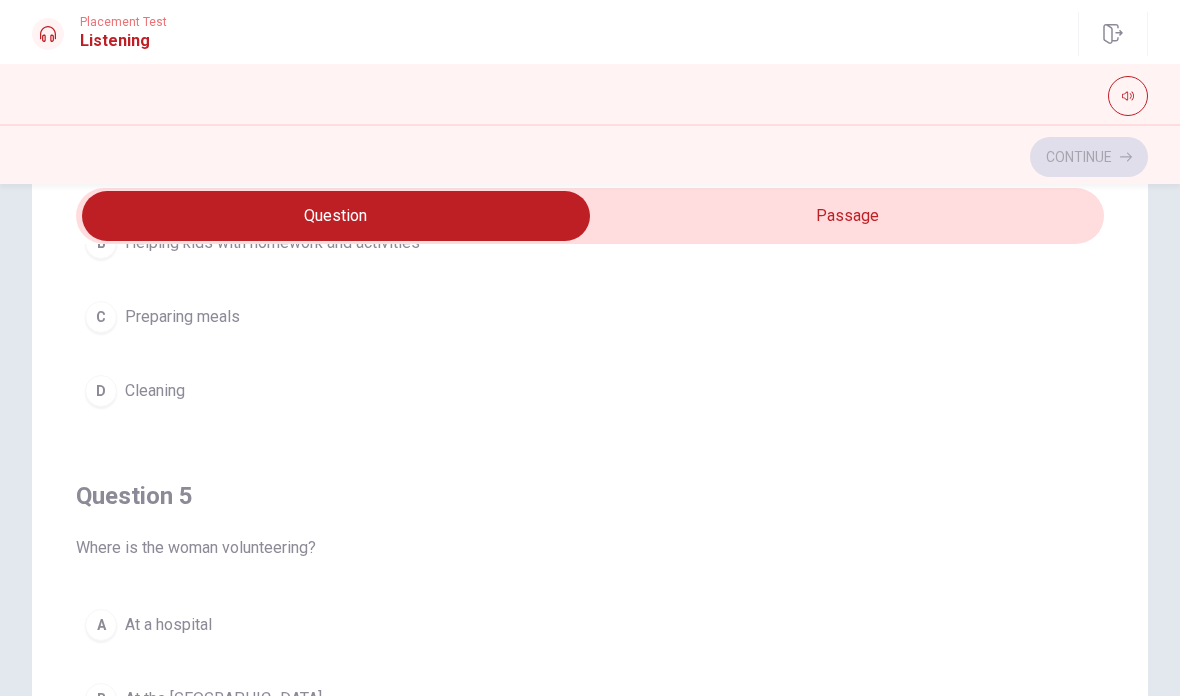 scroll, scrollTop: 1620, scrollLeft: 0, axis: vertical 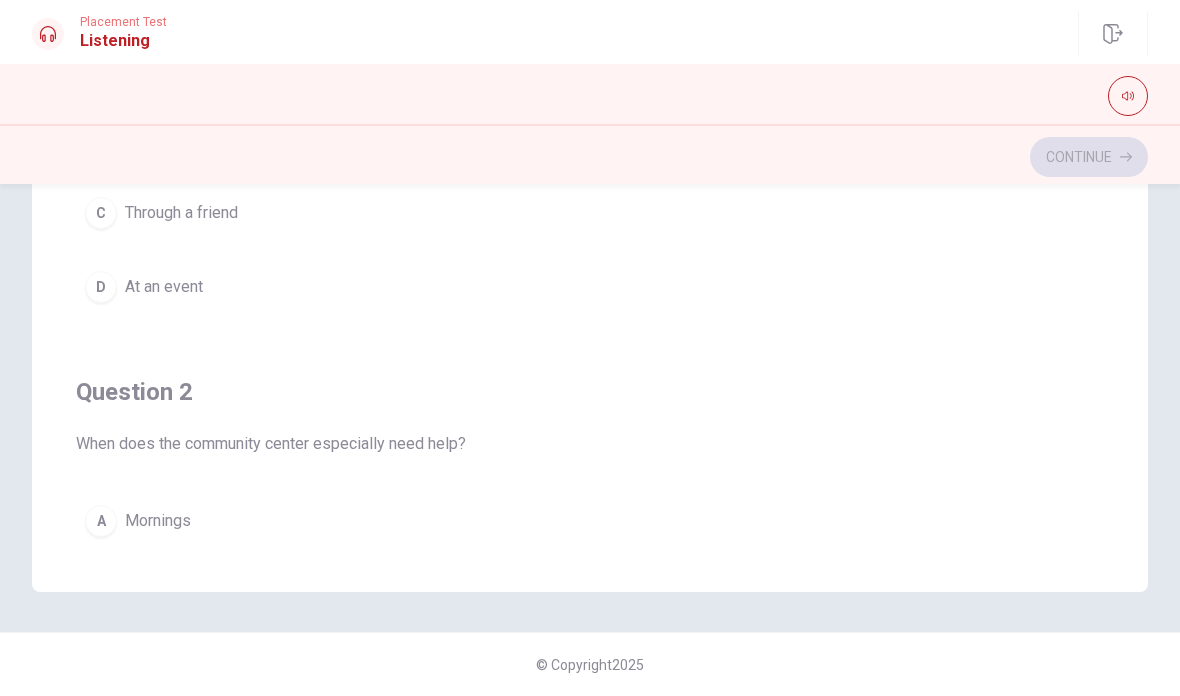click on "Continue" at bounding box center [590, 157] 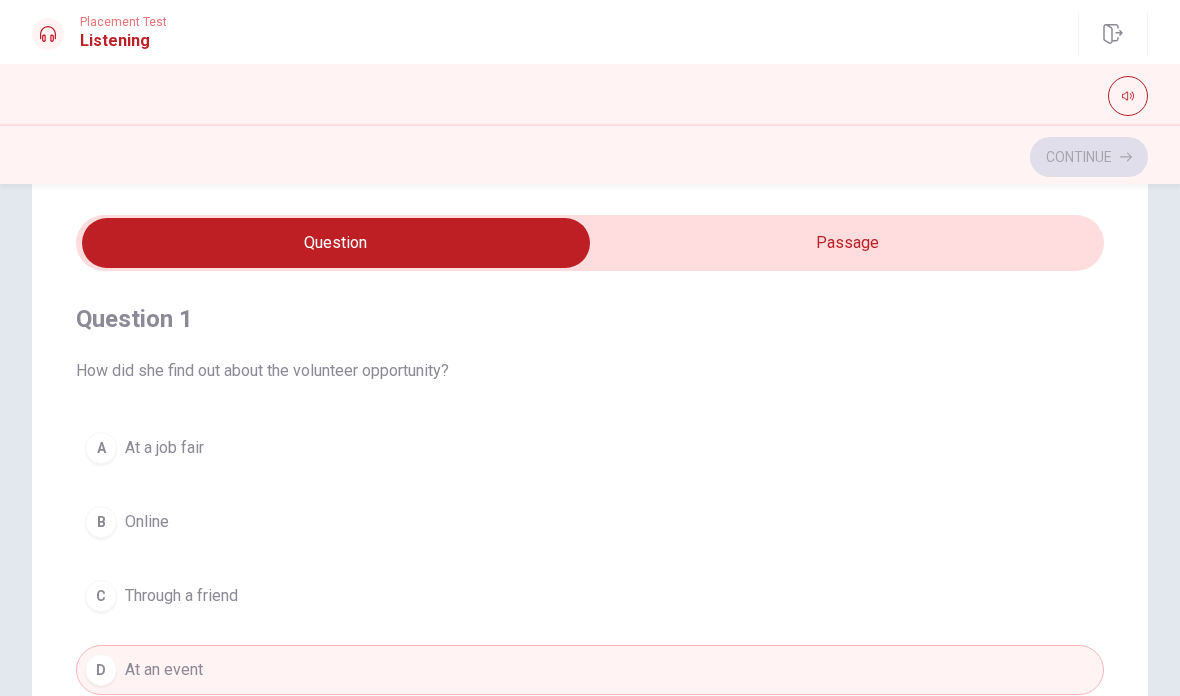 scroll, scrollTop: 54, scrollLeft: 0, axis: vertical 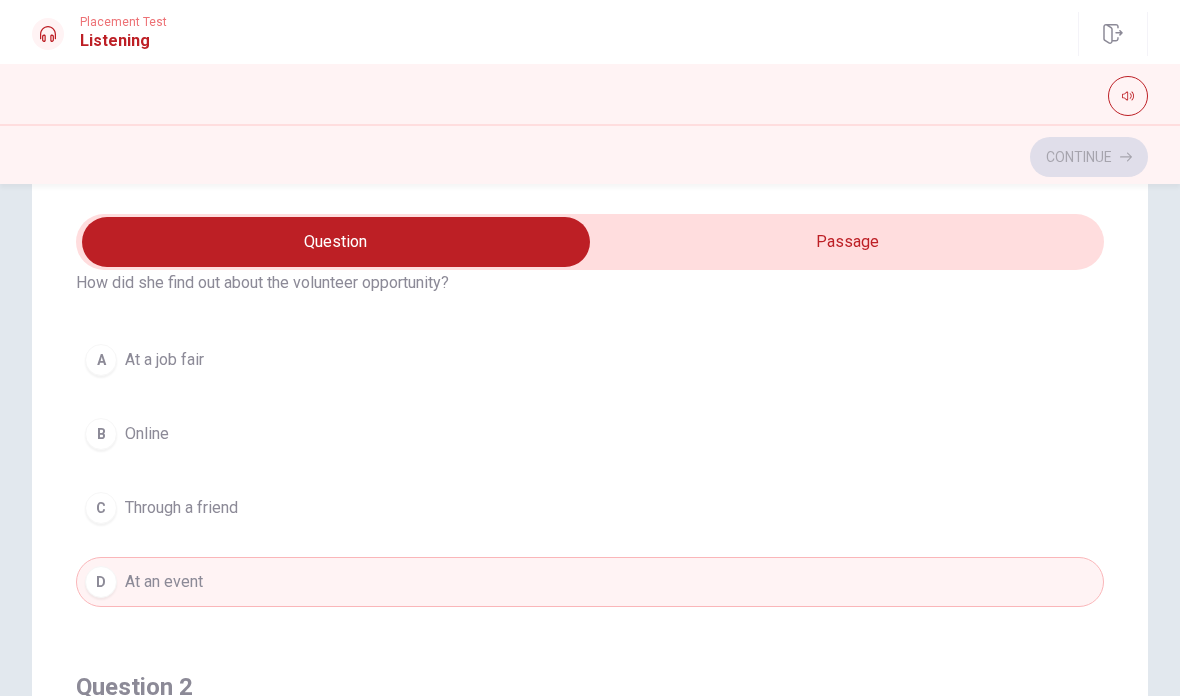 click on "Online" at bounding box center (147, 434) 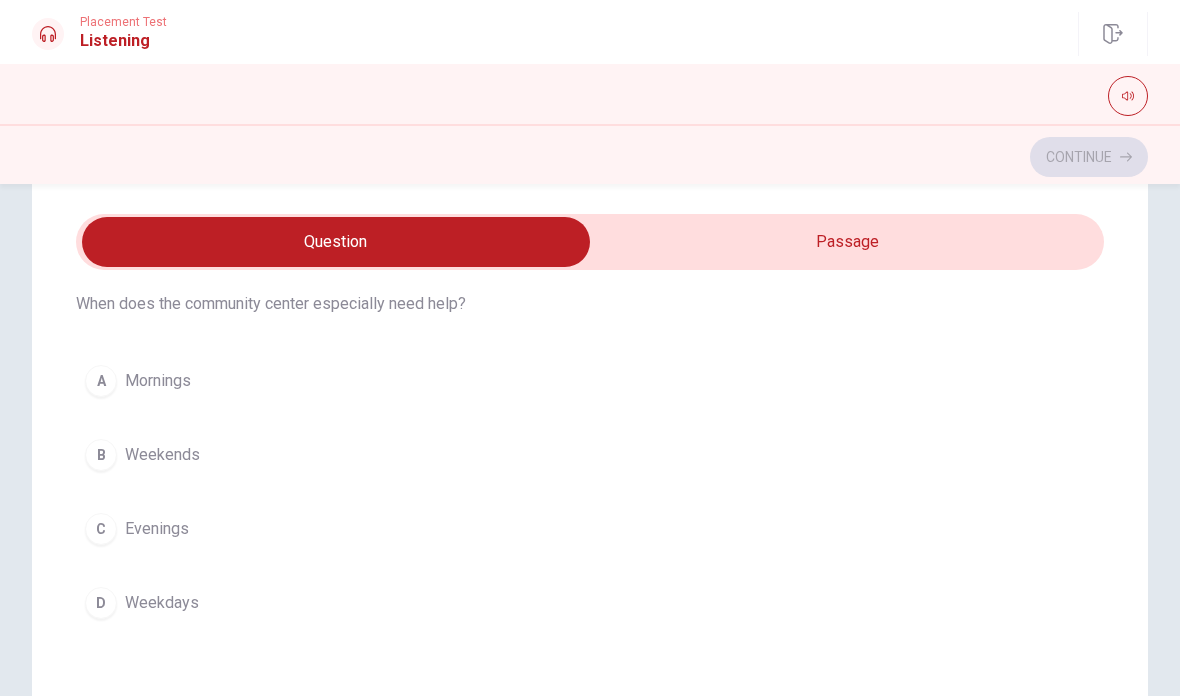 scroll, scrollTop: 524, scrollLeft: 0, axis: vertical 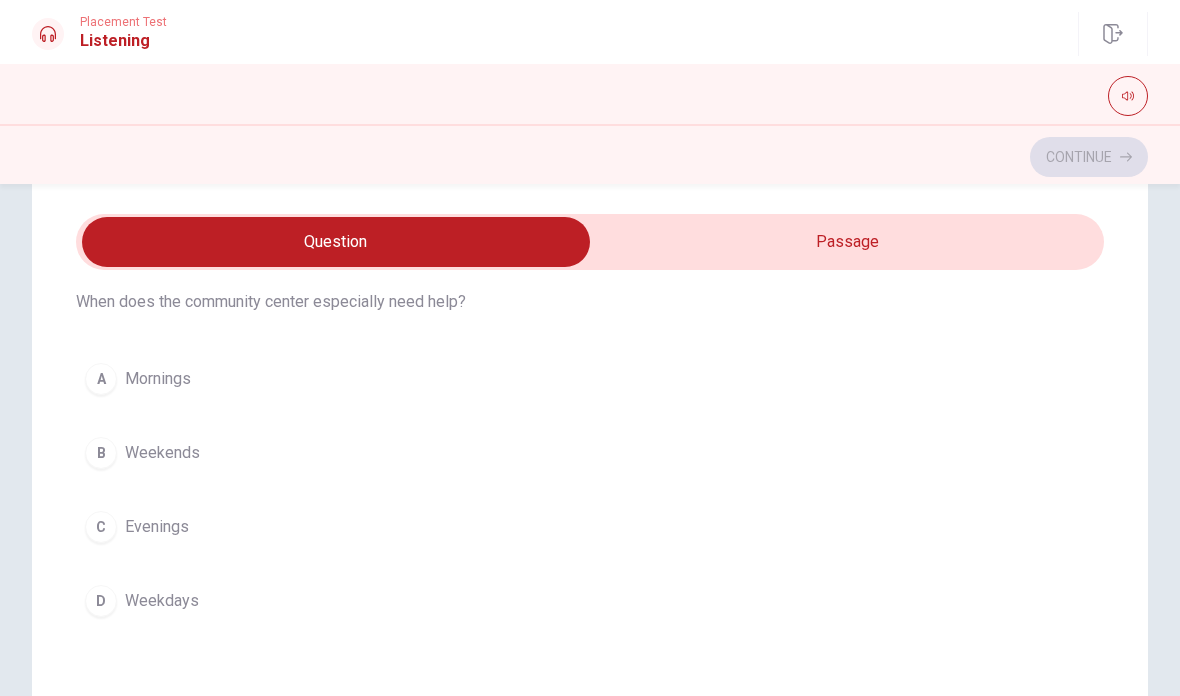 click on "B" at bounding box center [101, 453] 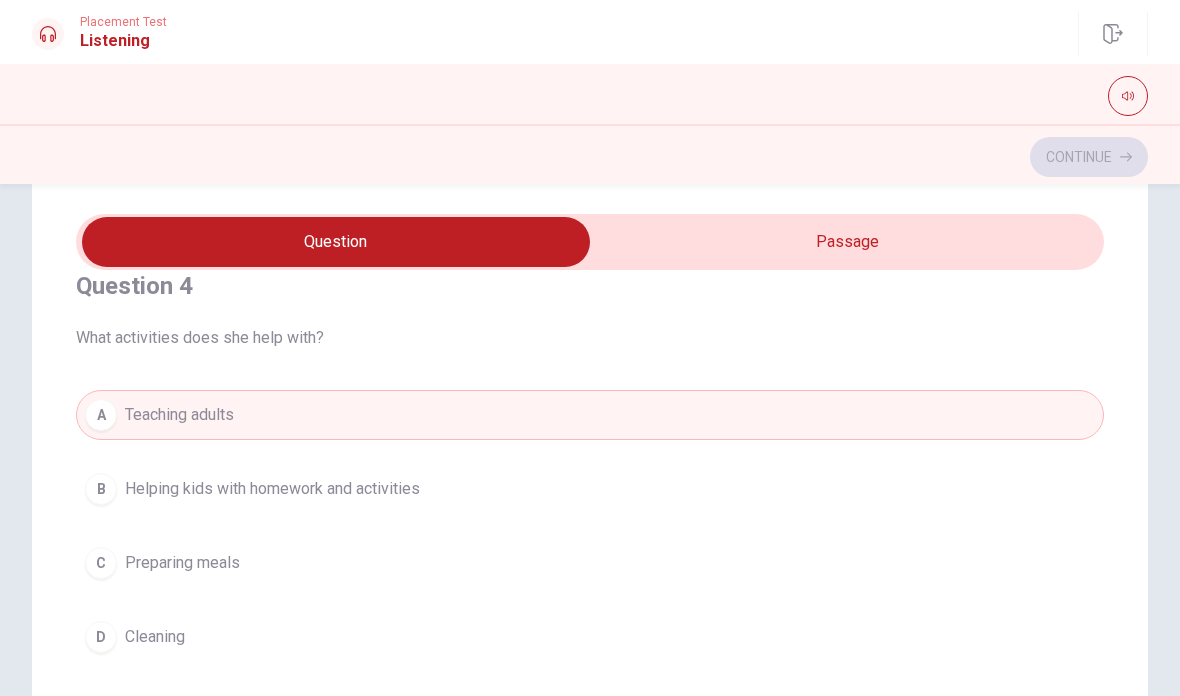 scroll, scrollTop: 1409, scrollLeft: 0, axis: vertical 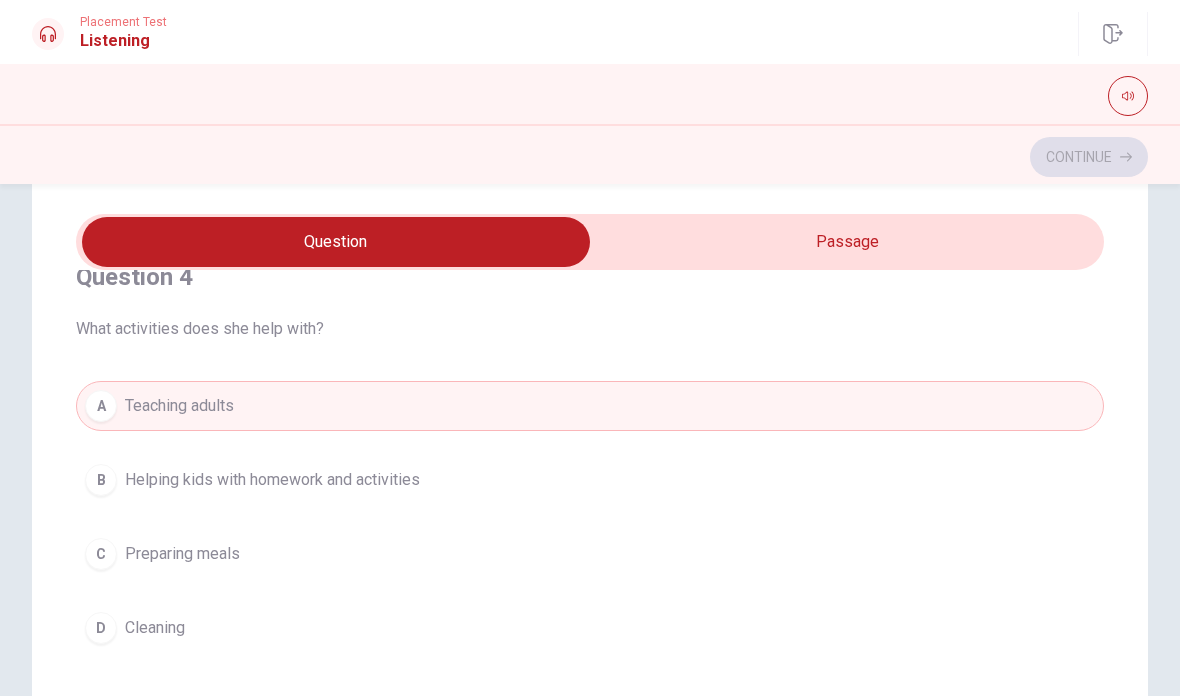 click on "Helping kids with homework and activities" at bounding box center (272, 480) 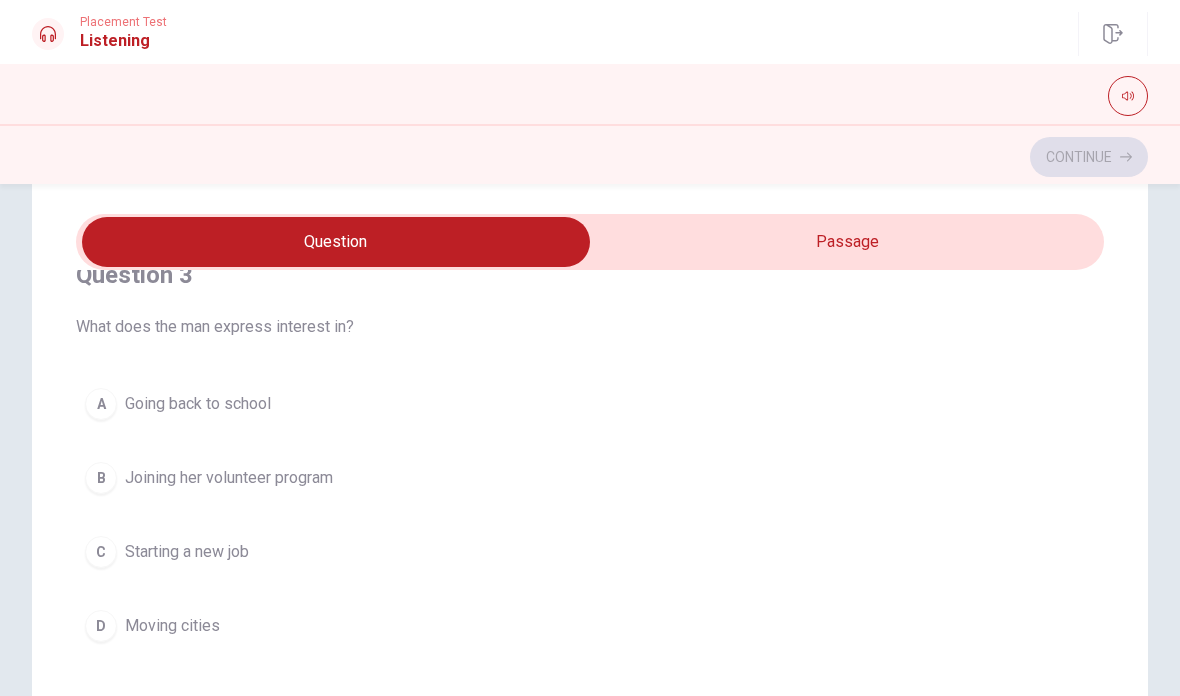 scroll, scrollTop: 956, scrollLeft: 0, axis: vertical 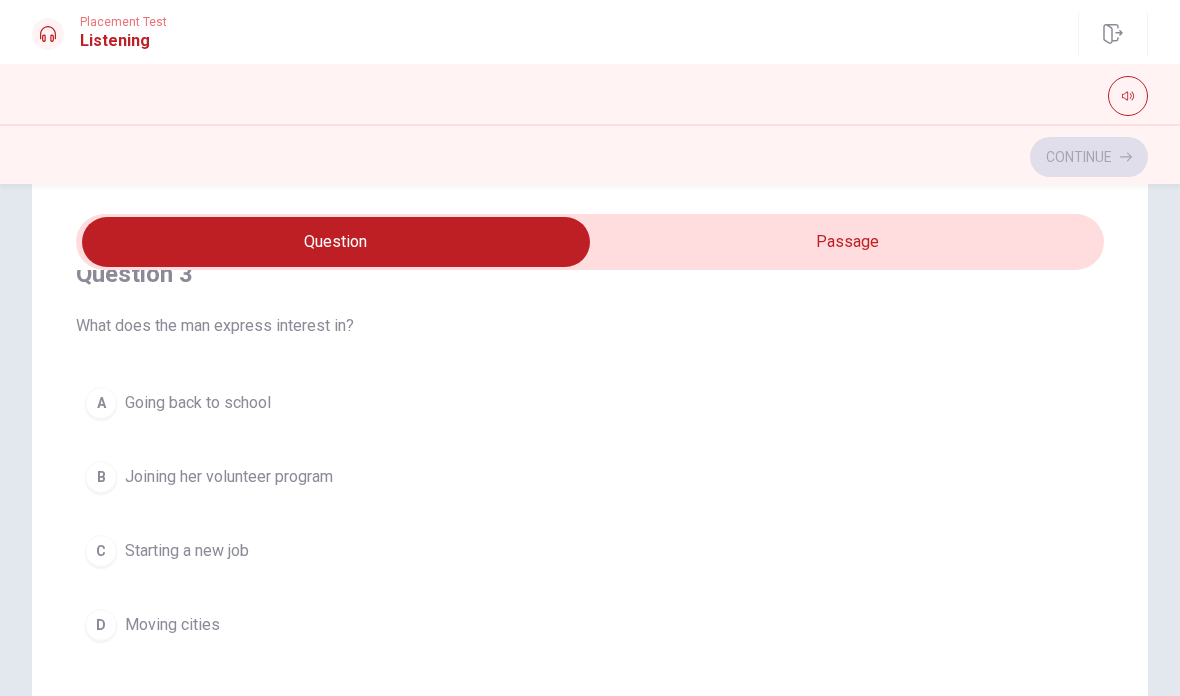 click on "B Joining her volunteer program" at bounding box center [590, 477] 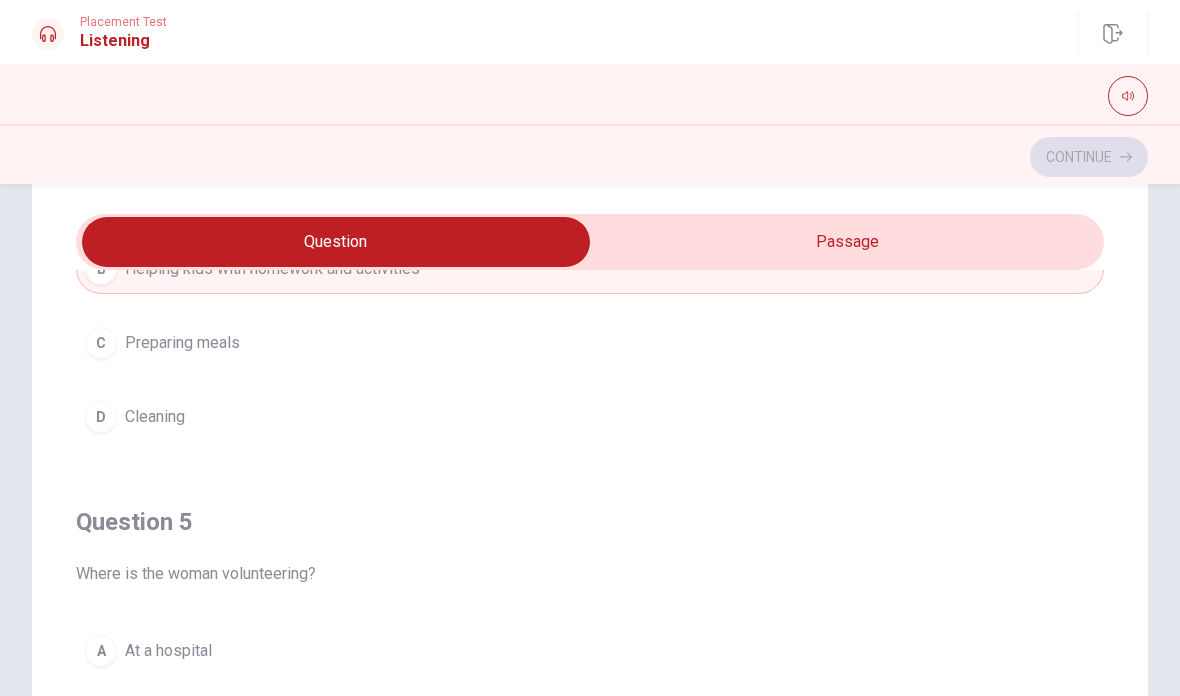 scroll, scrollTop: 1620, scrollLeft: 0, axis: vertical 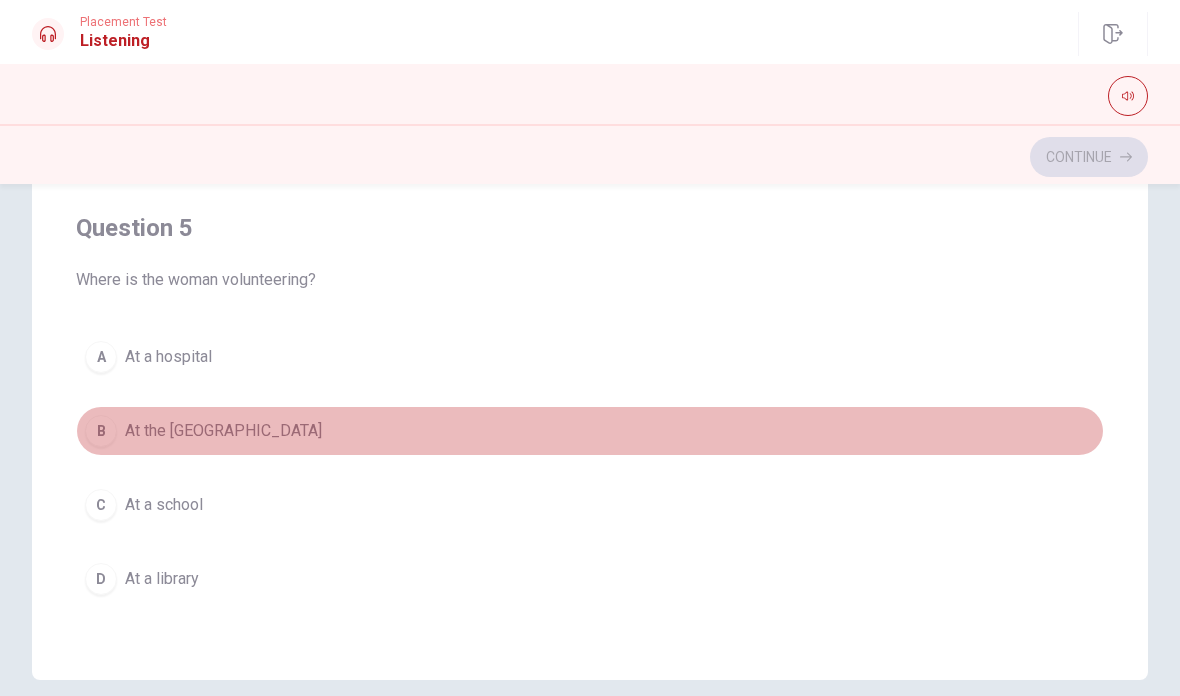 click on "B At the community center" at bounding box center (590, 431) 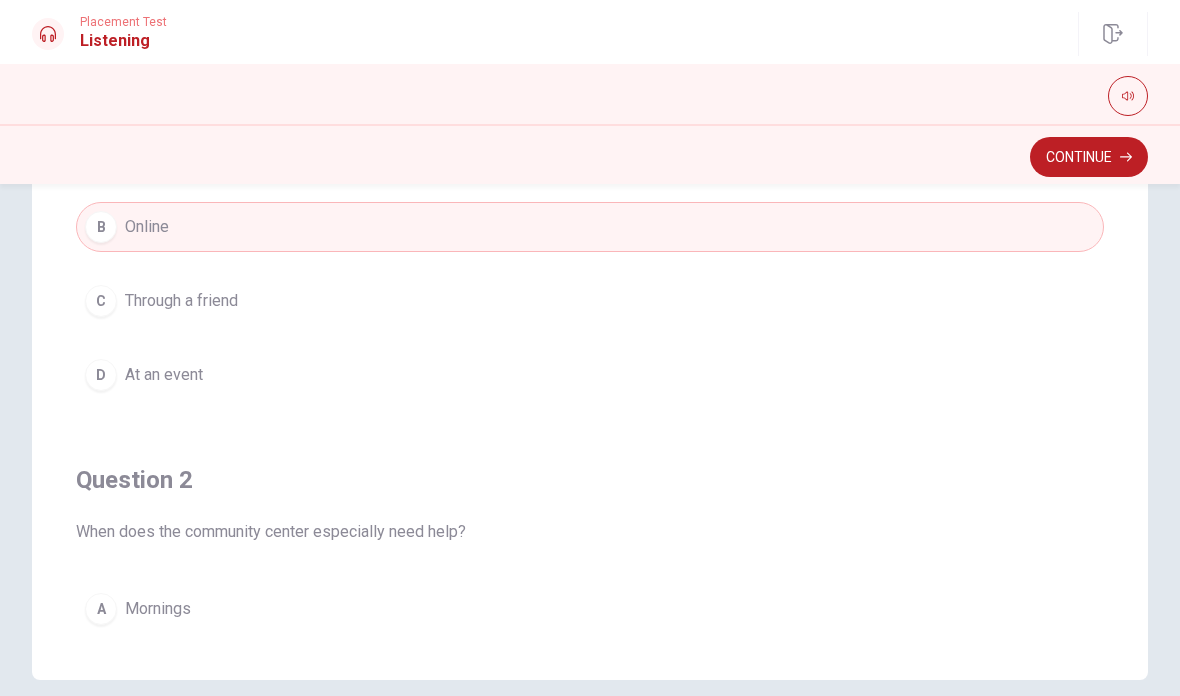 scroll, scrollTop: 0, scrollLeft: 0, axis: both 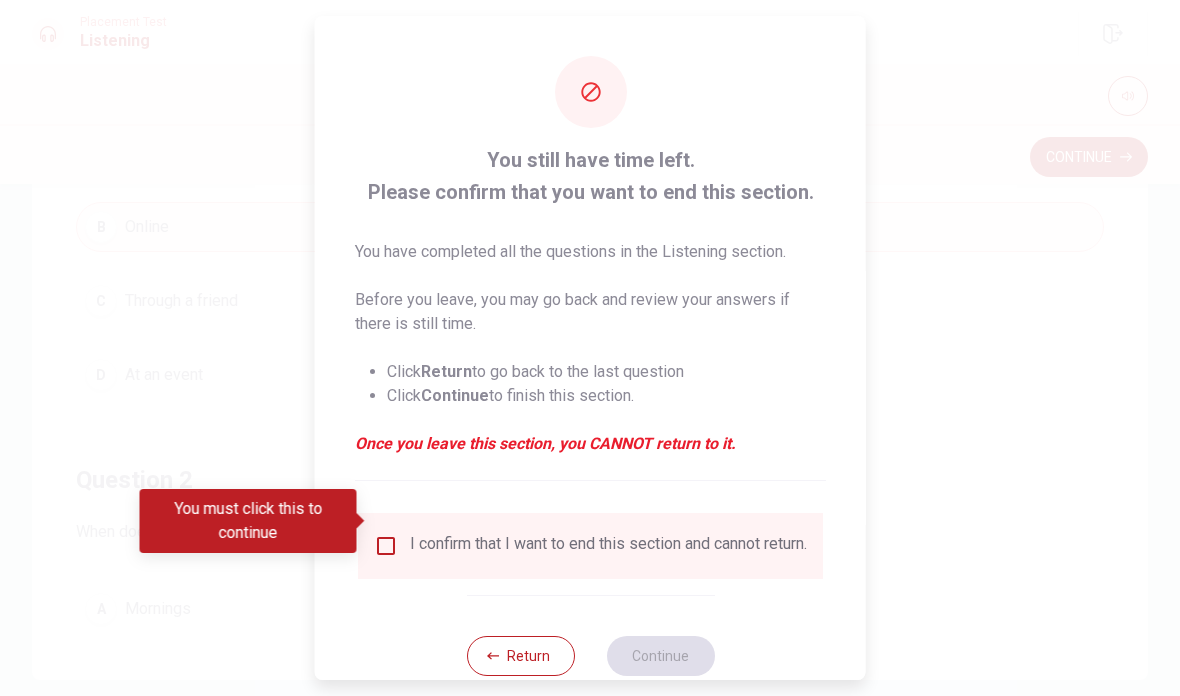 click at bounding box center [386, 546] 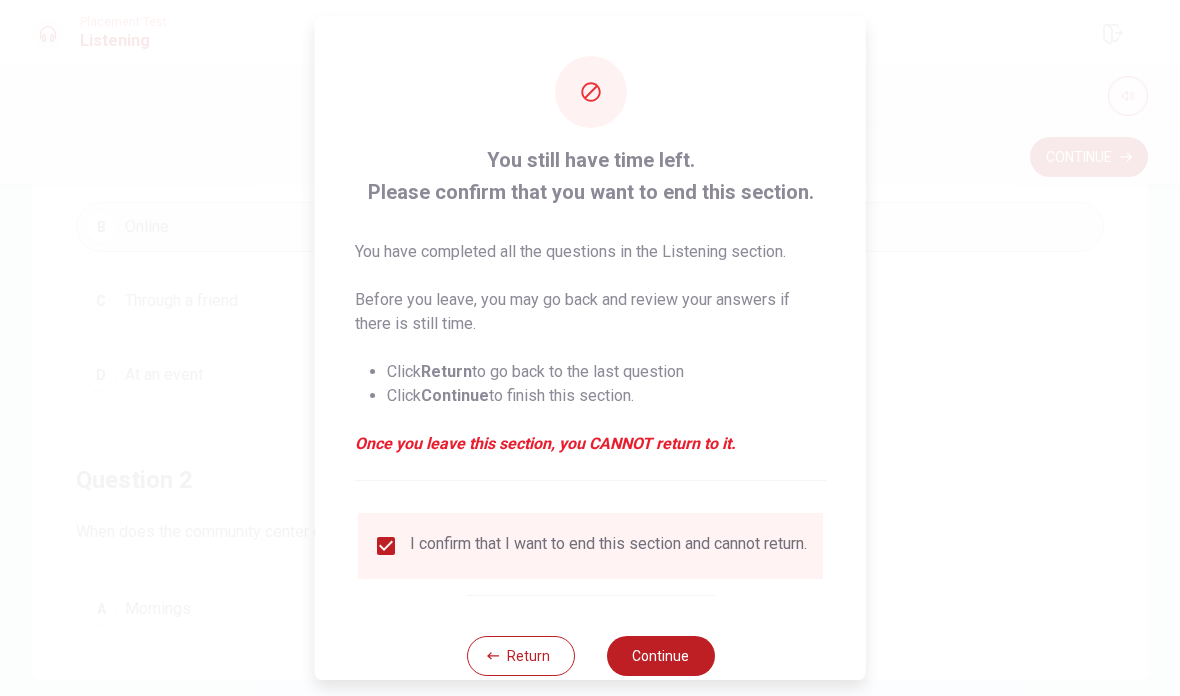 click on "Continue" at bounding box center [660, 656] 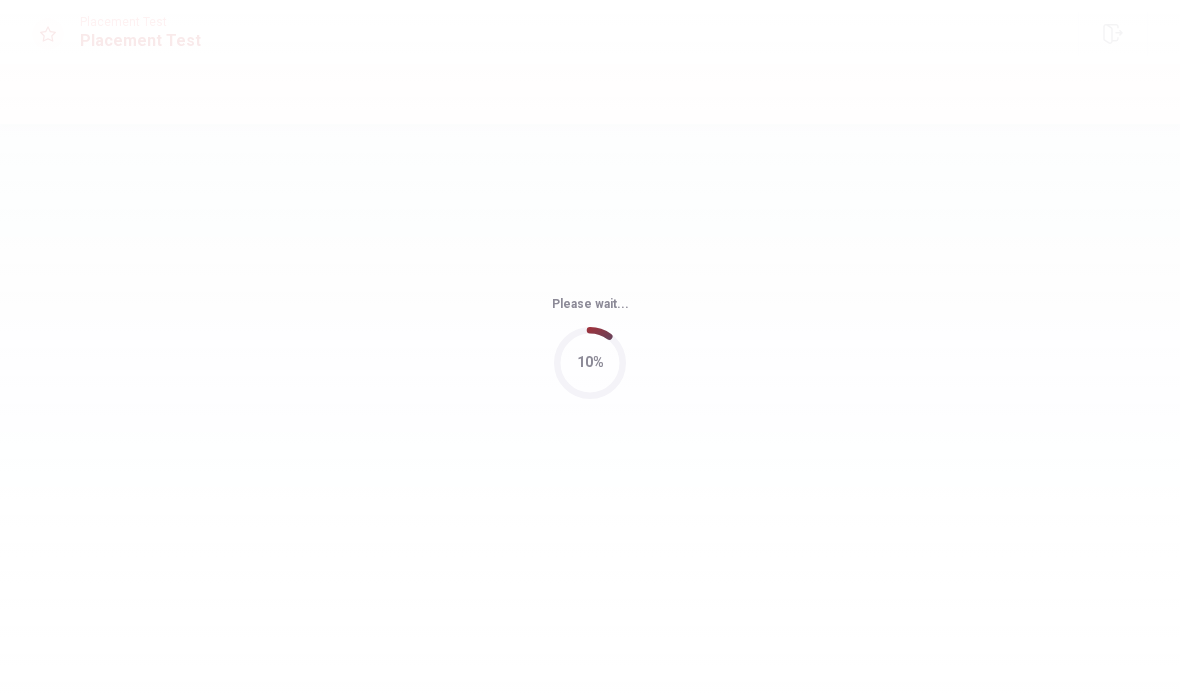 scroll, scrollTop: 0, scrollLeft: 0, axis: both 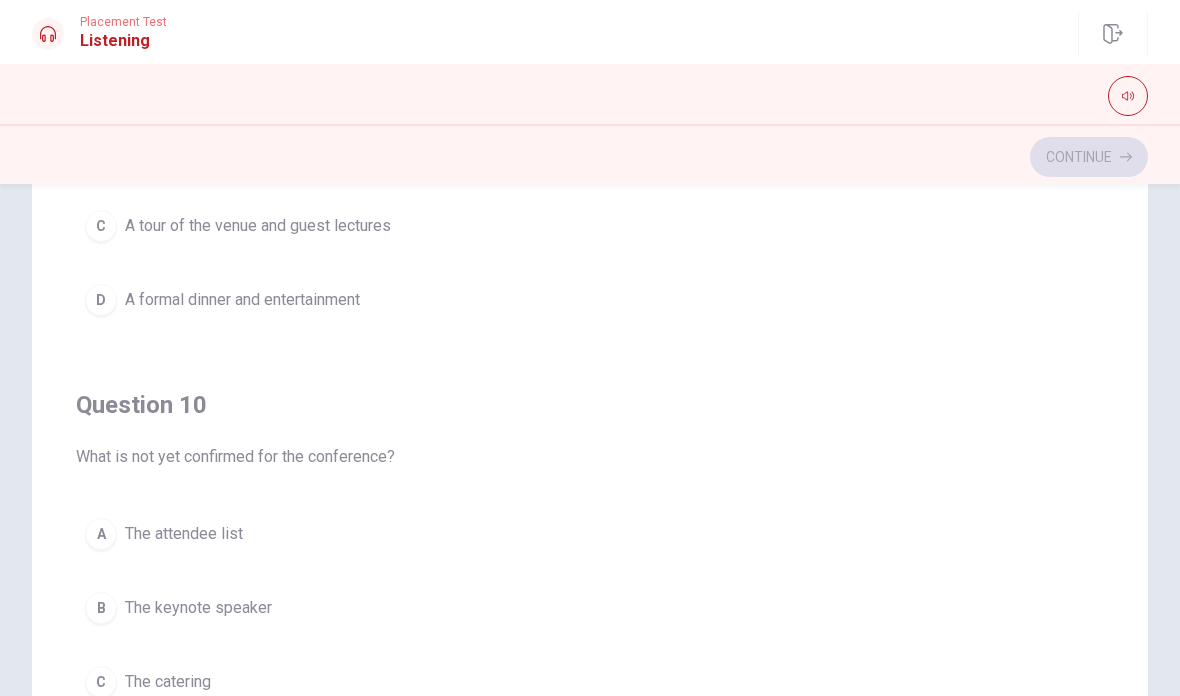 click on "B" at bounding box center [101, 608] 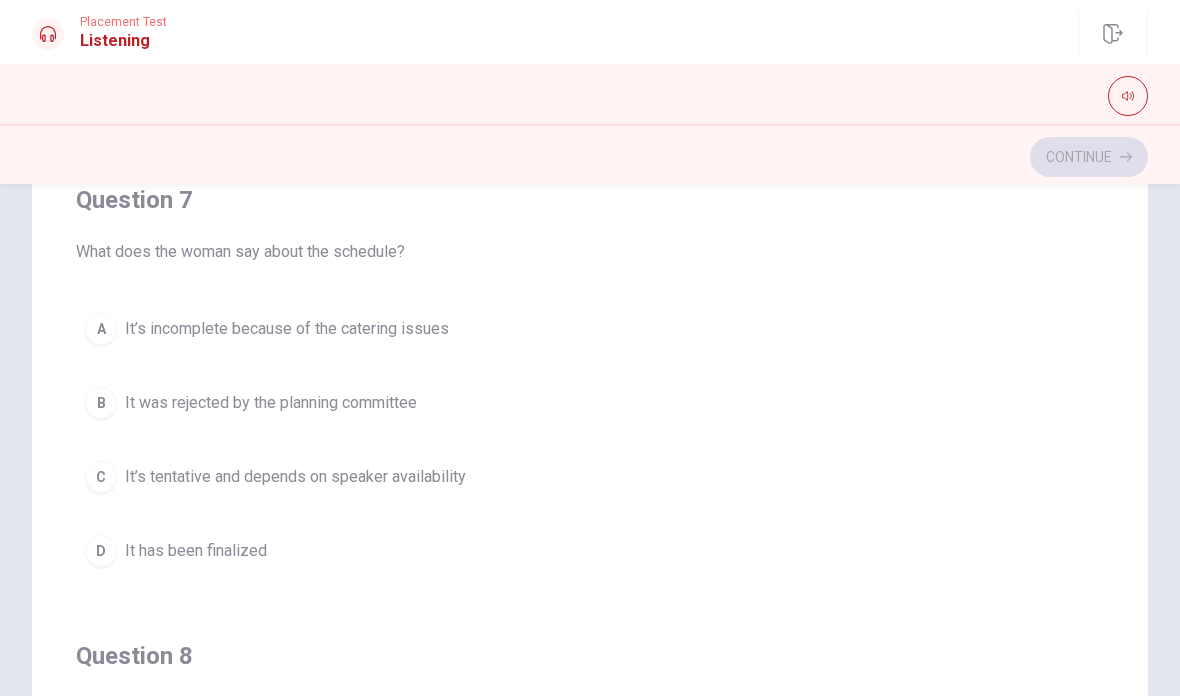 scroll, scrollTop: 454, scrollLeft: 0, axis: vertical 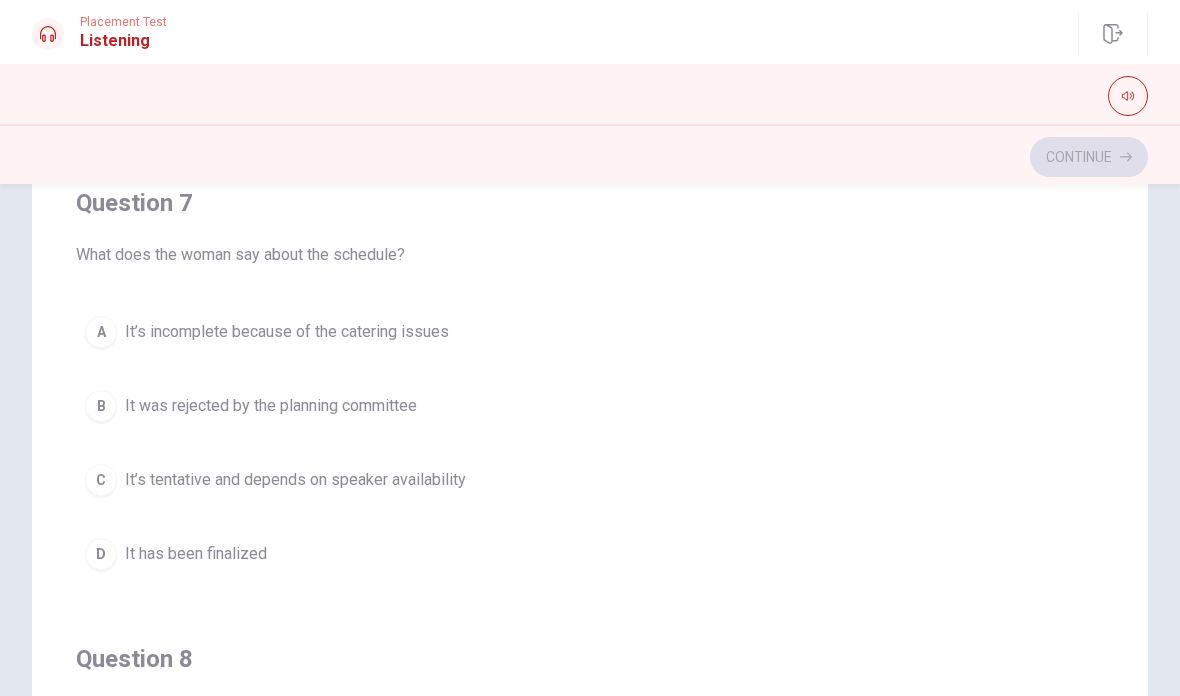 click on "C" at bounding box center [101, 480] 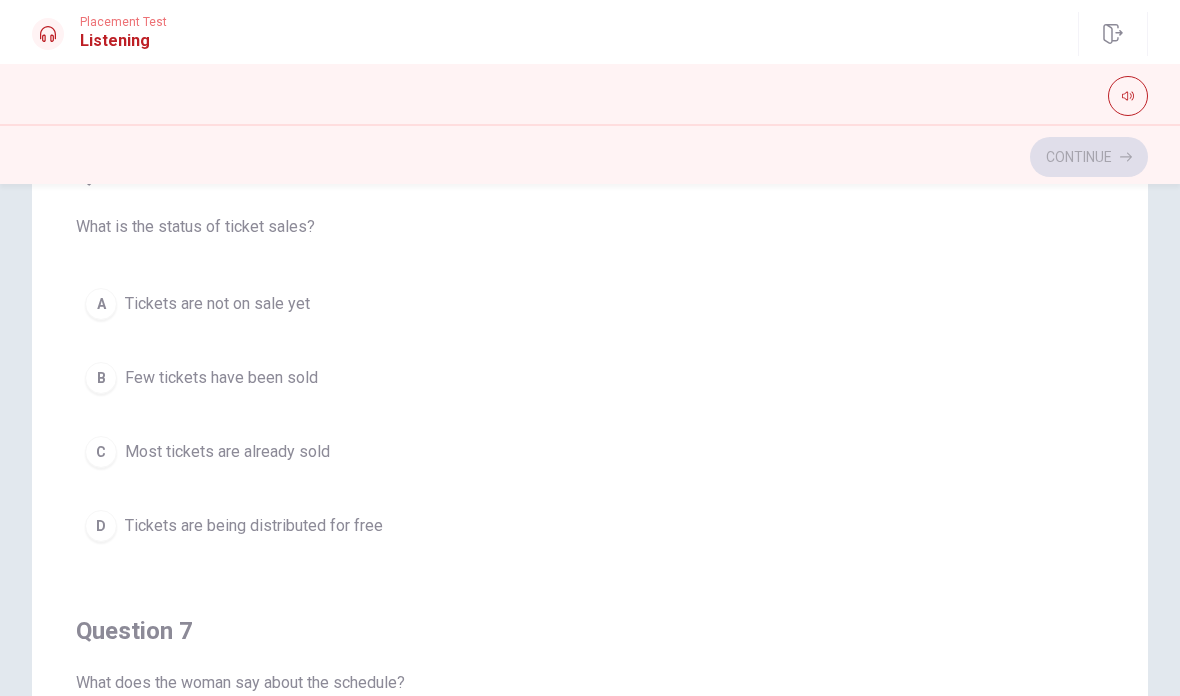 scroll, scrollTop: 25, scrollLeft: 0, axis: vertical 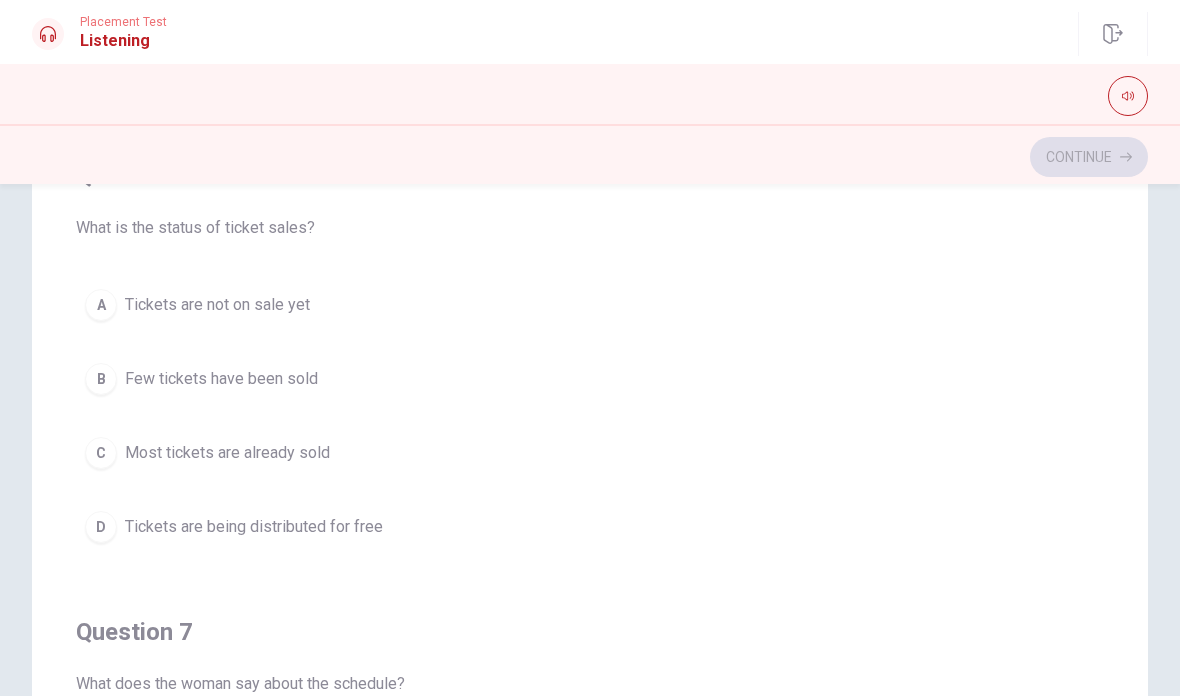 click on "C" at bounding box center [101, 453] 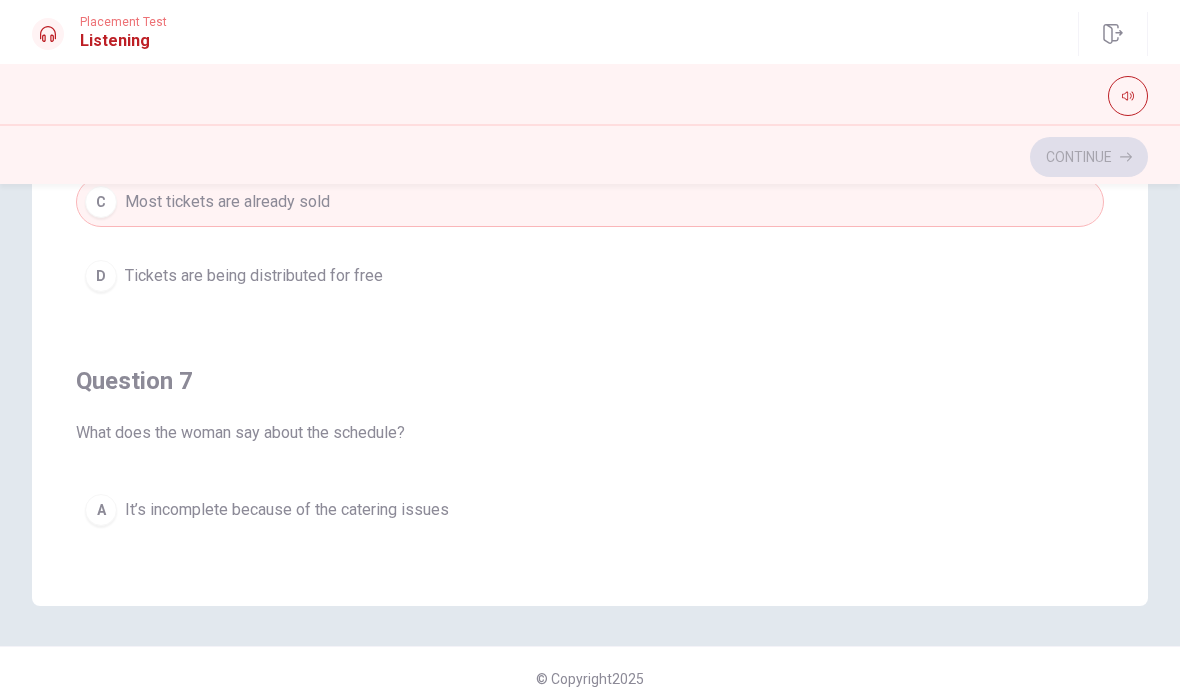 scroll, scrollTop: 421, scrollLeft: 0, axis: vertical 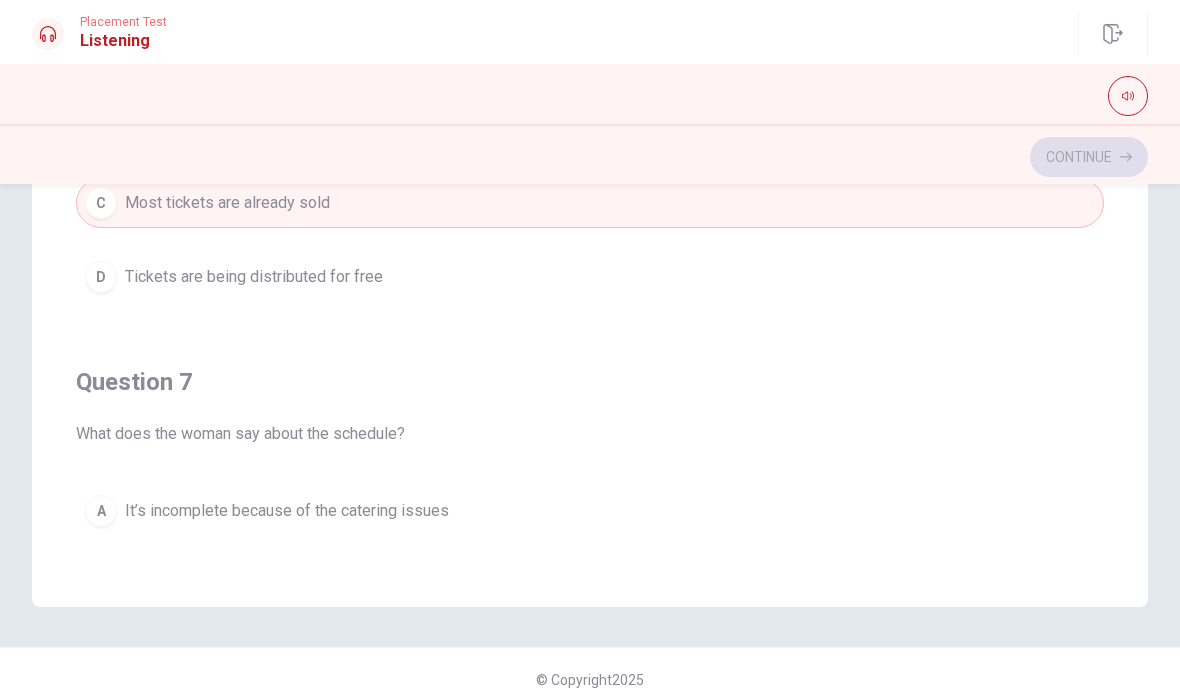click on "What does the woman say about the schedule?" at bounding box center [590, 434] 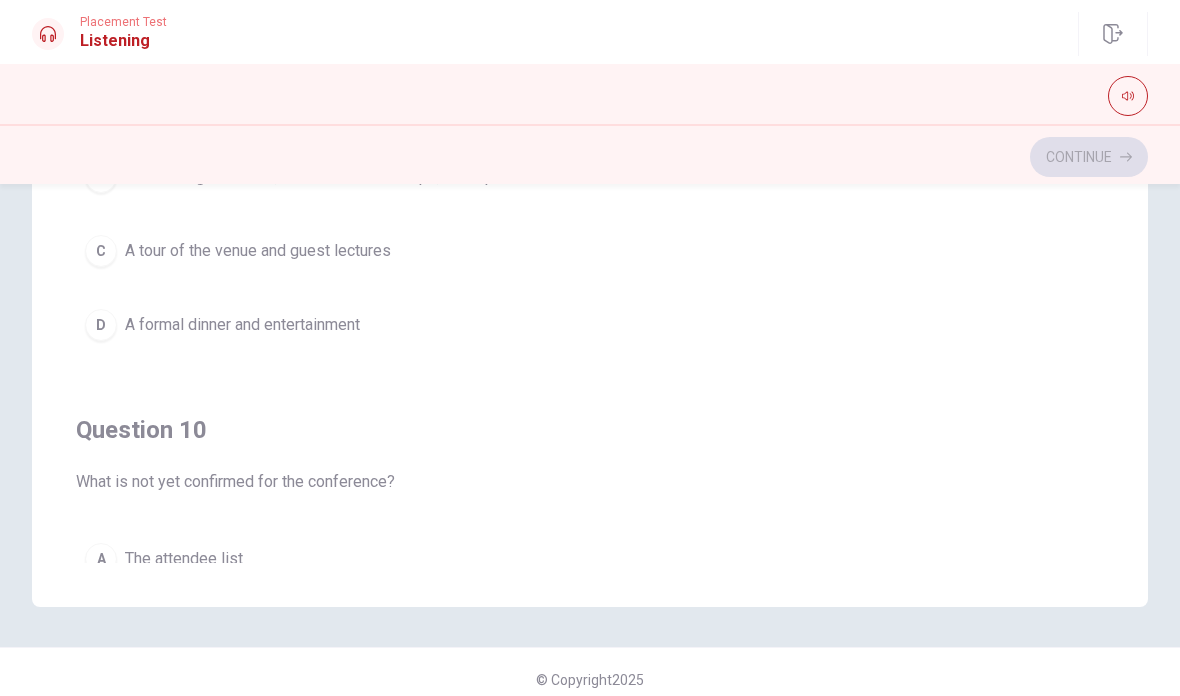 scroll, scrollTop: 1398, scrollLeft: 0, axis: vertical 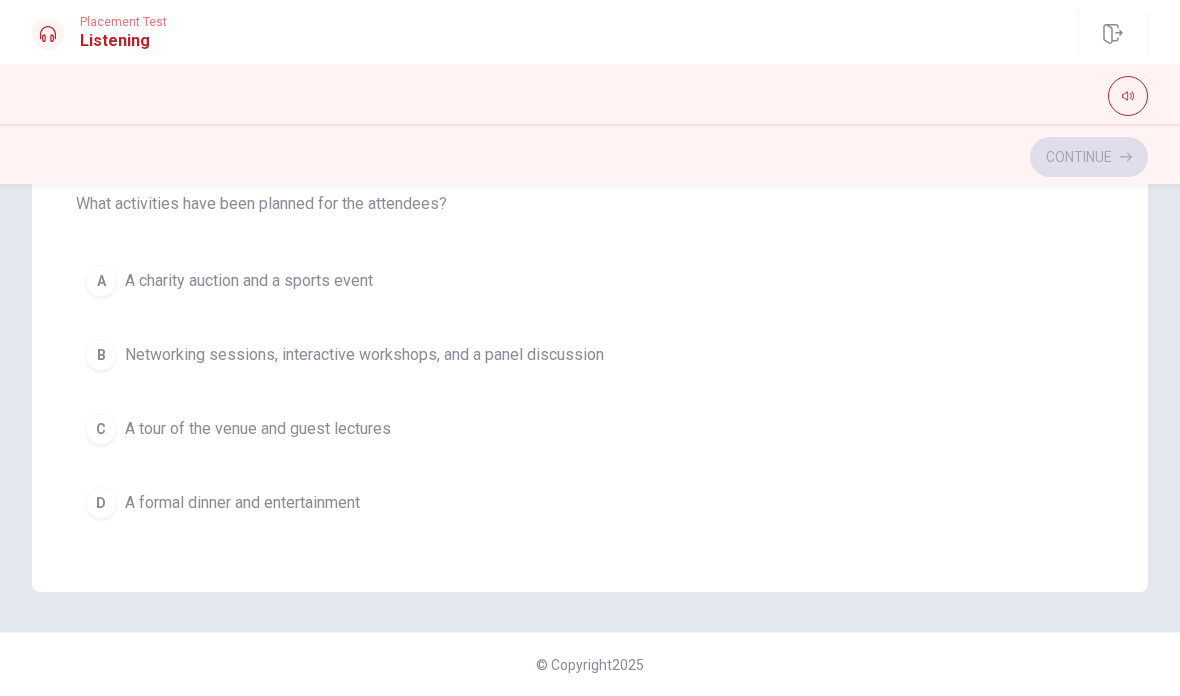 click on "Networking sessions, interactive workshops, and a panel discussion" at bounding box center [364, 355] 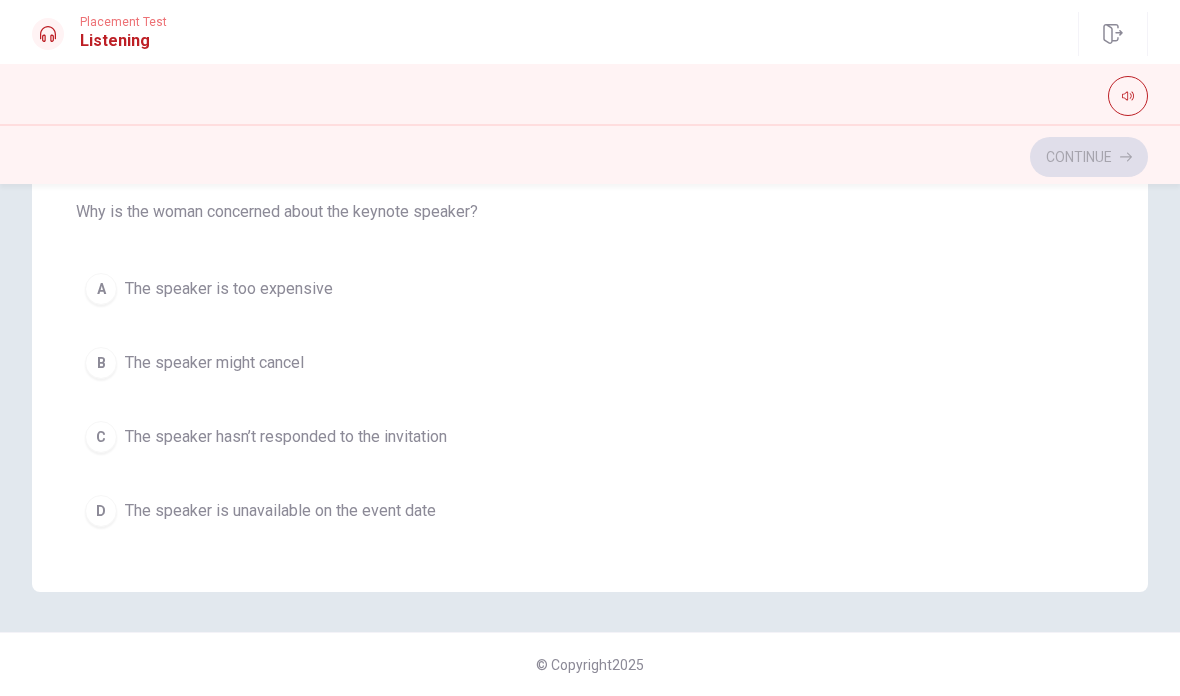 scroll, scrollTop: 702, scrollLeft: 0, axis: vertical 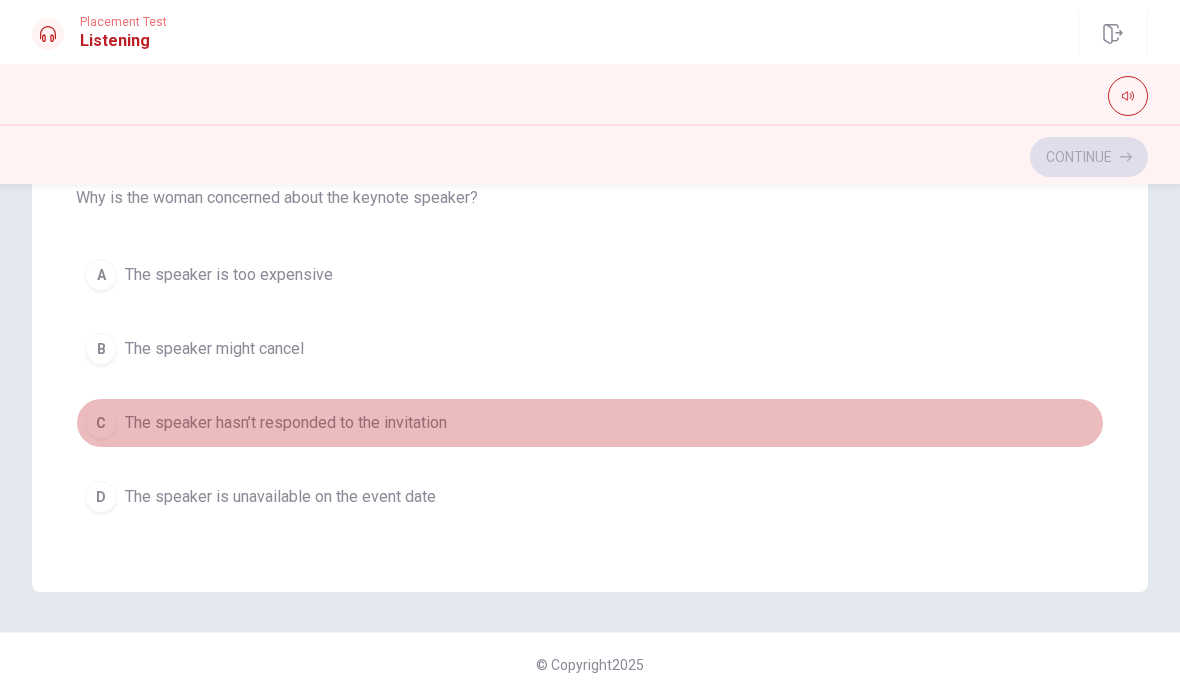 click on "C The speaker hasn’t responded to the invitation" at bounding box center [590, 423] 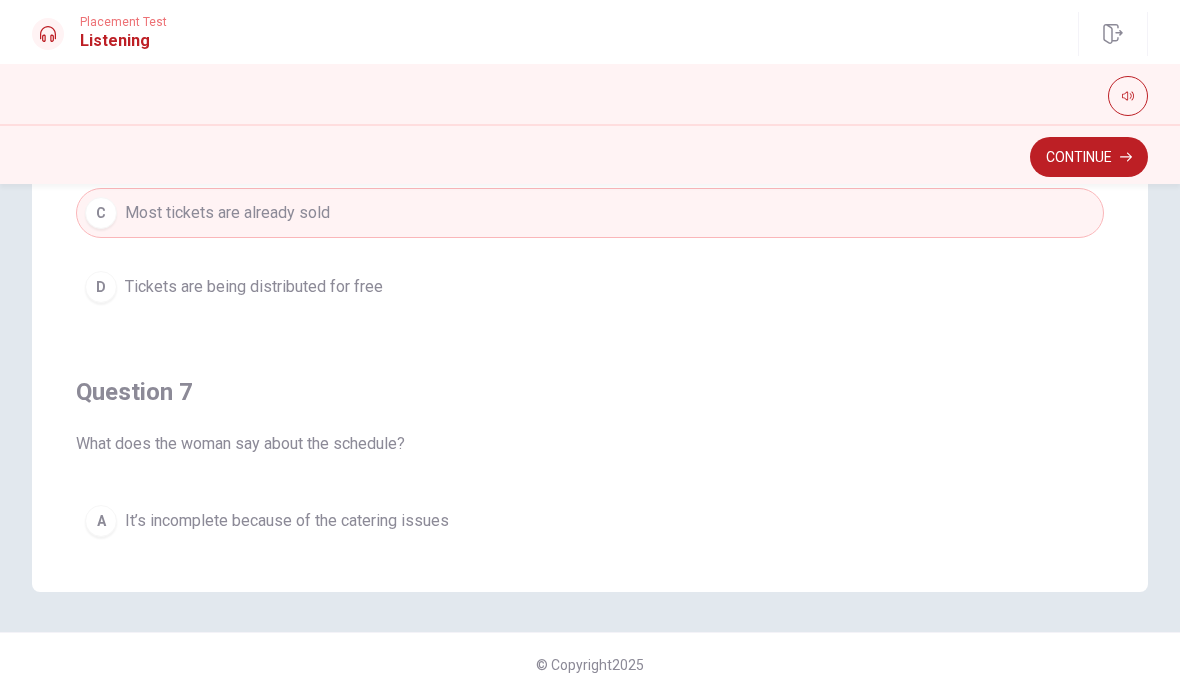 scroll, scrollTop: 0, scrollLeft: 0, axis: both 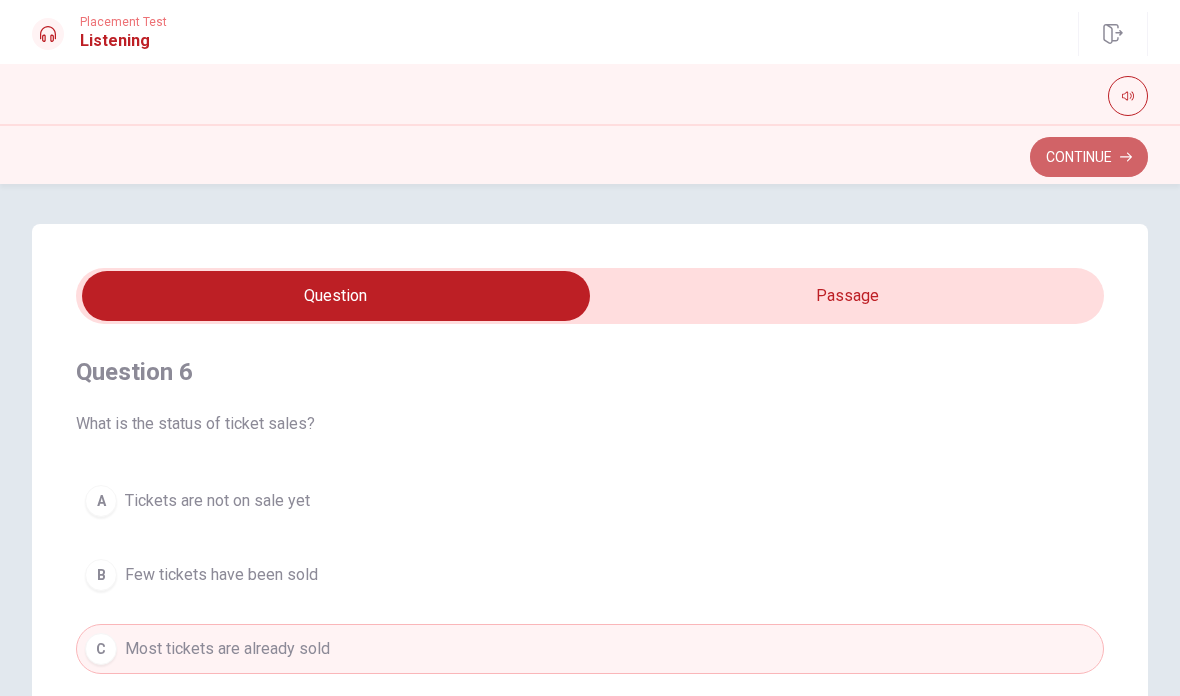 click on "Continue" at bounding box center [1089, 157] 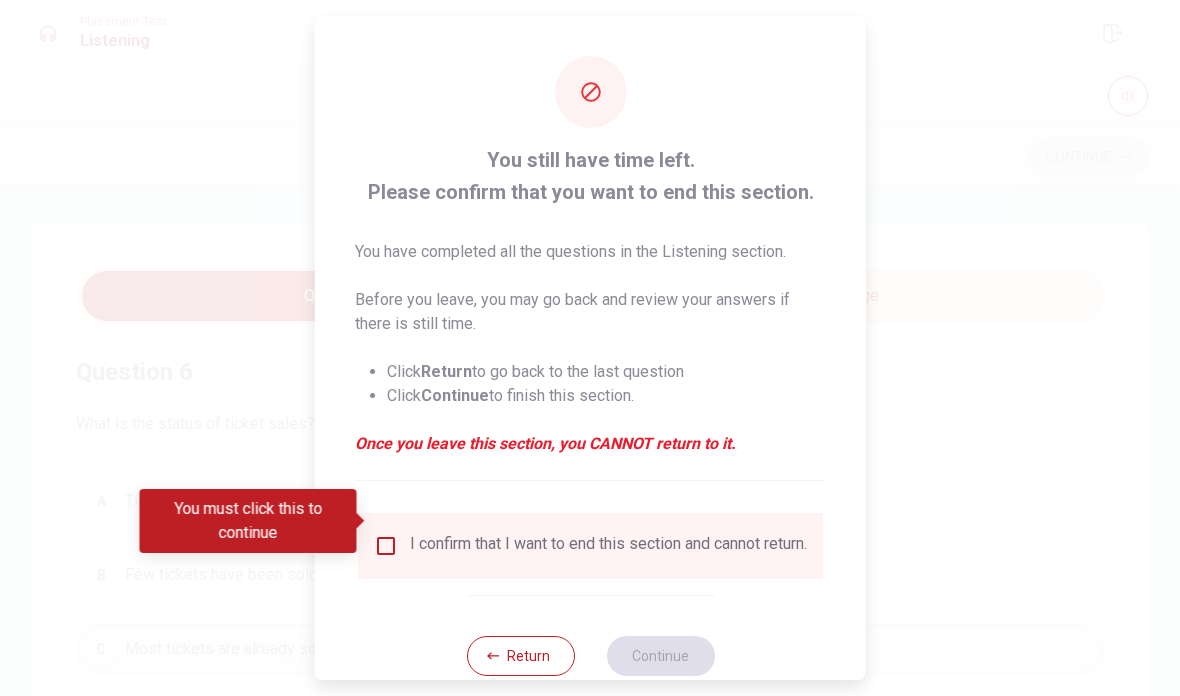 click on "You must click this to continue" at bounding box center (255, 521) 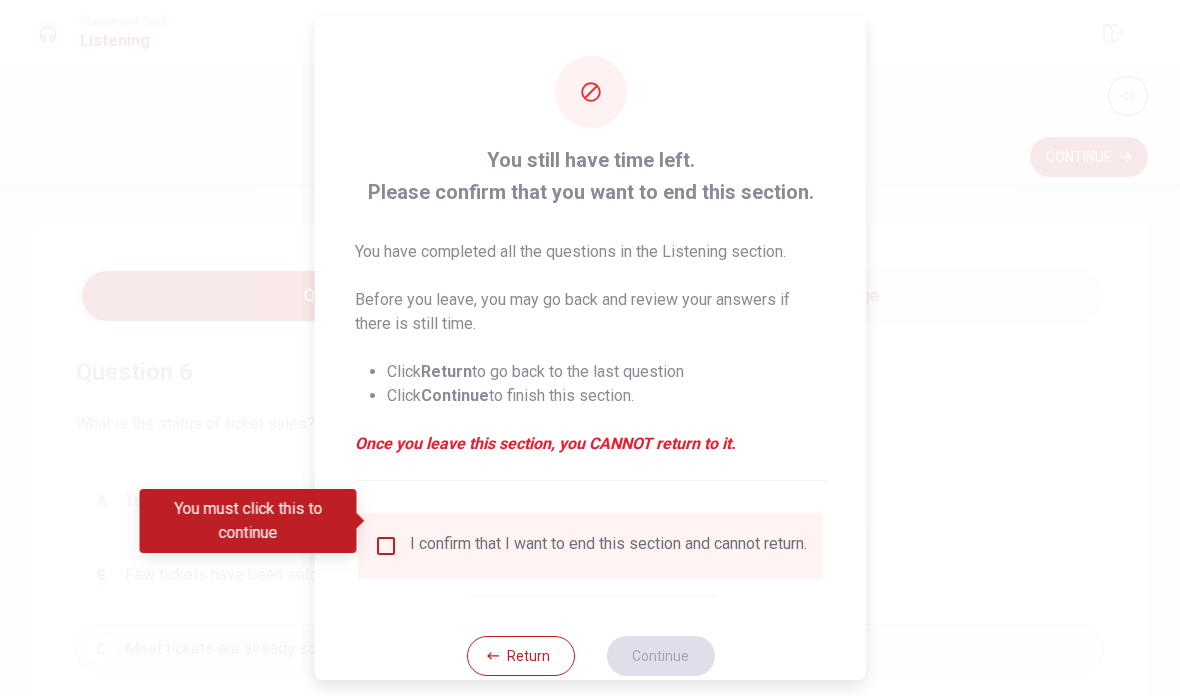 click at bounding box center [386, 546] 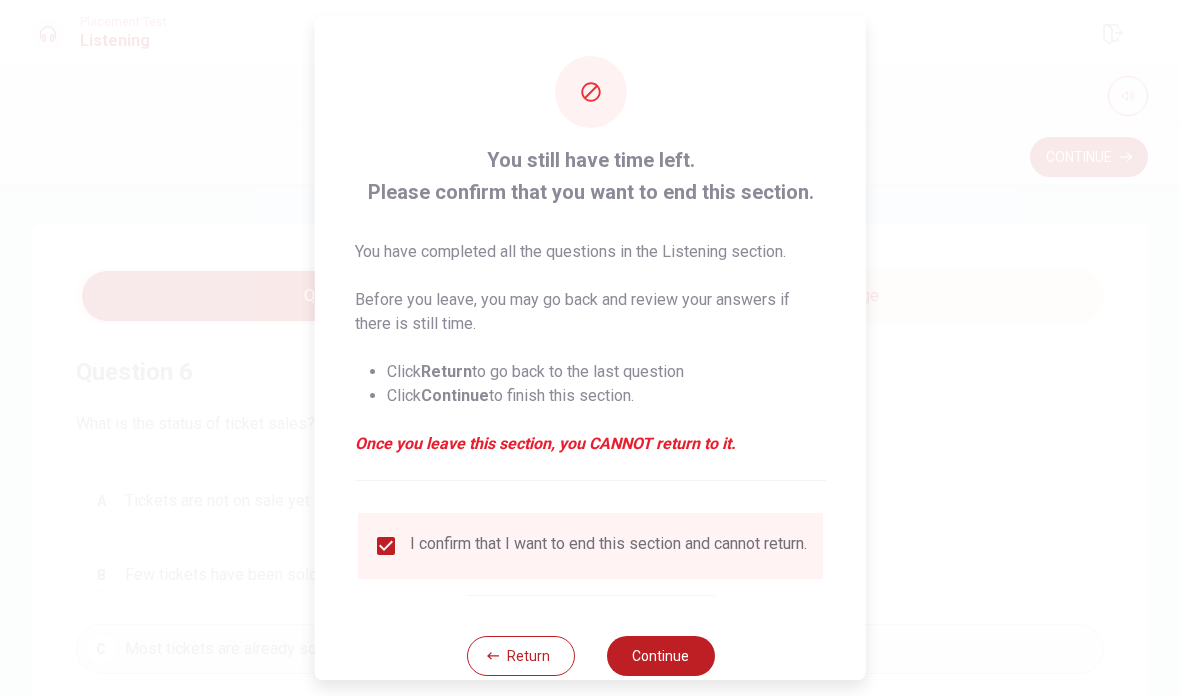 click on "Continue" at bounding box center [660, 656] 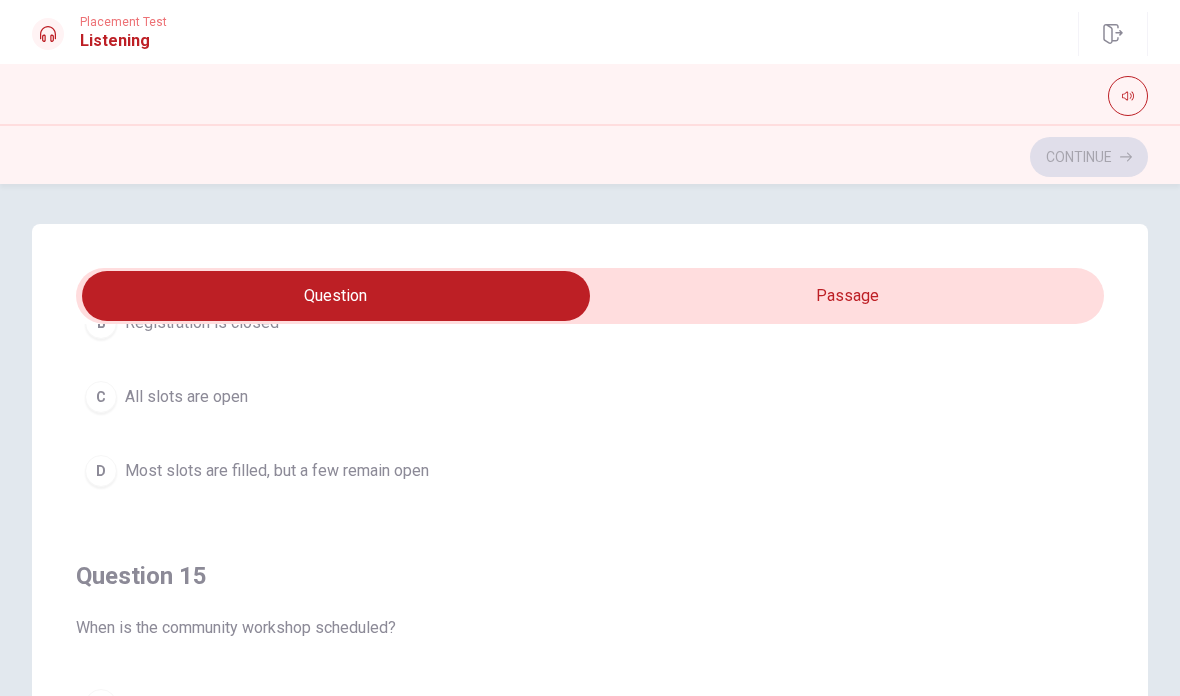 scroll, scrollTop: 1620, scrollLeft: 0, axis: vertical 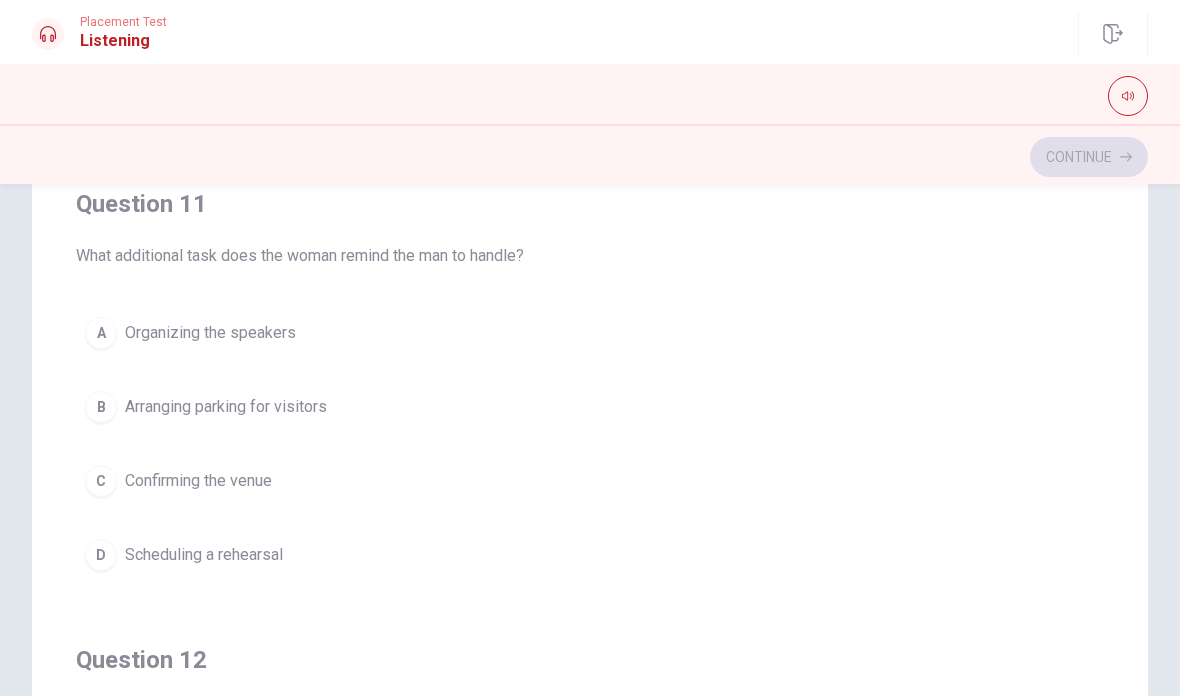 click on "Continue" at bounding box center [590, 157] 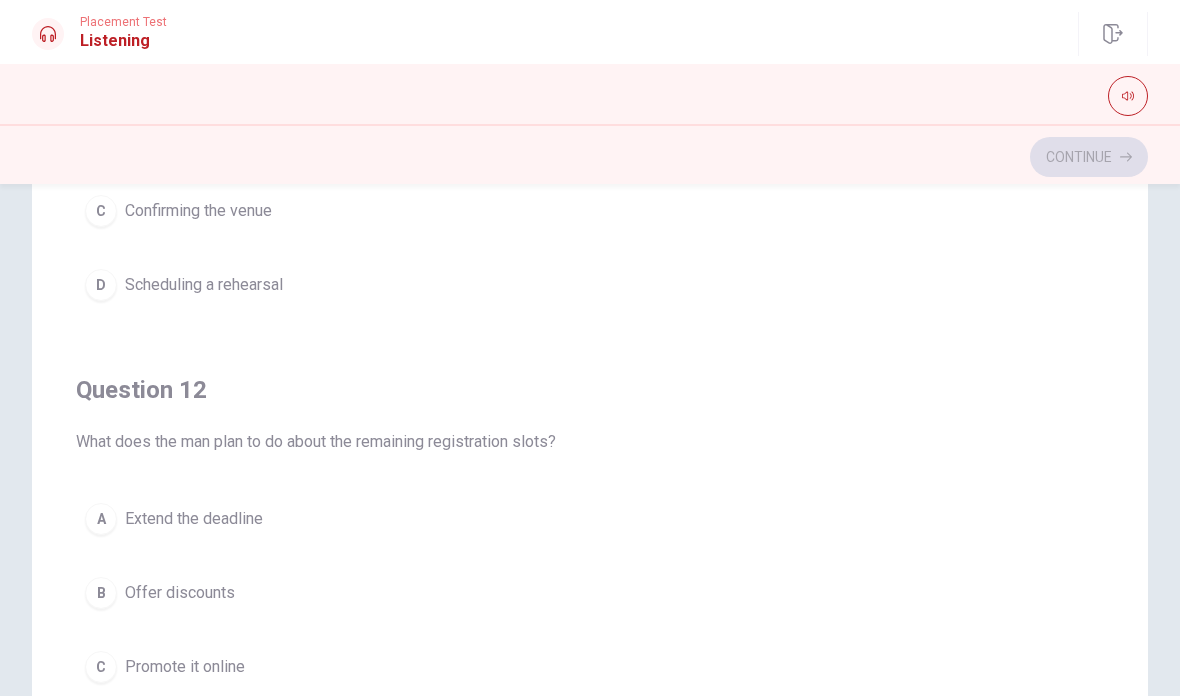 click on "Continue" at bounding box center [590, 157] 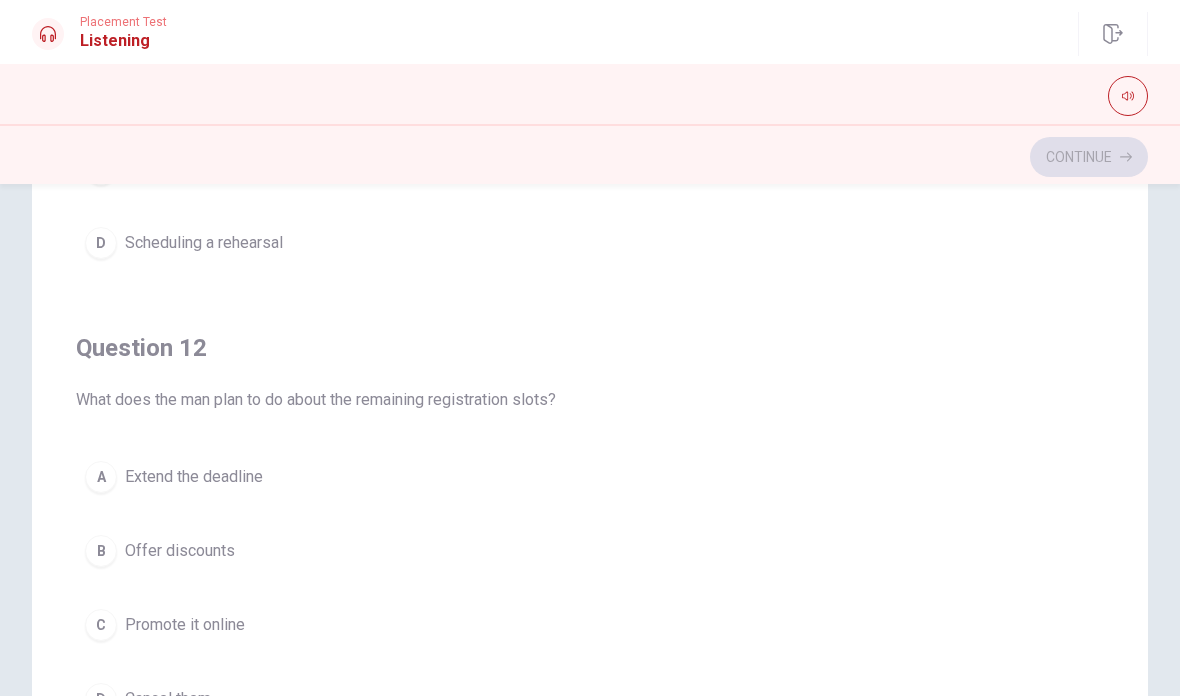 click on "Continue" at bounding box center [590, 157] 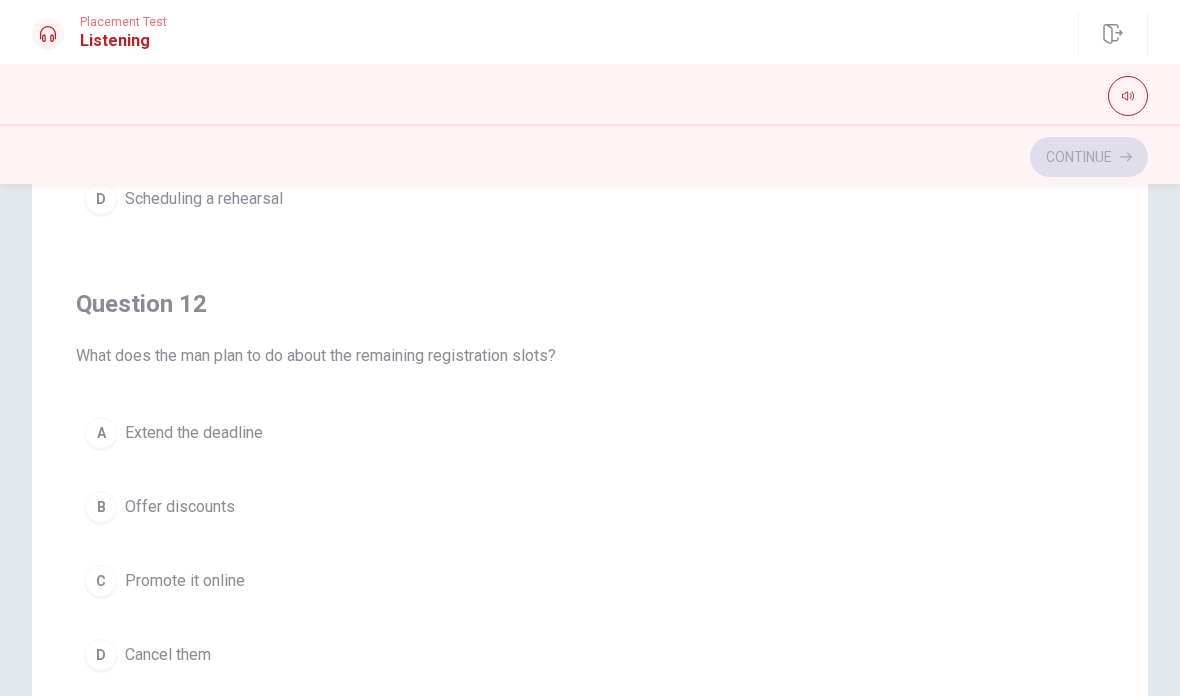 click on "Continue" at bounding box center (590, 157) 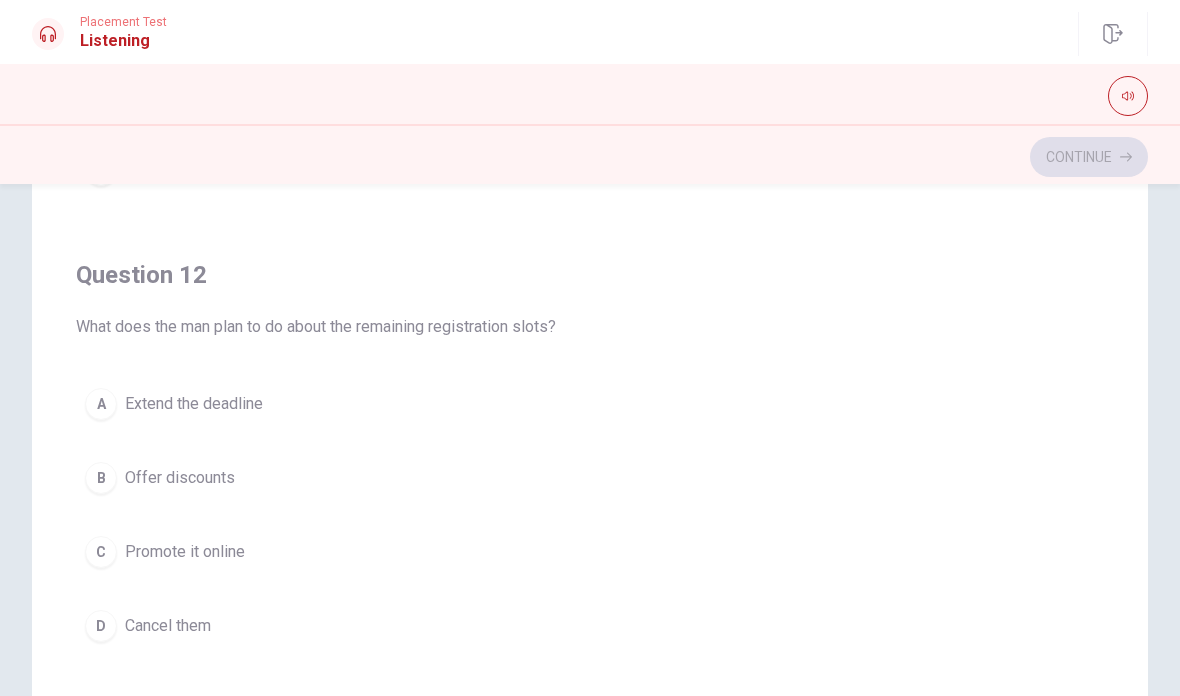 click on "Continue" at bounding box center [590, 157] 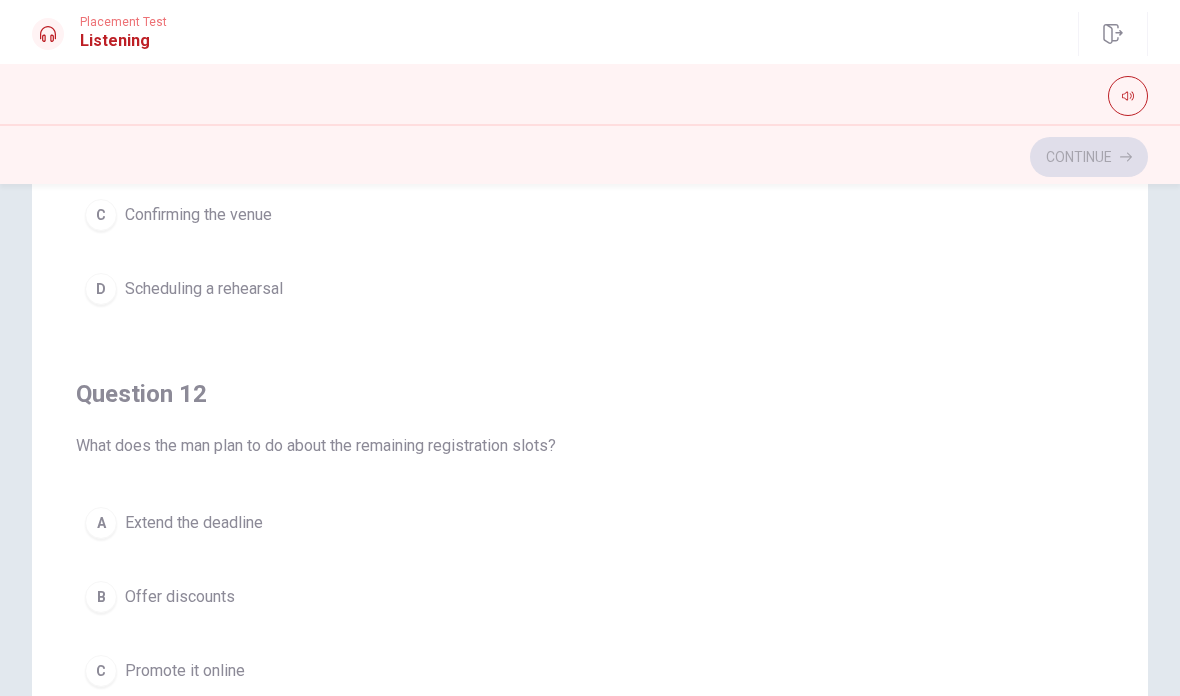 click on "Continue" at bounding box center [590, 157] 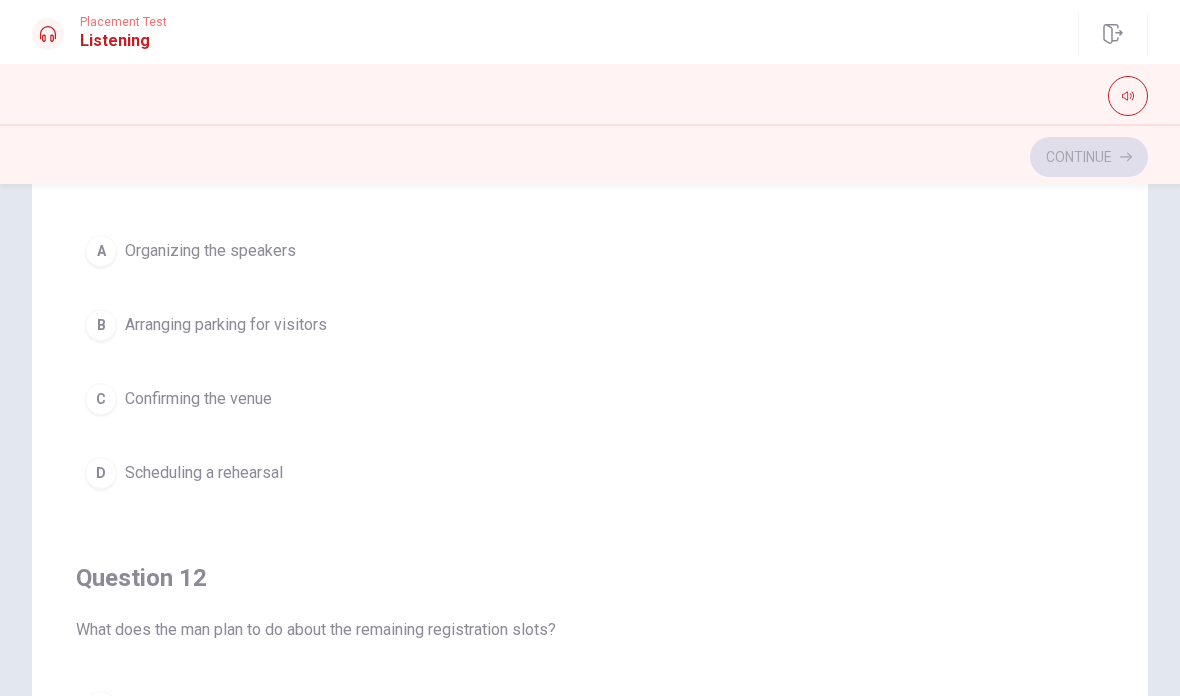 click on "Continue" at bounding box center [590, 157] 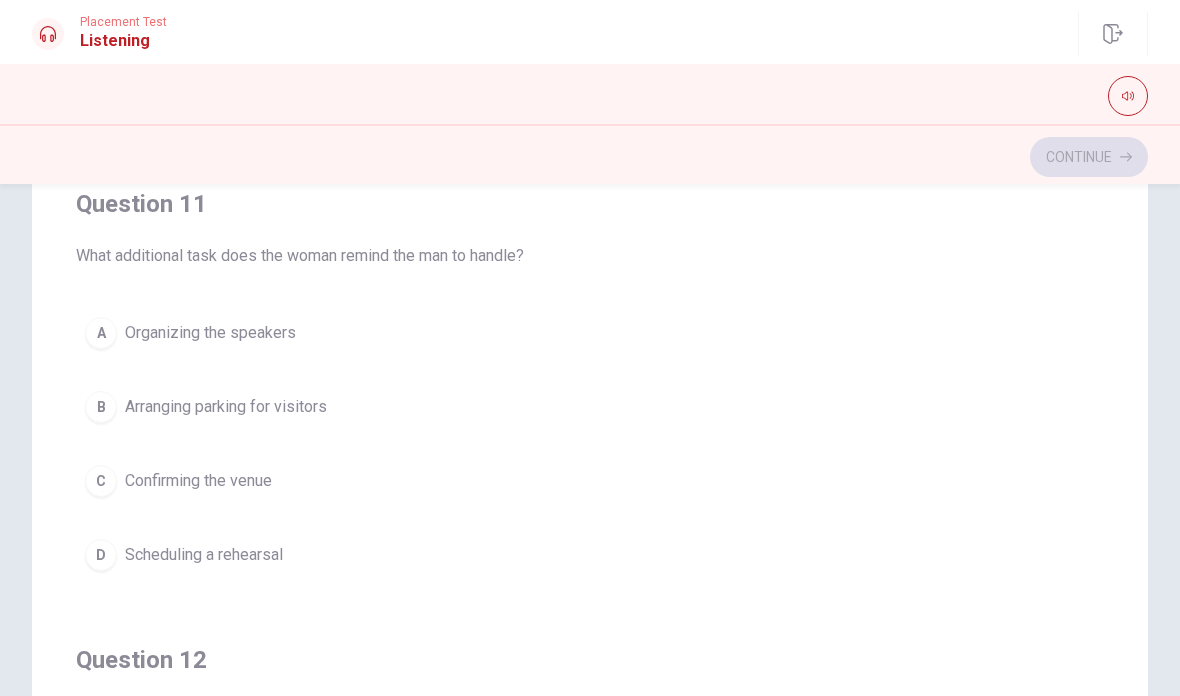 click on "Continue" at bounding box center (590, 157) 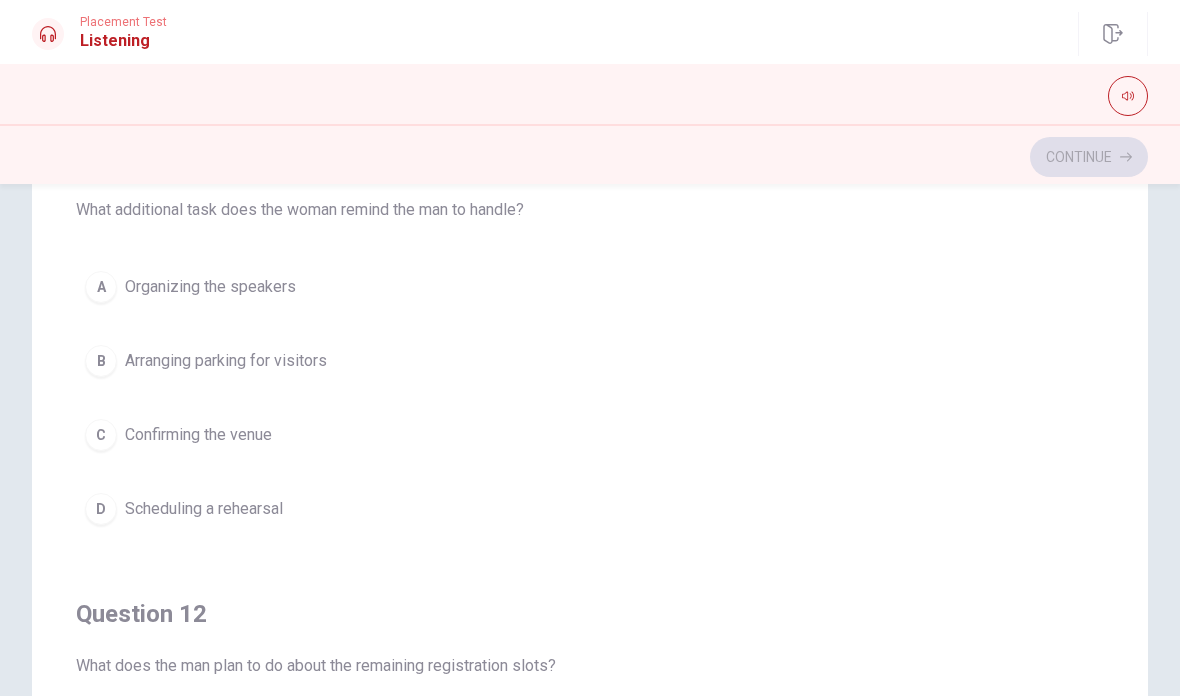 click on "Continue" at bounding box center (590, 157) 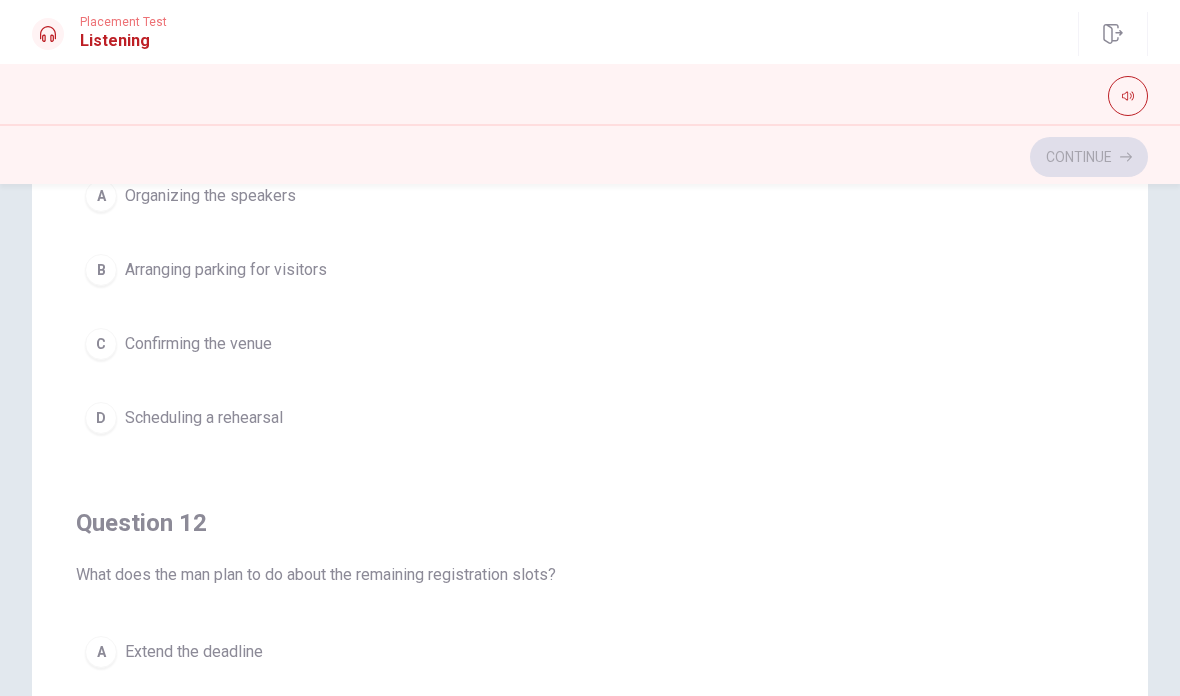 click on "Continue" at bounding box center [590, 157] 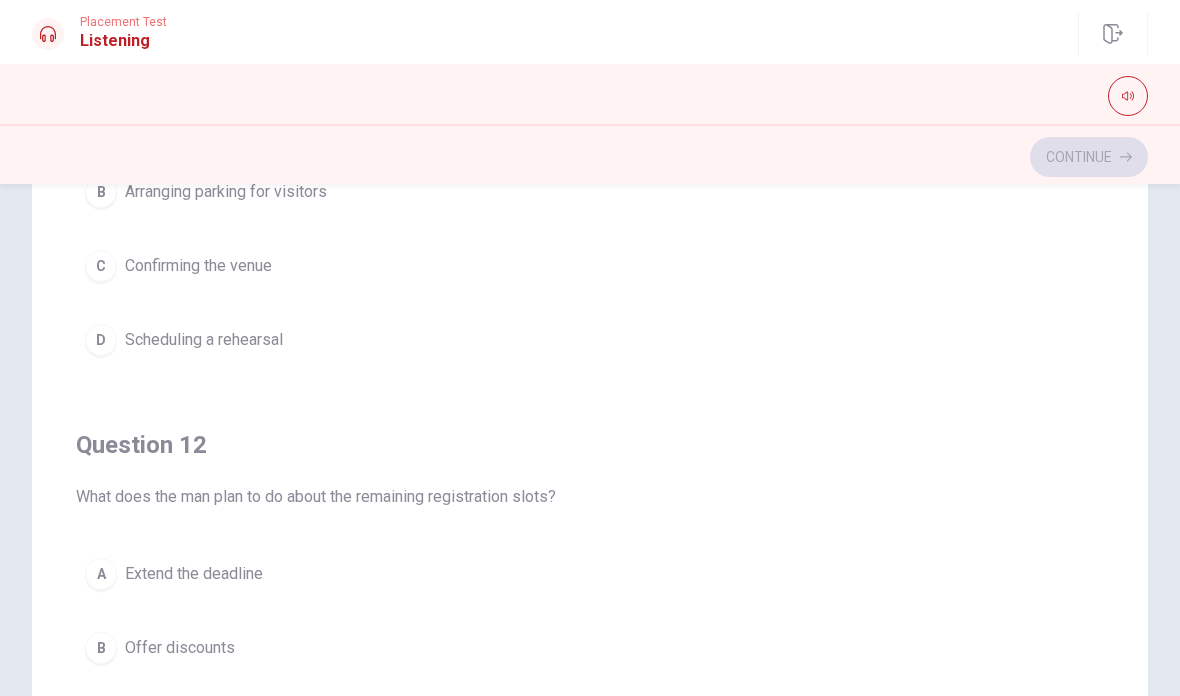 click on "Continue" at bounding box center (590, 157) 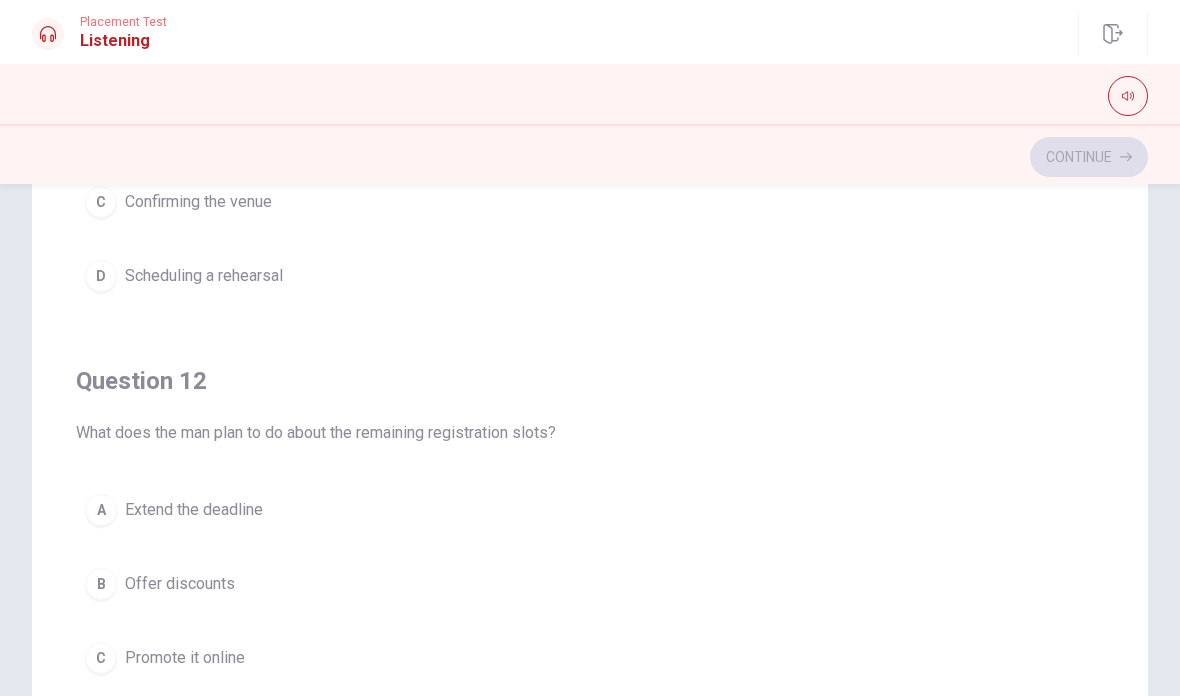 click on "Continue" at bounding box center (590, 157) 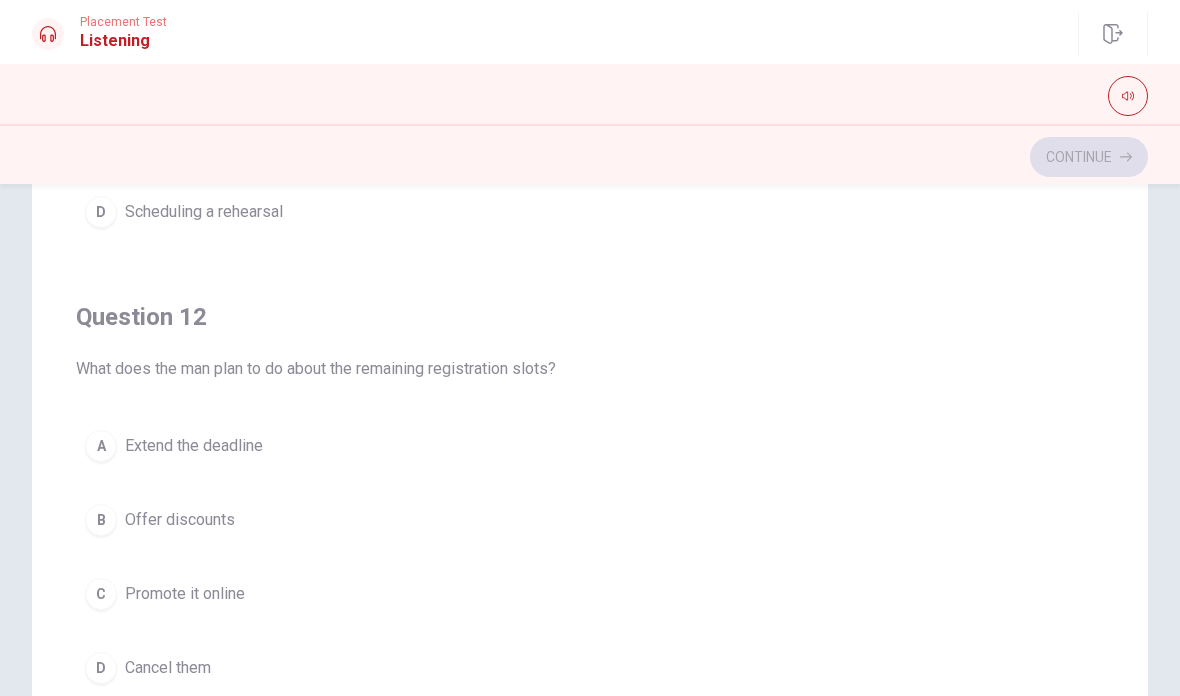 click on "Continue" at bounding box center (590, 157) 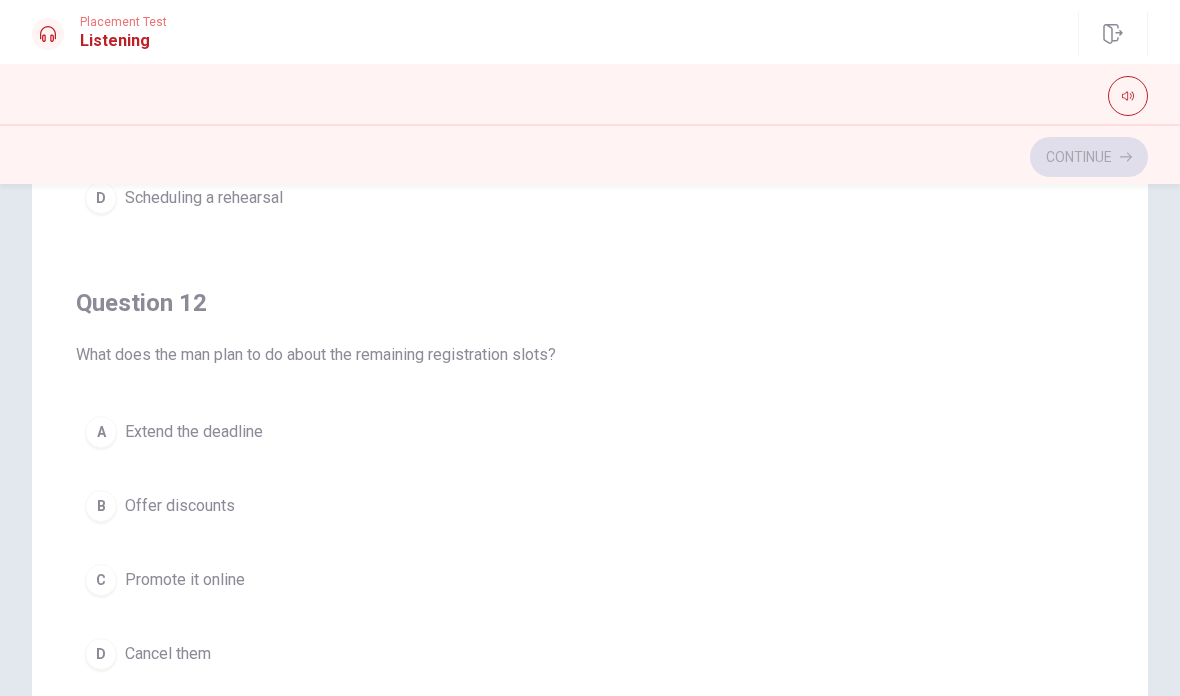 click on "Continue" at bounding box center [590, 157] 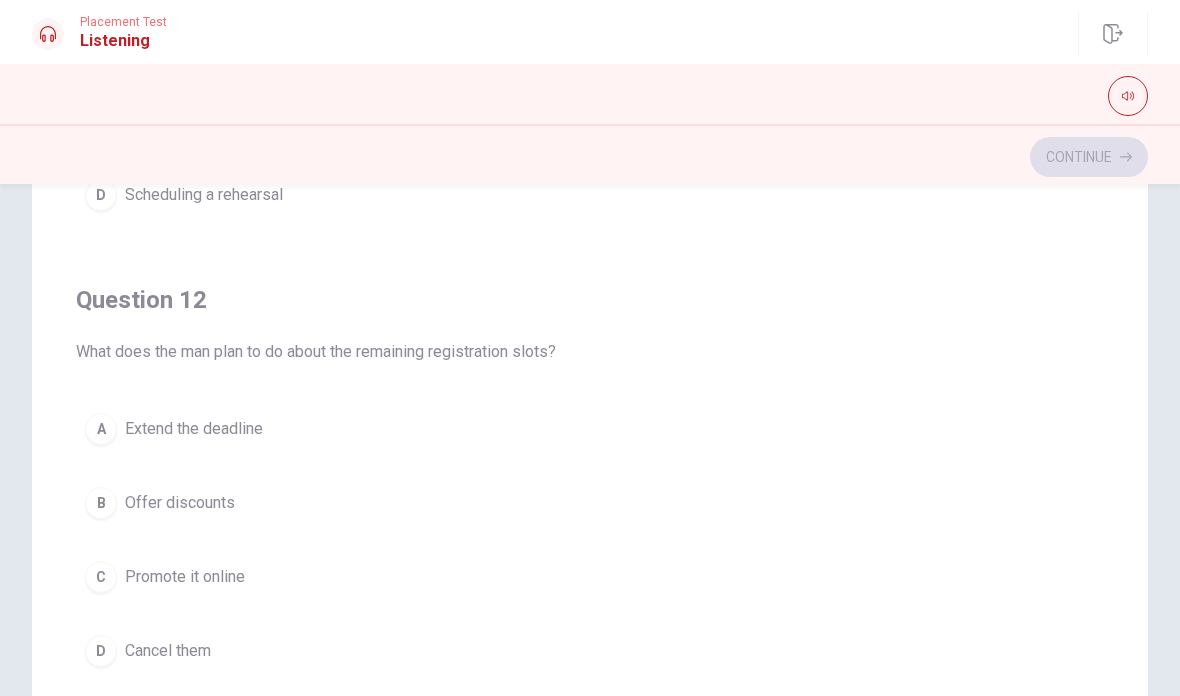 click on "Continue" at bounding box center (590, 157) 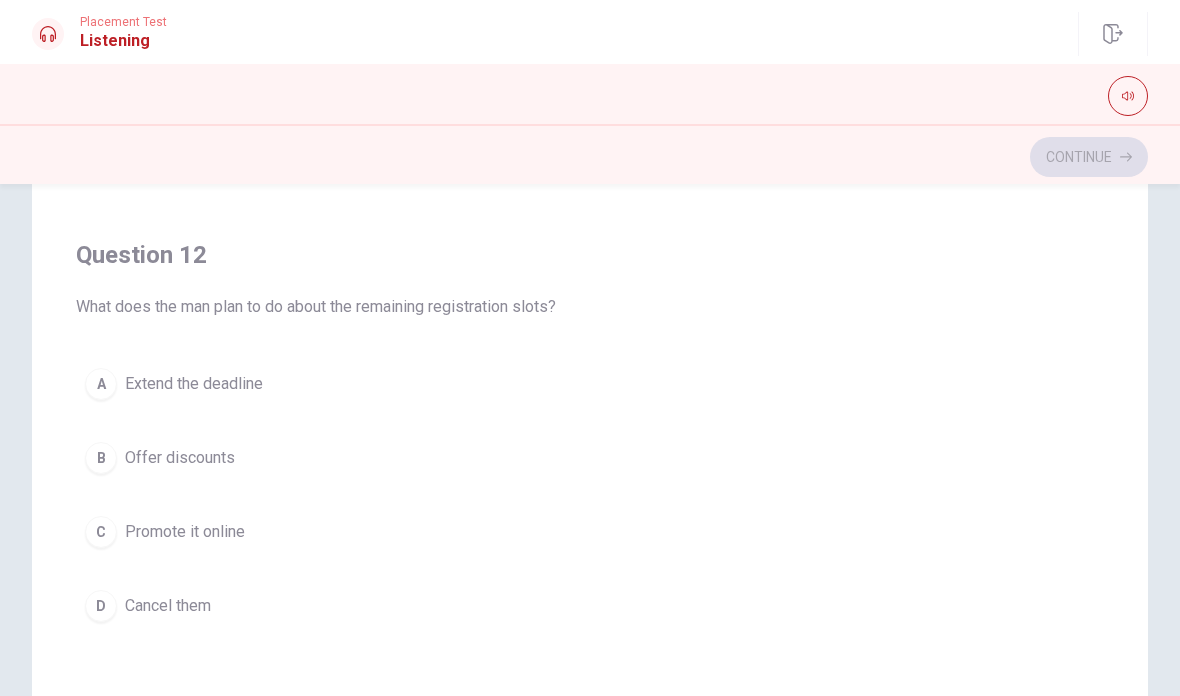 click on "Continue" at bounding box center (590, 157) 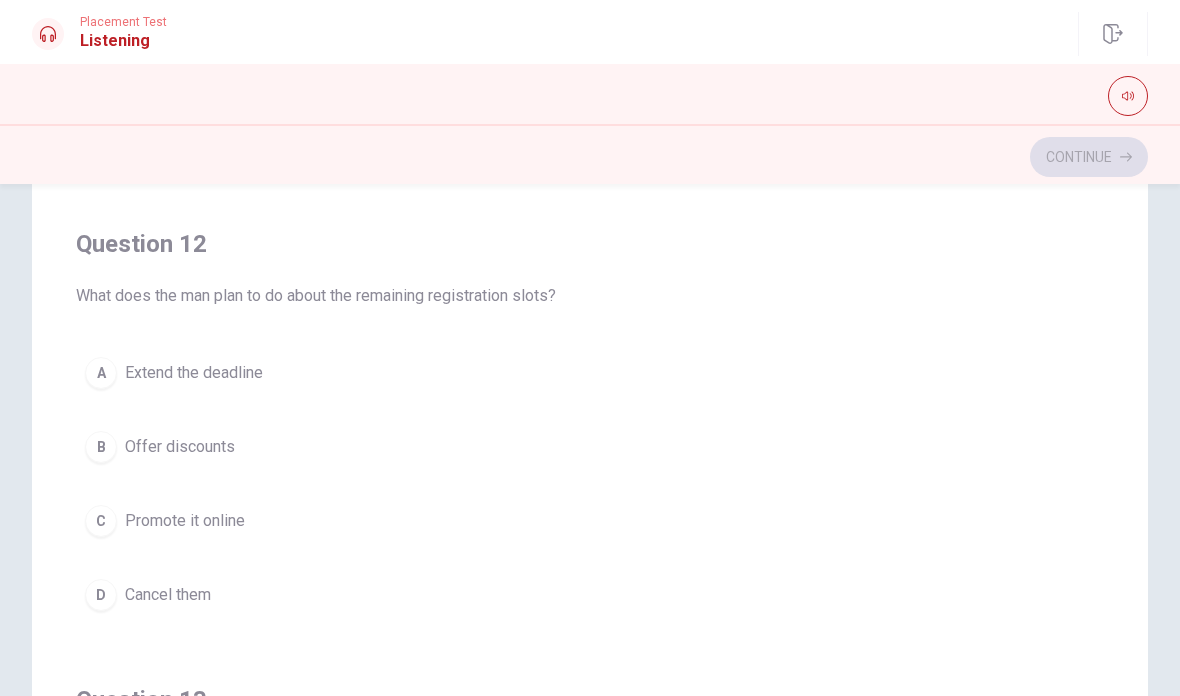 click on "Continue" at bounding box center (590, 157) 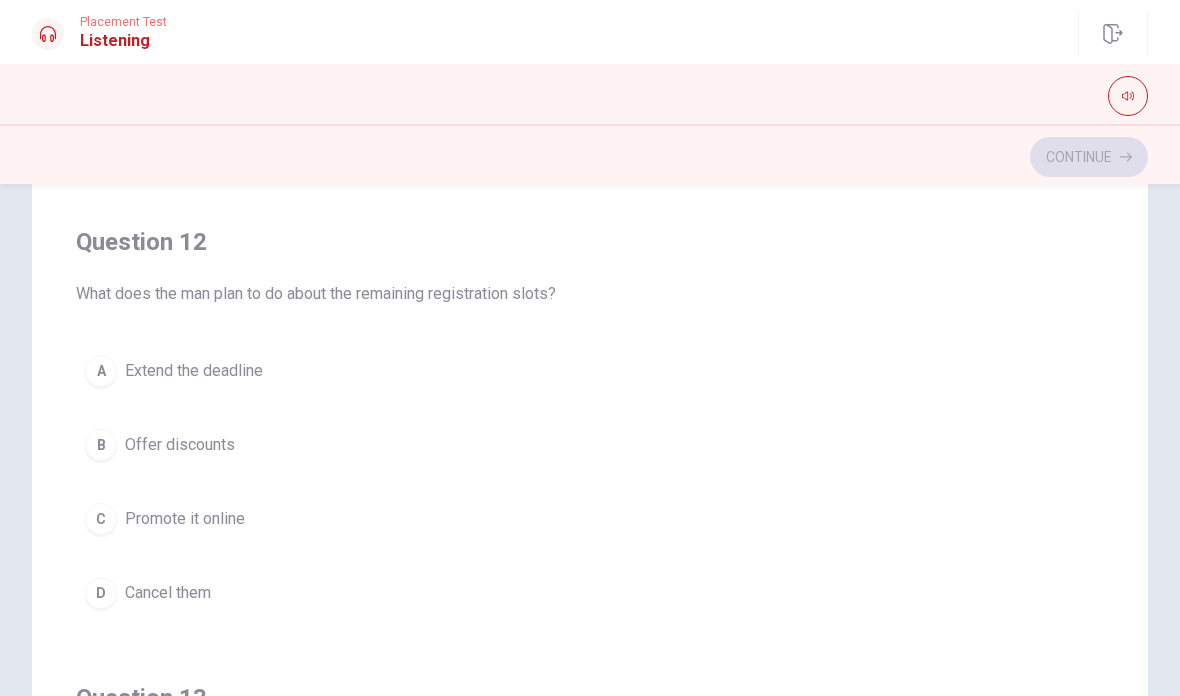 click on "Continue" at bounding box center (590, 157) 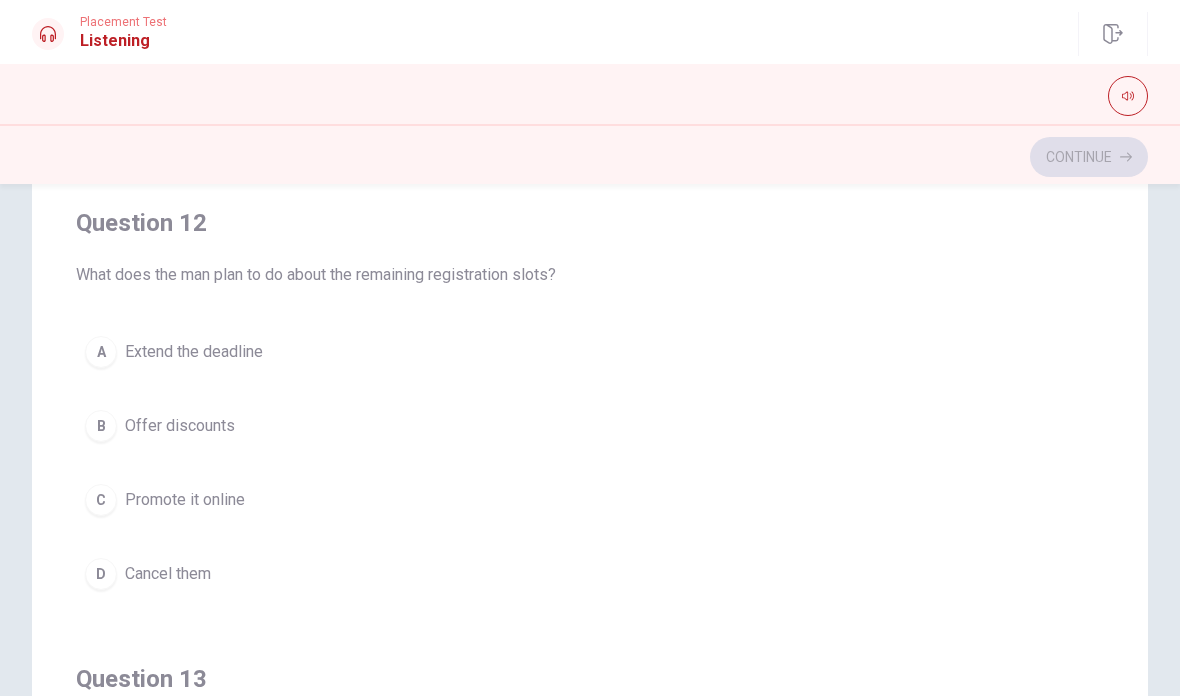 click on "Continue" at bounding box center (590, 157) 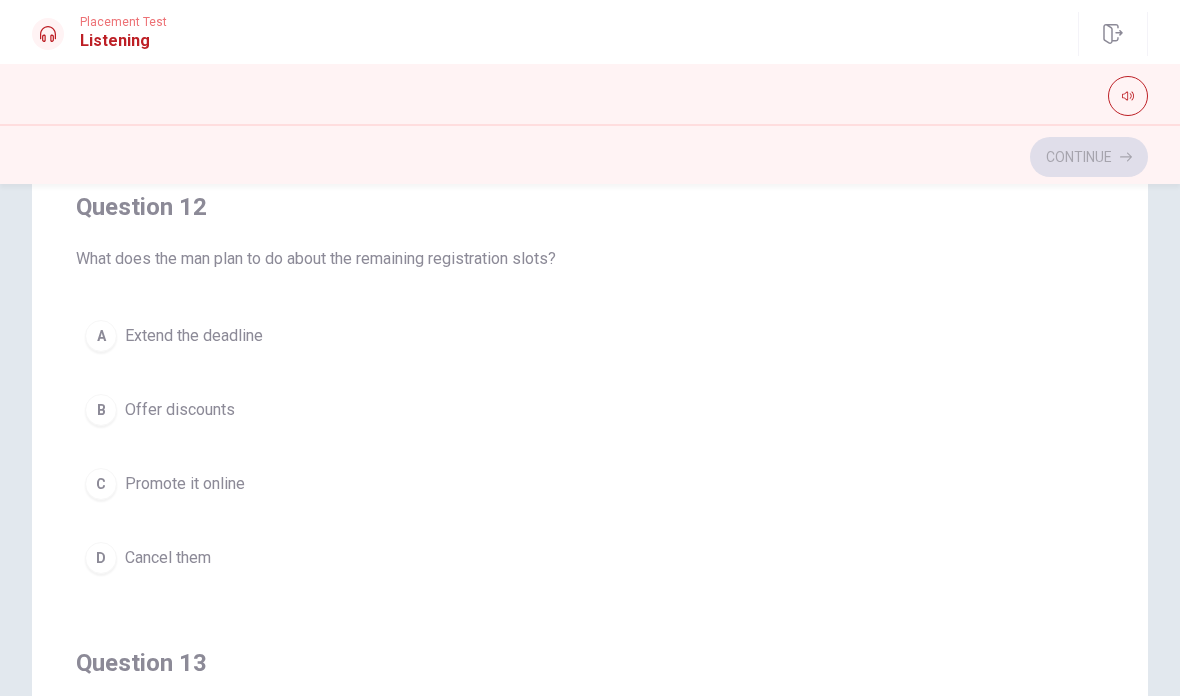 click on "Continue" at bounding box center [590, 157] 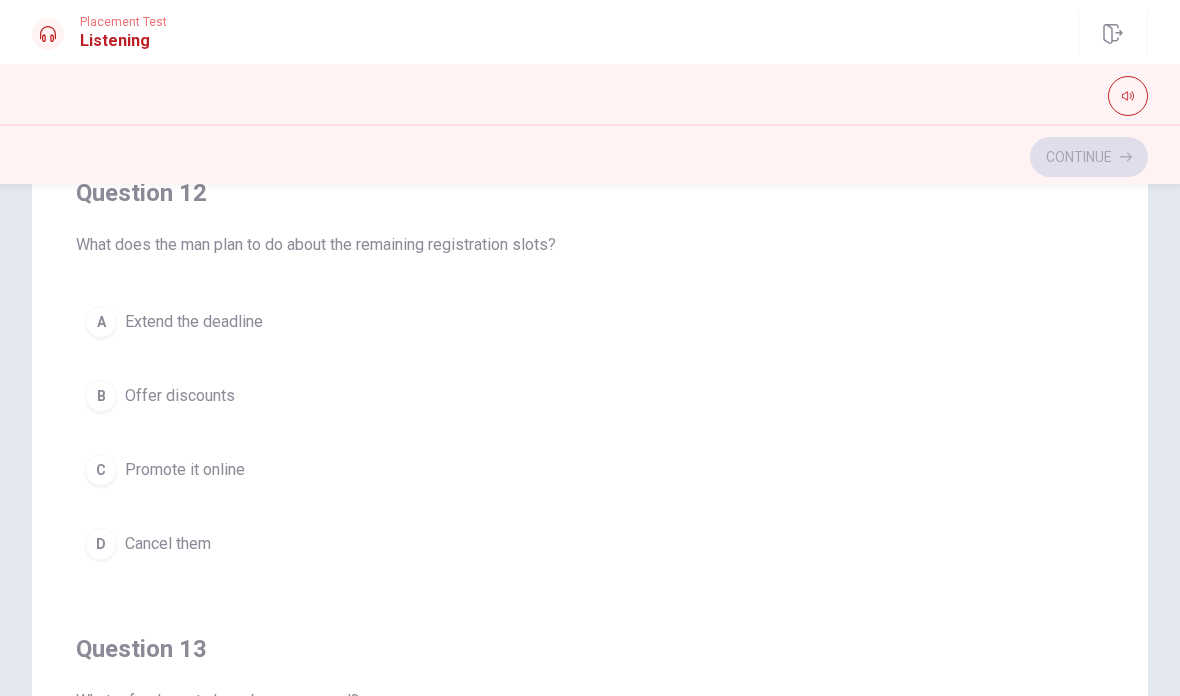 click on "Continue" at bounding box center [590, 157] 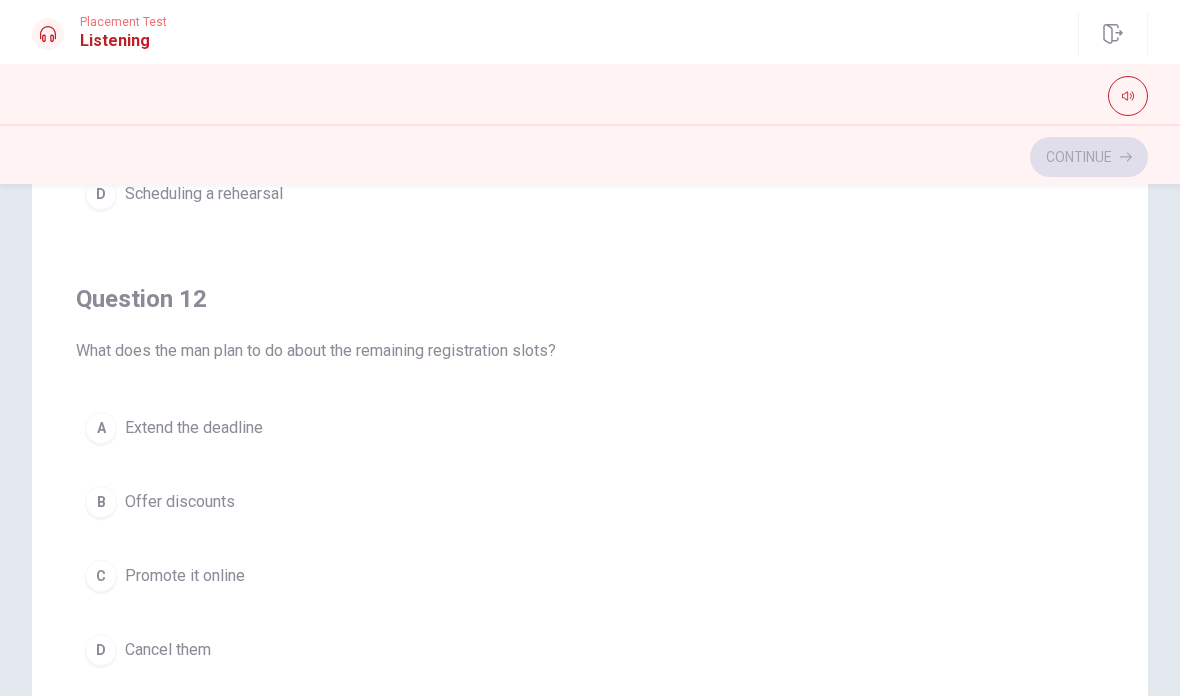 click on "Continue" at bounding box center (590, 157) 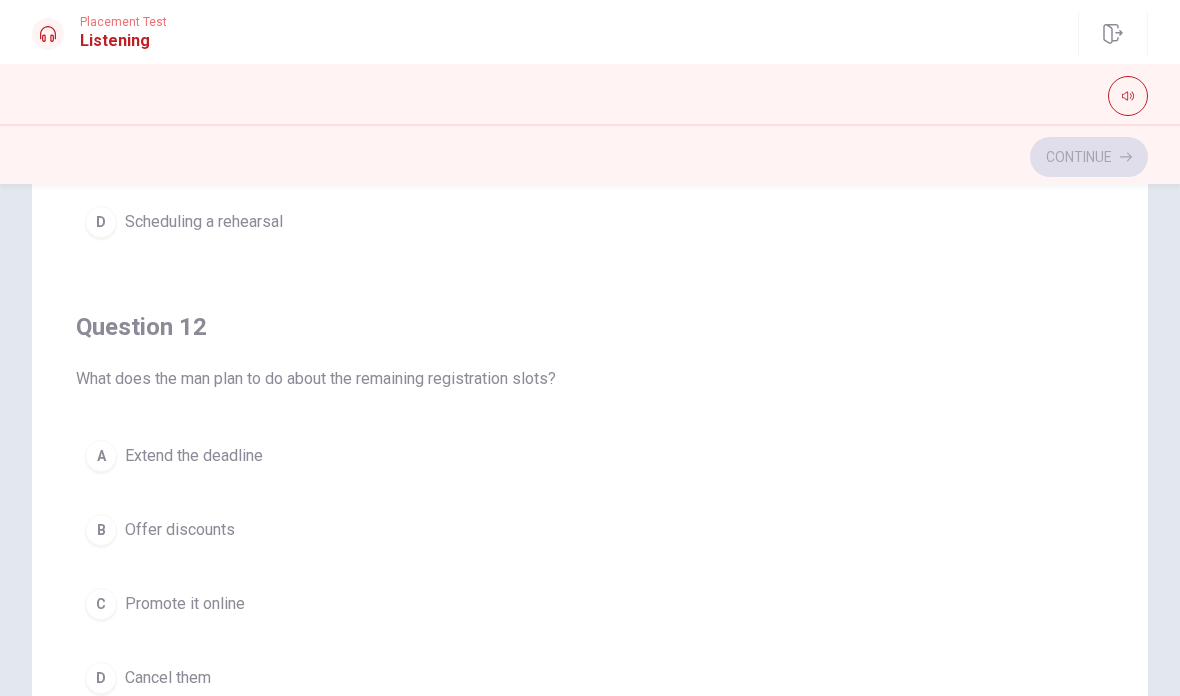 click on "Continue" at bounding box center (590, 157) 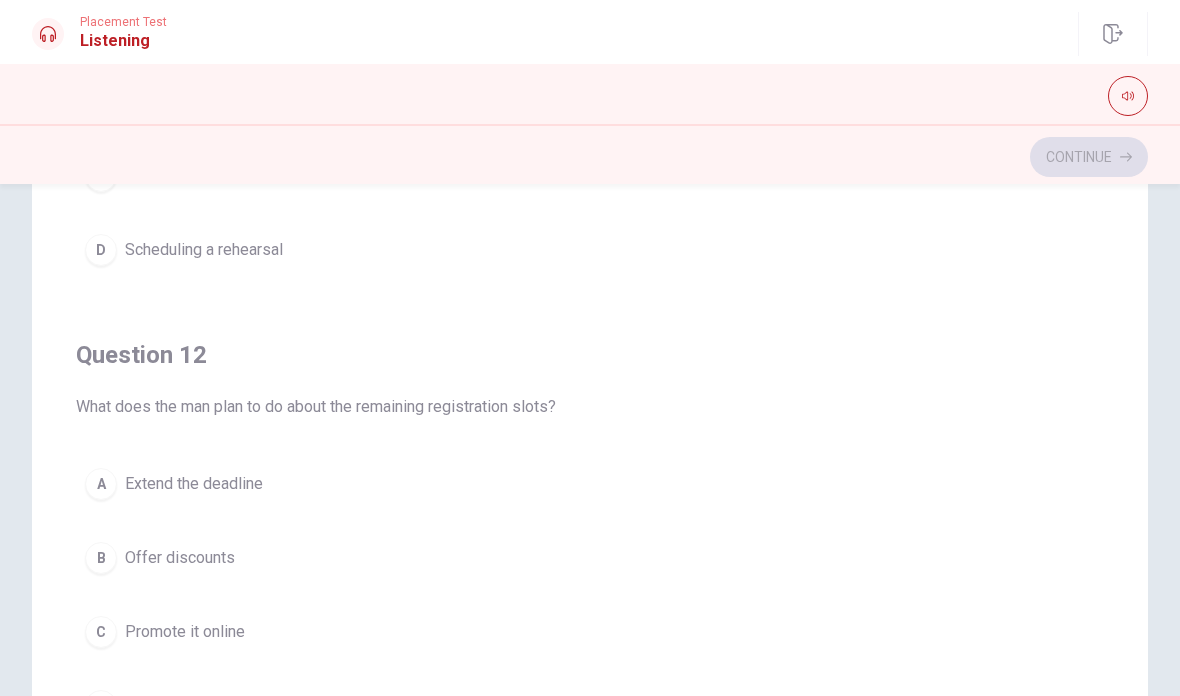 click on "Continue" at bounding box center (590, 157) 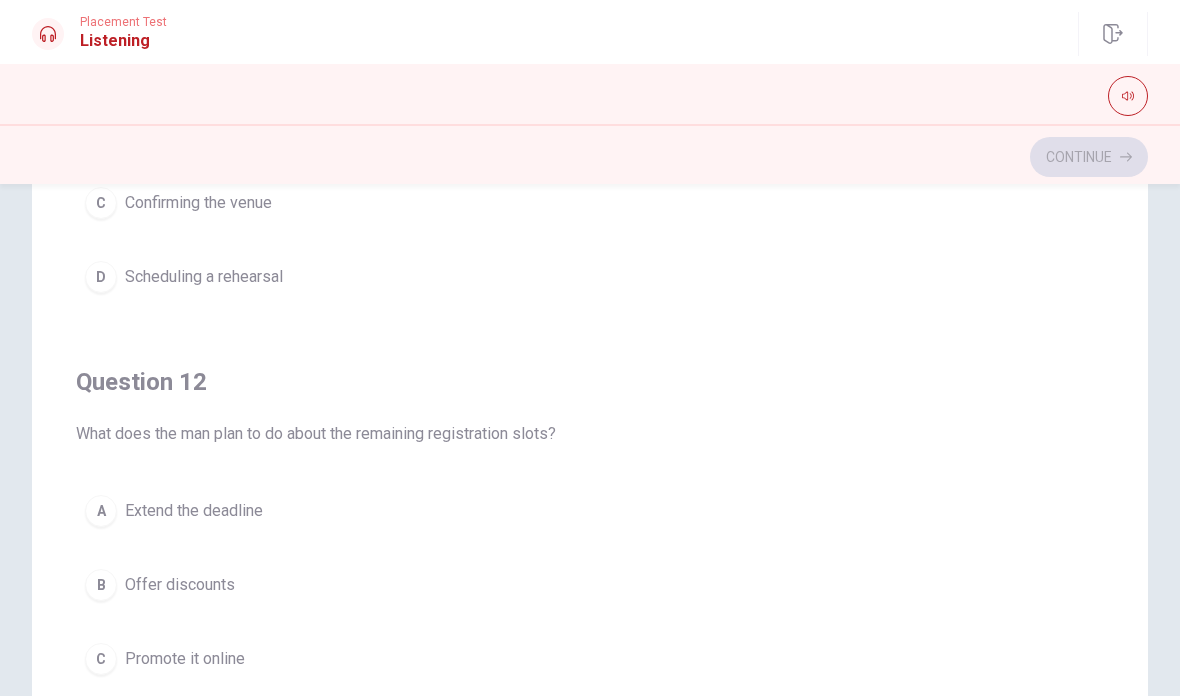 click on "Continue" at bounding box center (590, 157) 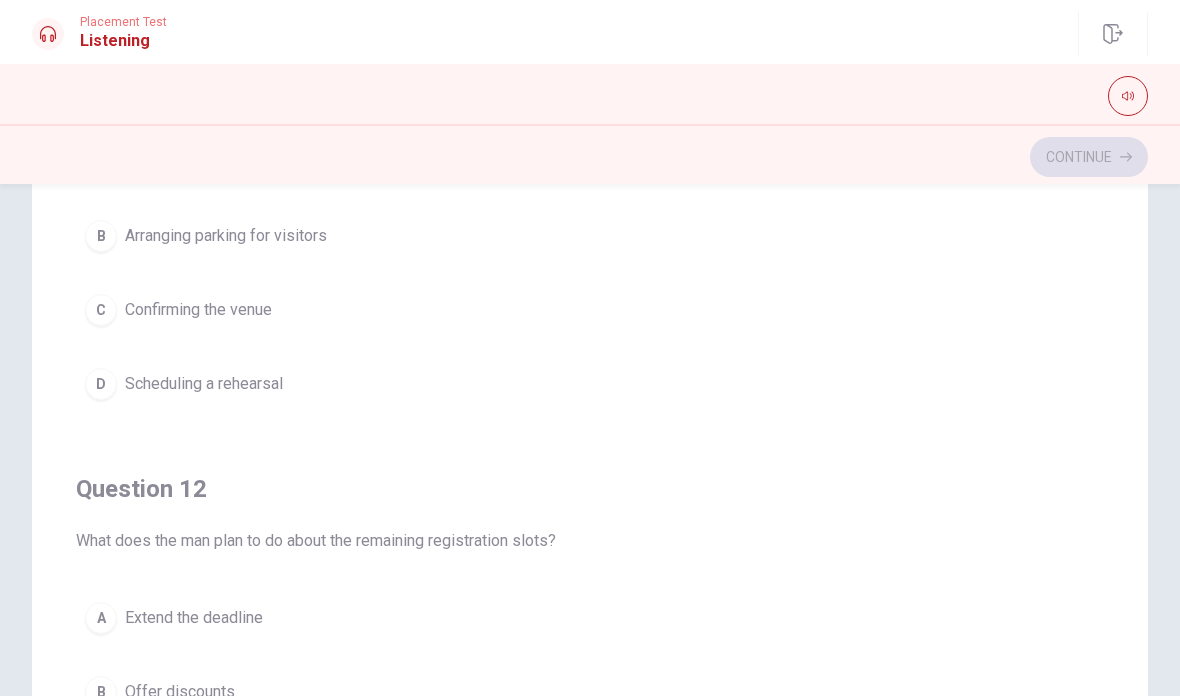 click on "Continue" at bounding box center (590, 157) 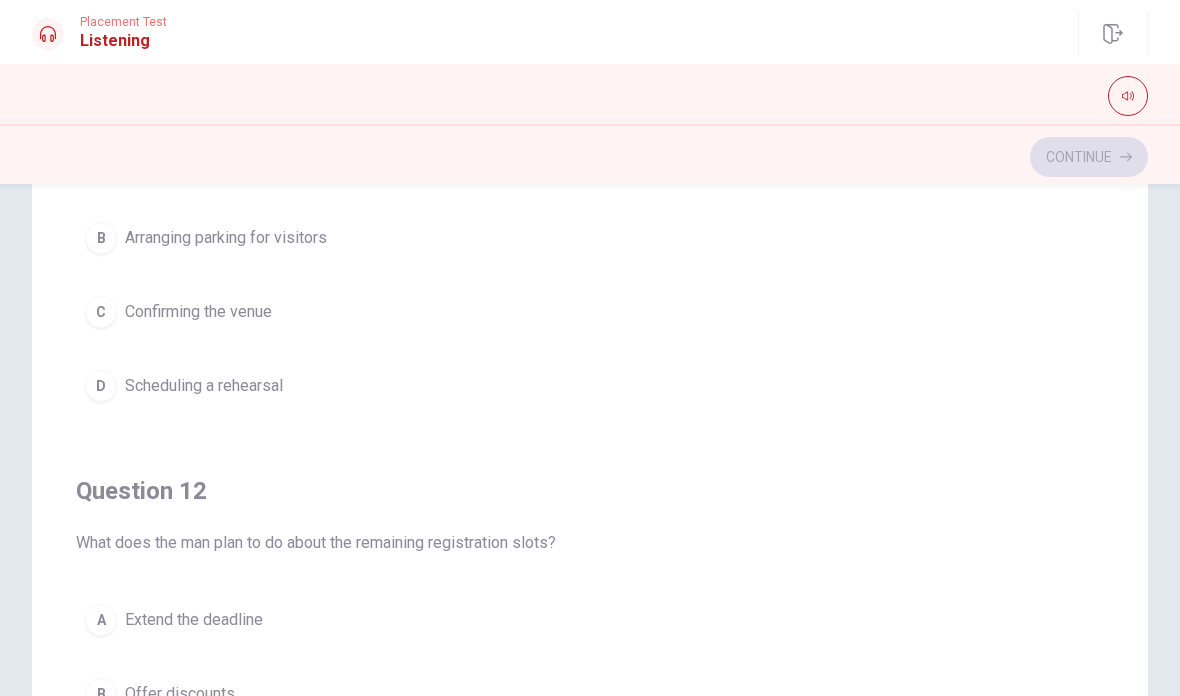 click on "Continue" at bounding box center [590, 157] 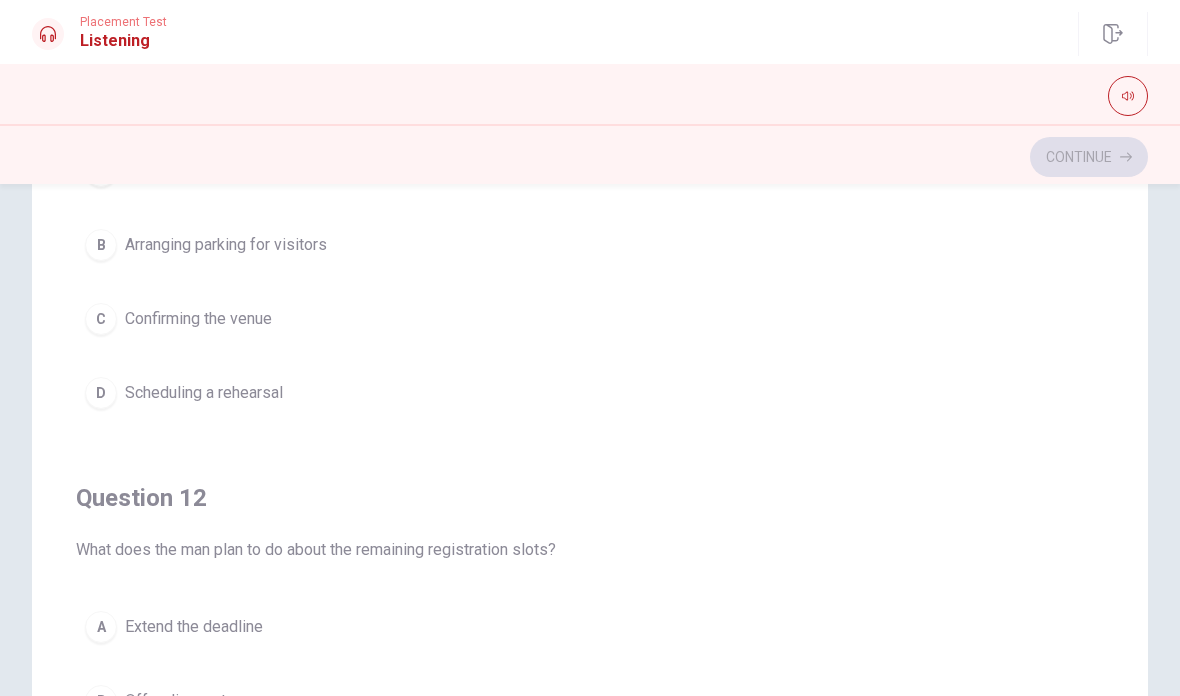 click on "Continue" at bounding box center (590, 157) 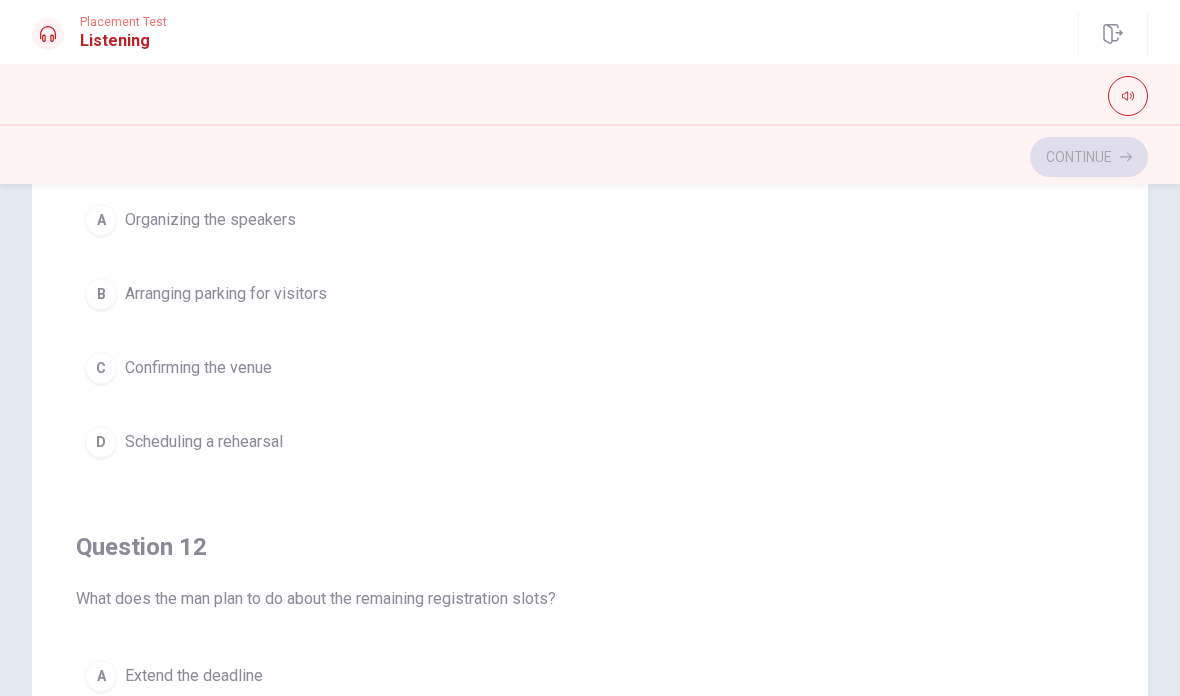 click on "Continue" at bounding box center (590, 157) 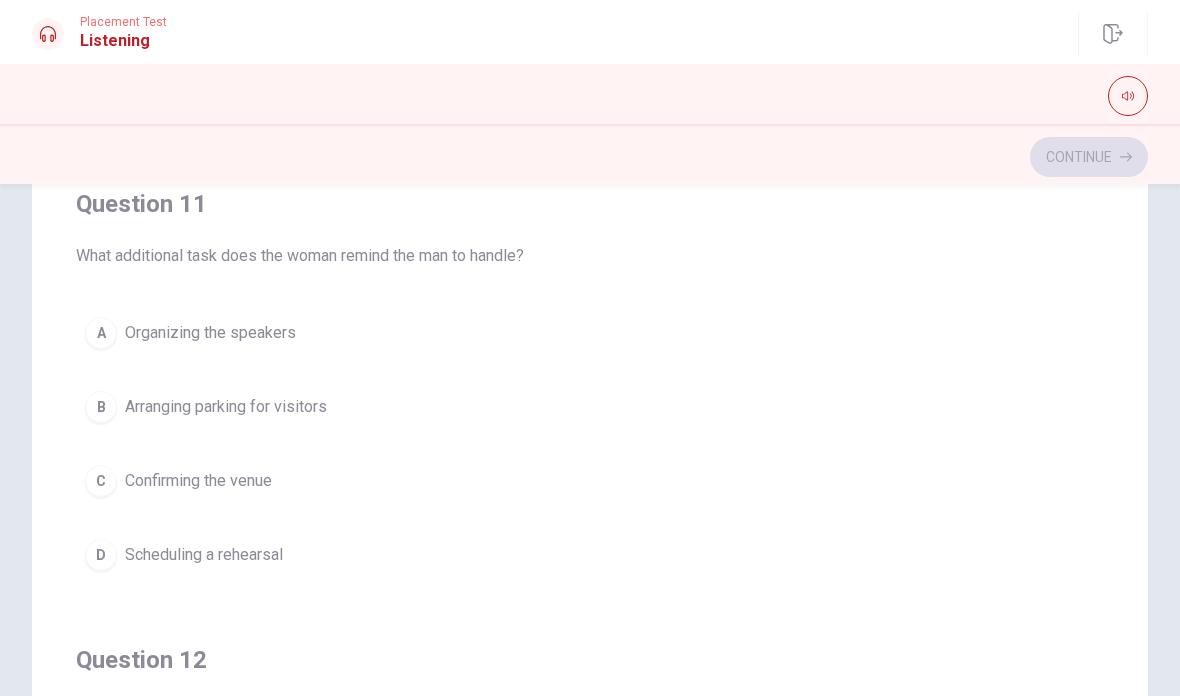 scroll, scrollTop: 0, scrollLeft: 0, axis: both 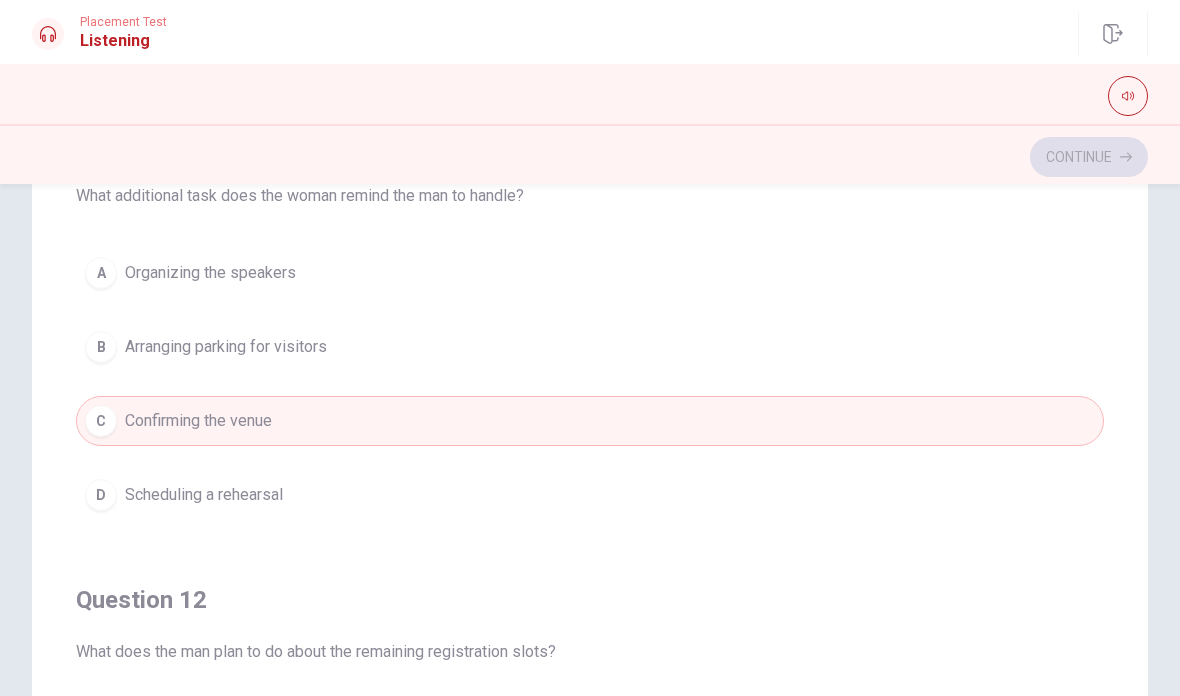 click on "C Confirming the venue" at bounding box center [590, 421] 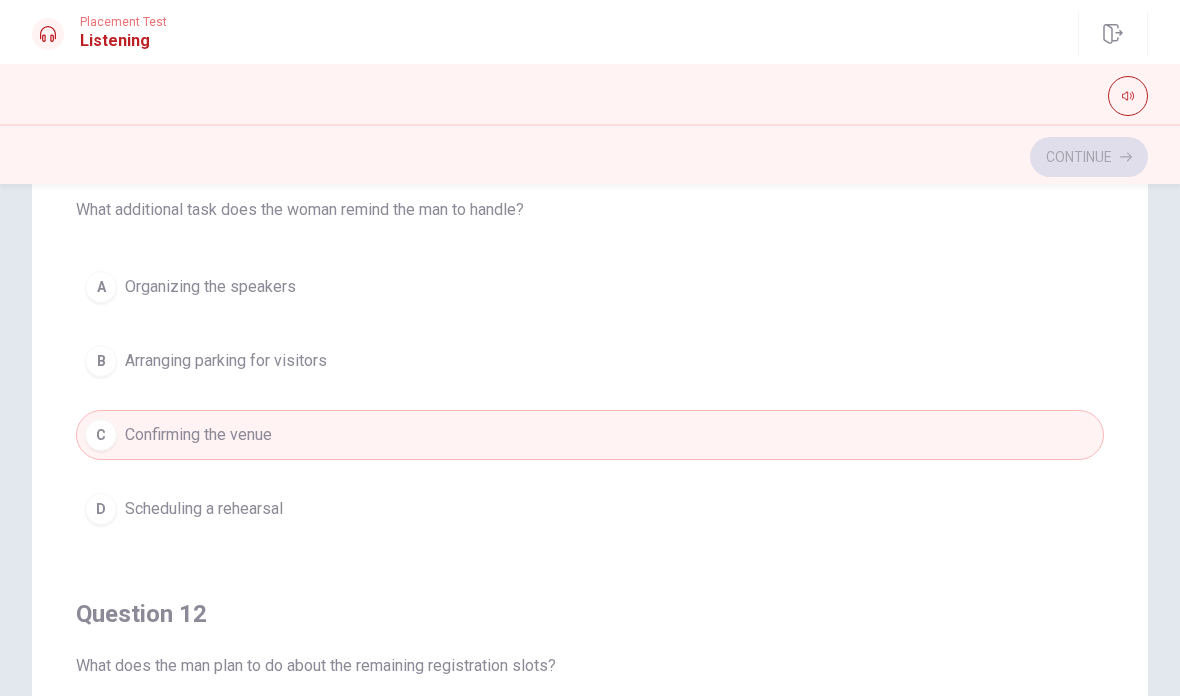 scroll, scrollTop: 48, scrollLeft: 0, axis: vertical 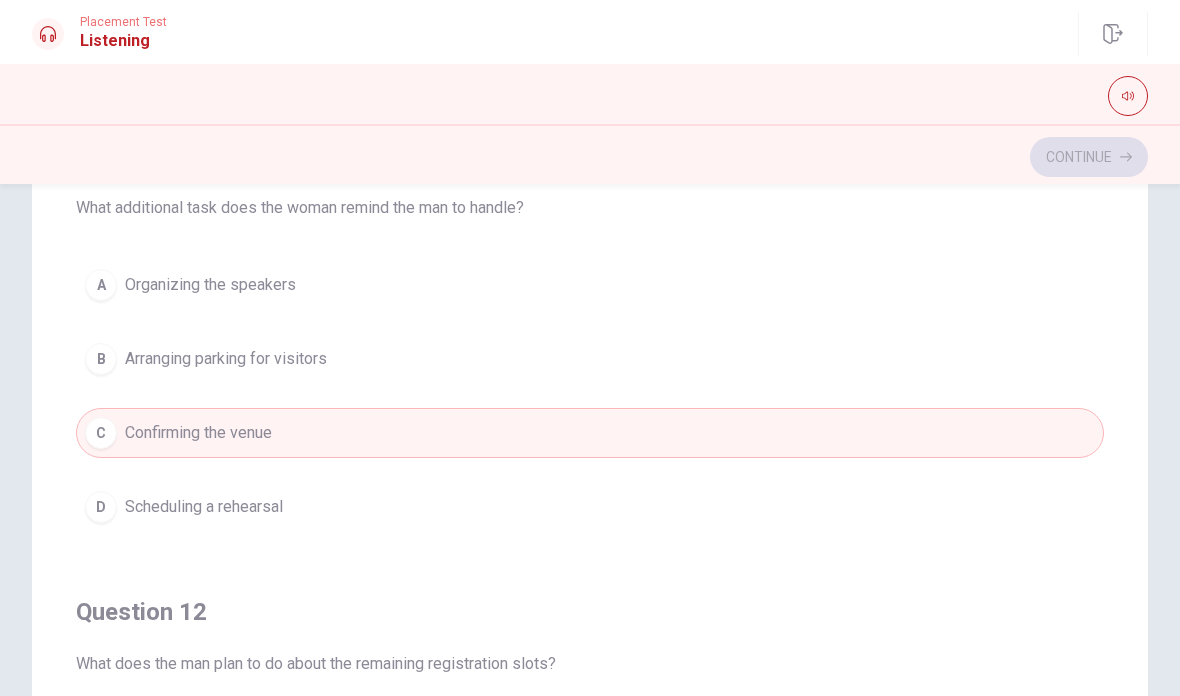 click on "A Organizing the speakers" at bounding box center [590, 285] 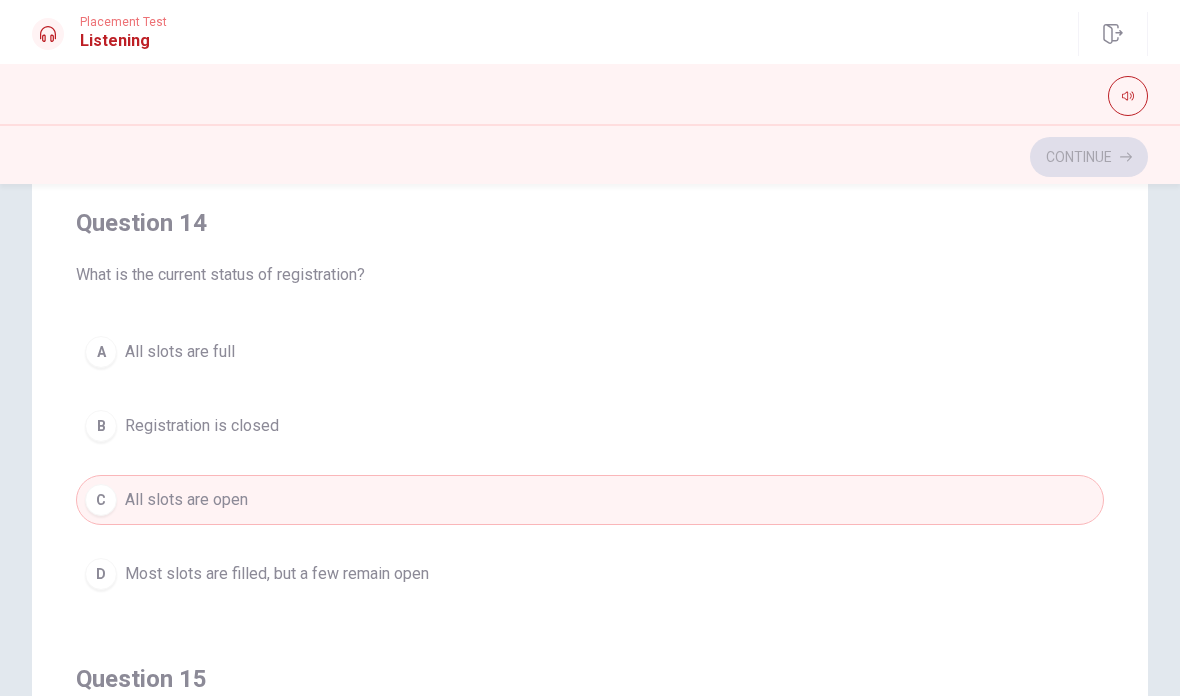 scroll, scrollTop: 1361, scrollLeft: 0, axis: vertical 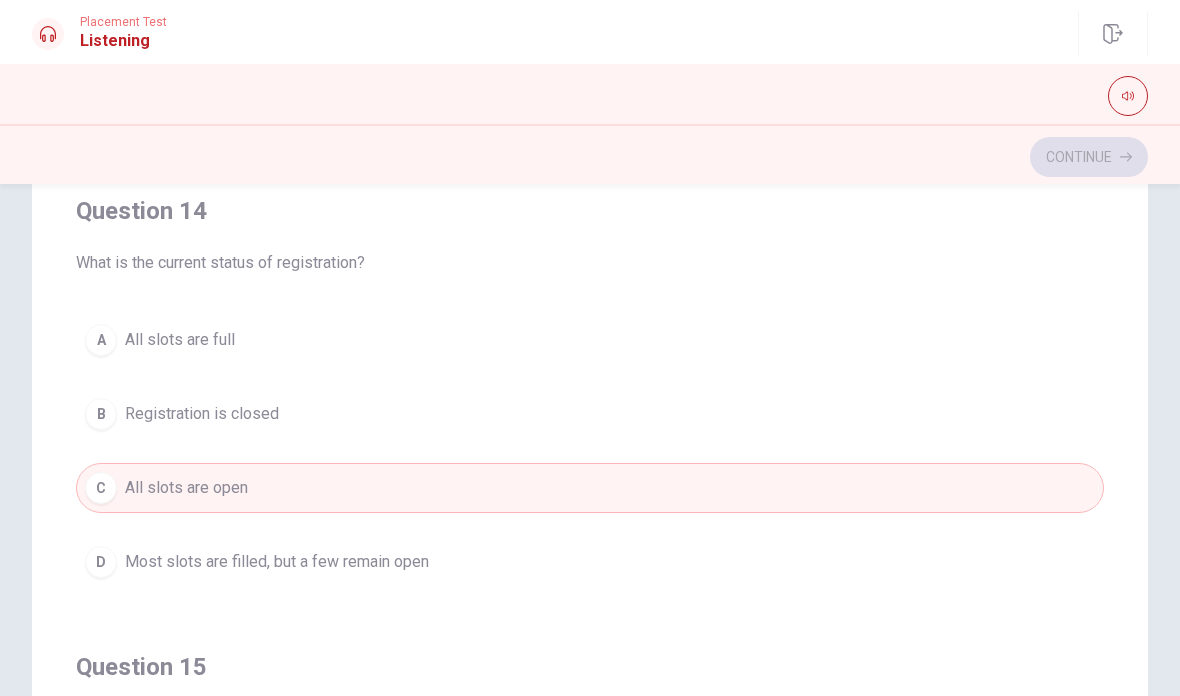 click on "D Most slots are filled, but a few remain open" at bounding box center [590, 562] 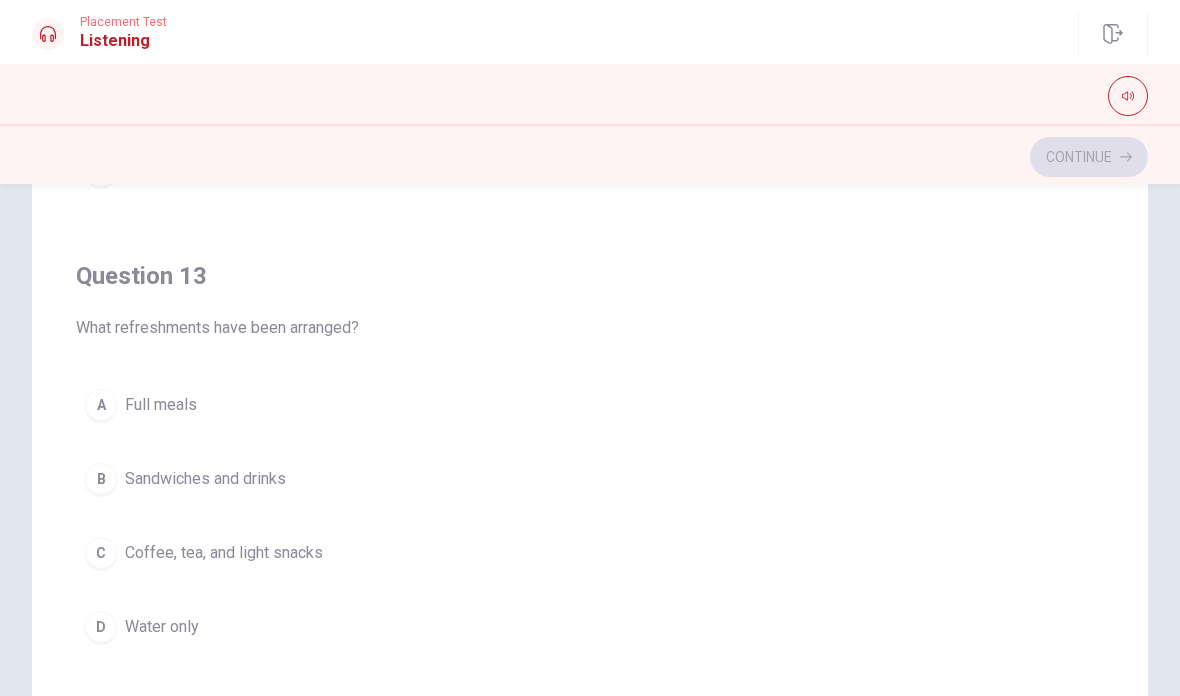 scroll, scrollTop: 852, scrollLeft: 0, axis: vertical 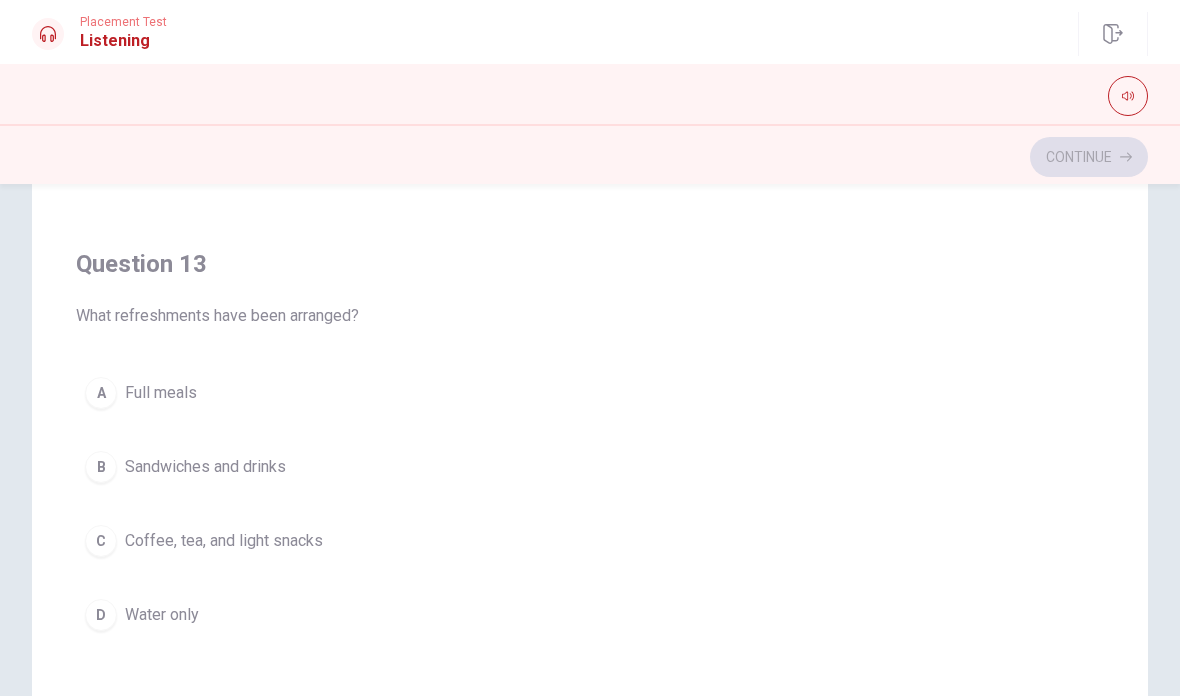 click on "C Coffee, tea, and light snacks" at bounding box center [590, 541] 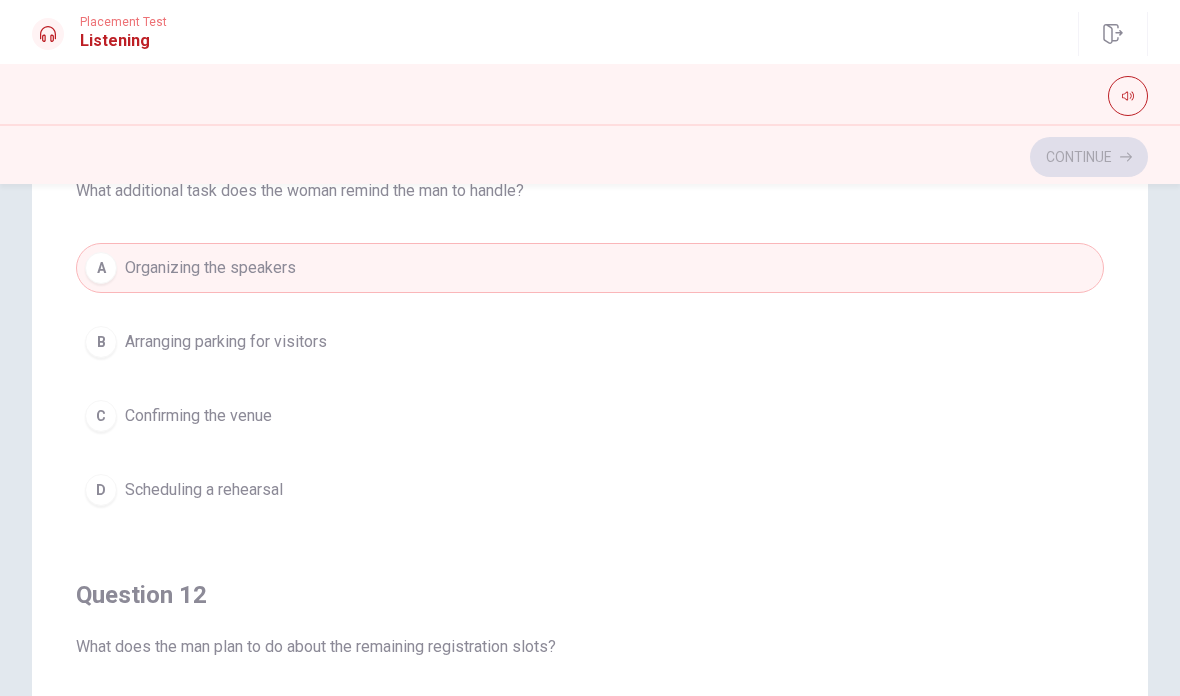 scroll, scrollTop: 66, scrollLeft: 0, axis: vertical 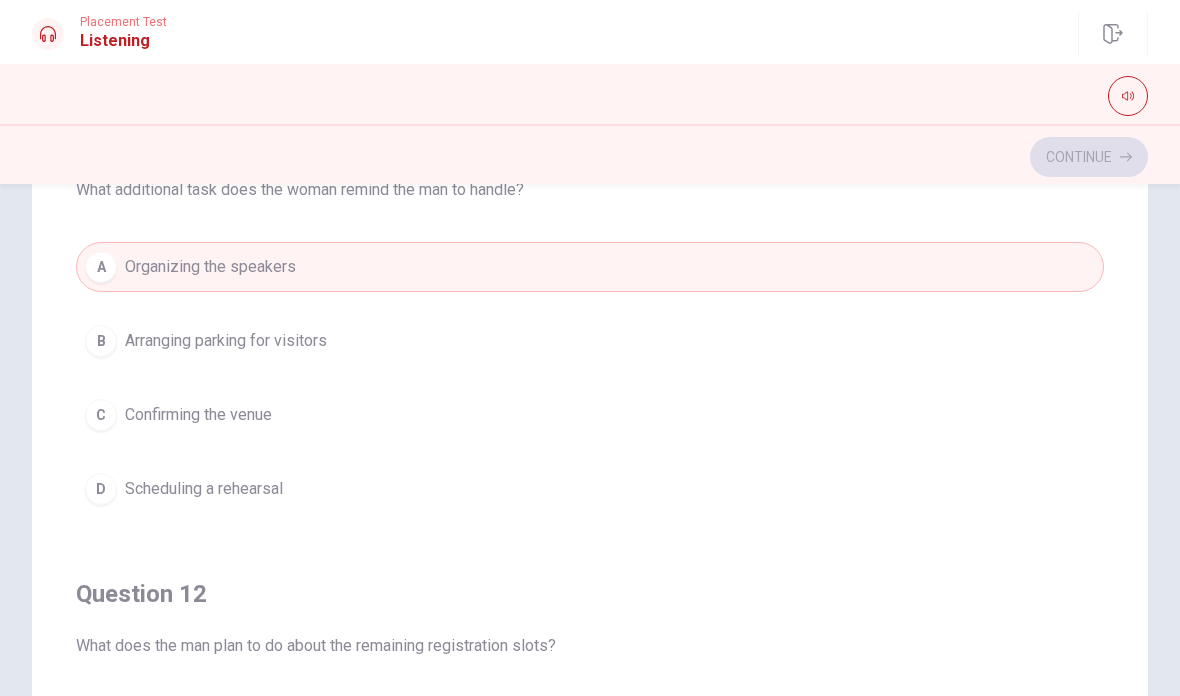 click on "B Arranging parking for visitors" at bounding box center (590, 341) 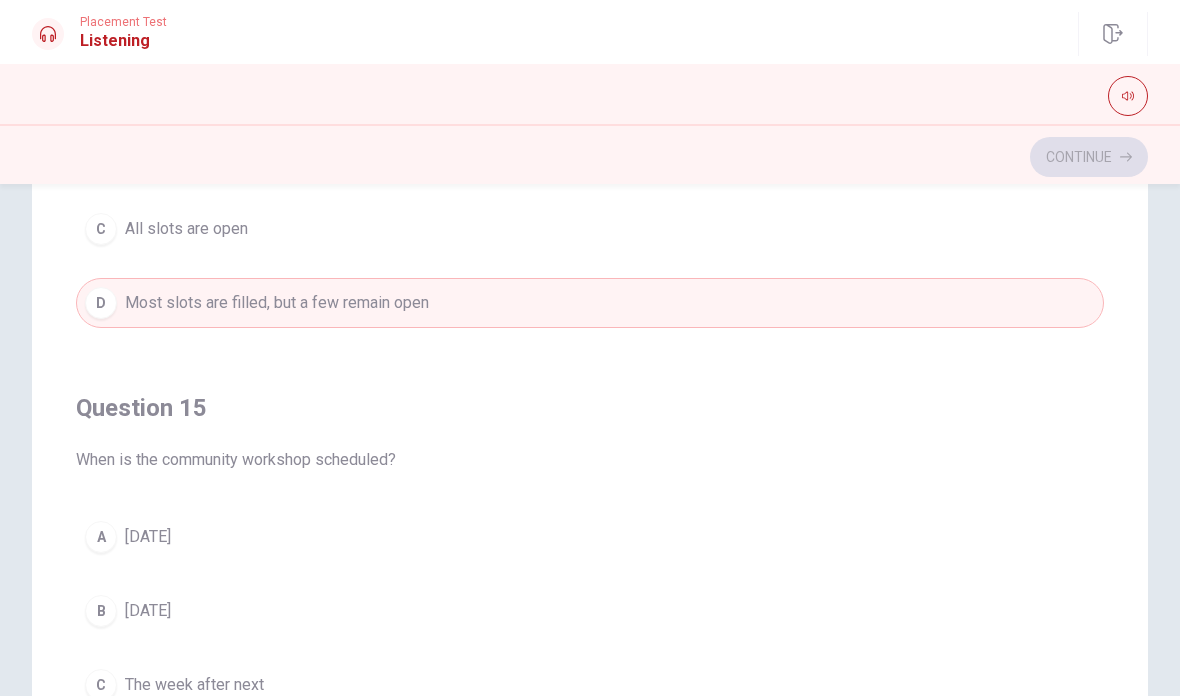 scroll, scrollTop: 1620, scrollLeft: 0, axis: vertical 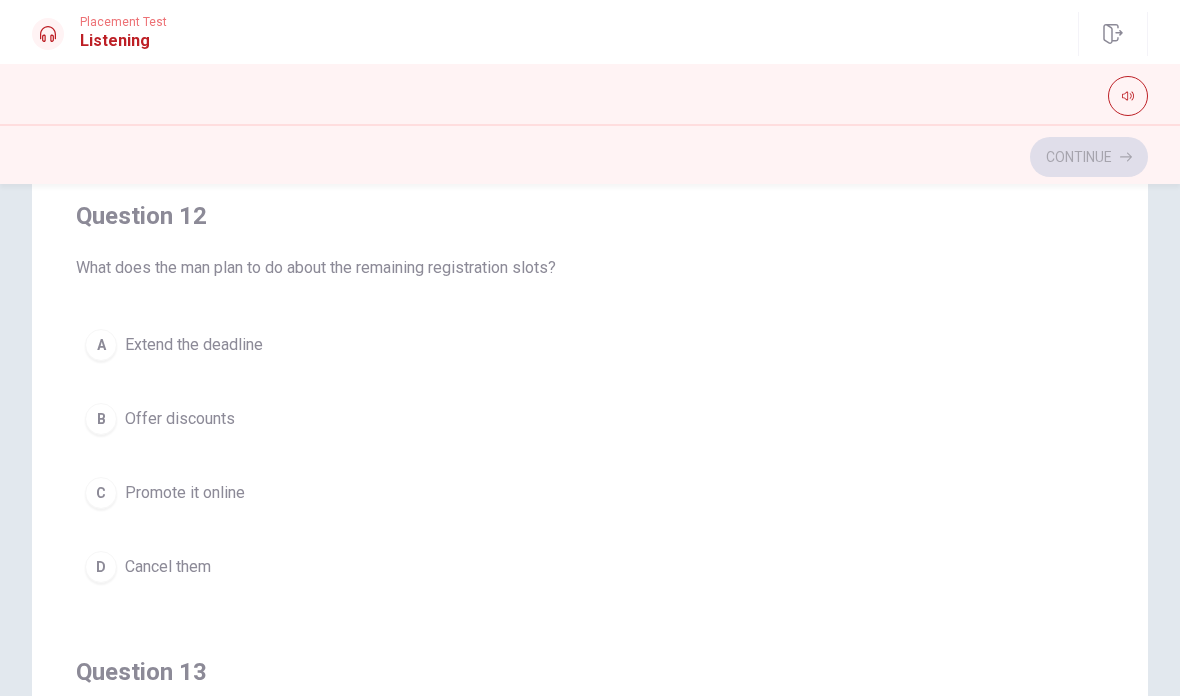 click on "C Promote it online" at bounding box center [590, 493] 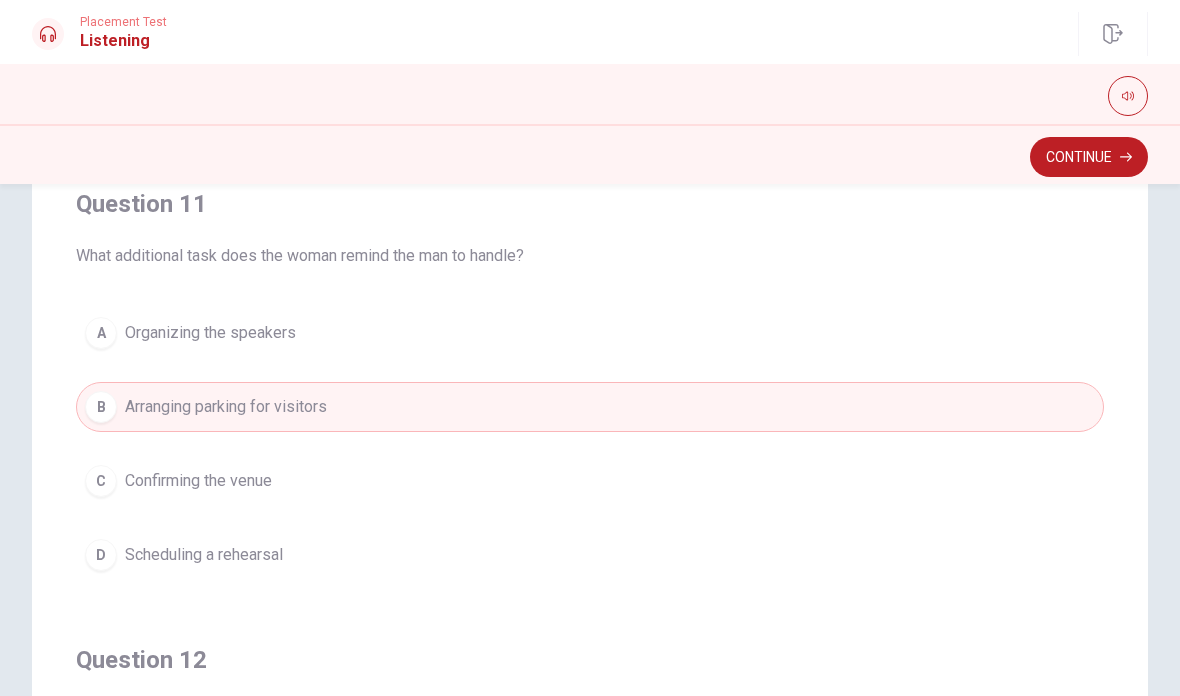 scroll, scrollTop: 0, scrollLeft: 0, axis: both 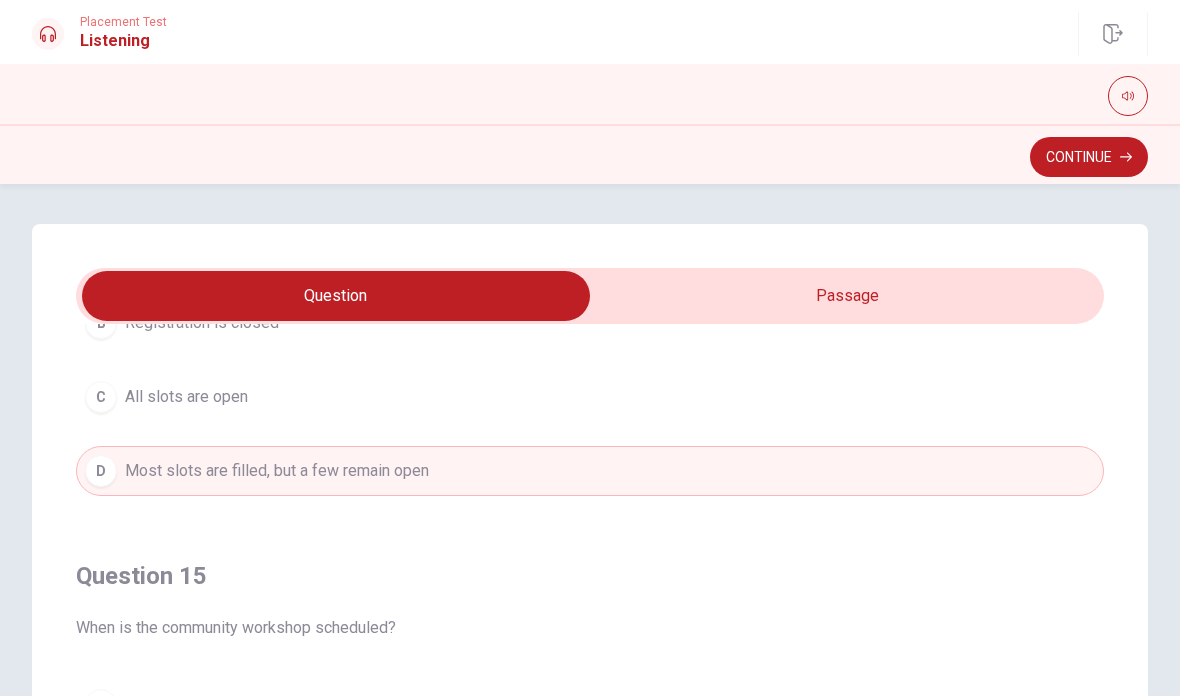click on "Continue" at bounding box center (1089, 157) 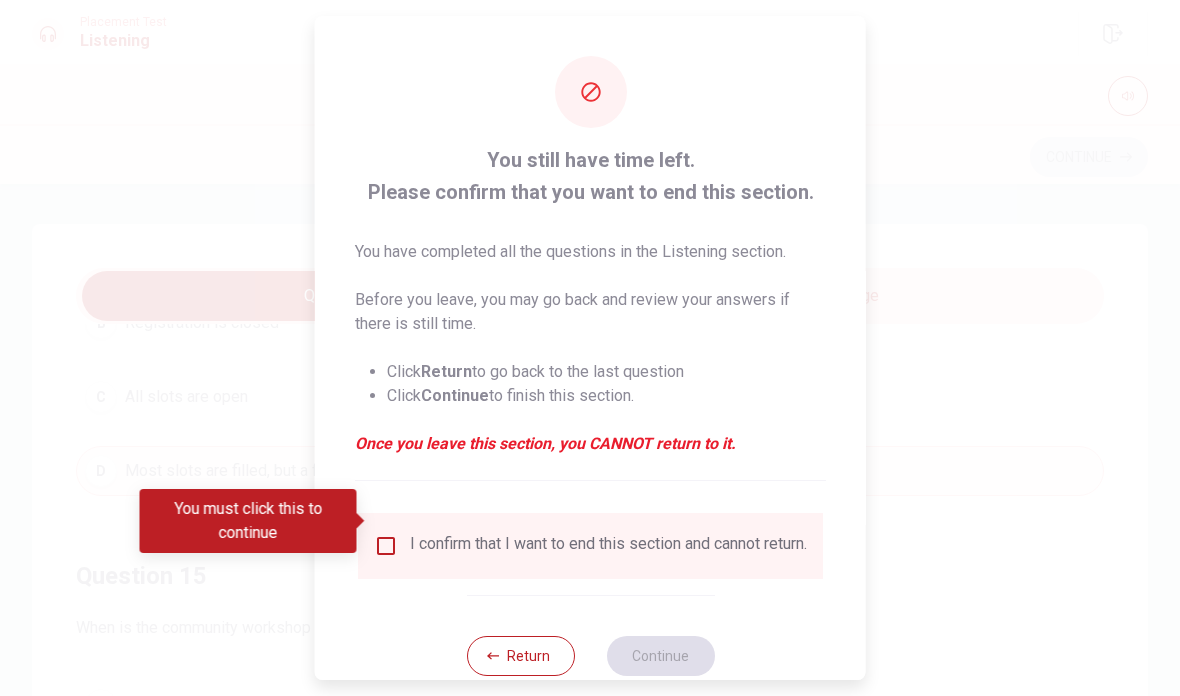 click at bounding box center [386, 546] 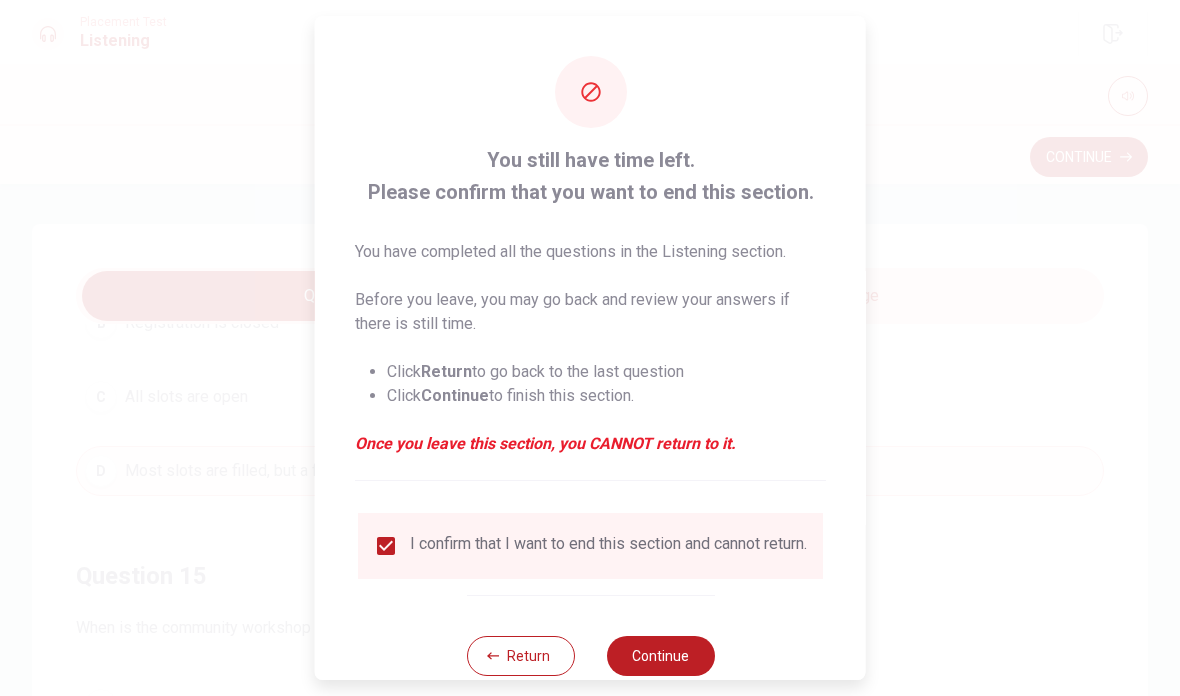 click on "Continue" at bounding box center [660, 656] 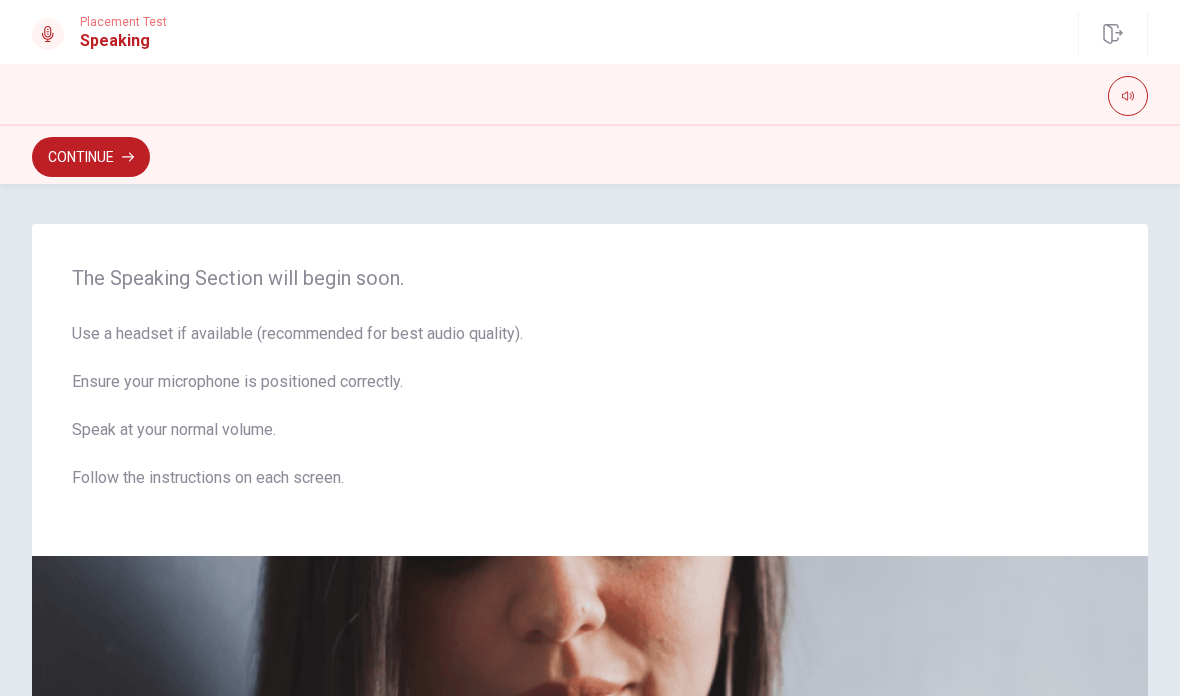 scroll, scrollTop: 0, scrollLeft: 0, axis: both 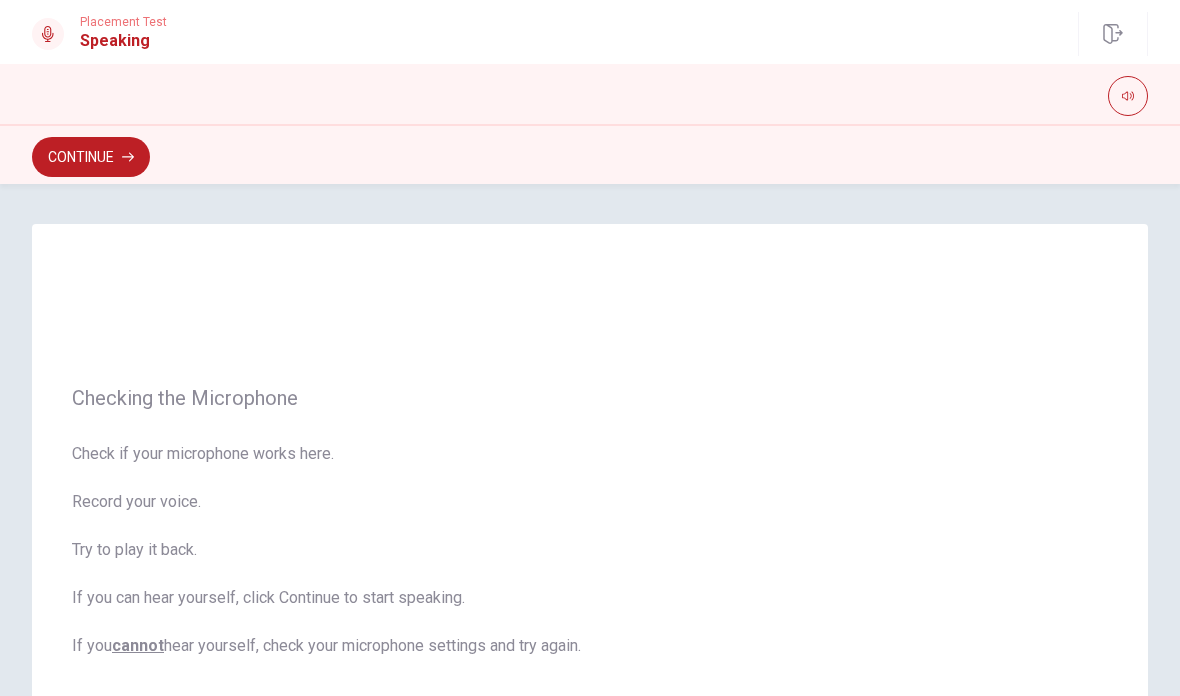 click on "Continue" at bounding box center [91, 157] 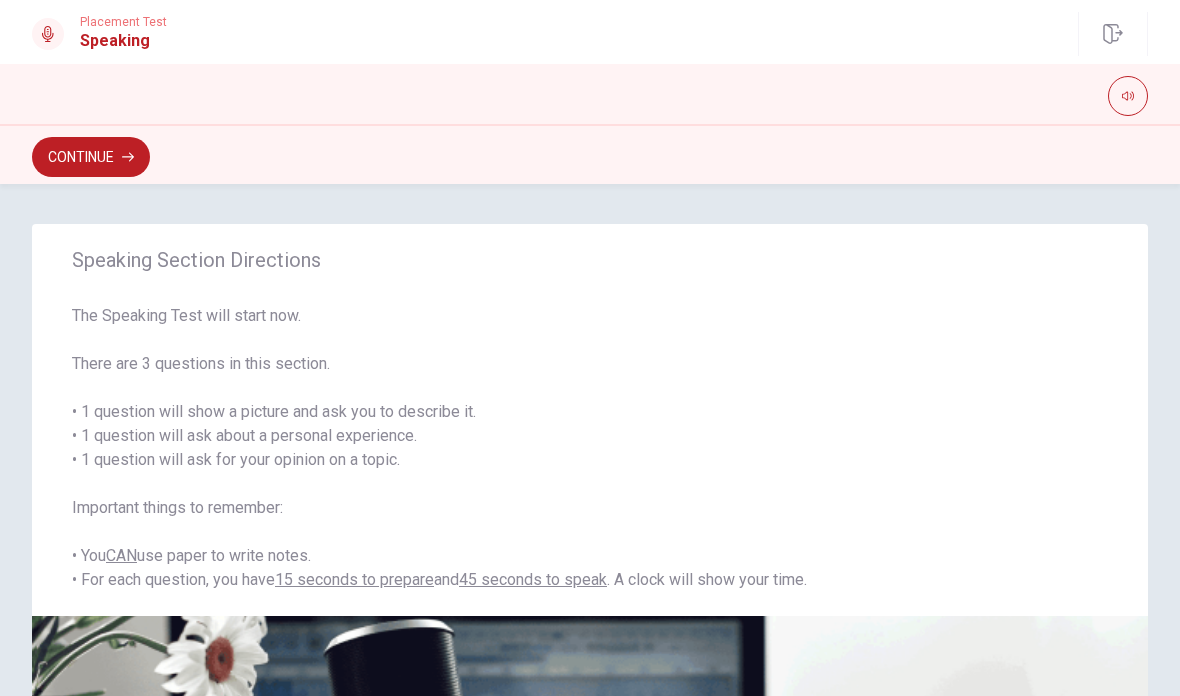 click on "Continue" at bounding box center [91, 157] 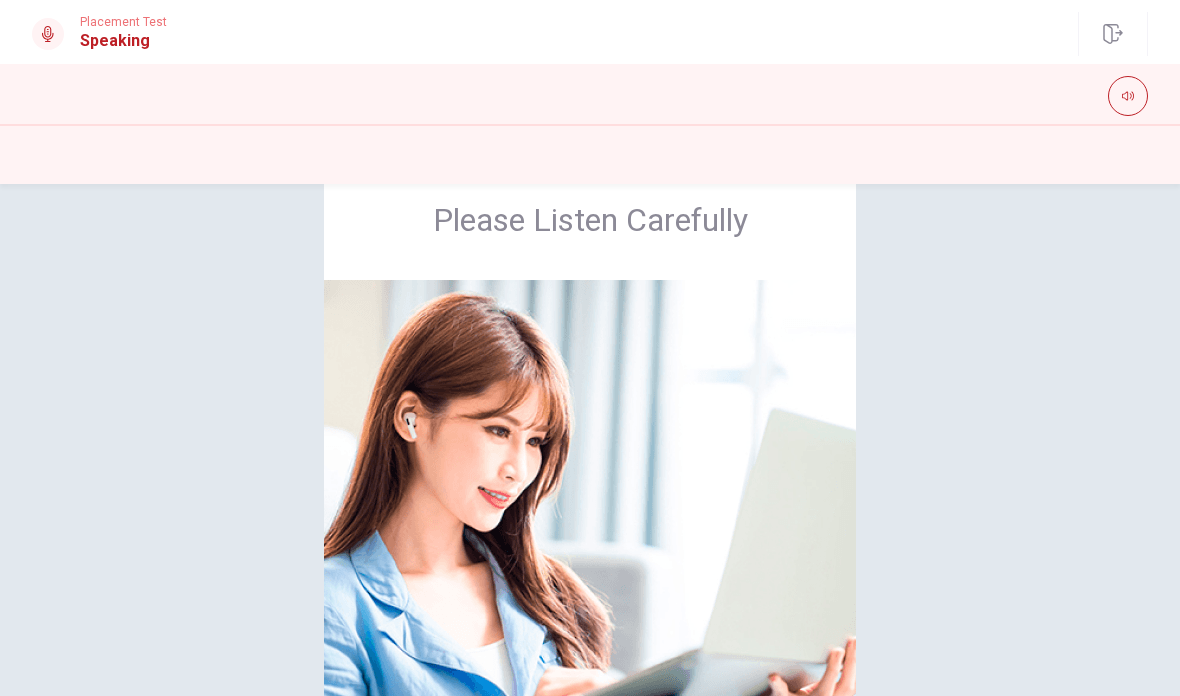 scroll, scrollTop: 62, scrollLeft: 0, axis: vertical 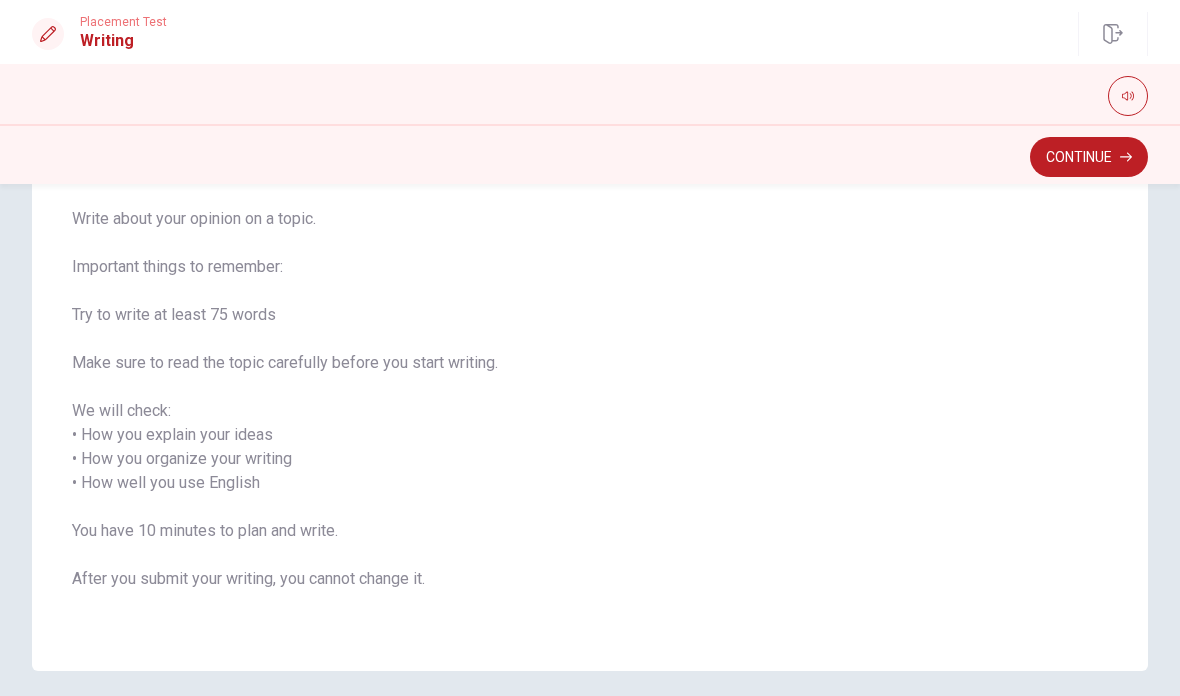 click on "Continue" at bounding box center (1089, 157) 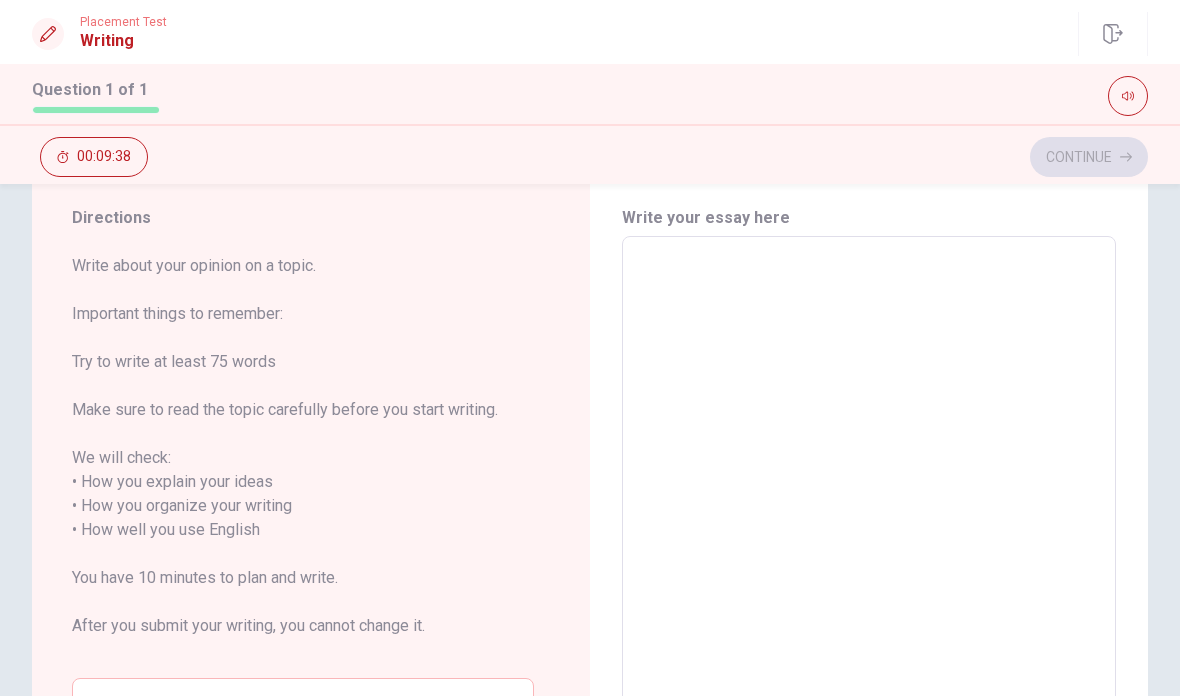 scroll, scrollTop: 58, scrollLeft: 0, axis: vertical 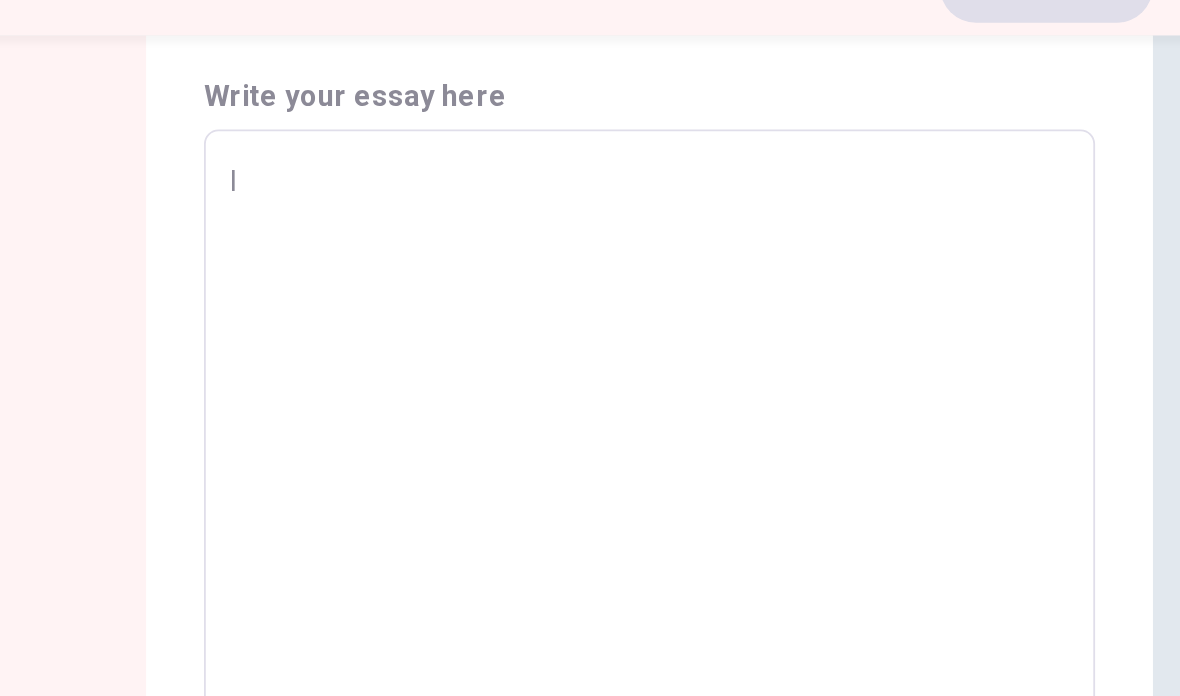 type on "I learnt" 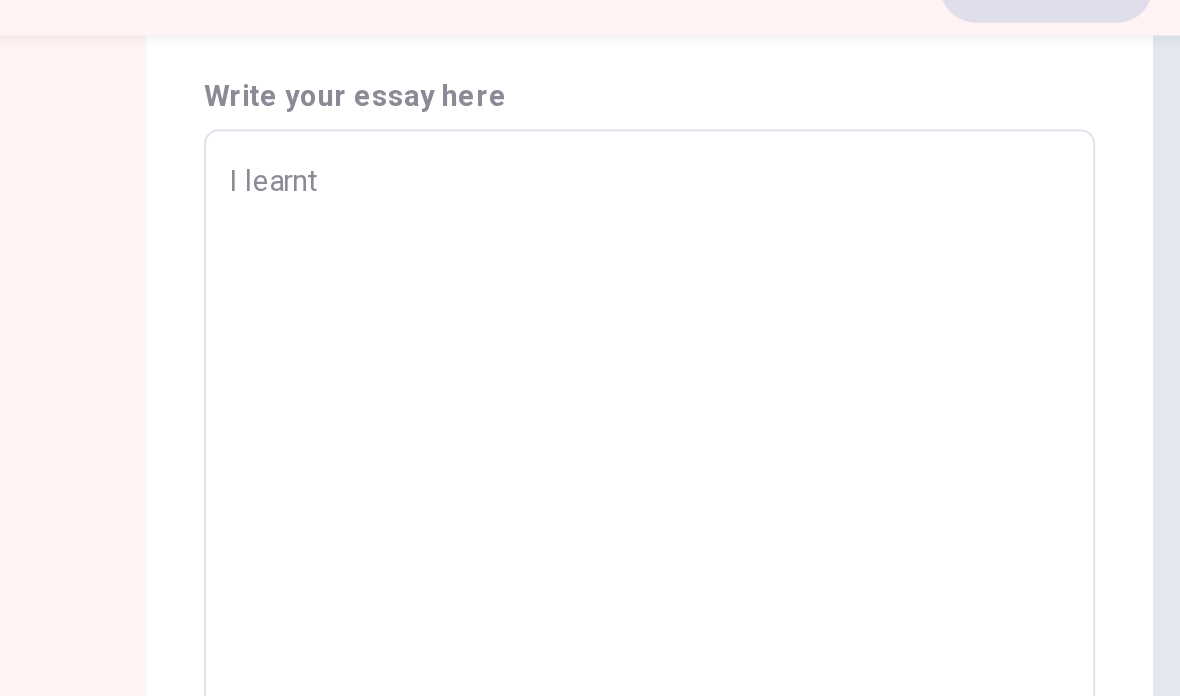 type on "x" 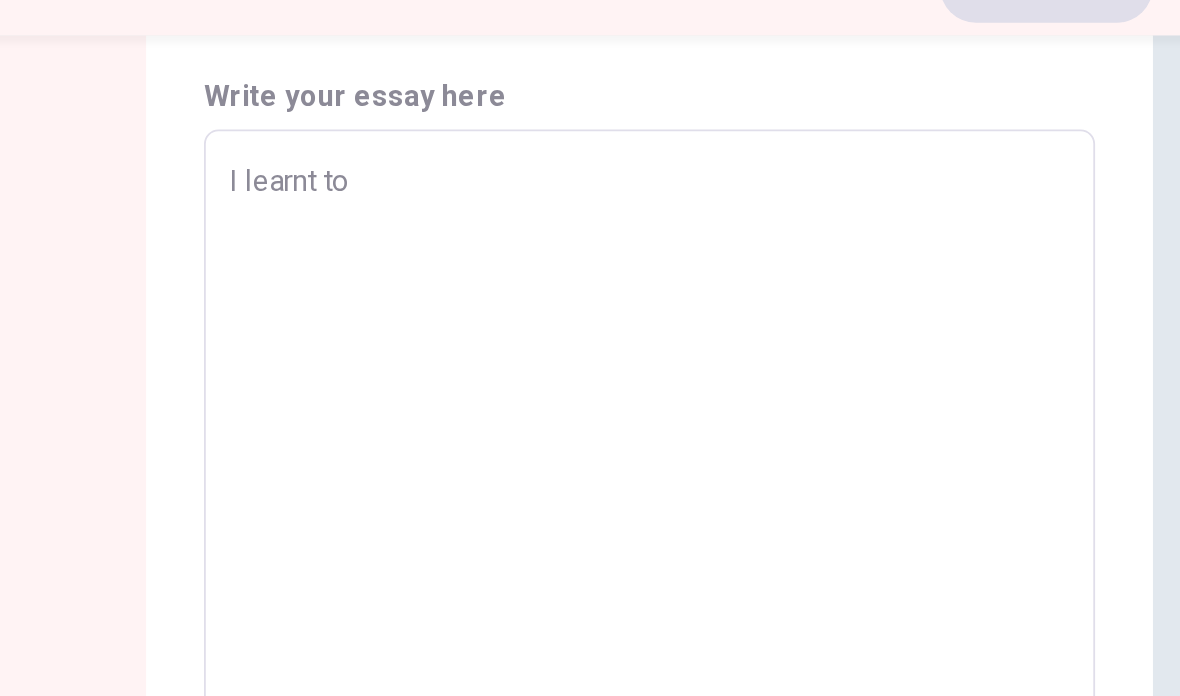 type on "x" 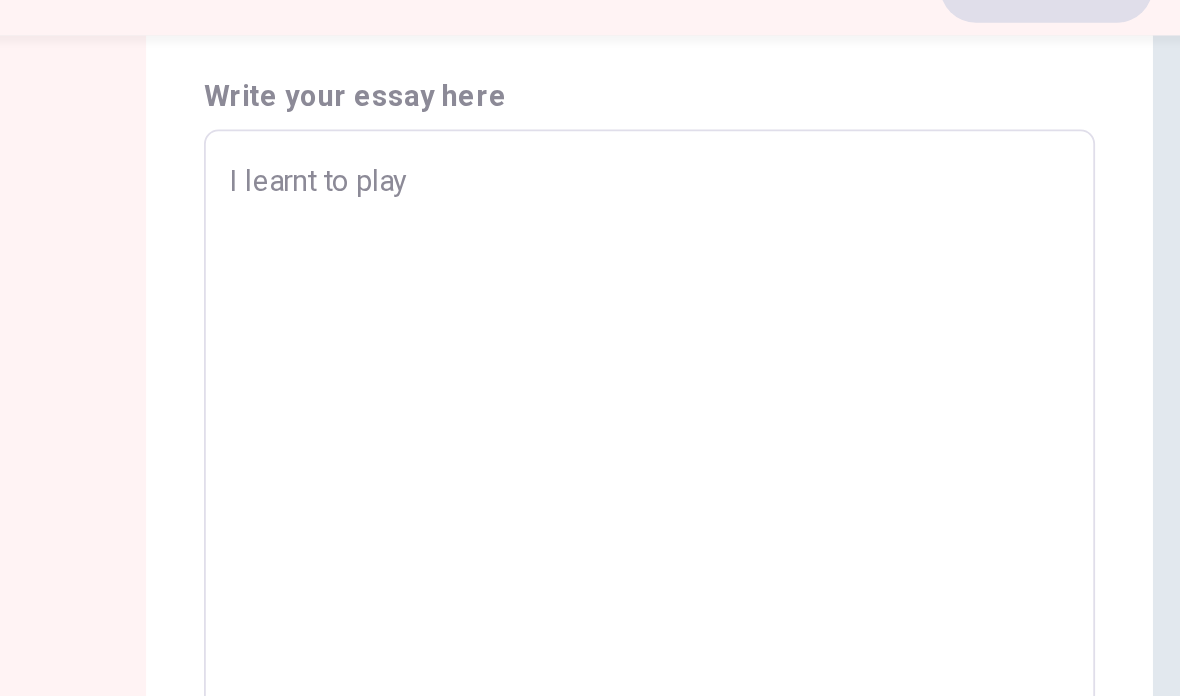 type on "x" 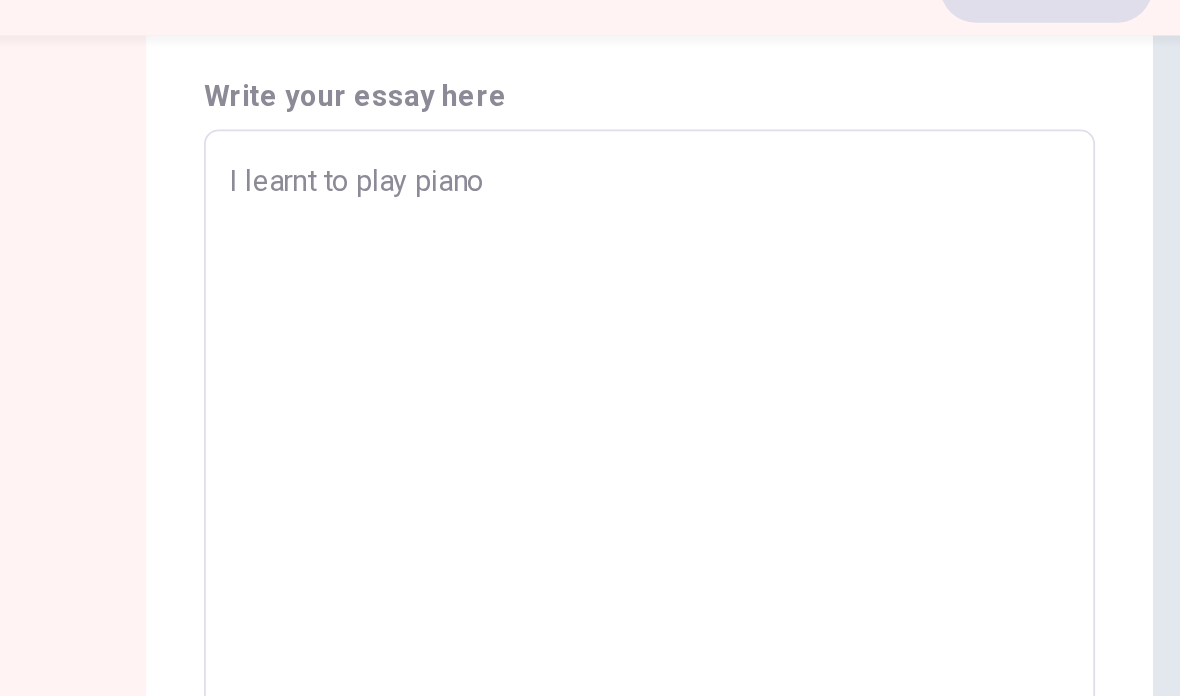 type on "x" 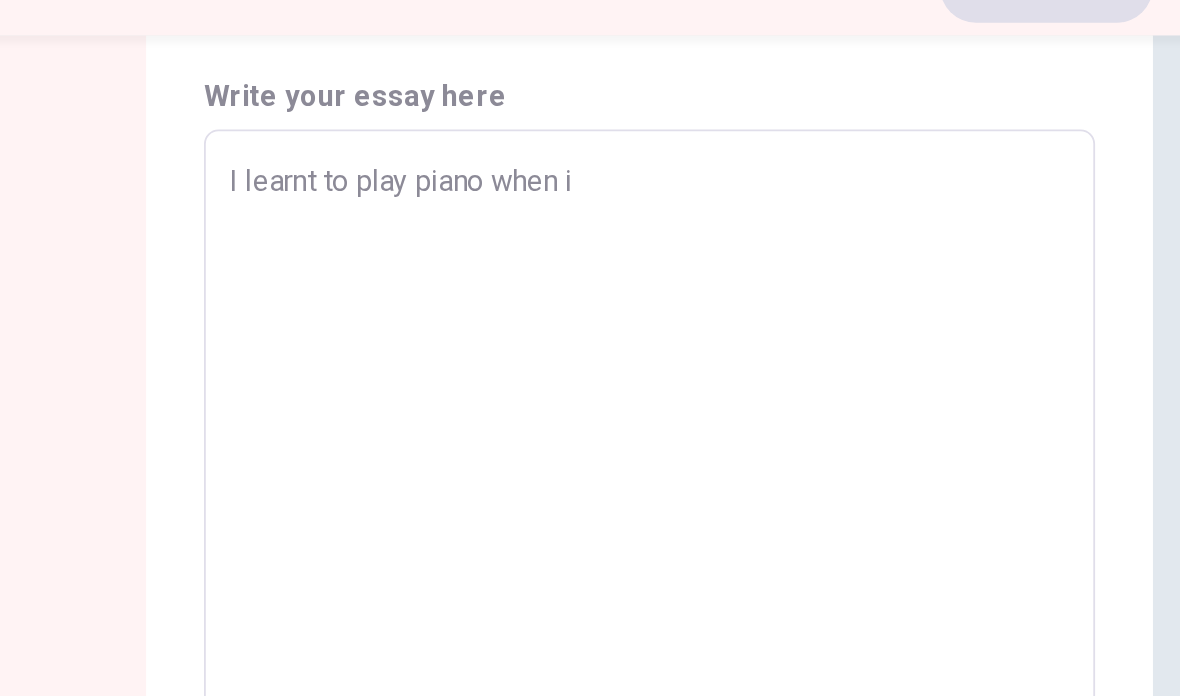 type on "I learnt to play piano when i wan a" 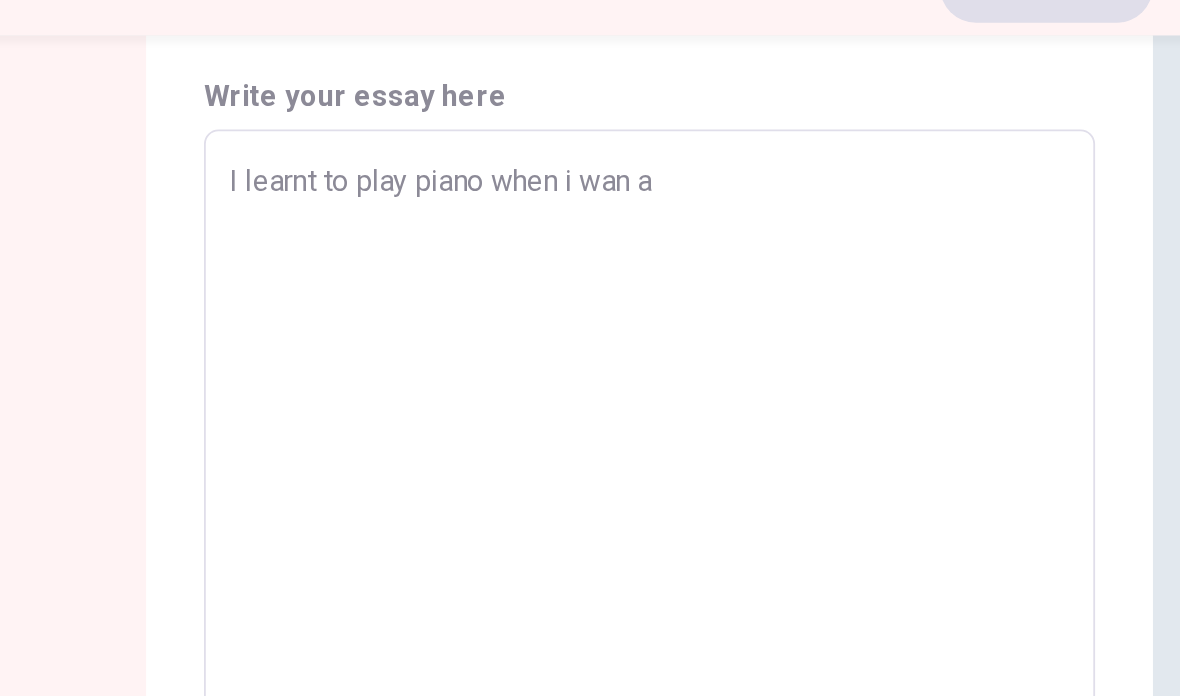 type on "x" 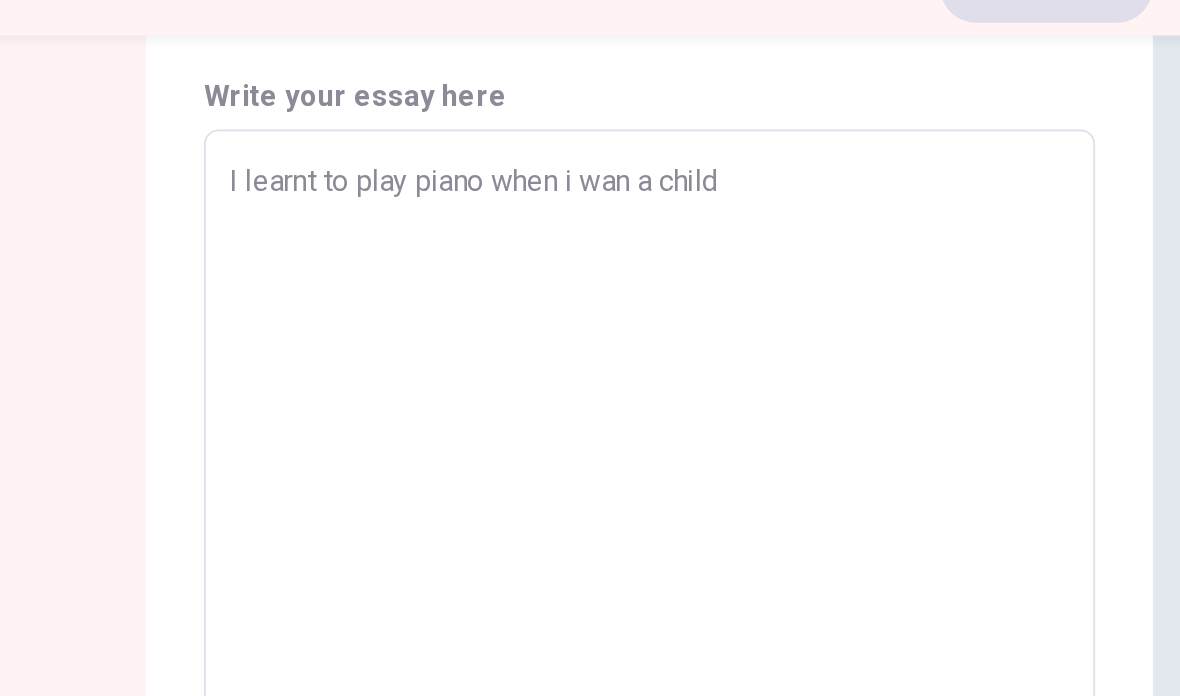 type on "x" 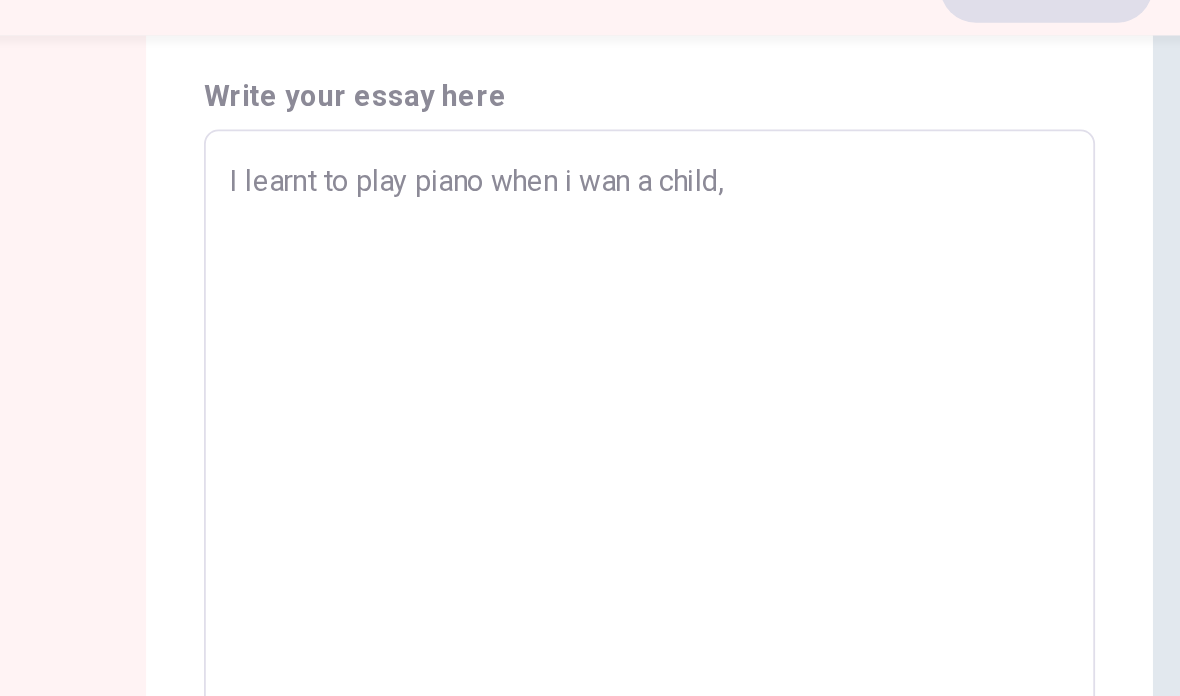 type on "x" 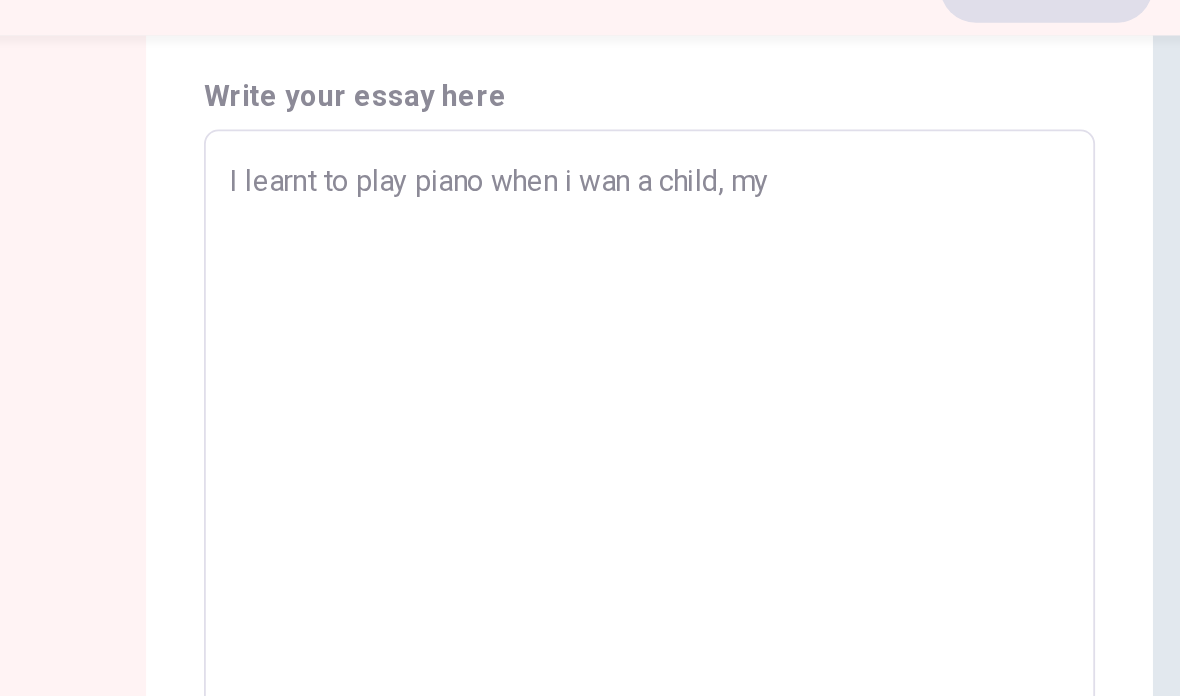 type on "x" 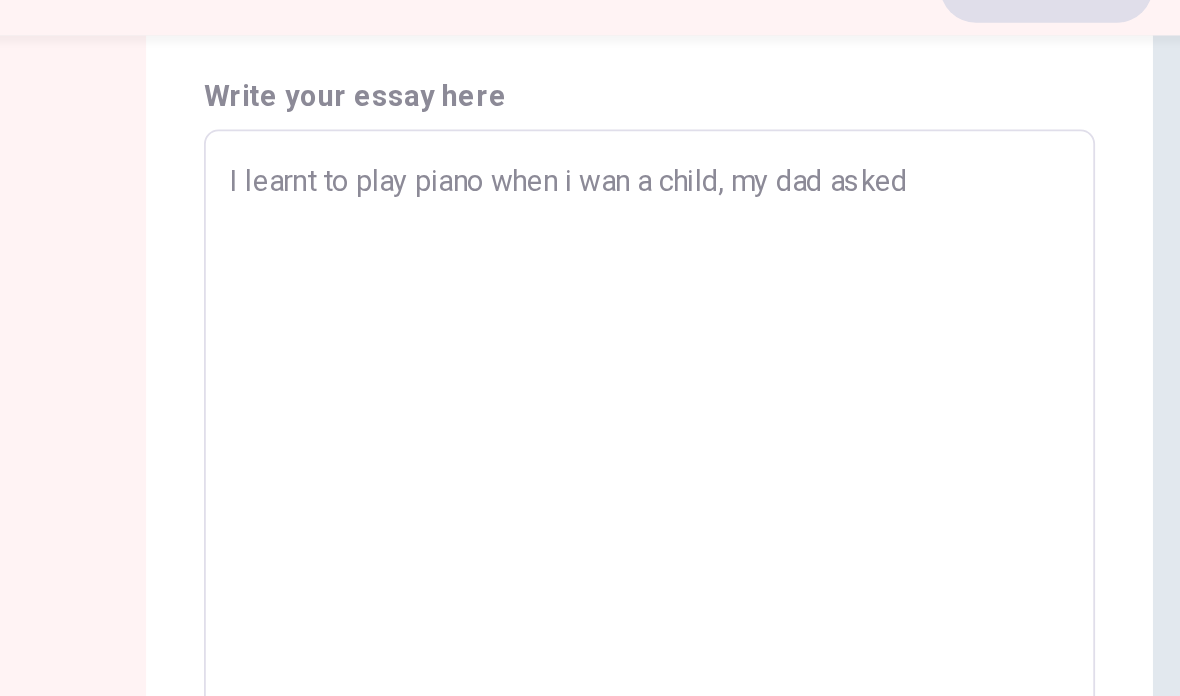 type on "I learnt to play piano when i wan a child, my dad asked me to" 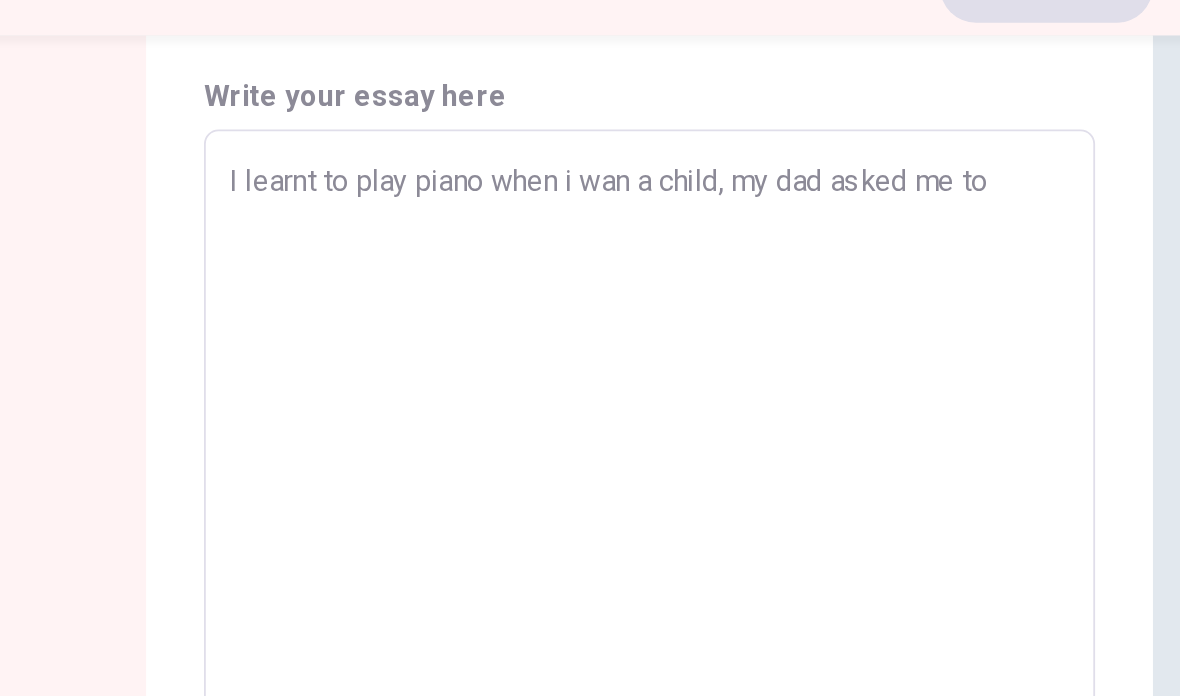 type on "x" 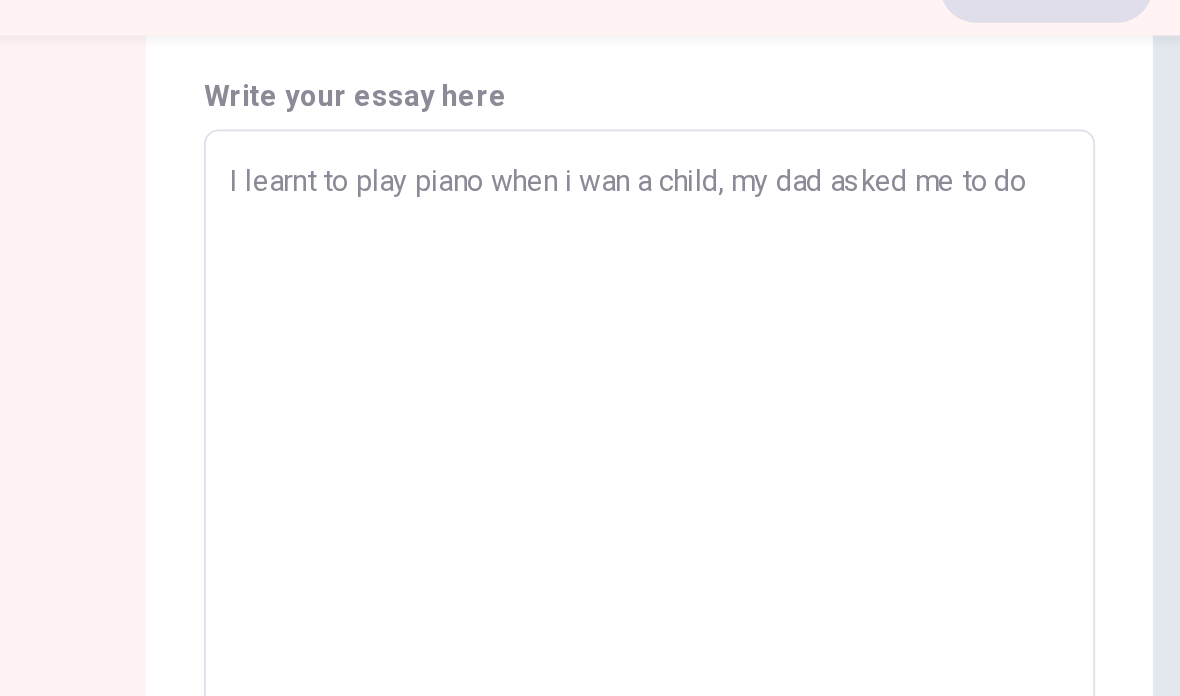 type on "x" 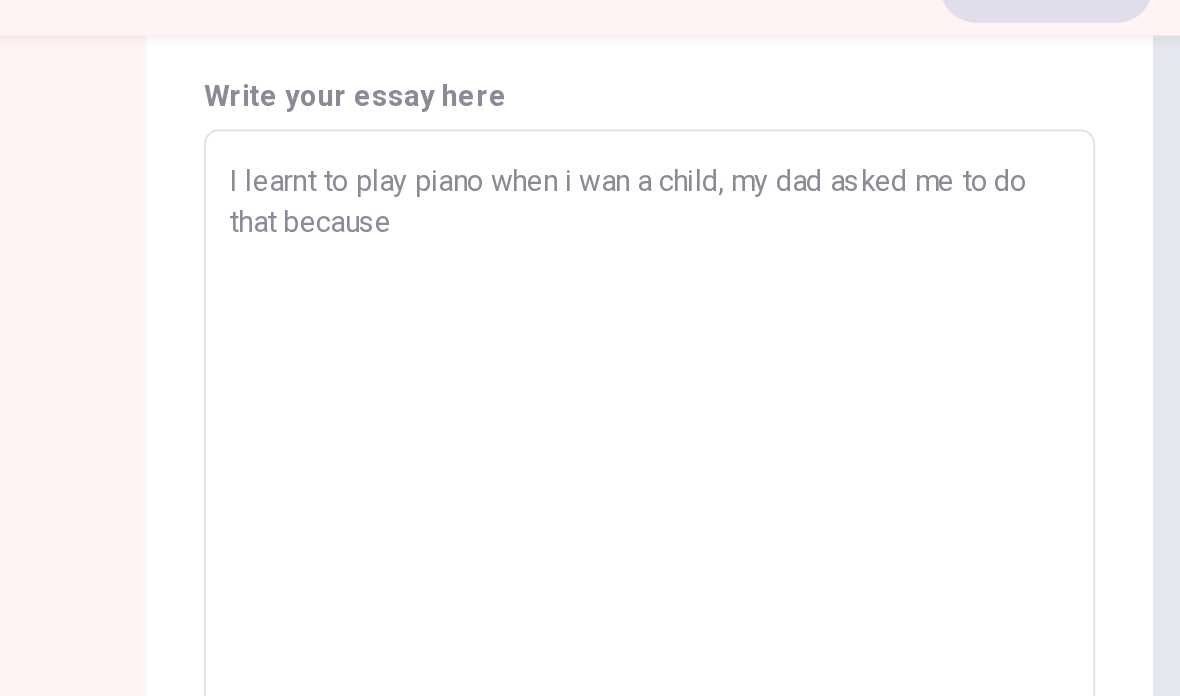 type on "I learnt to play piano when i wan a child, my dad asked me to do that because he" 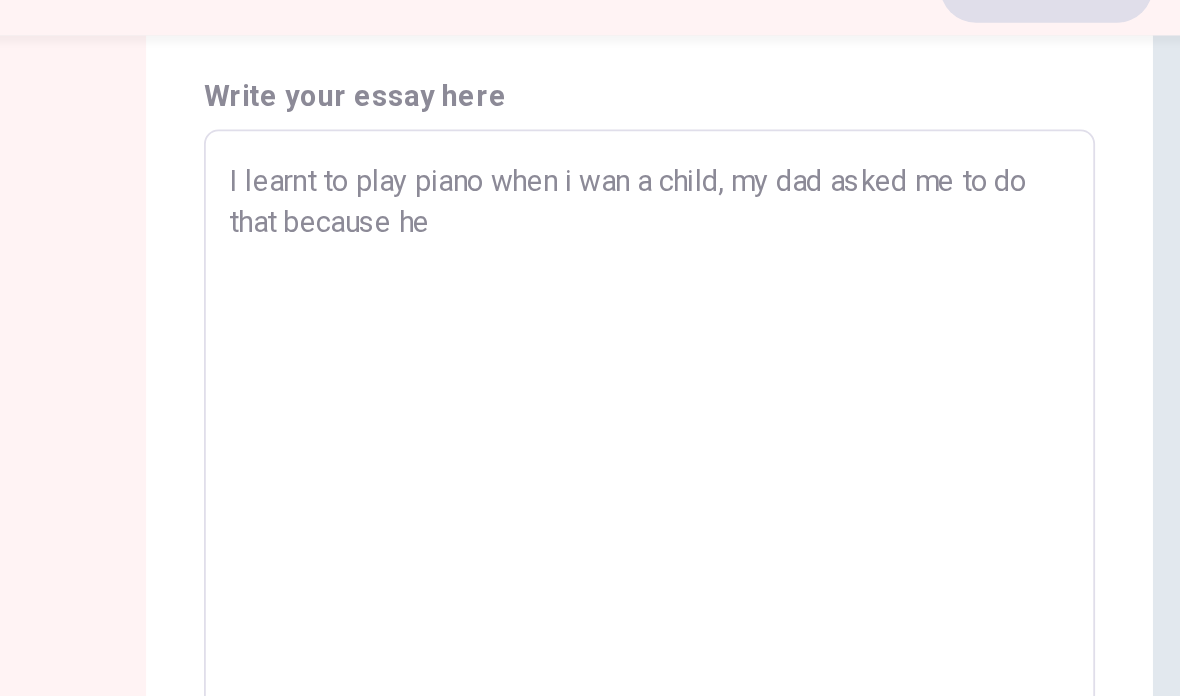 type on "x" 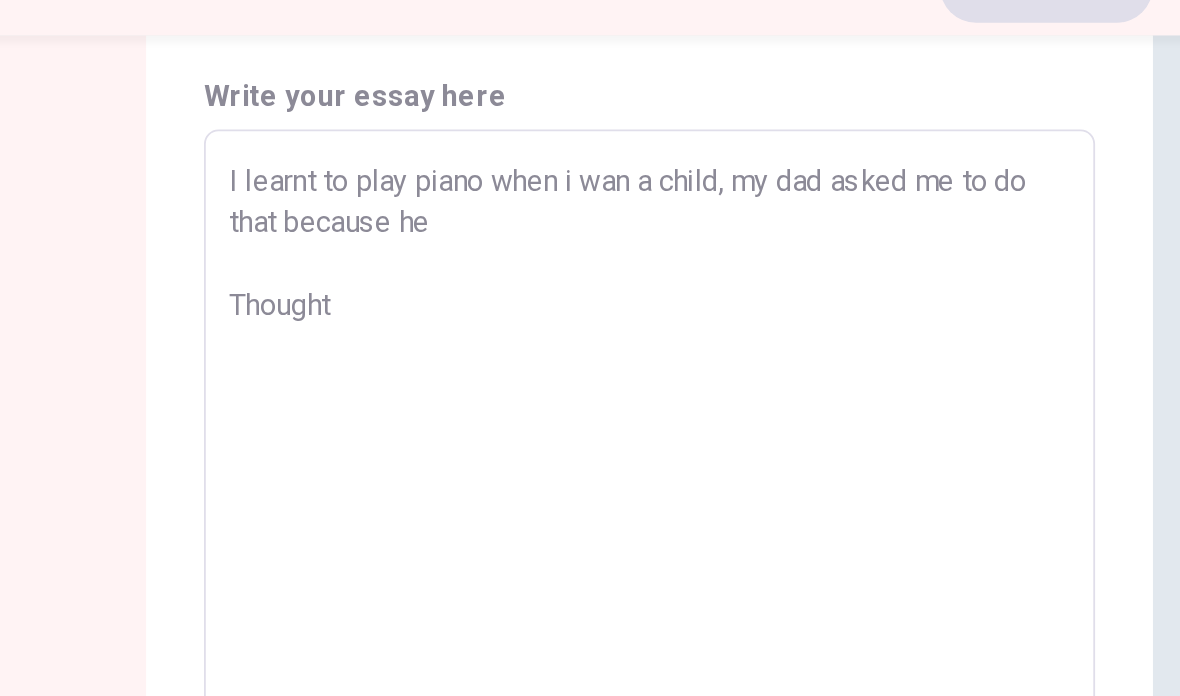 type on "x" 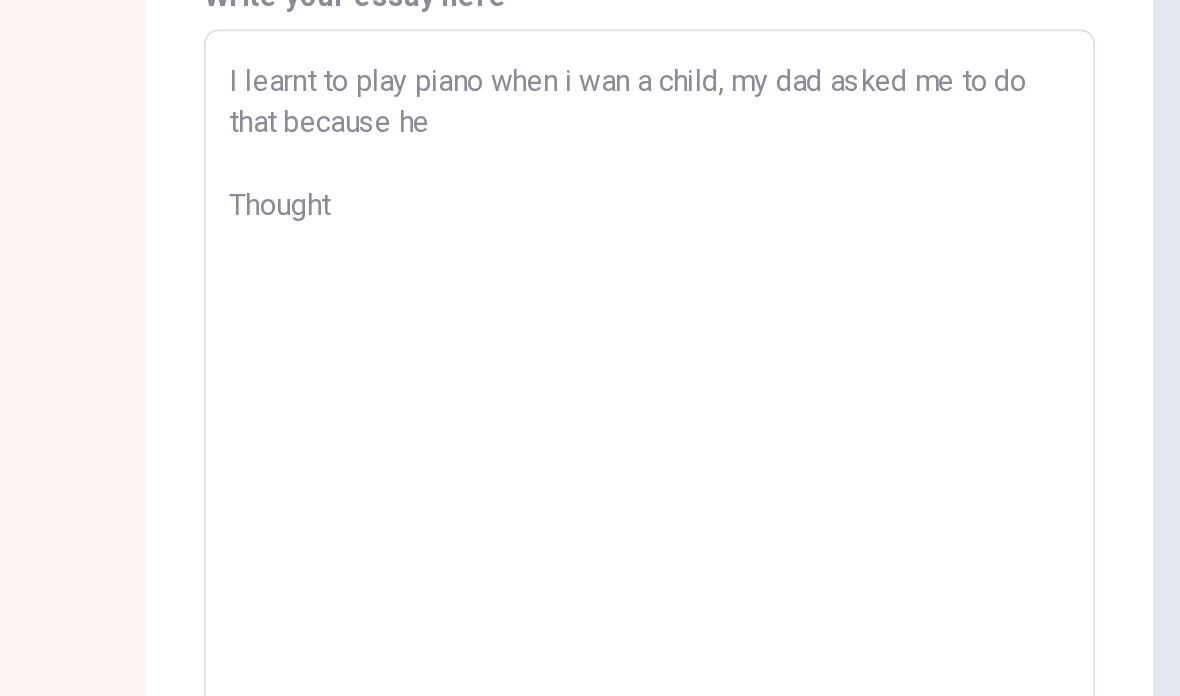 type on "x" 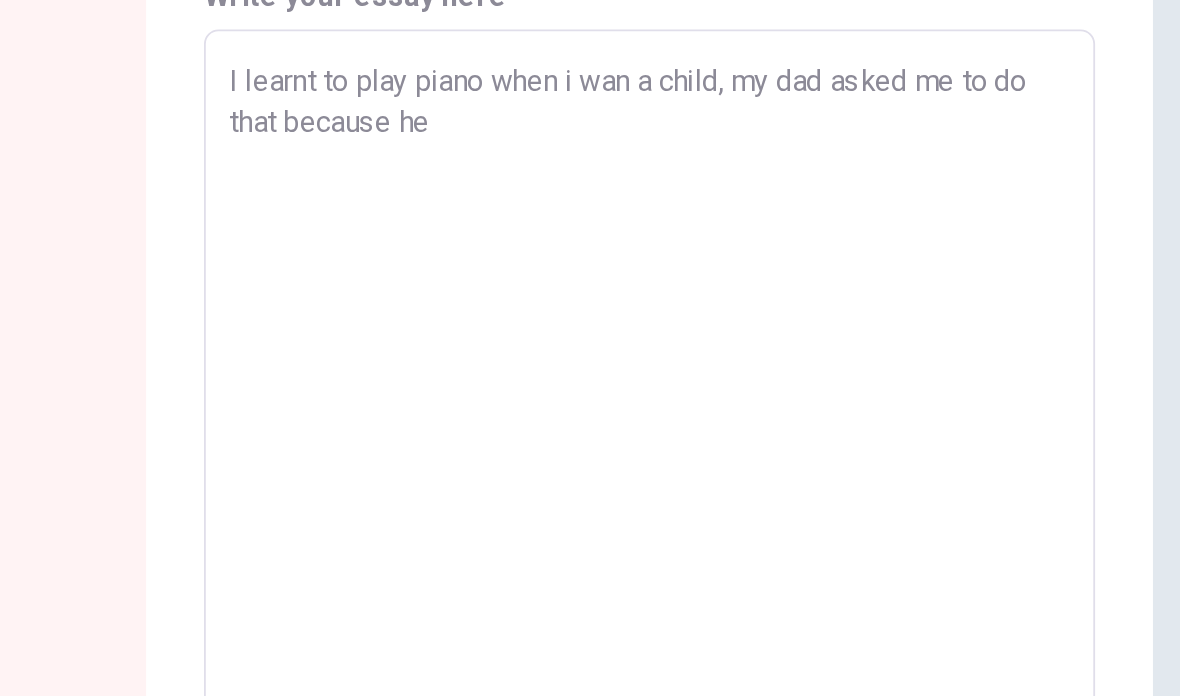 click on "I learnt to play piano when i wan a child, my dad asked me to do that because he" at bounding box center (869, 518) 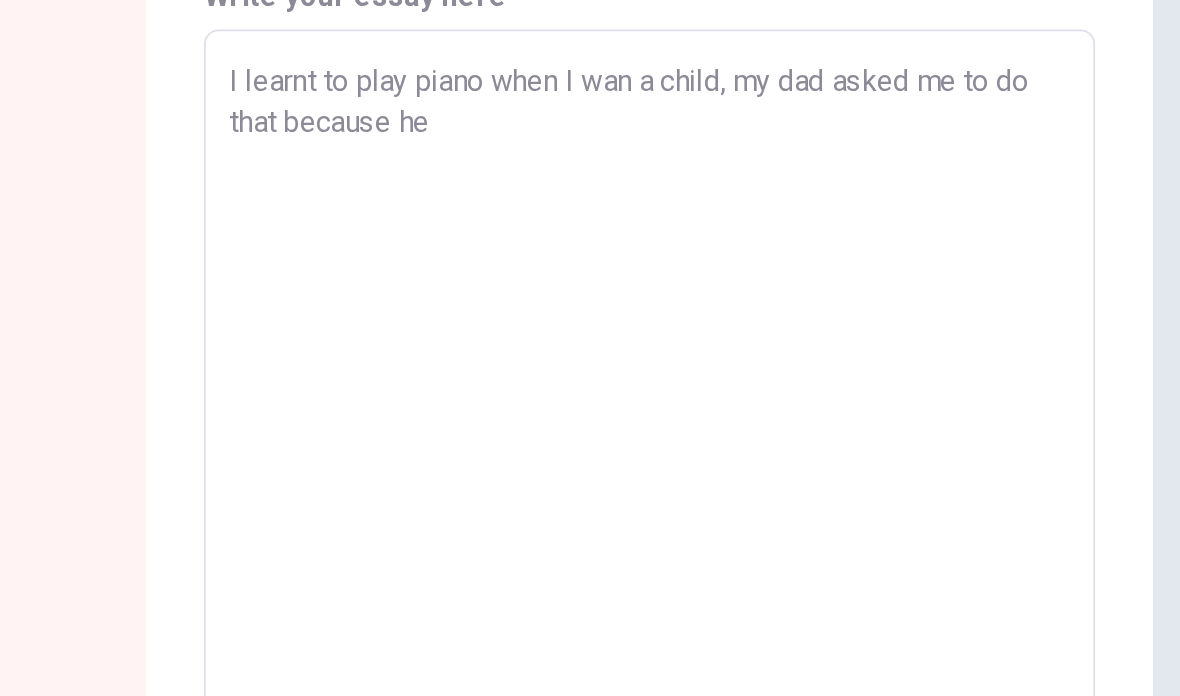 click on "I learnt to play piano when I wan a child, my dad asked me to do that because he" at bounding box center [869, 518] 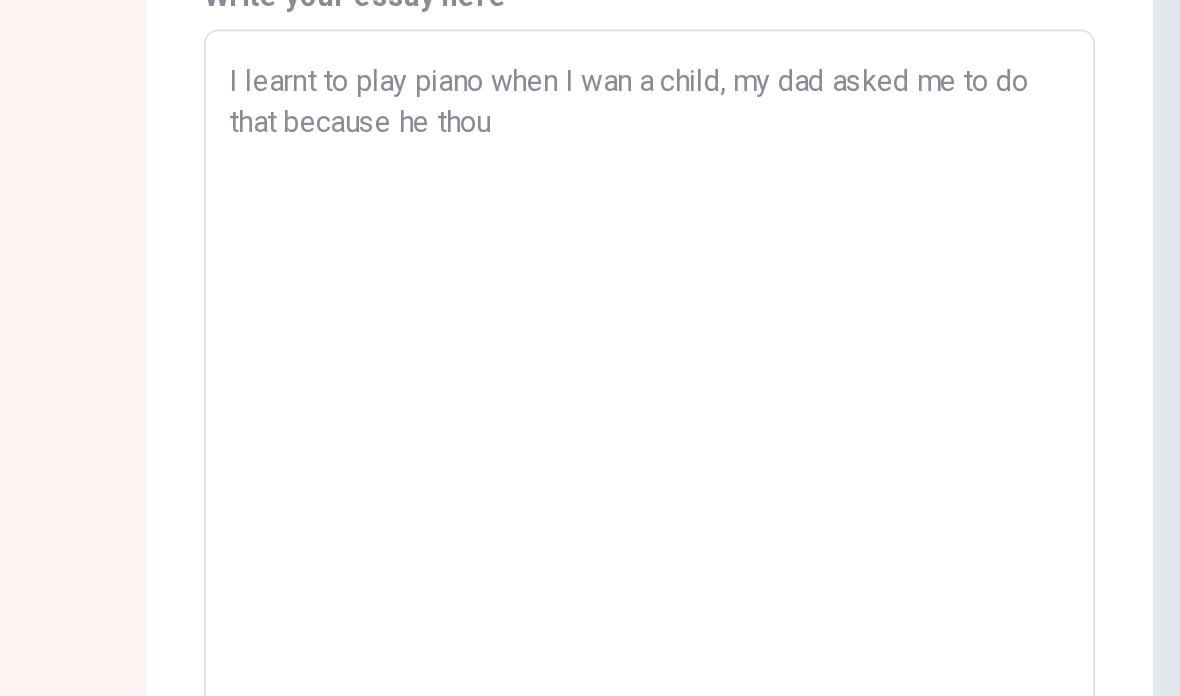 type on "x" 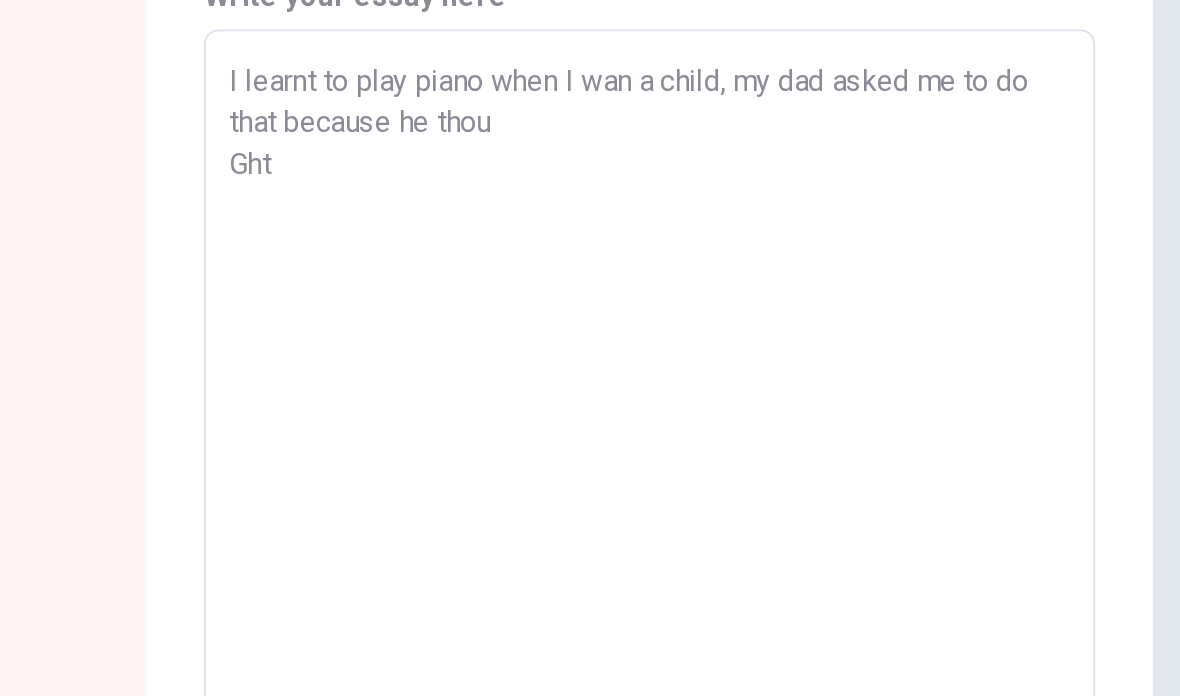 click on "I learnt to play piano when I wan a child, my dad asked me to do that because he thou
Ght" at bounding box center (869, 518) 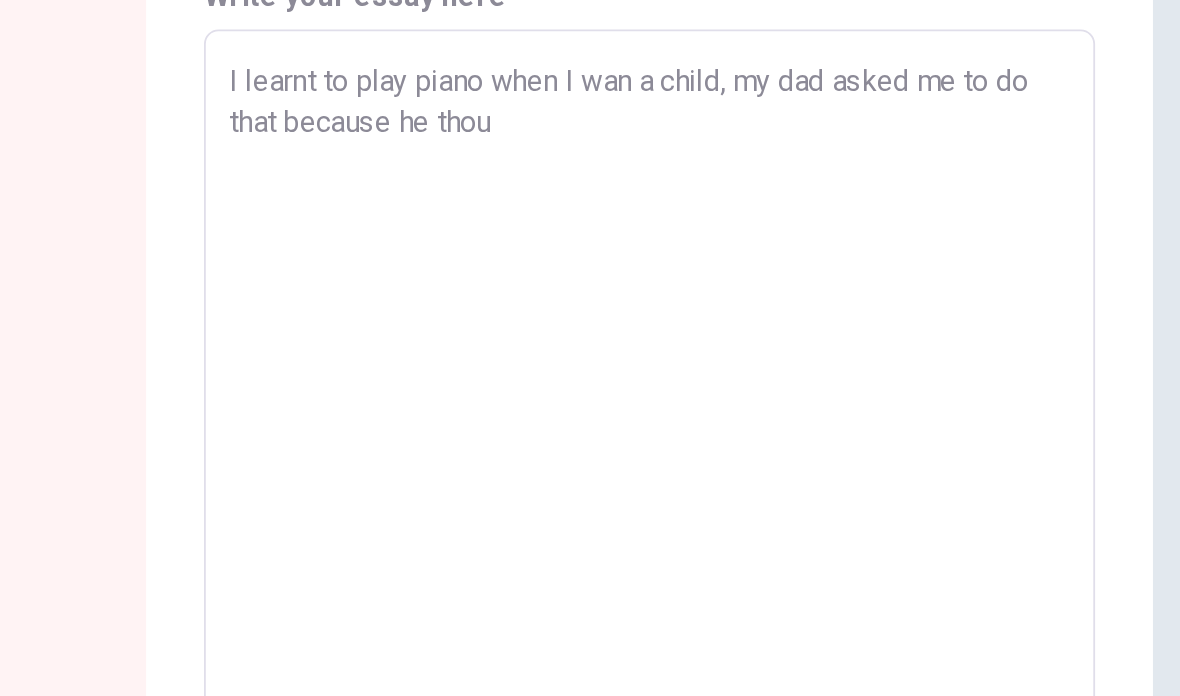 type on "x" 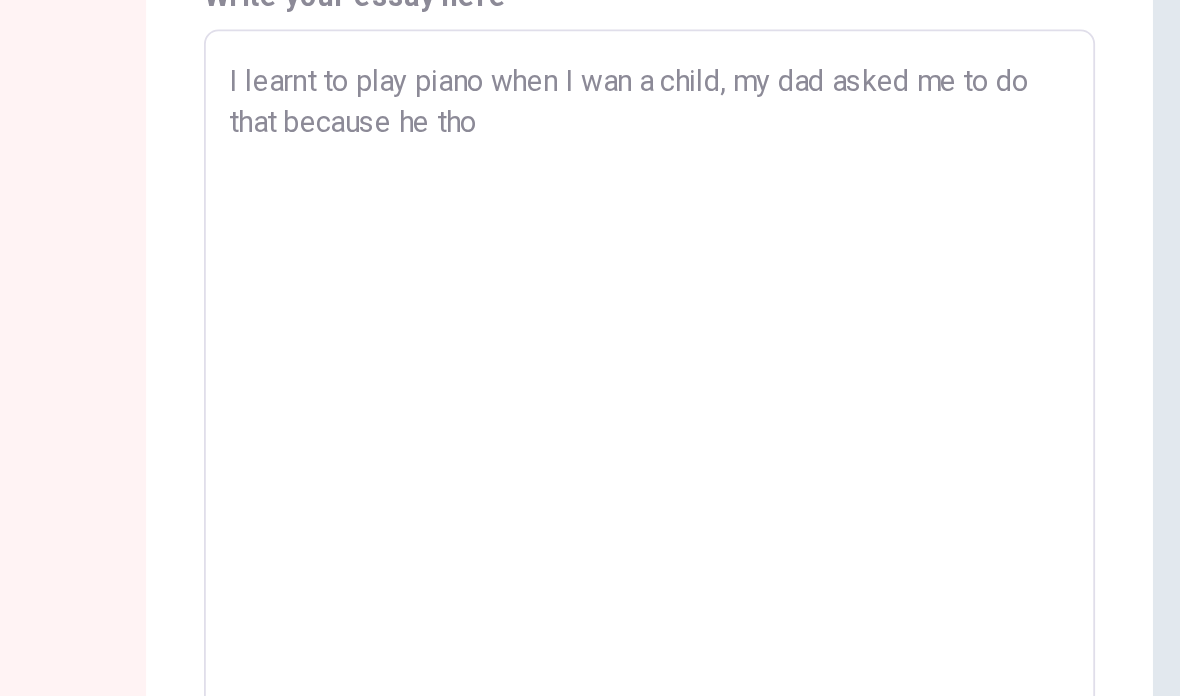 type on "x" 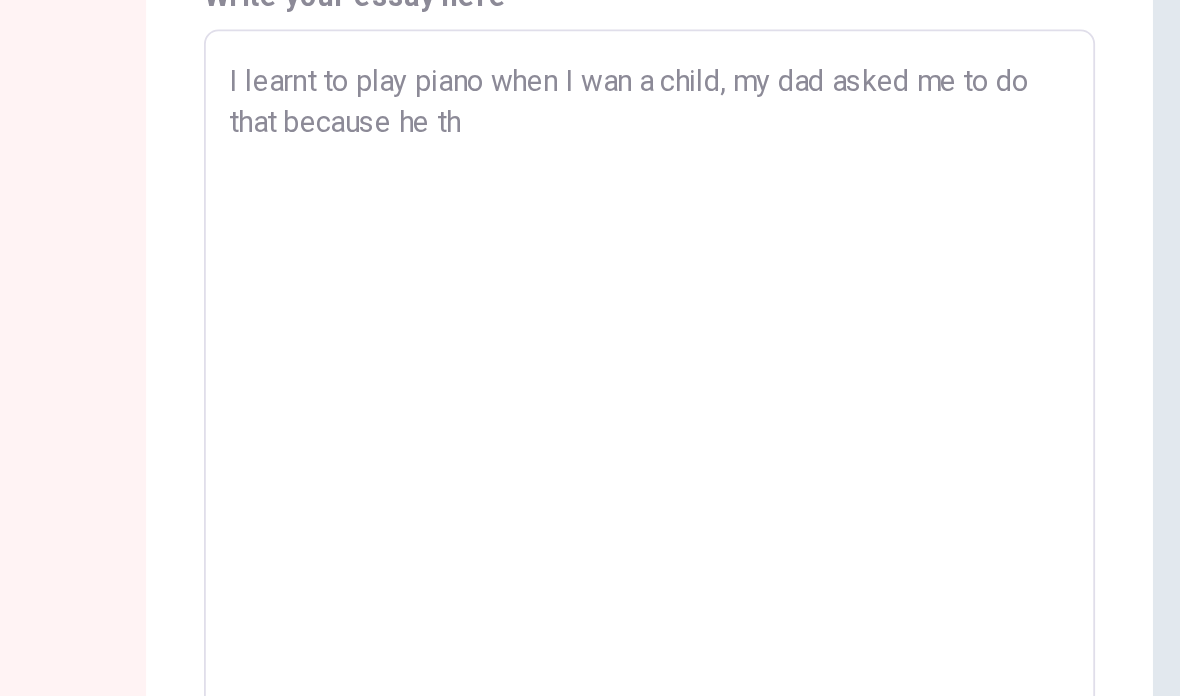 type on "x" 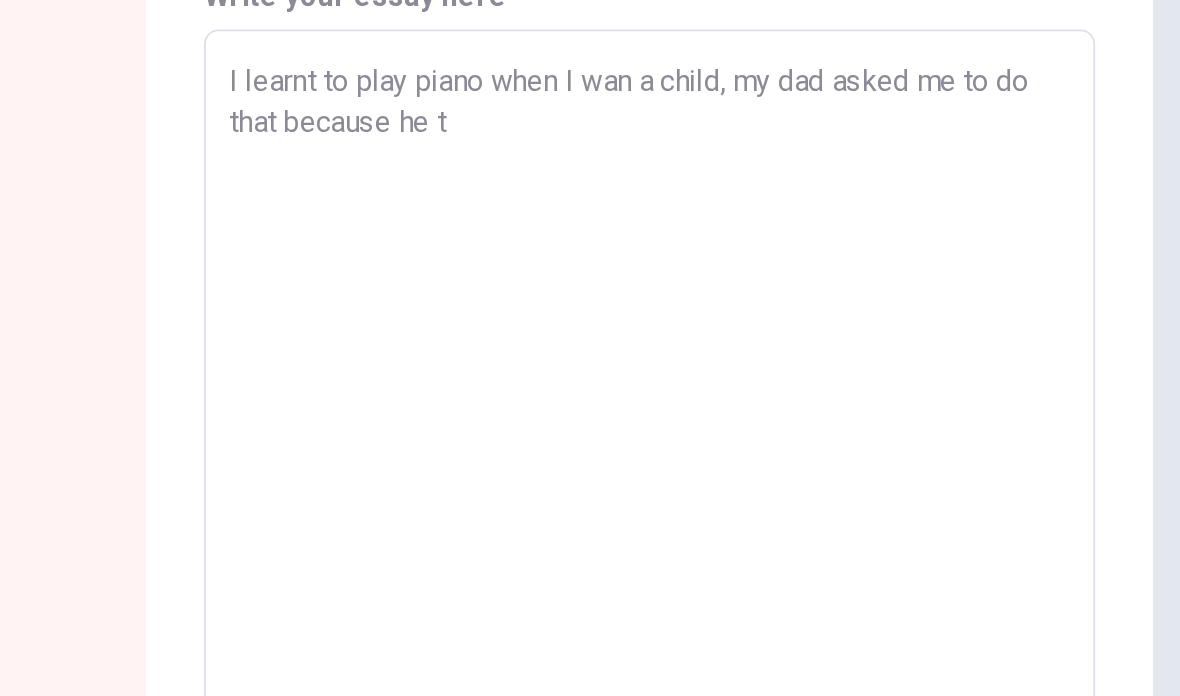 type on "x" 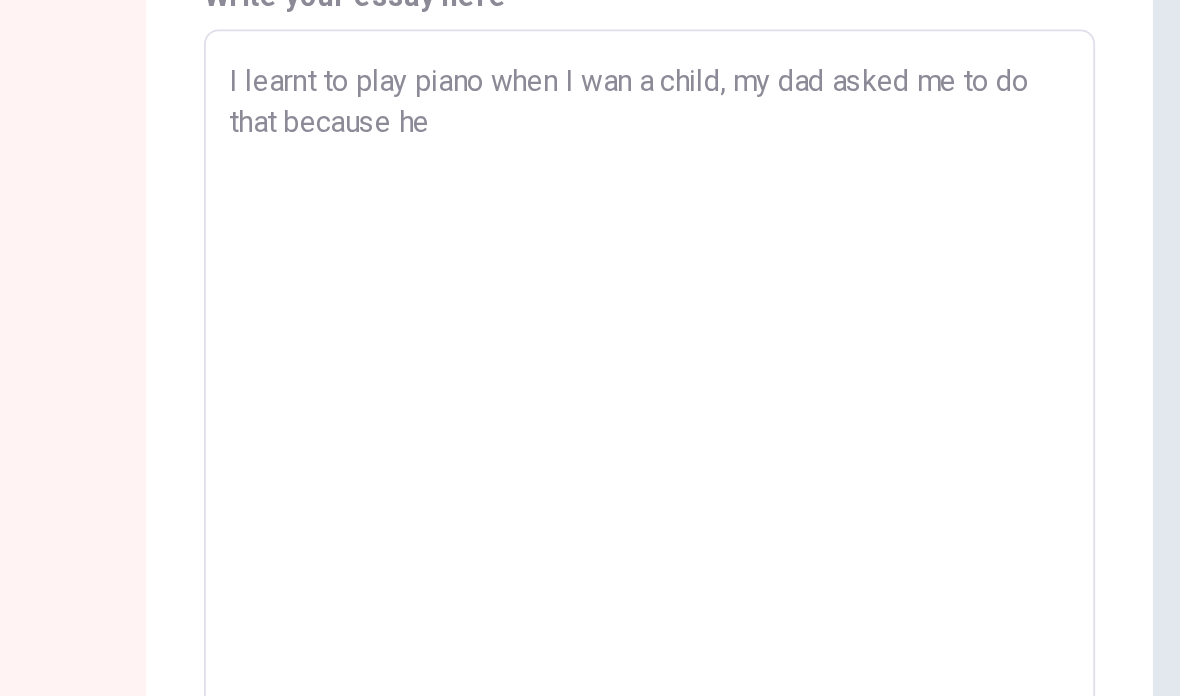 type on "x" 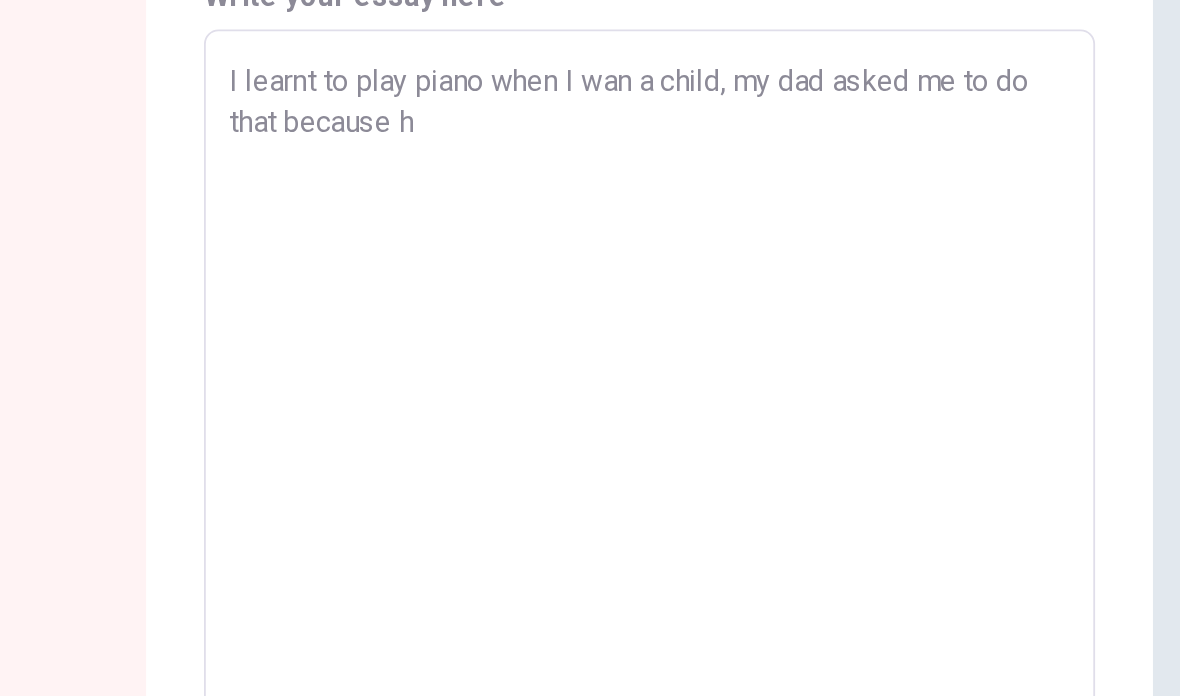 type on "x" 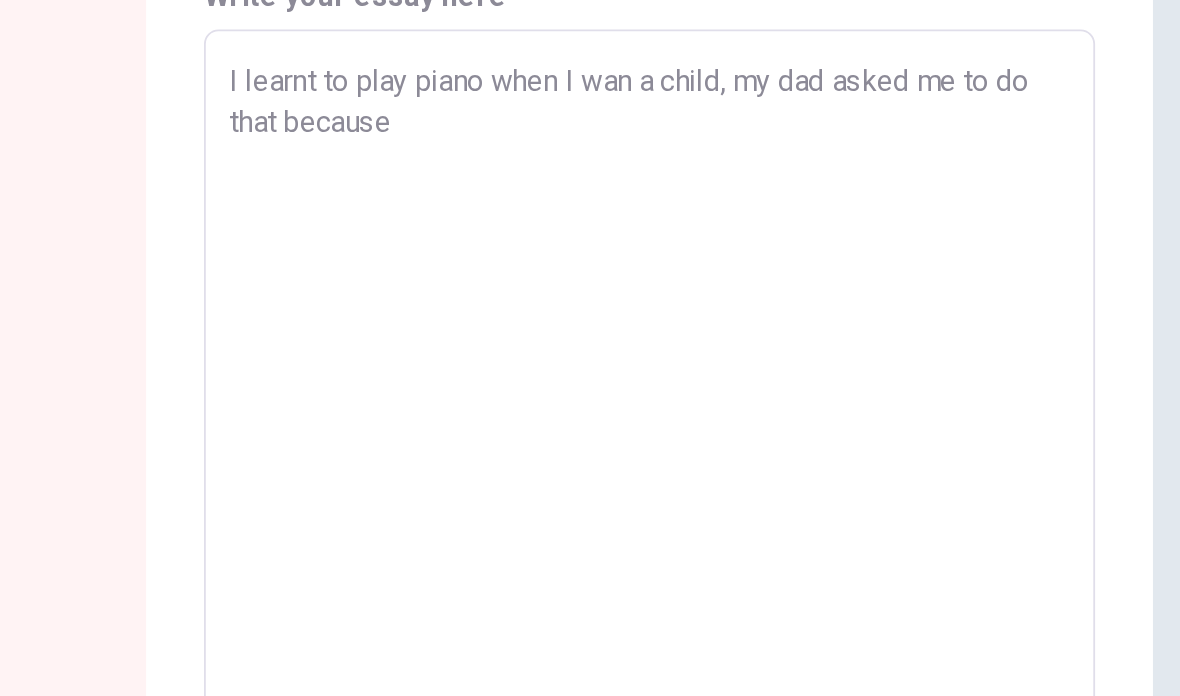 click on "I learnt to play piano when I wan a child, my dad asked me to do that because" at bounding box center [869, 518] 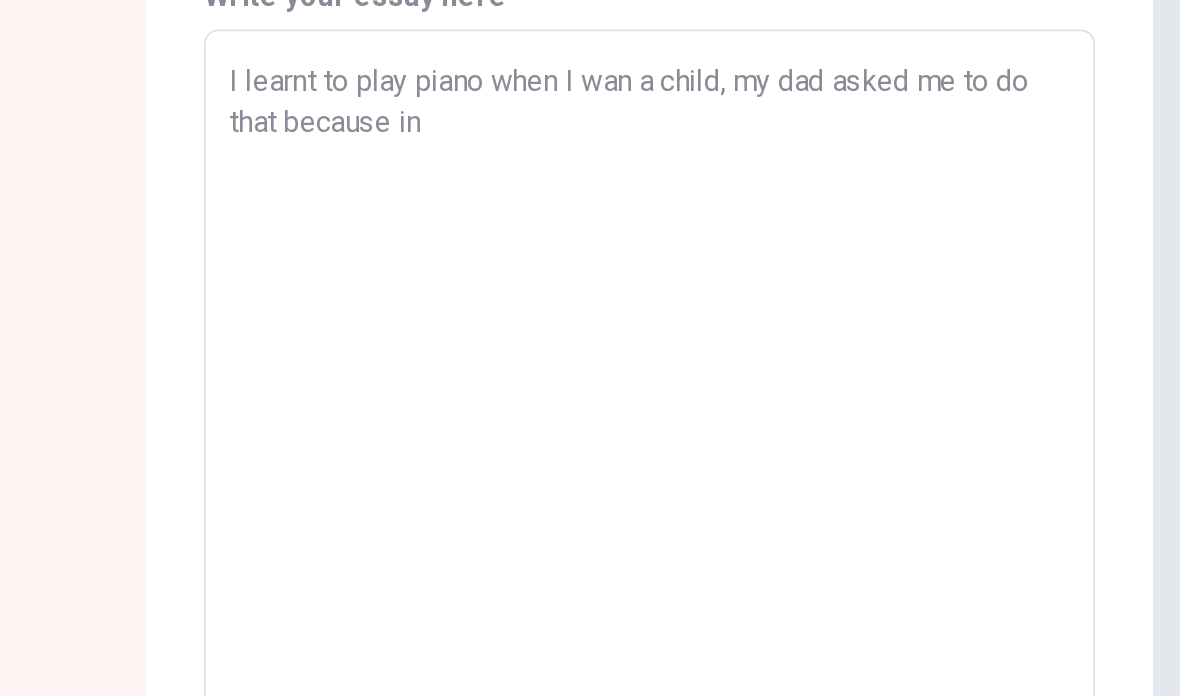 type on "x" 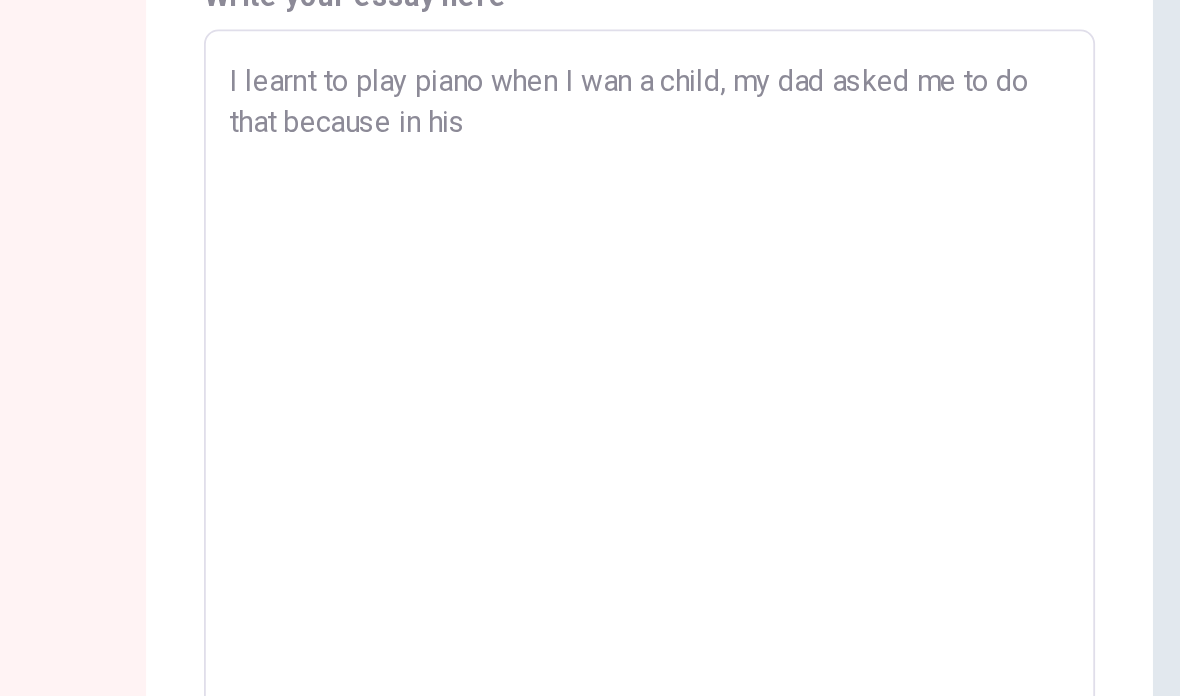 type on "x" 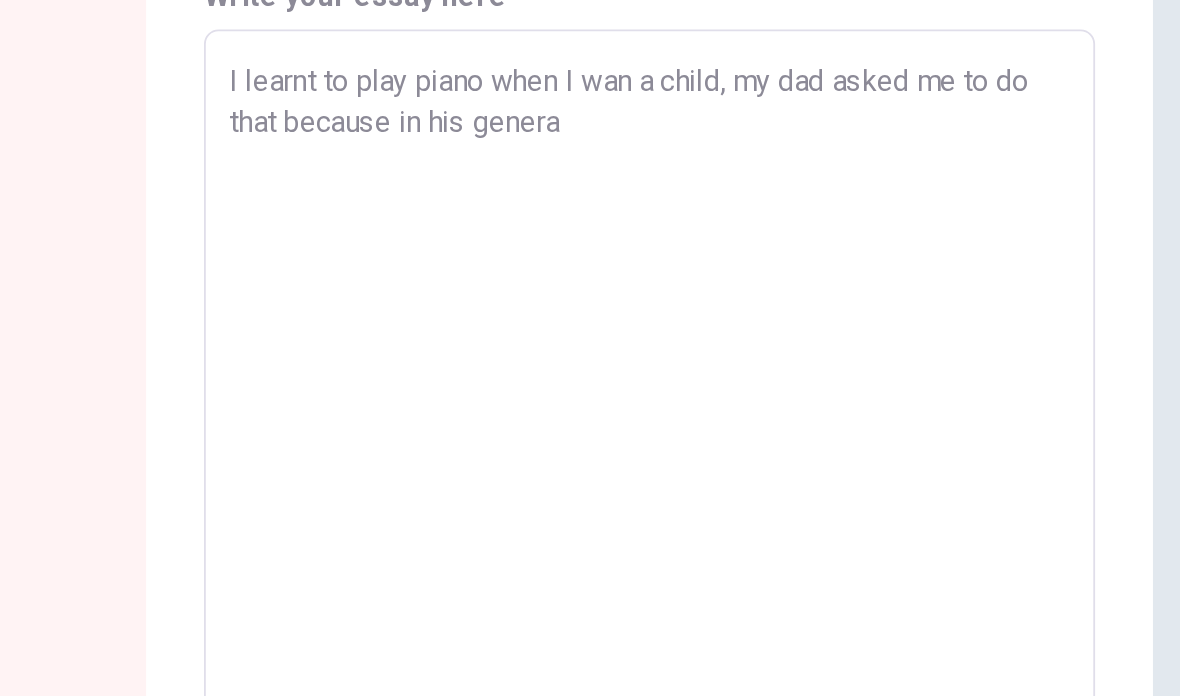 type on "x" 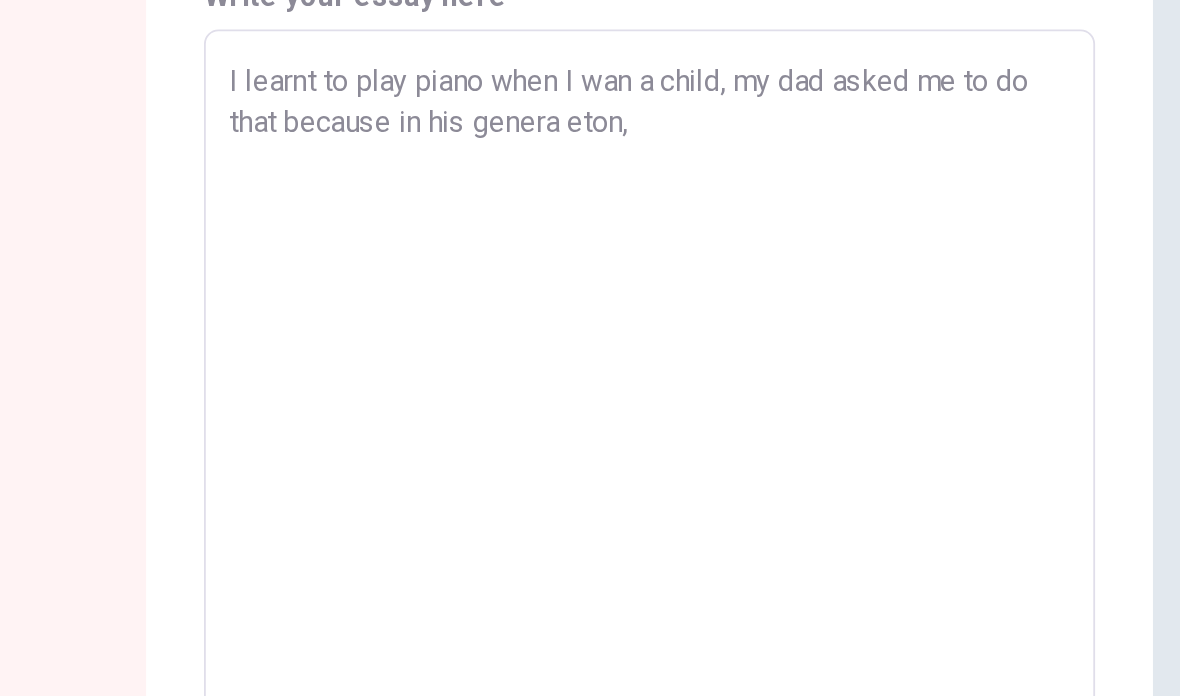 type on "x" 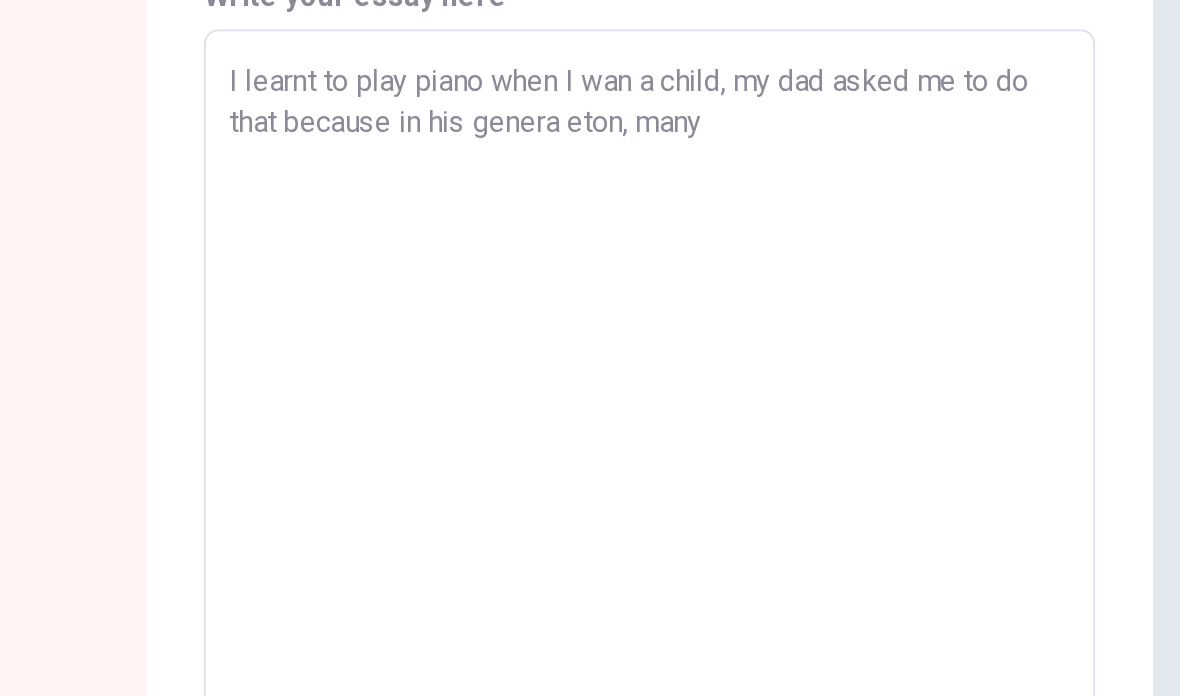 type on "x" 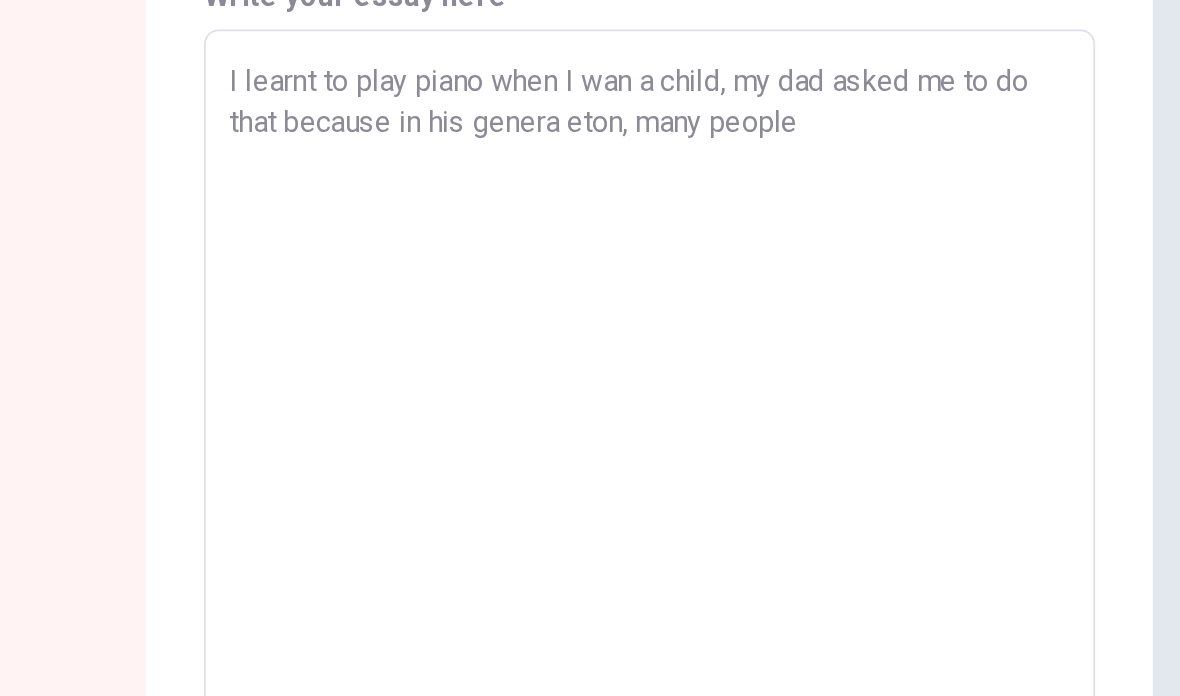type on "I learnt to play piano when I wan a child, my dad asked me to do that because in his genera eton, many people thought" 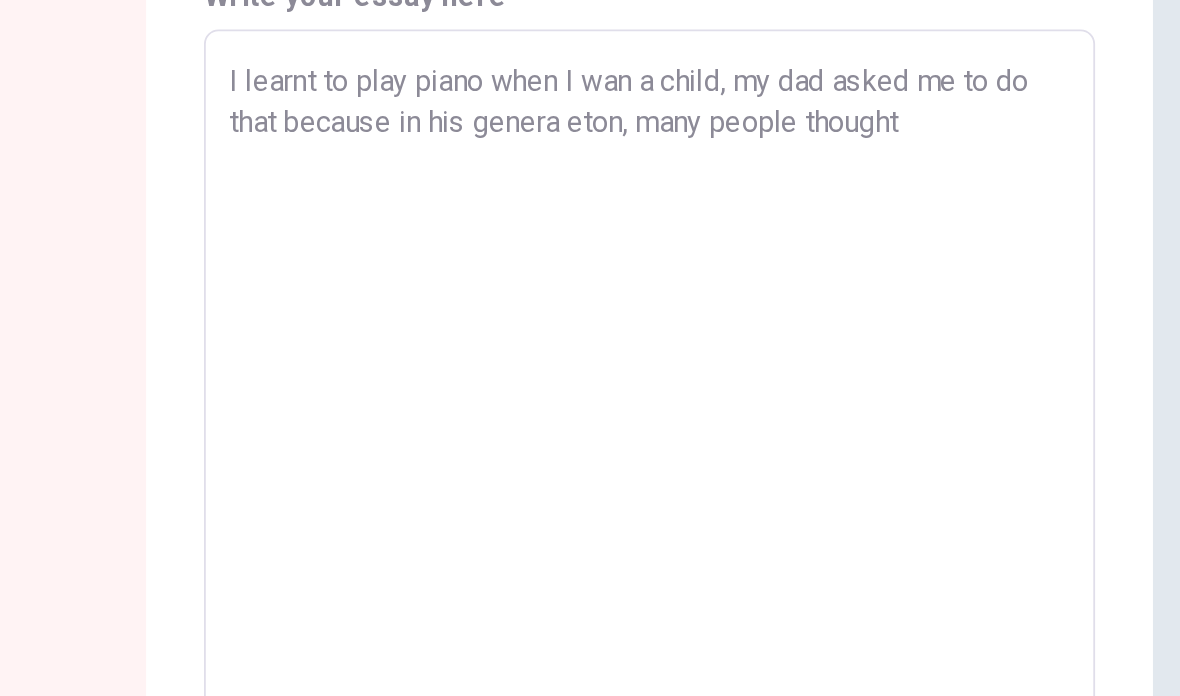 type on "x" 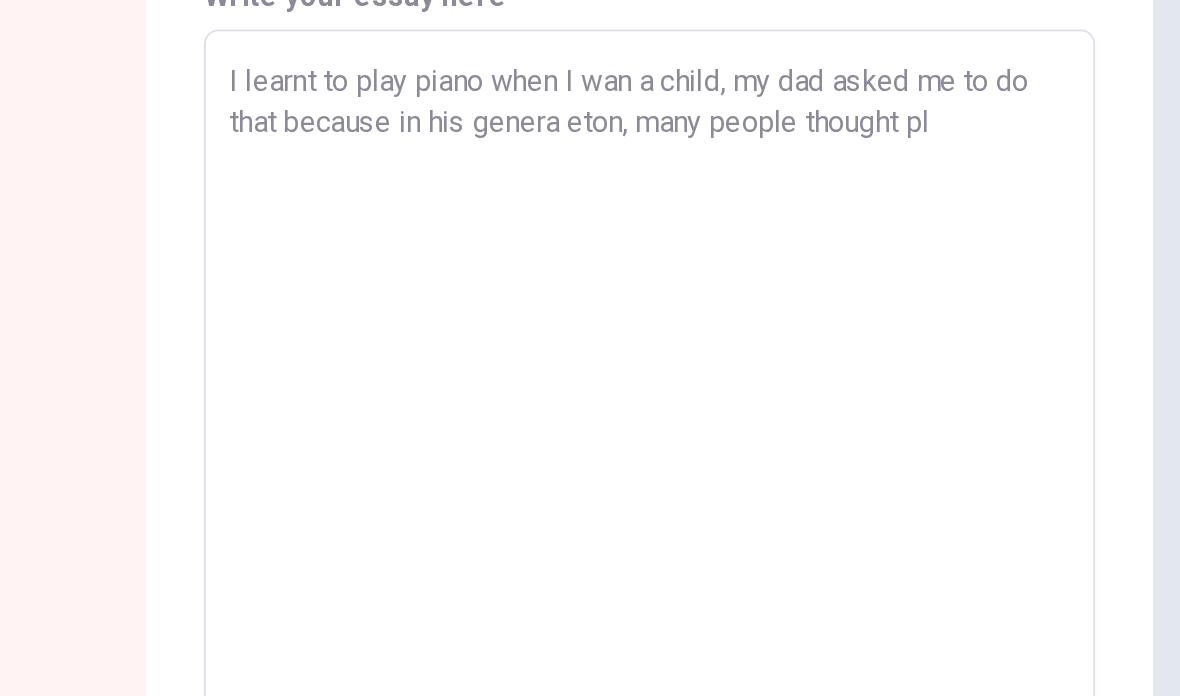 click on "I learnt to play piano when I wan a child, my dad asked me to do that because in his genera eton, many people thought pl" at bounding box center (869, 518) 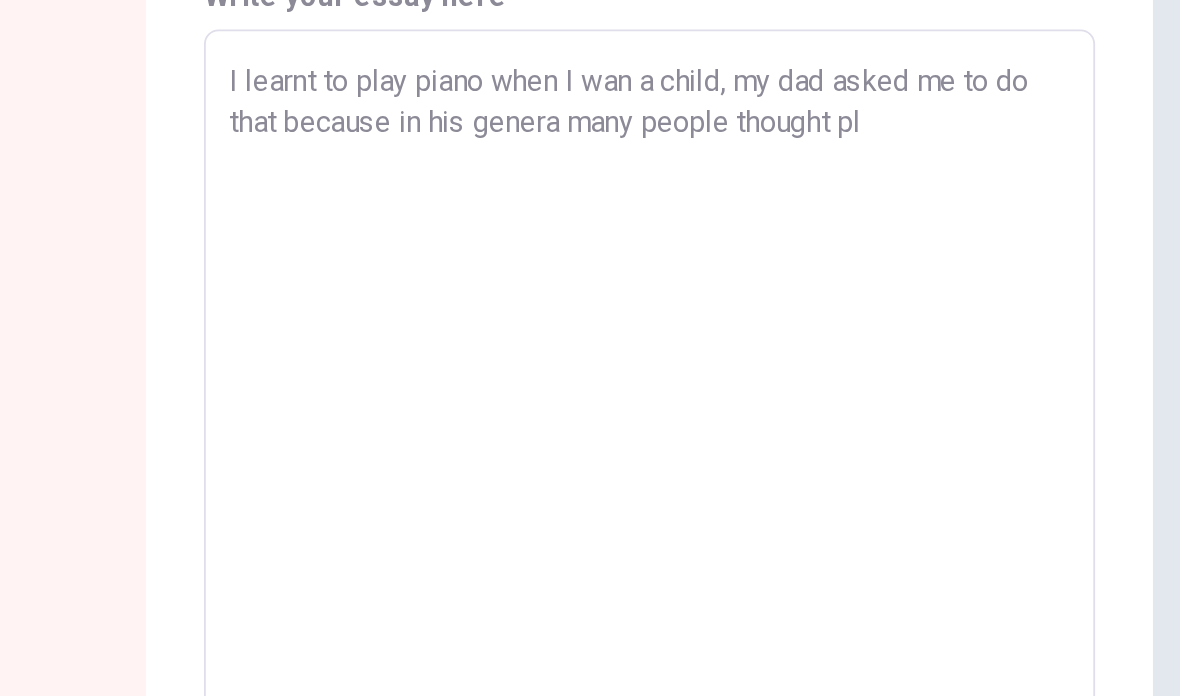 type on "x" 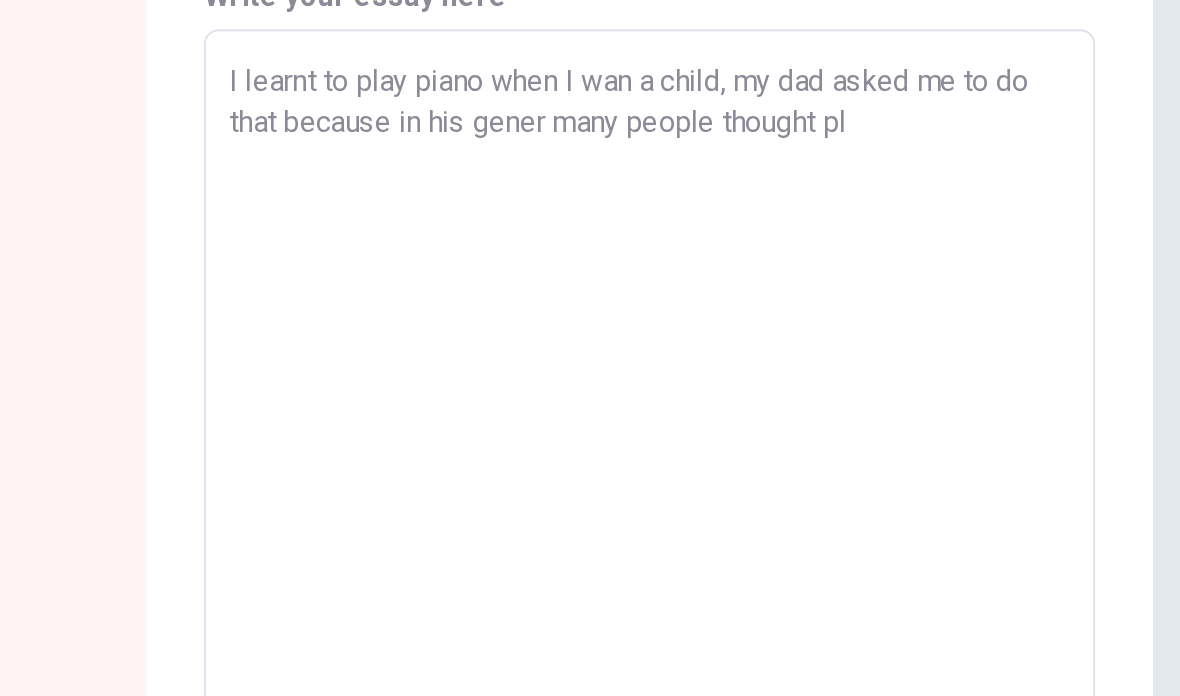 type on "x" 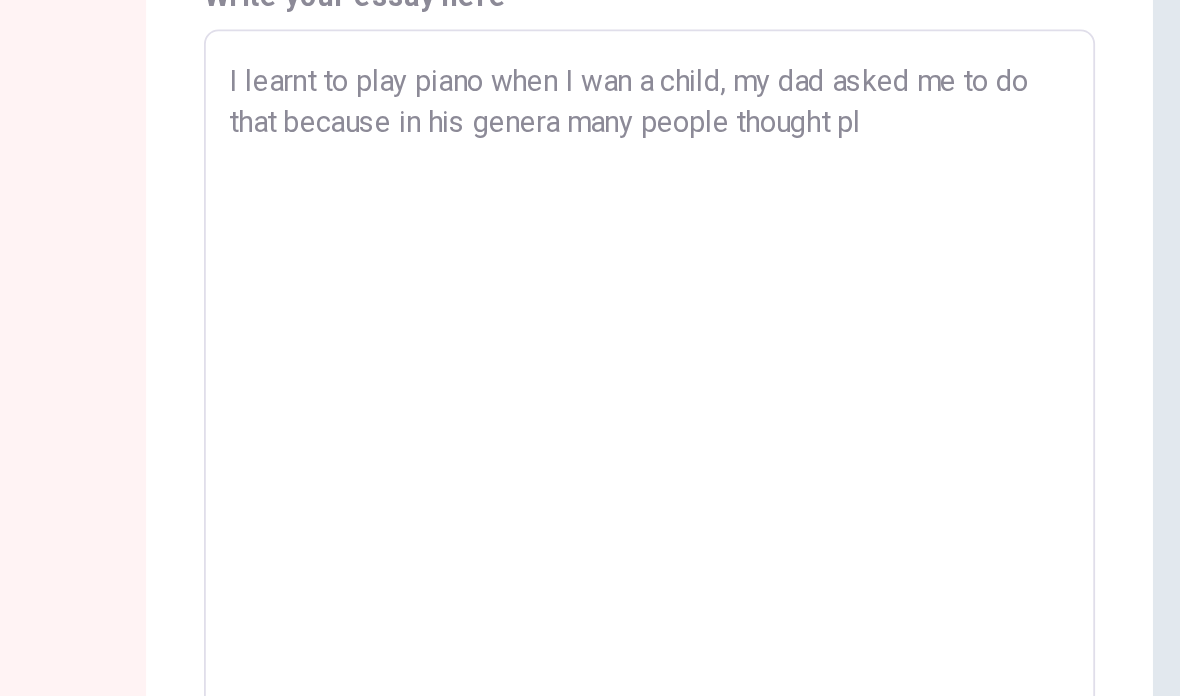 type on "x" 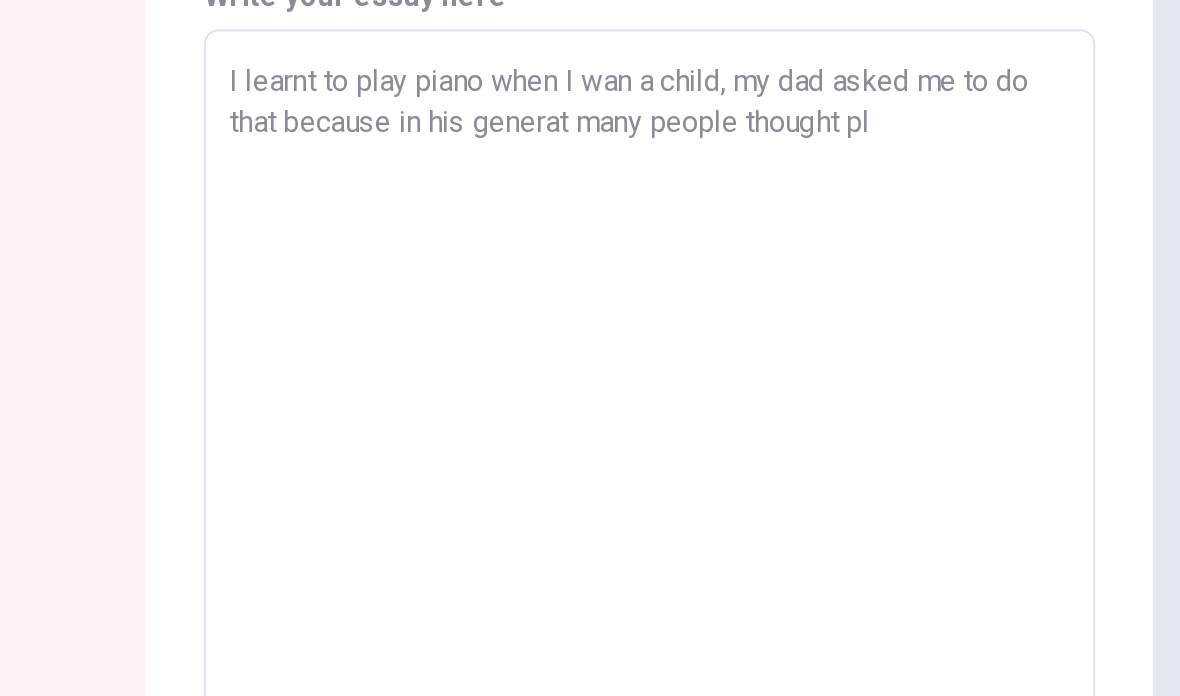 type on "x" 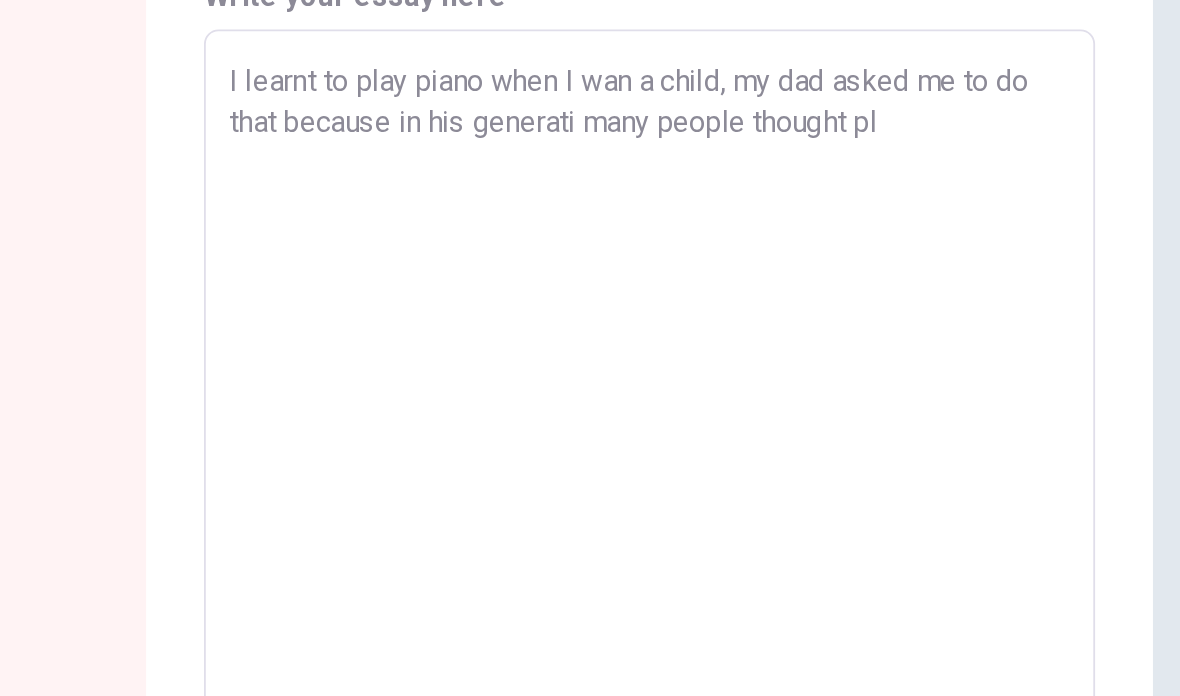 type on "x" 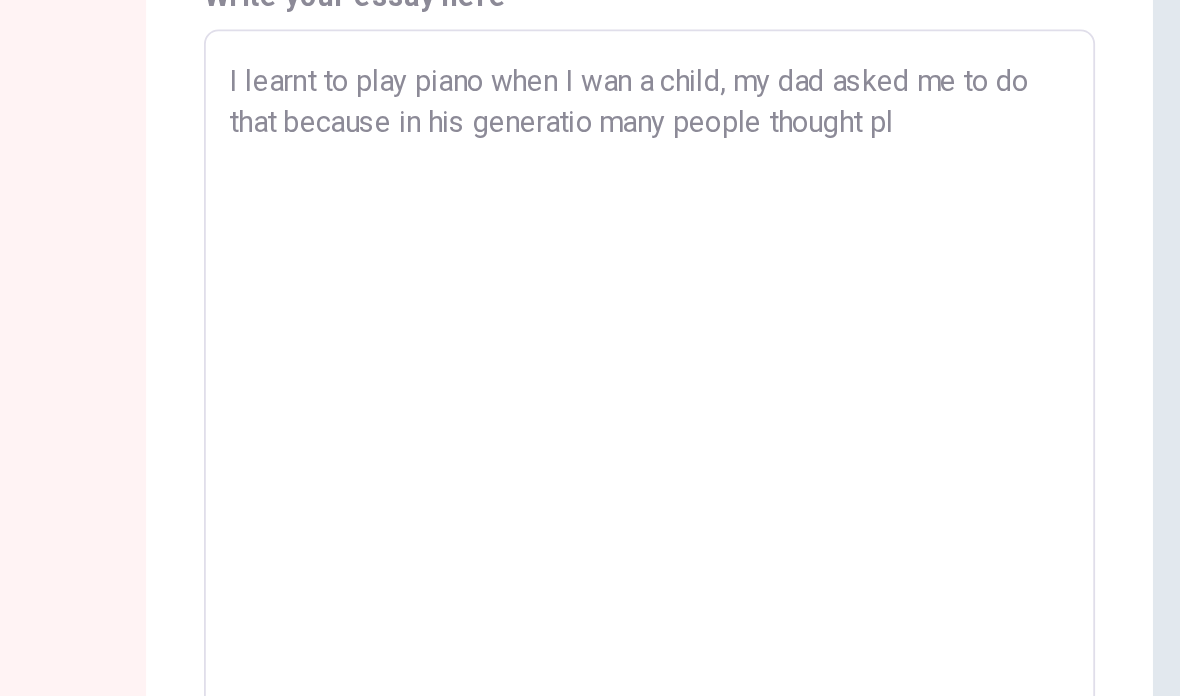 type on "x" 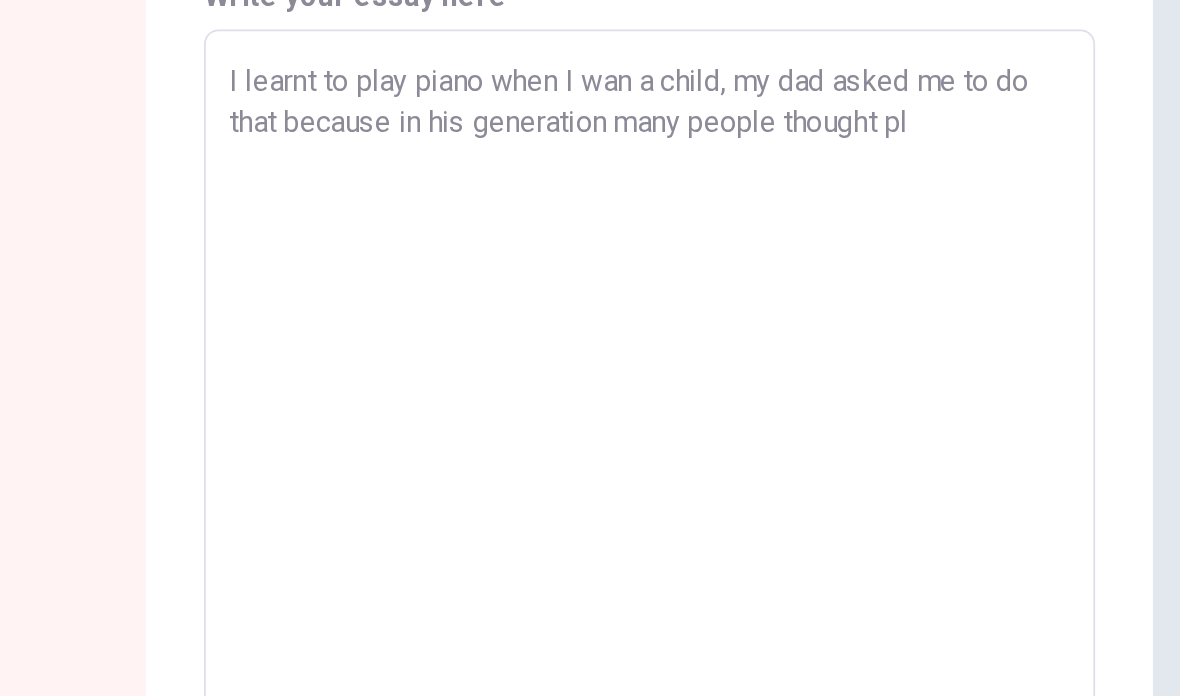 type on "x" 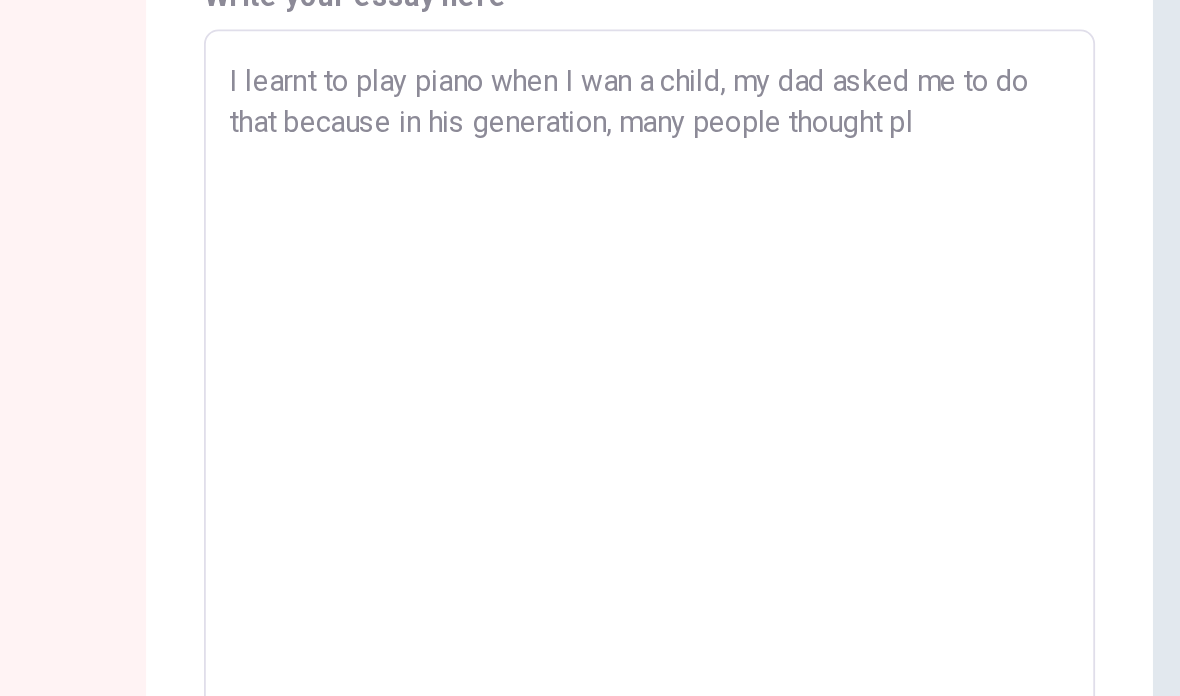 click on "I learnt to play piano when I wan a child, my dad asked me to do that because in his generation, many people thought pl" at bounding box center (869, 518) 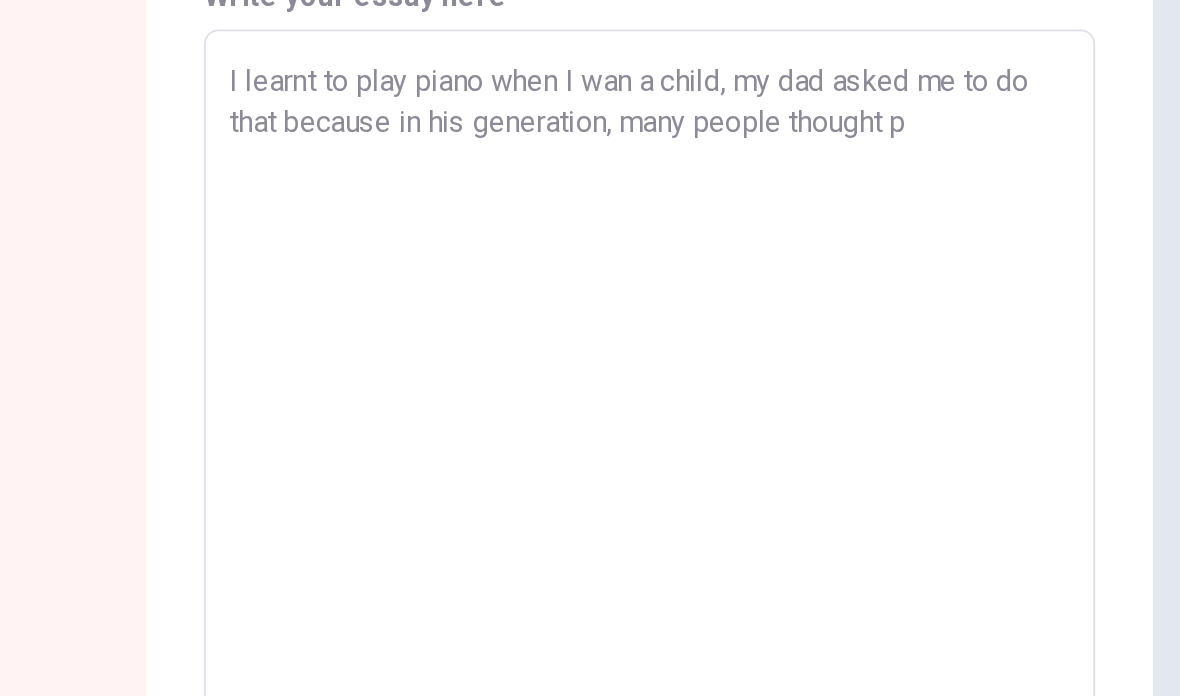 type on "x" 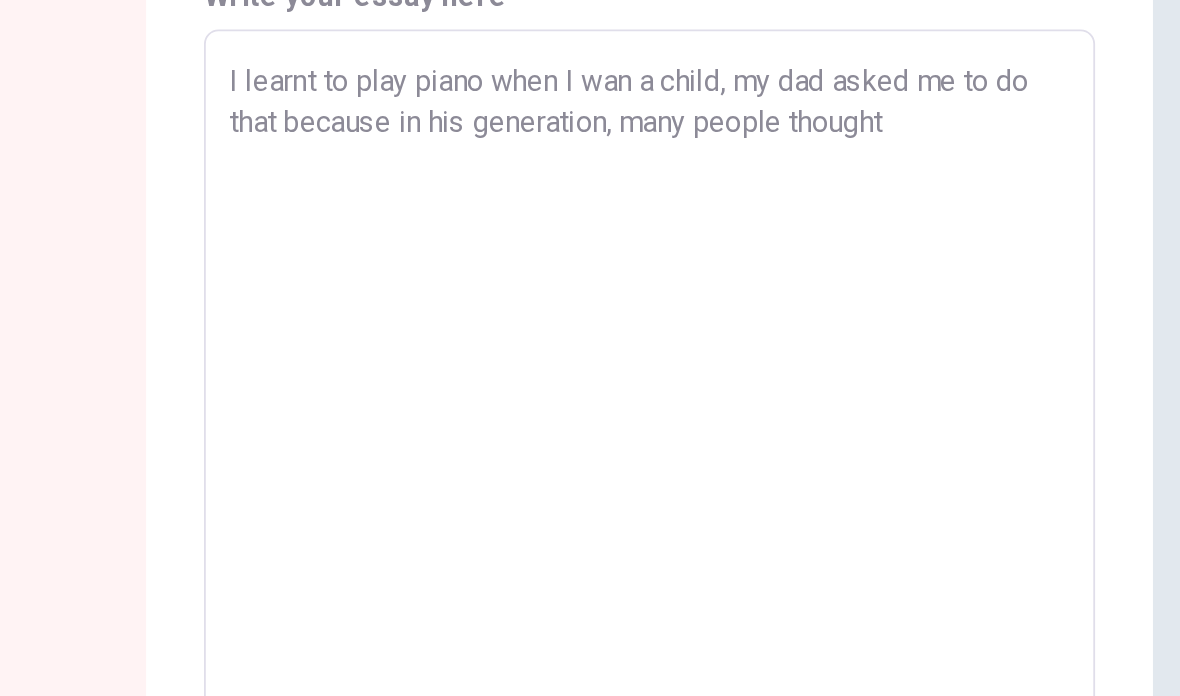 type on "x" 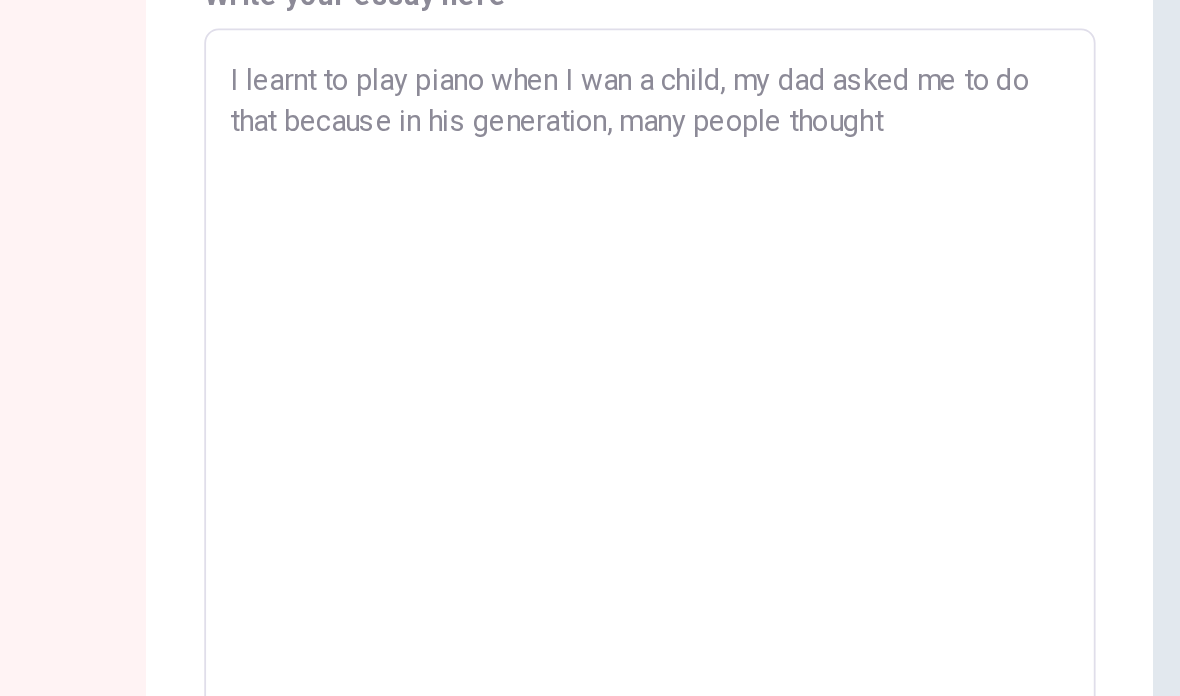 click on "I learnt to play piano when I wan a child, my dad asked me to do that because in his generation, many people thought" at bounding box center (869, 518) 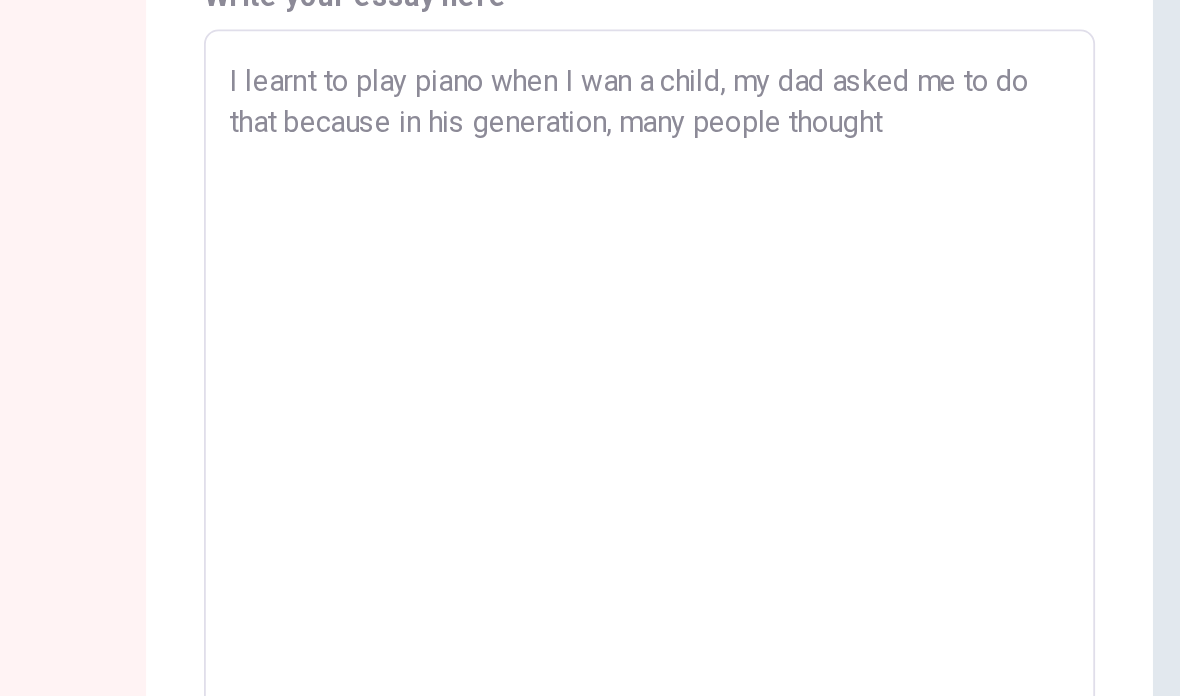 type on "x" 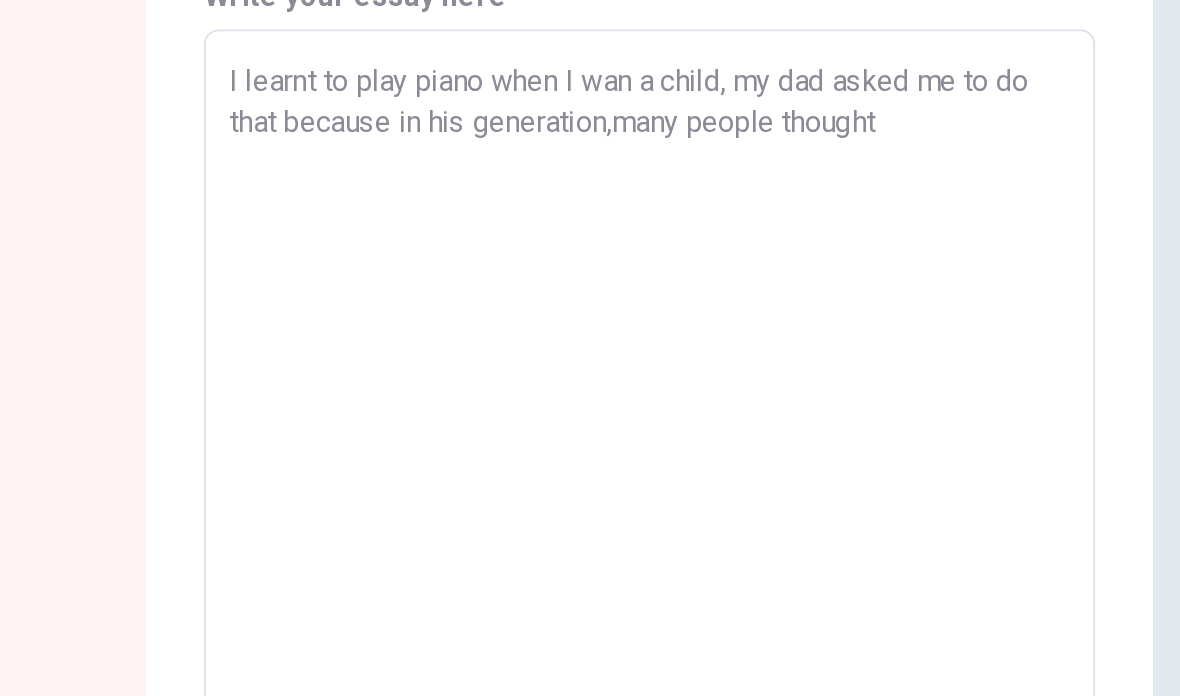 type on "x" 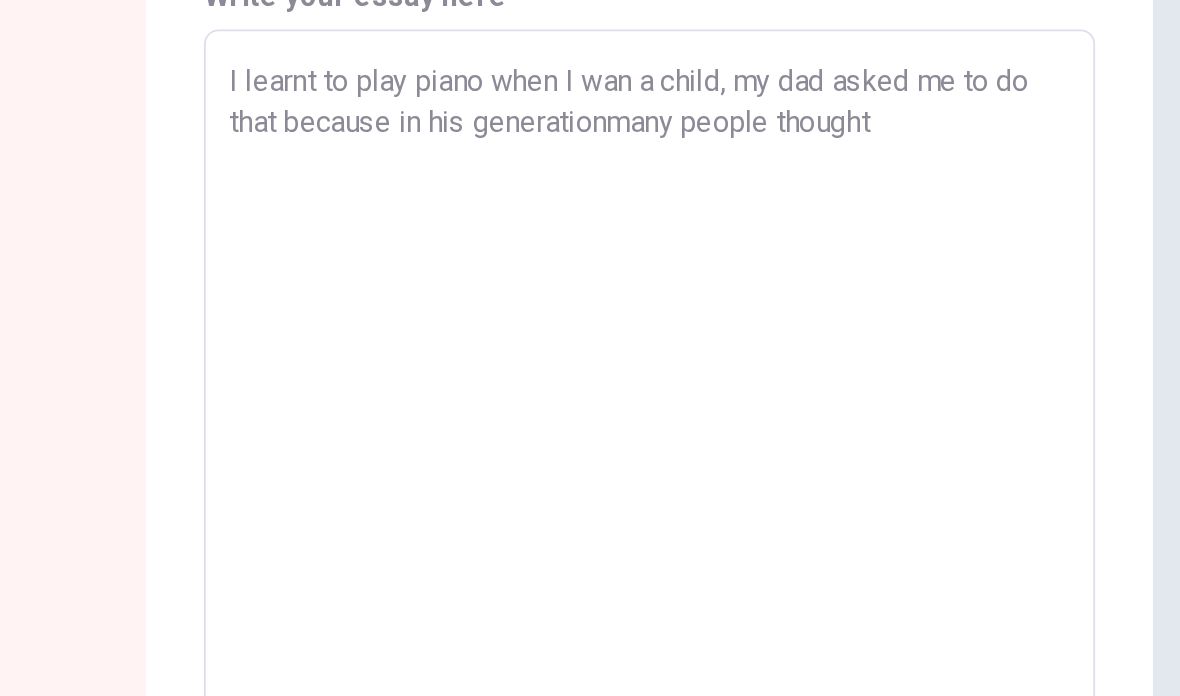 type on "x" 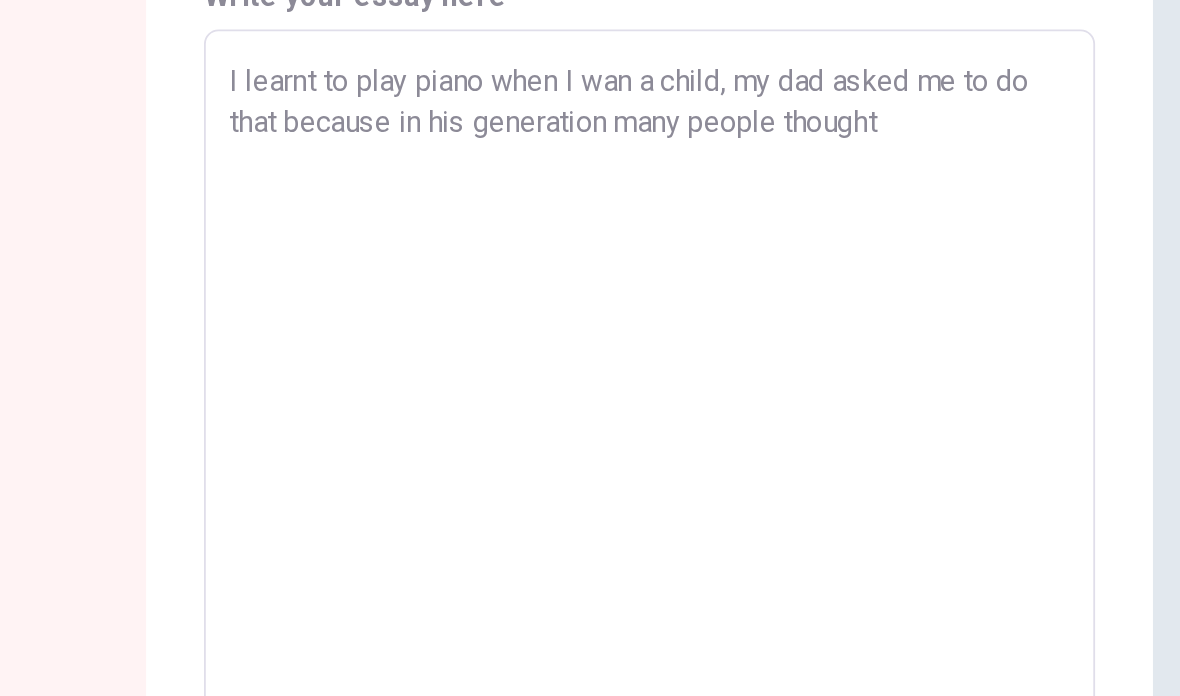 click on "I learnt to play piano when I wan a child, my dad asked me to do that because in his generation many people thought" at bounding box center (869, 518) 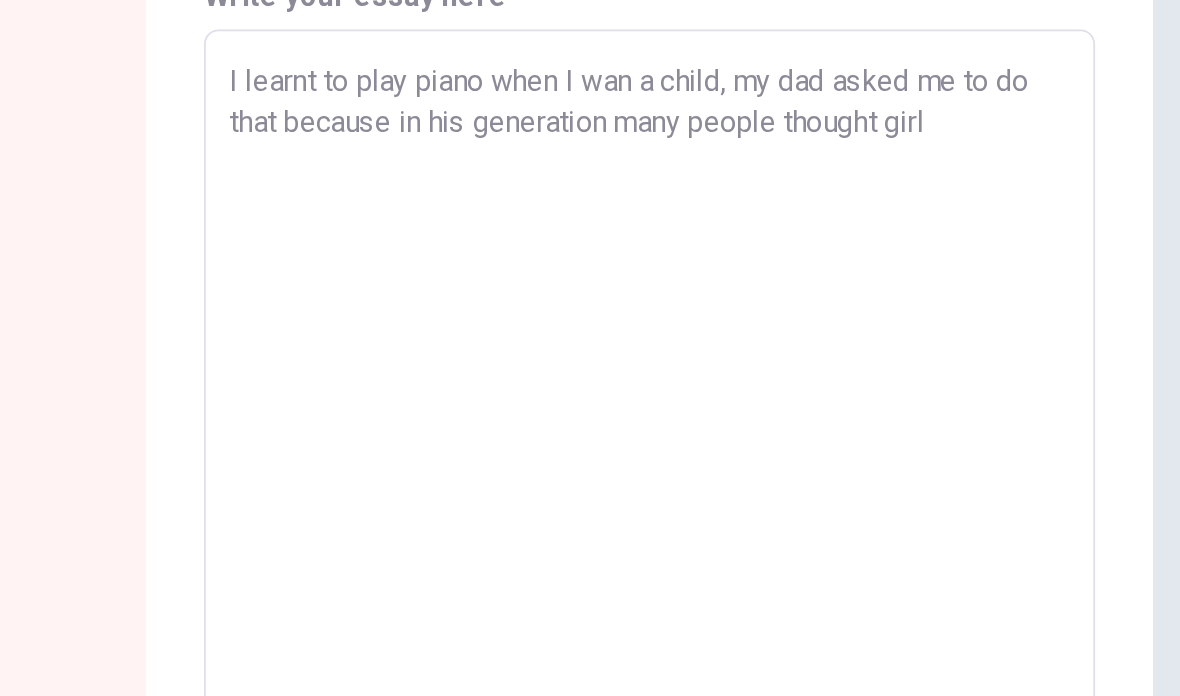 type on "I learnt to play piano when I wan a child, my dad asked me to do that because in his generation many people thought girl should" 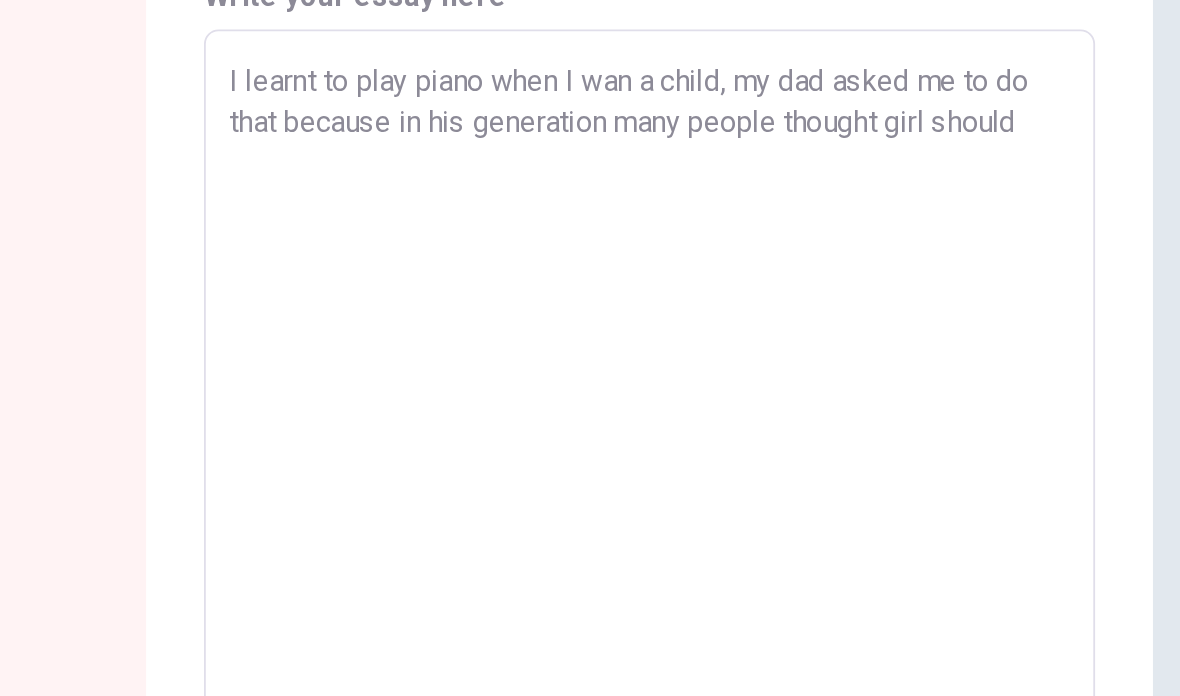 type on "x" 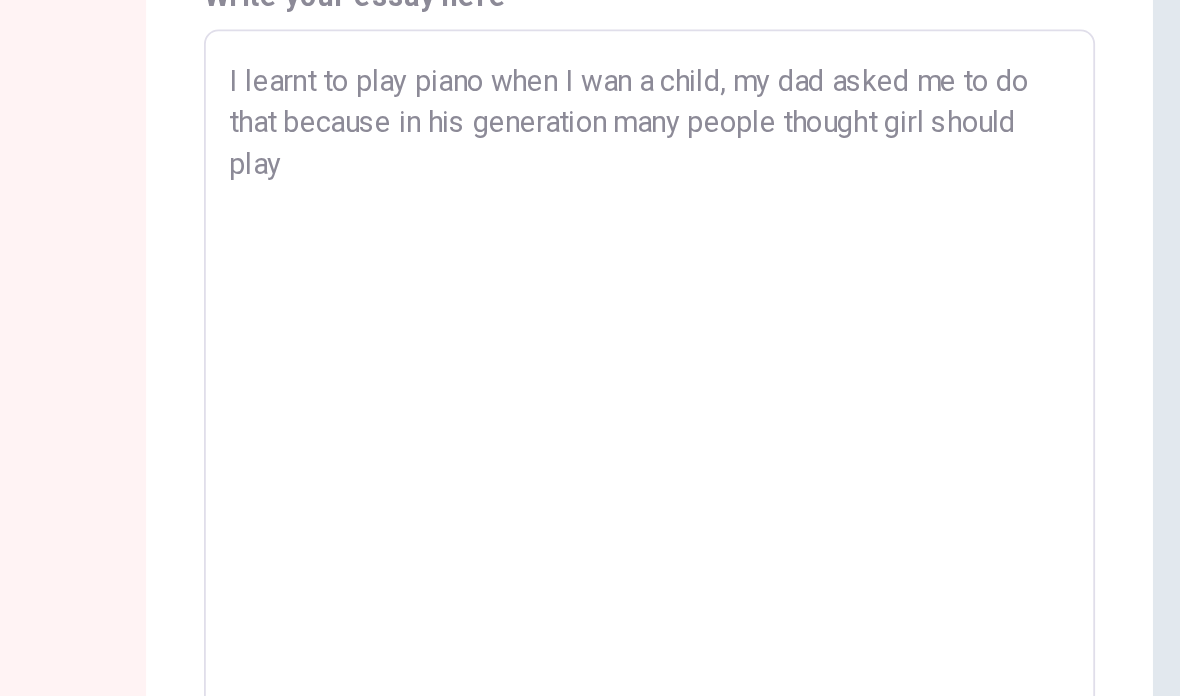 type on "I learnt to play piano when I wan a child, my dad asked me to do that because in his generation many people thought girl should play piano" 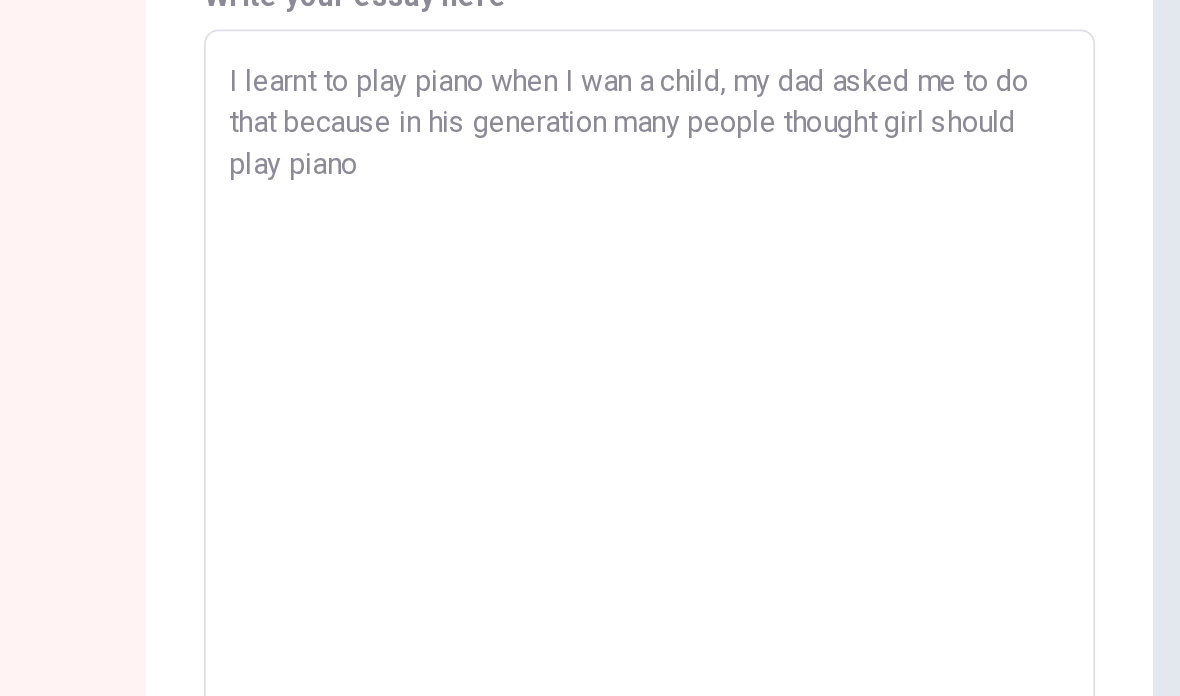 type on "x" 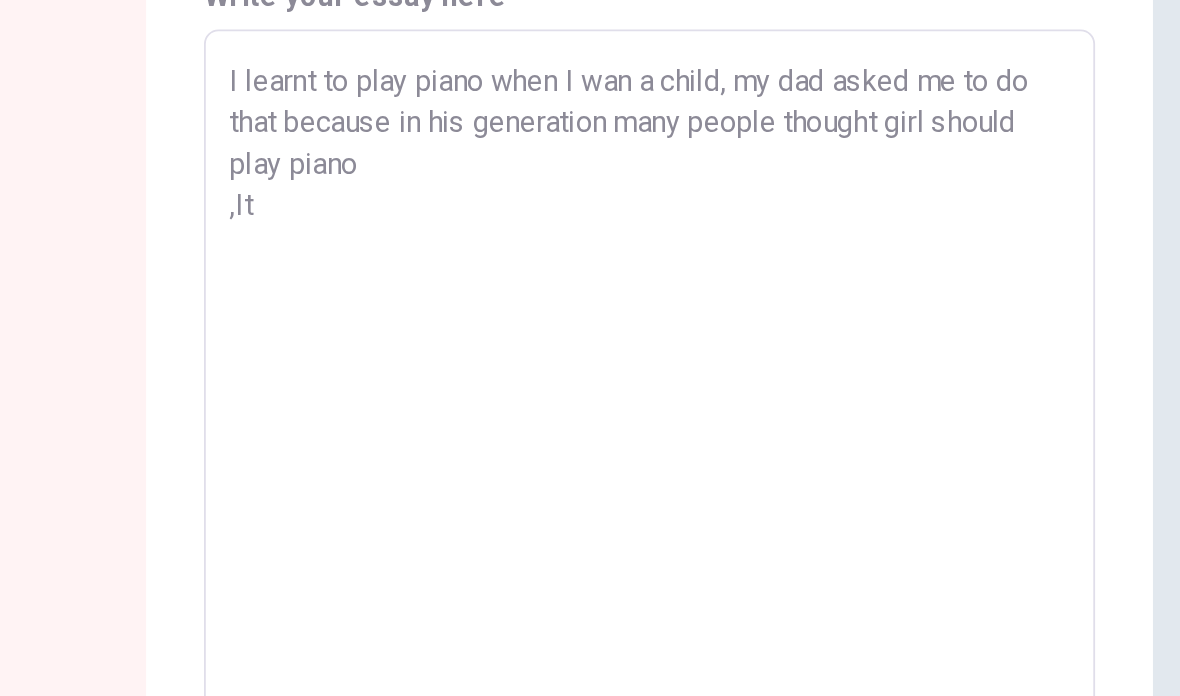 click on "I learnt to play piano when I wan a child, my dad asked me to do that because in his generation many people thought girl should play piano
,It" at bounding box center [869, 518] 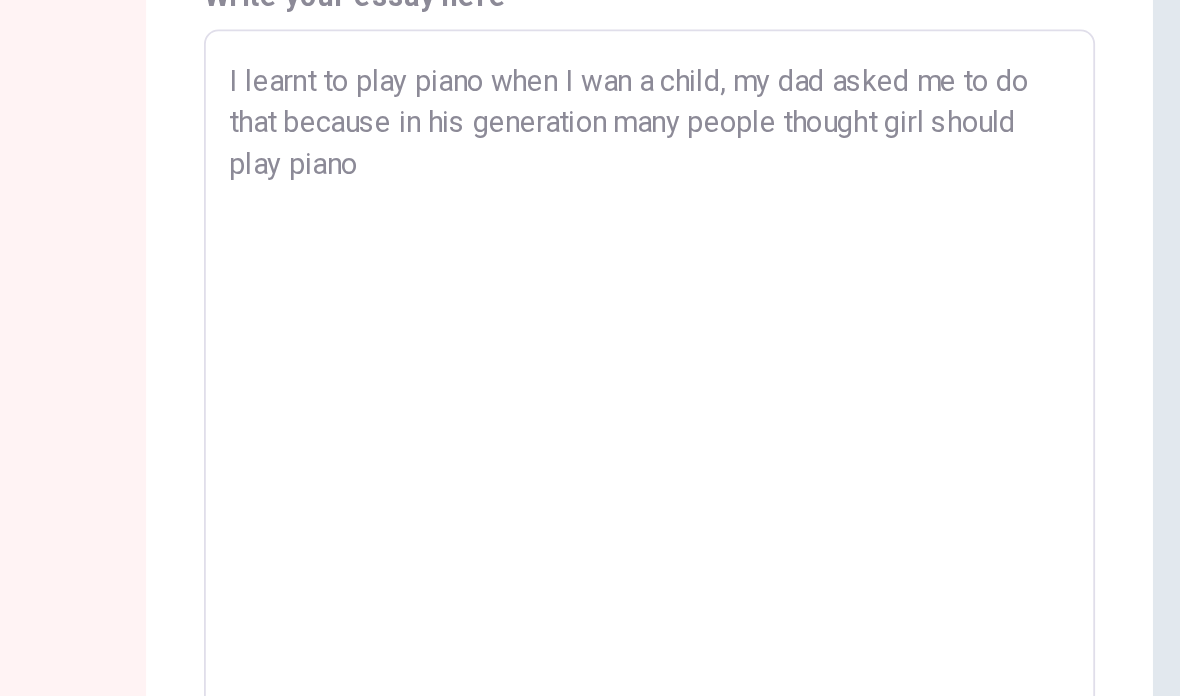 type on "x" 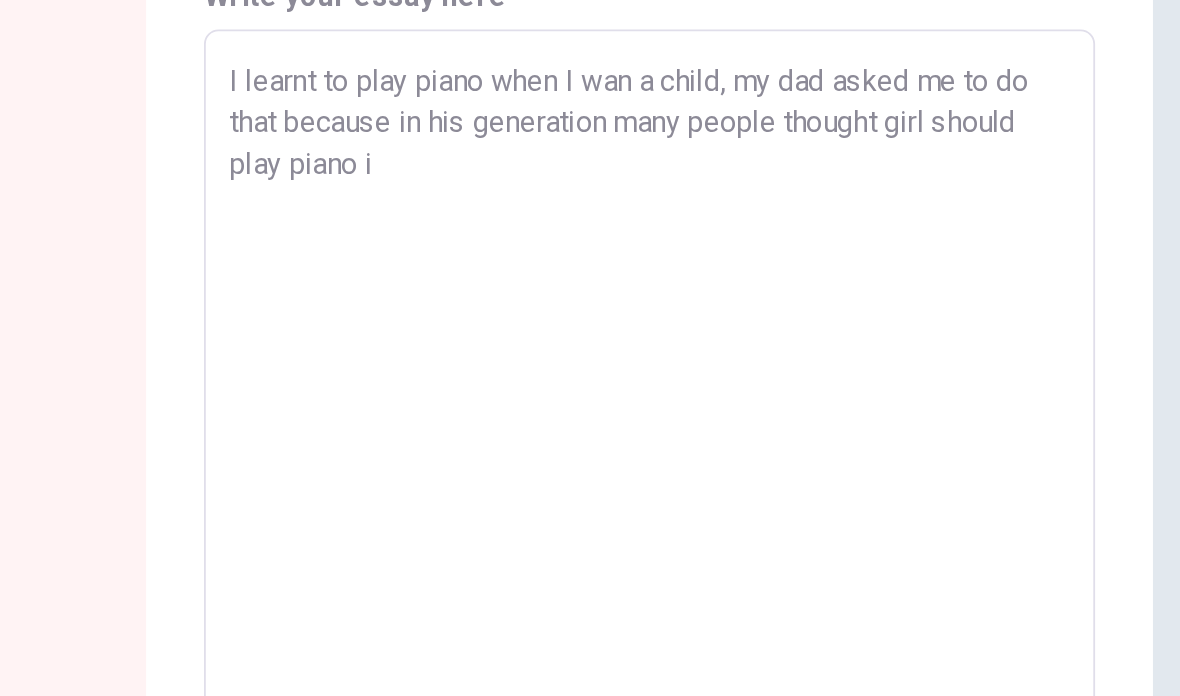 type on "x" 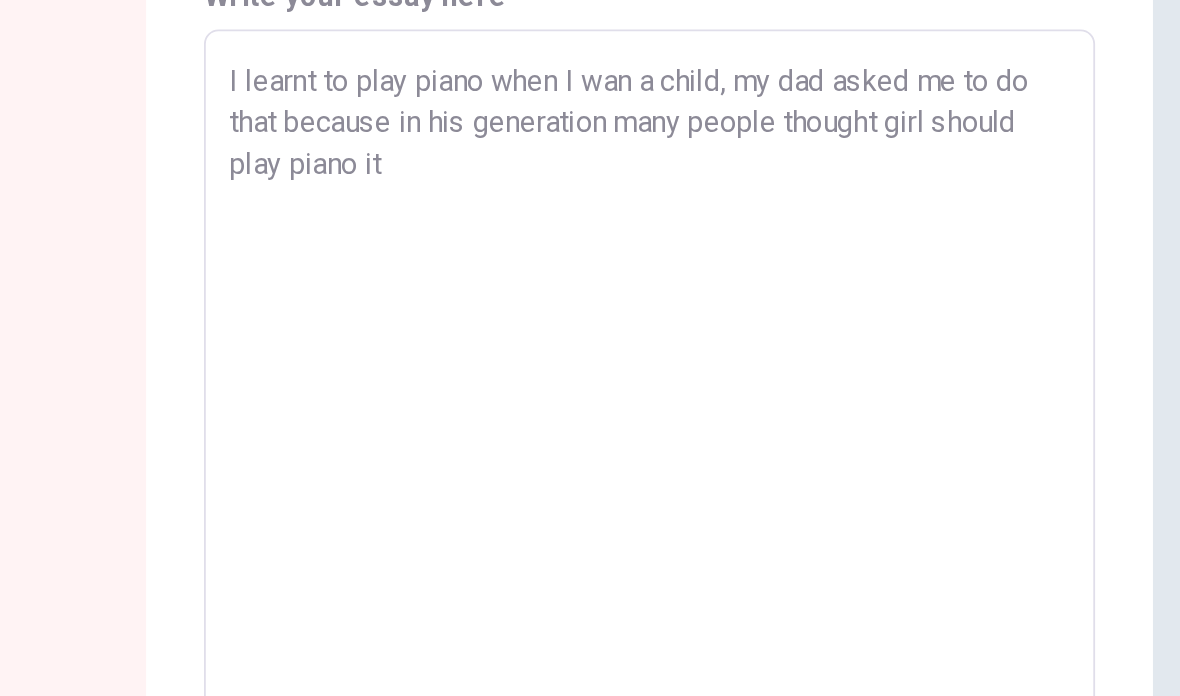 click on "I learnt to play piano when I wan a child, my dad asked me to do that because in his generation many people thought girl should play piano it" at bounding box center [869, 518] 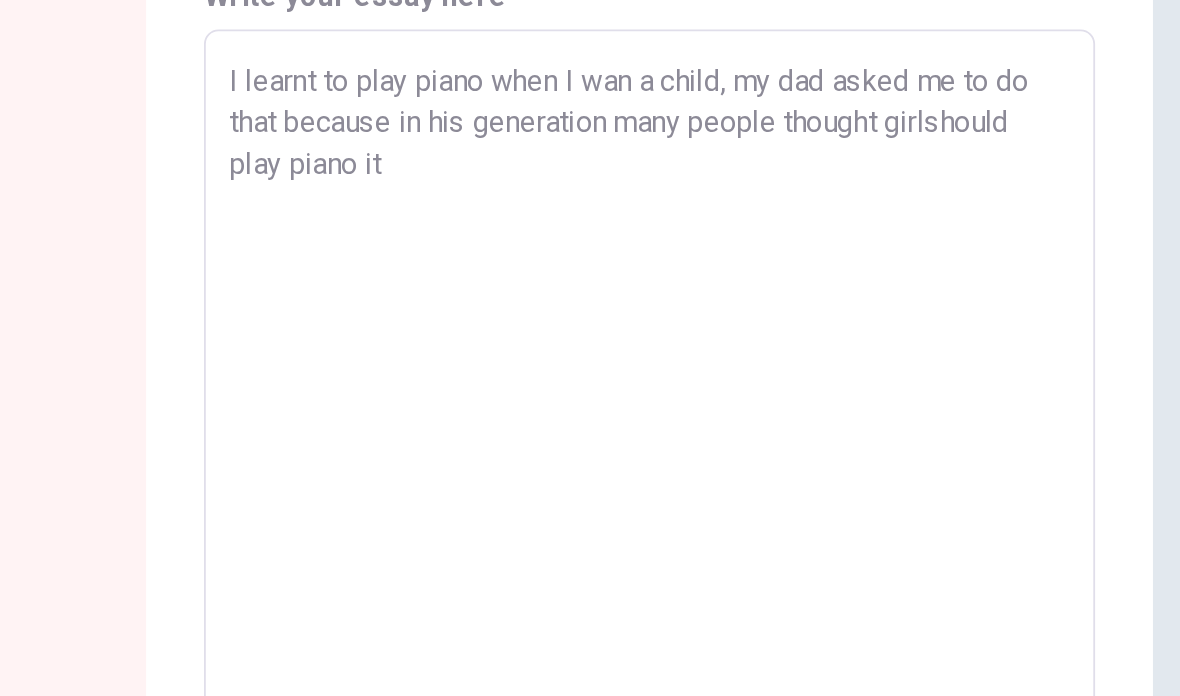 type on "x" 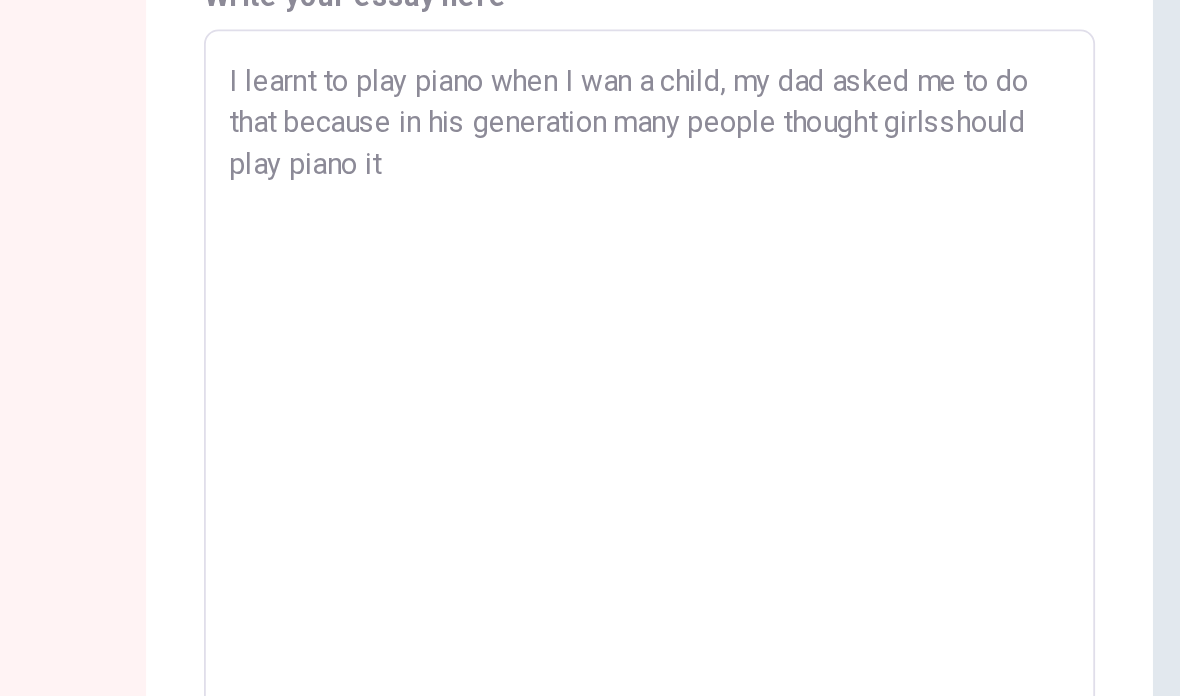 type on "x" 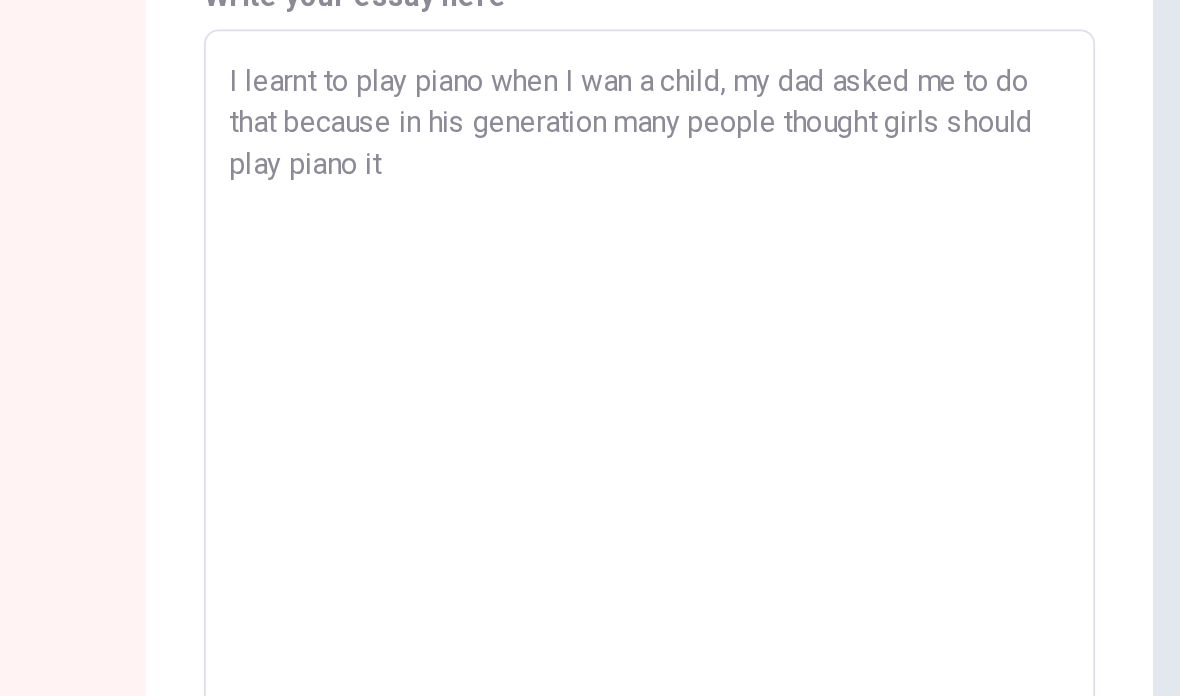 type on "x" 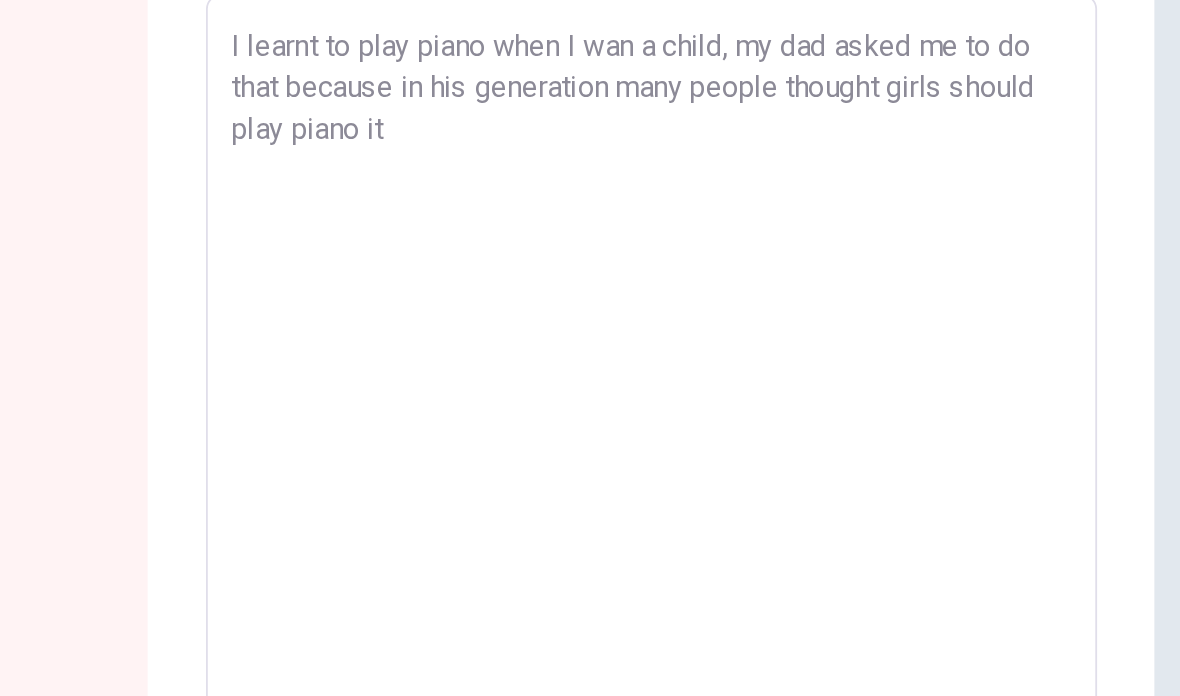 type on "I learnt to play piano when I wan a child, my dad asked me to do that because in his generation many people thought girls should play piano it" 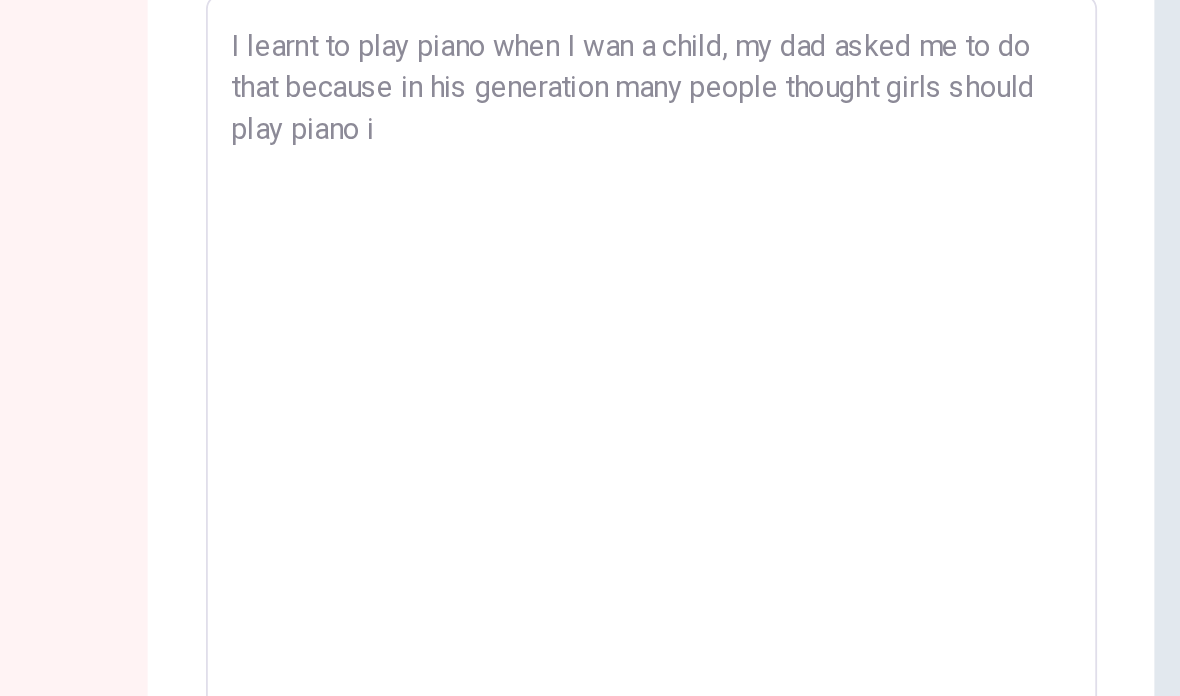 type on "x" 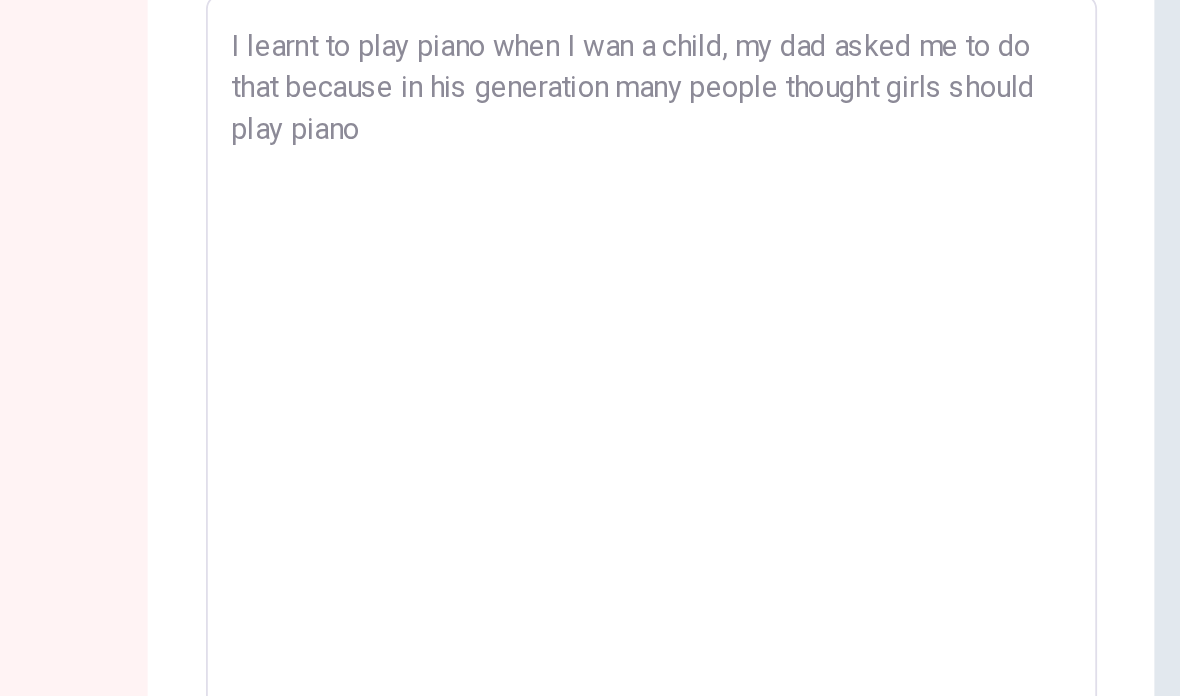 type on "x" 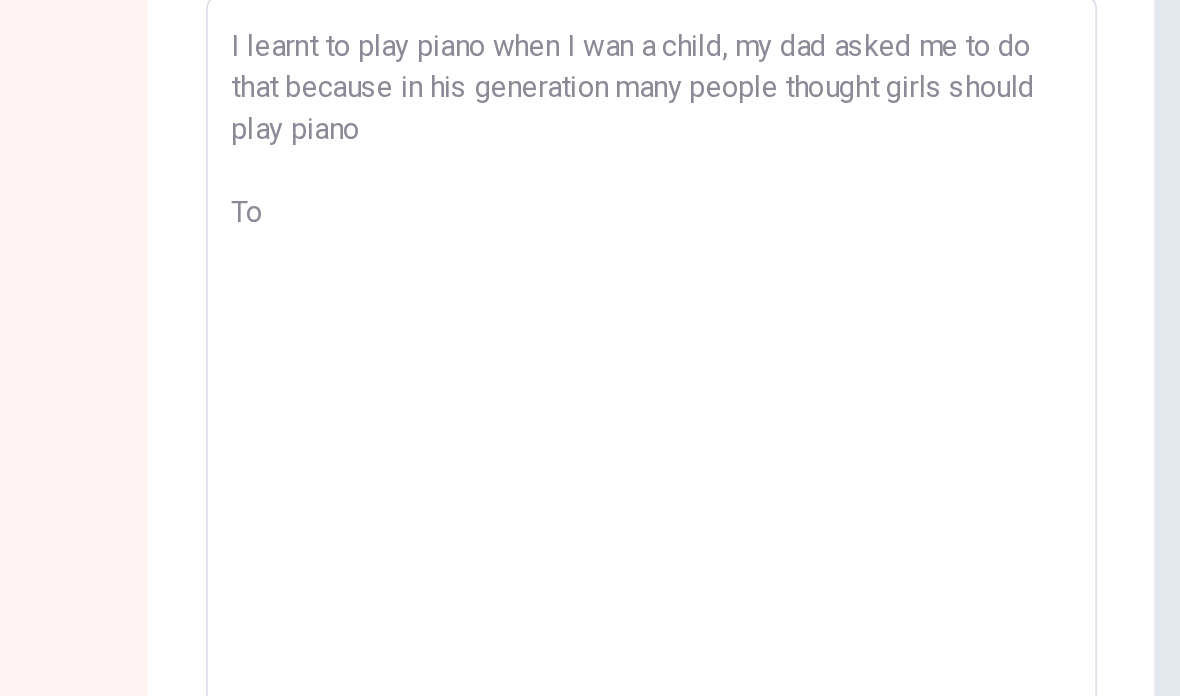 type on "I learnt to play piano when I wan a child, my dad asked me to do that because in his generation many people thought girls should play piano
To let" 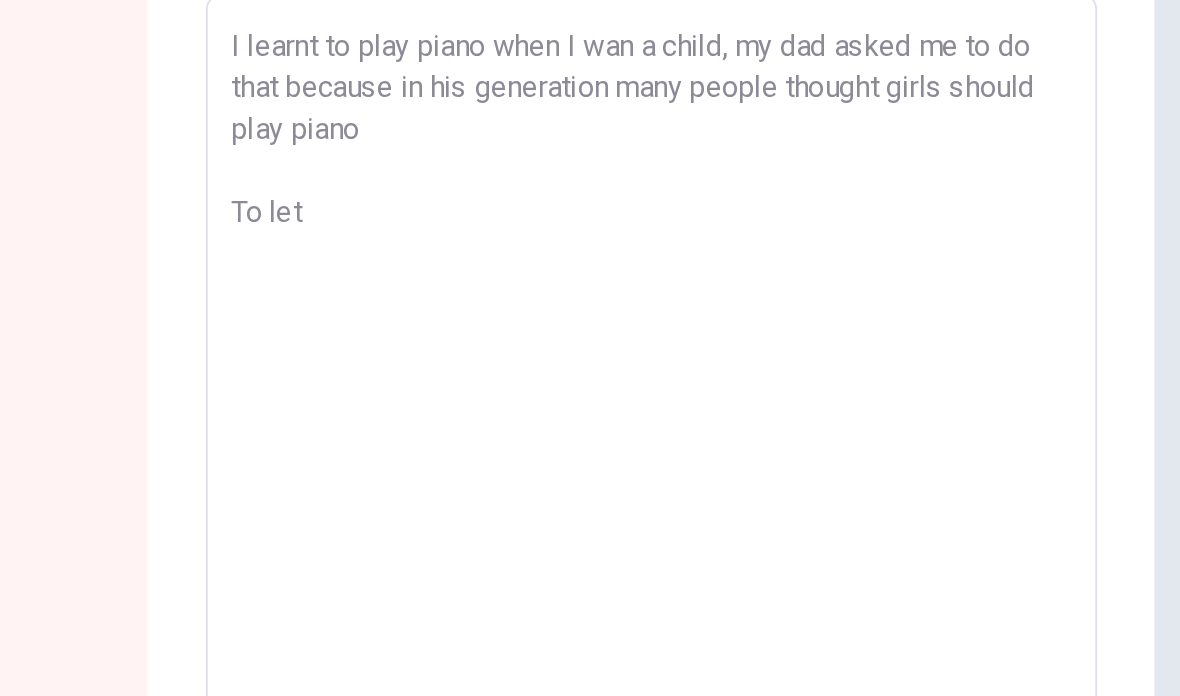 type on "x" 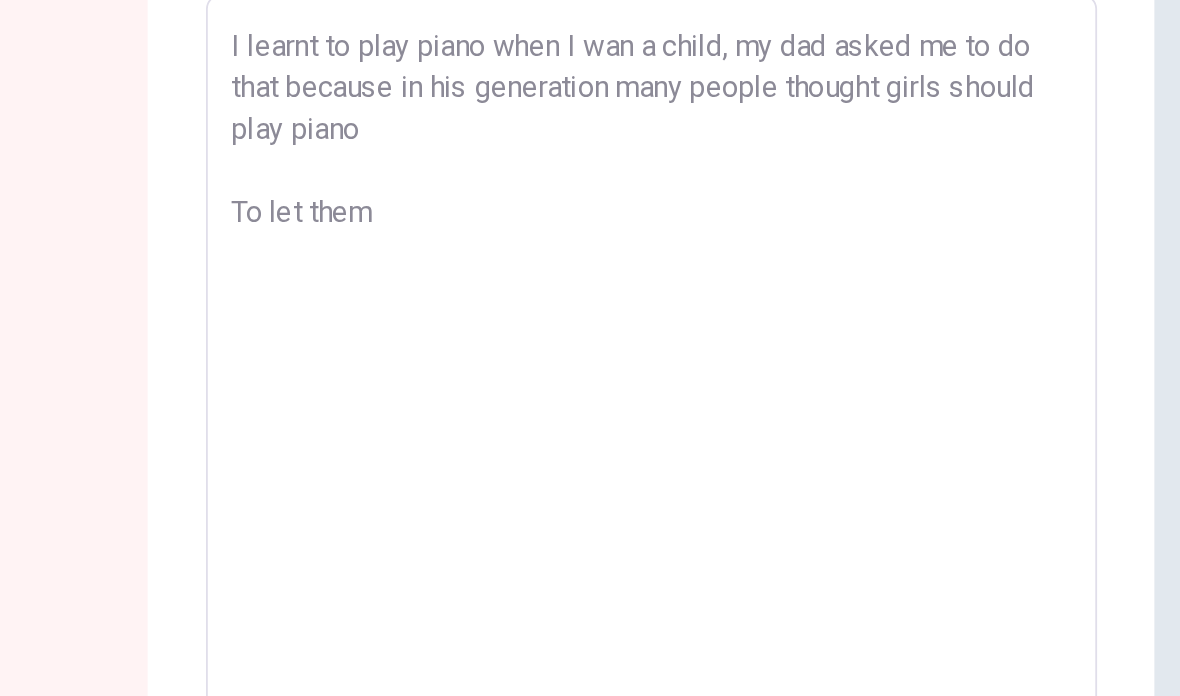 type on "x" 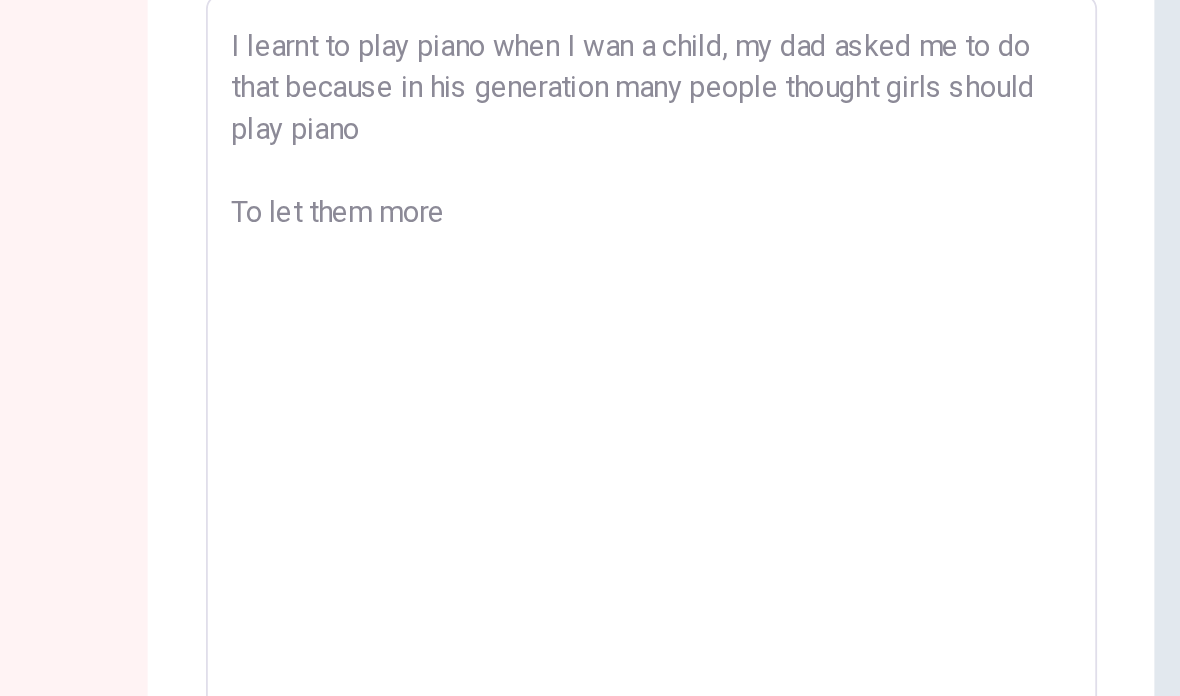type on "I learnt to play piano when I wan a child, my dad asked me to do that because in his generation many people thought girls should play piano
To let them more graceful" 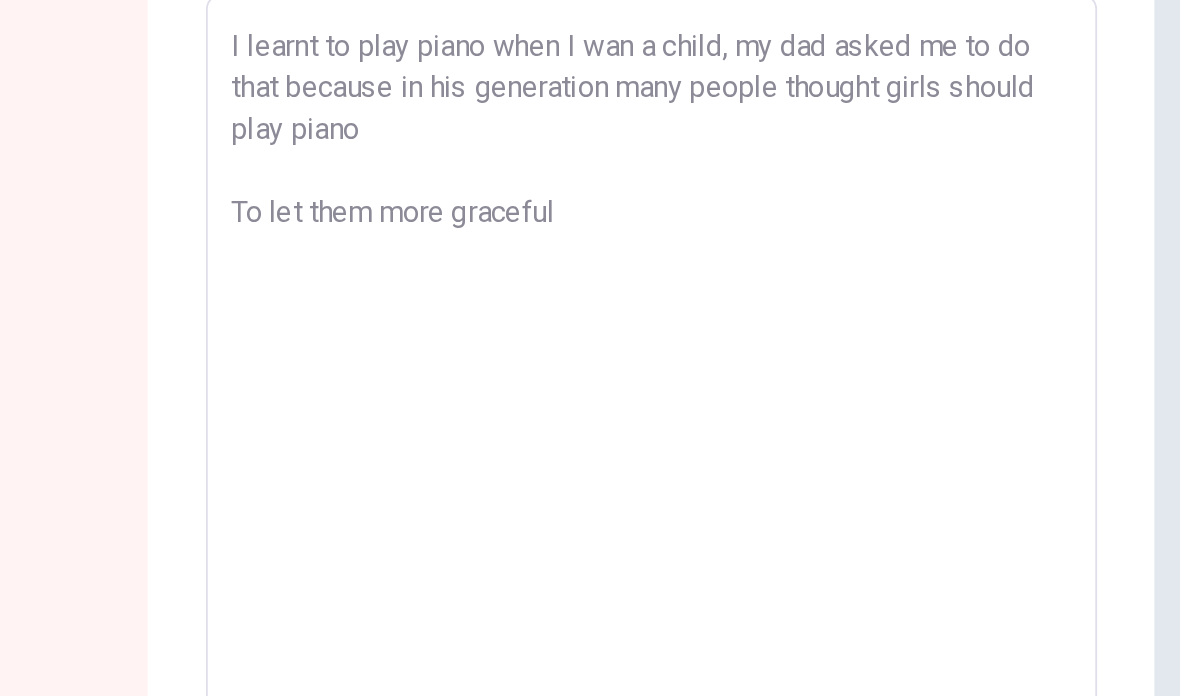click on "I learnt to play piano when I wan a child, my dad asked me to do that because in his generation many people thought girls should play piano
To let them more graceful" at bounding box center (869, 518) 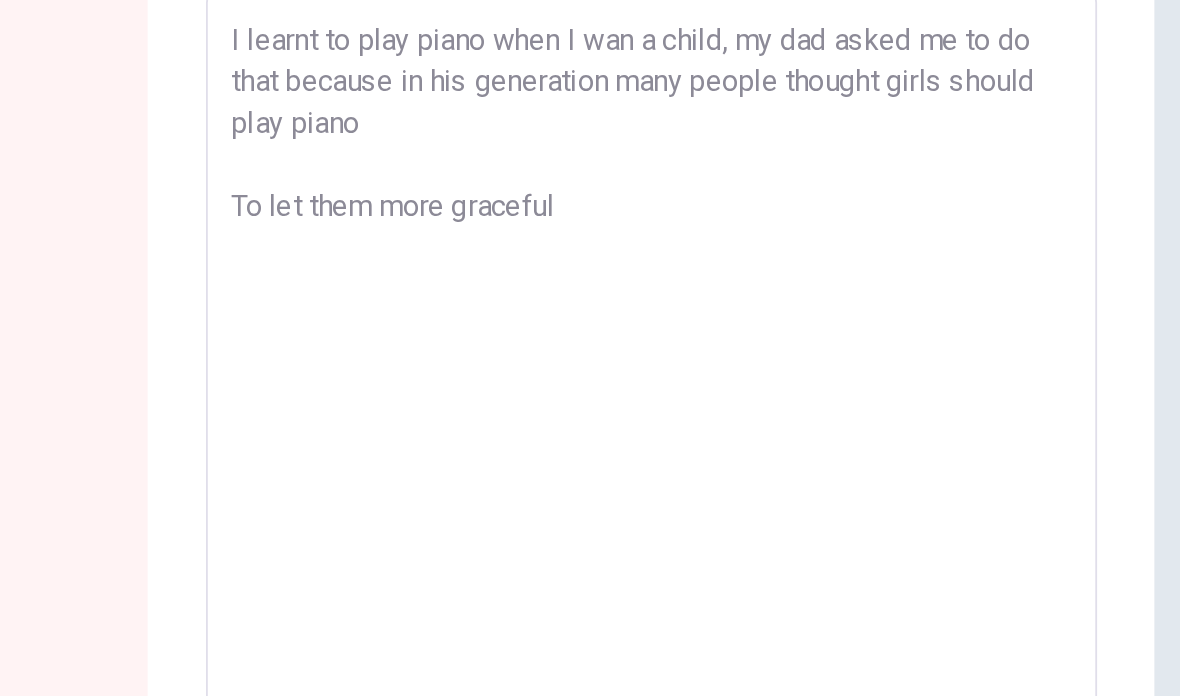 type on "x" 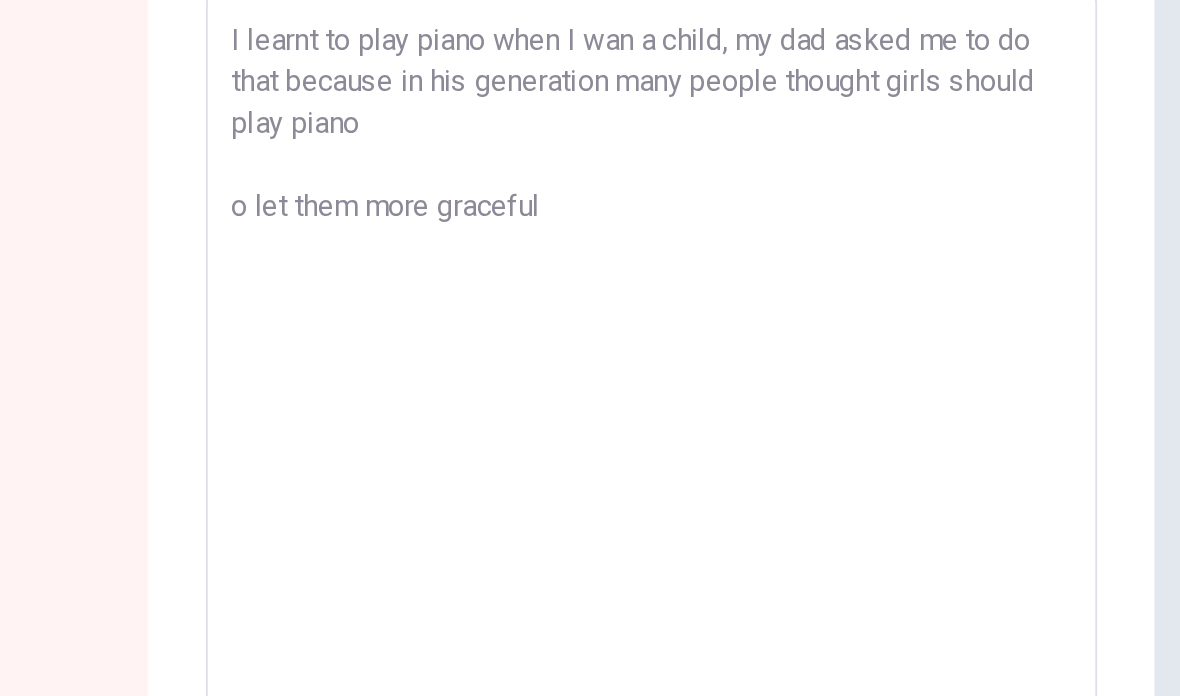 type on "x" 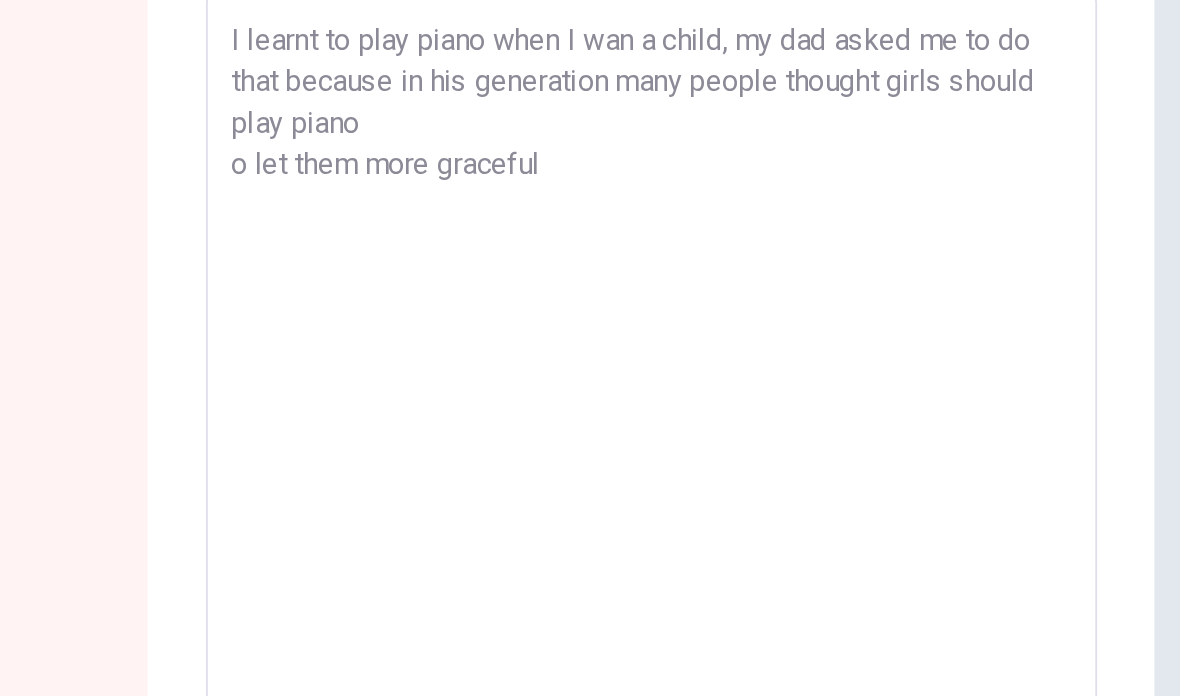 type on "x" 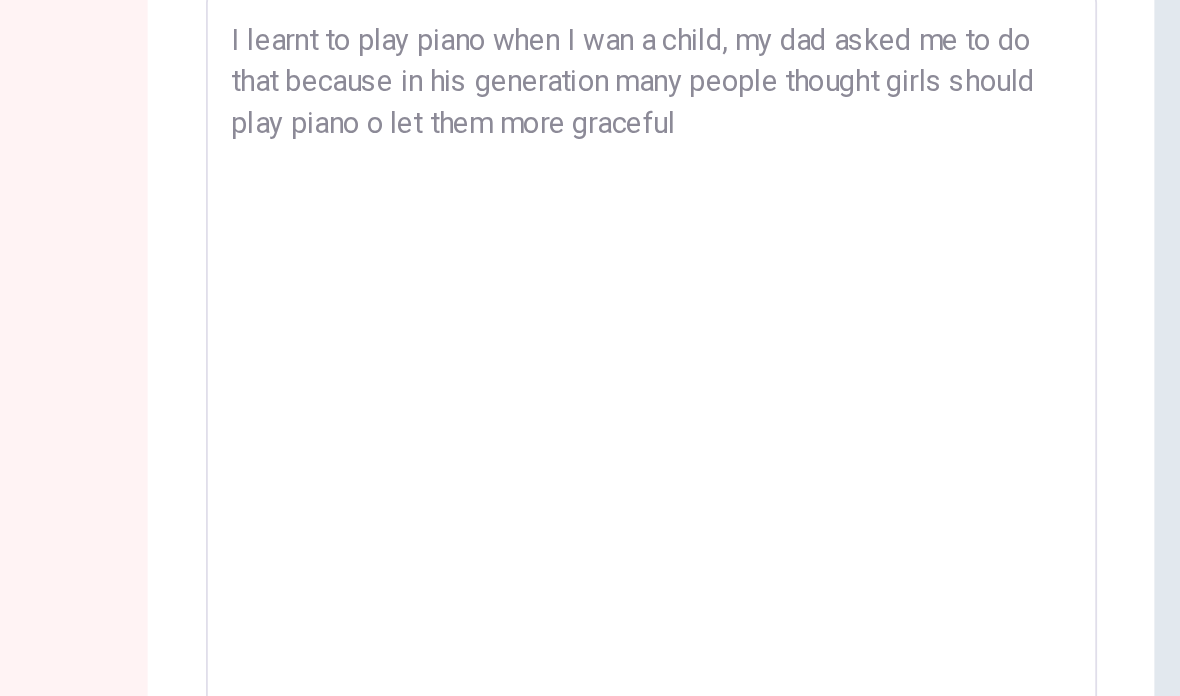 type on "x" 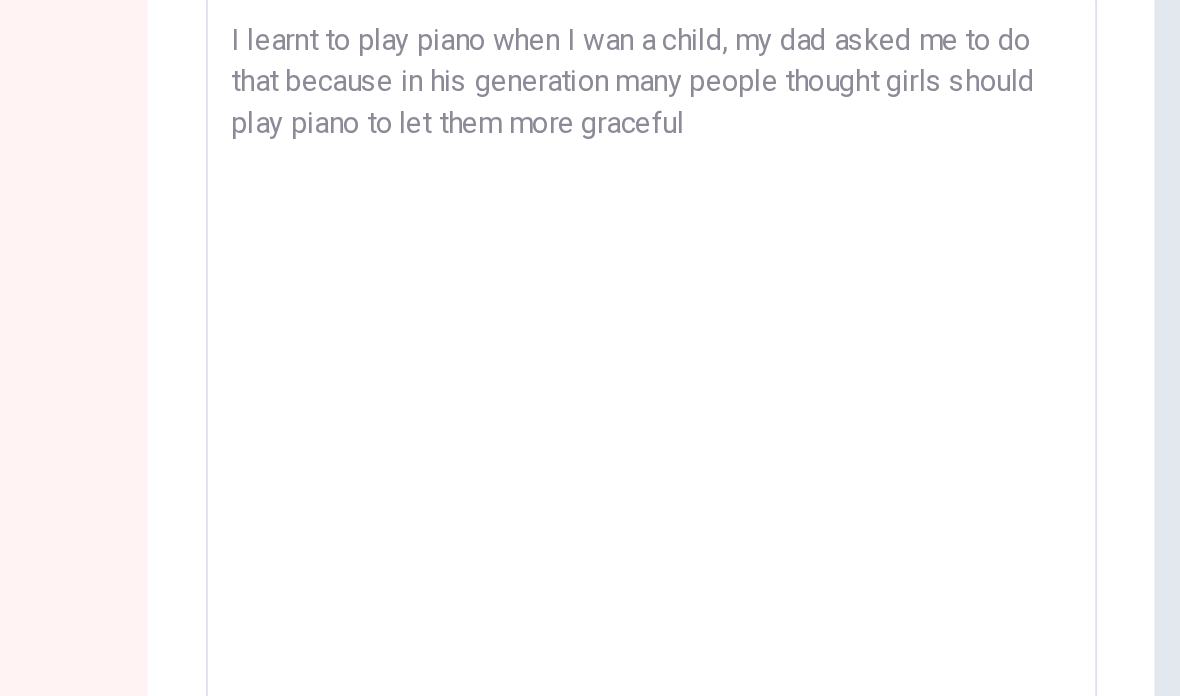 click on "I learnt to play piano when I wan a child, my dad asked me to do that because in his generation many people thought girls should play piano to let them more graceful" at bounding box center [869, 518] 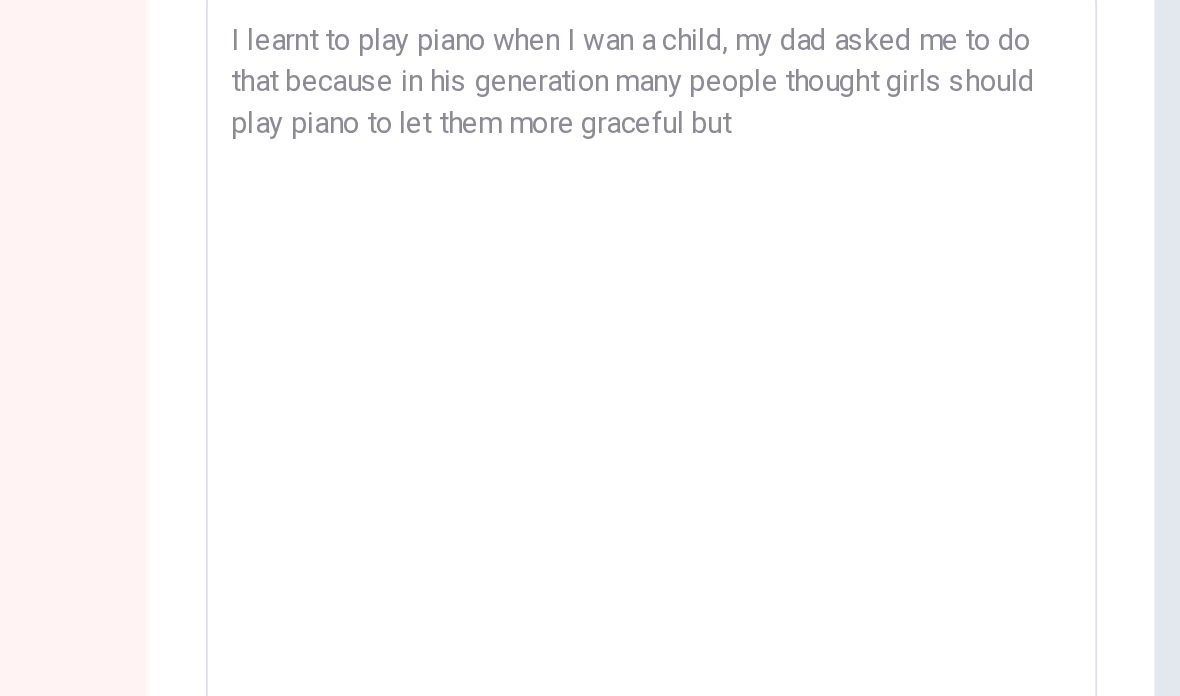 type on "x" 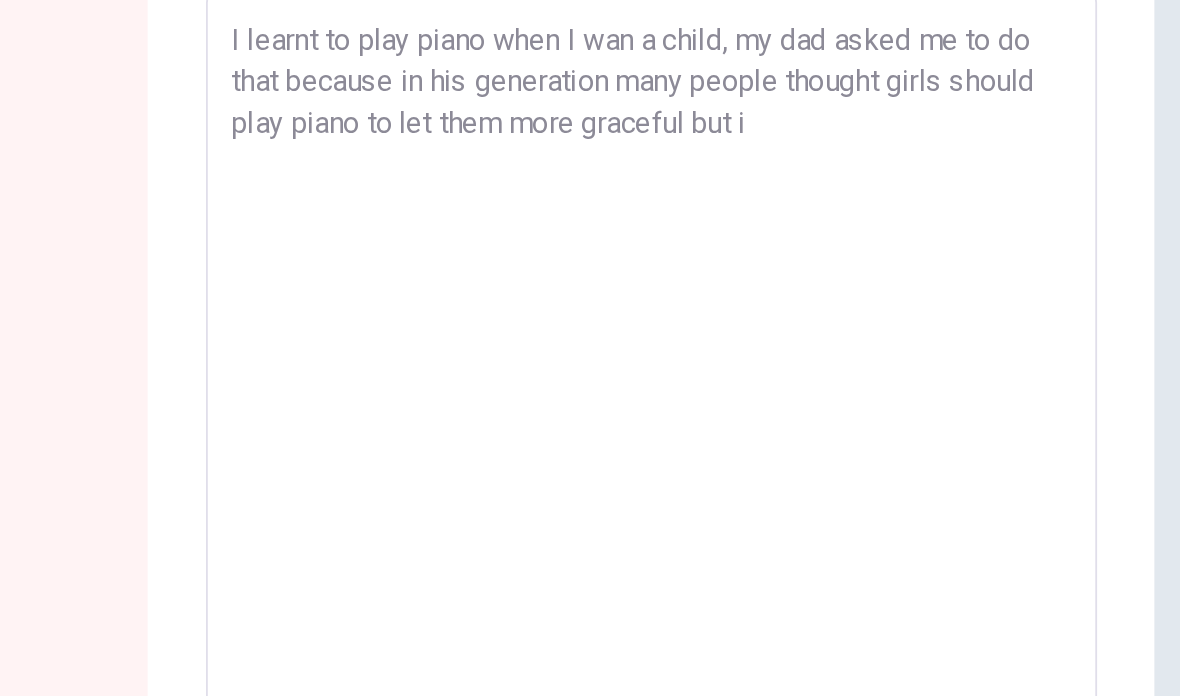 type on "x" 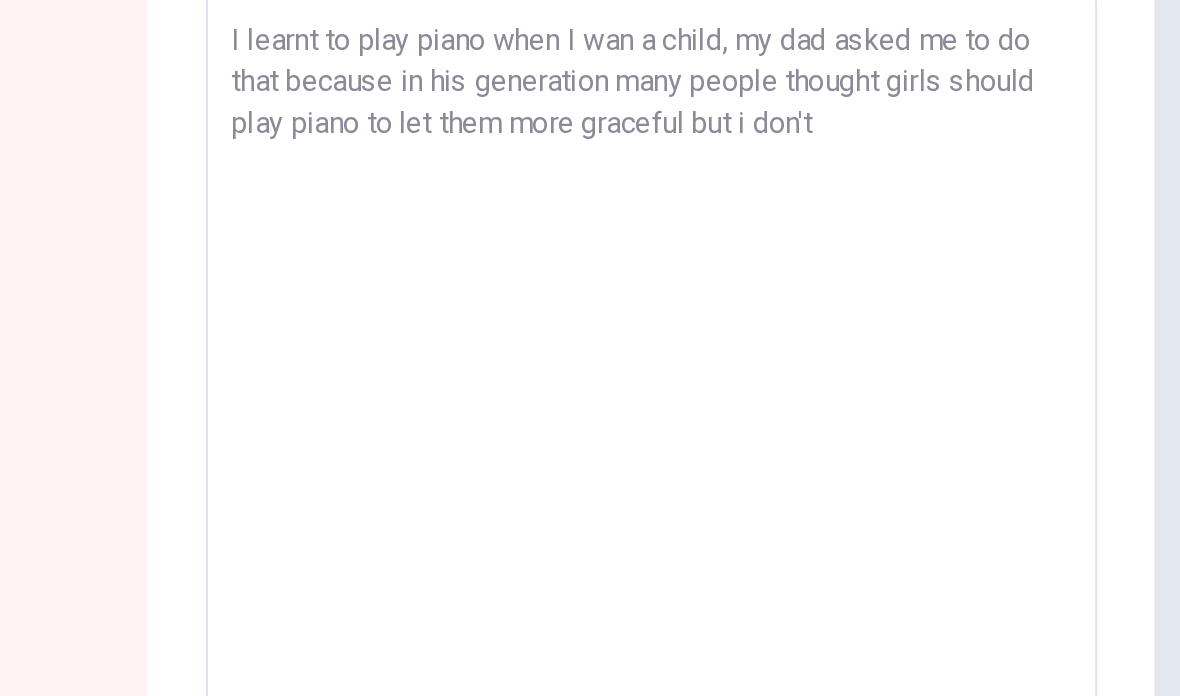 type on "x" 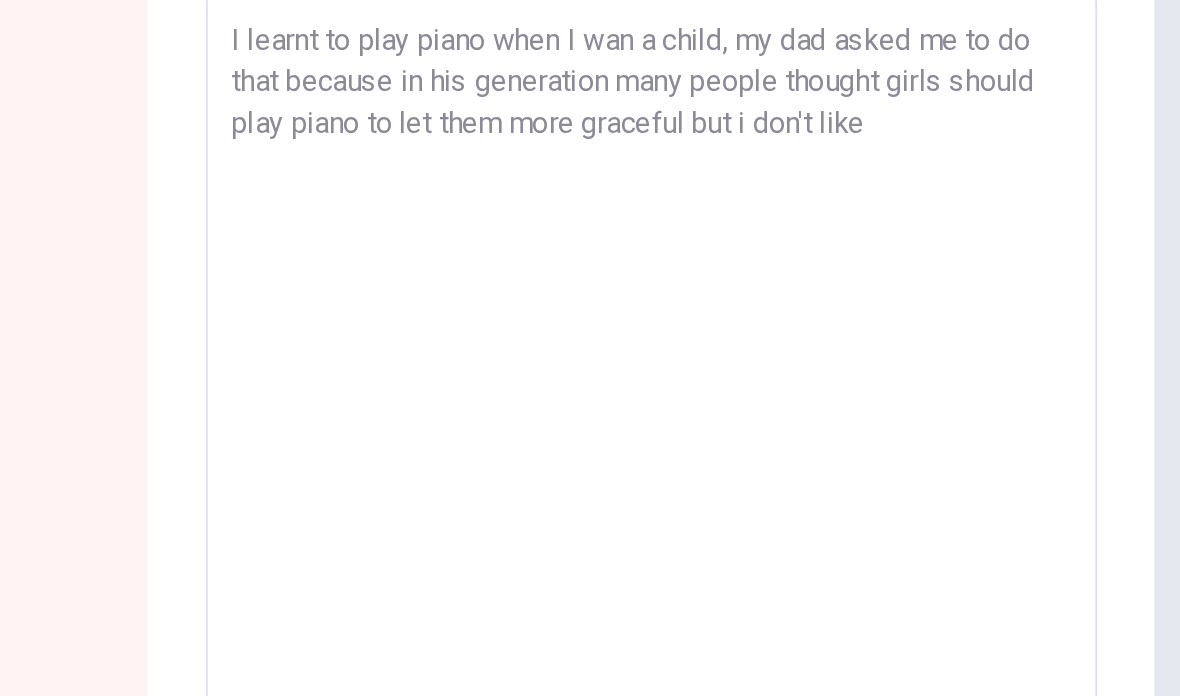 type on "x" 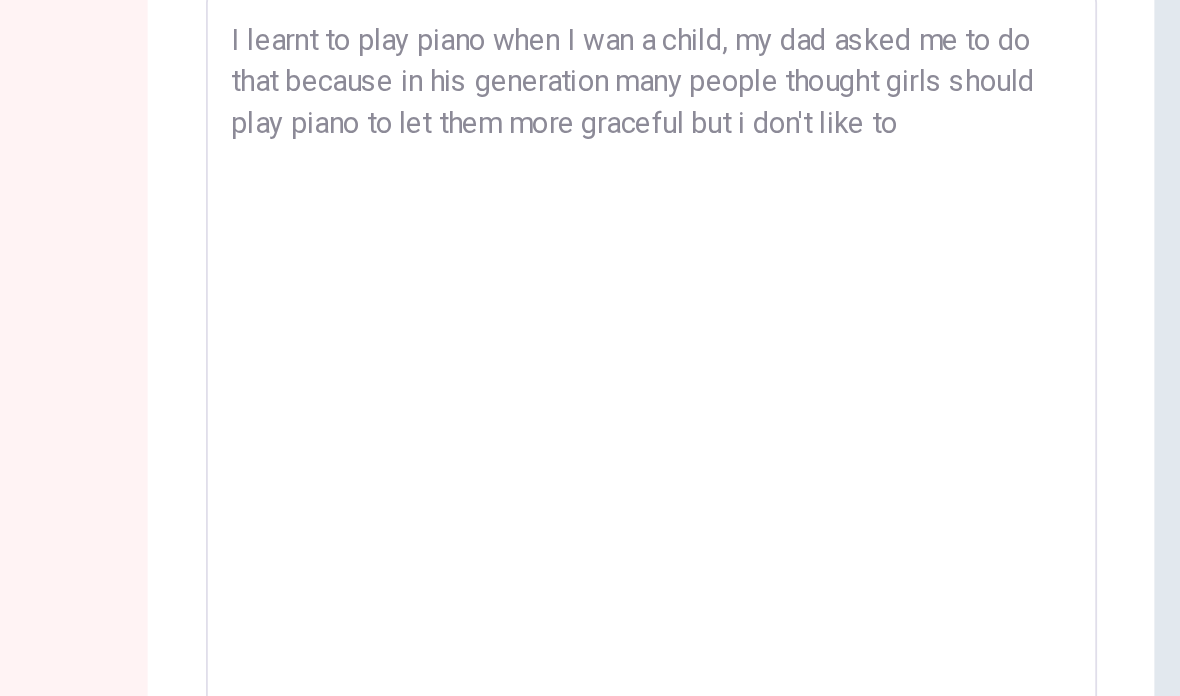 type on "x" 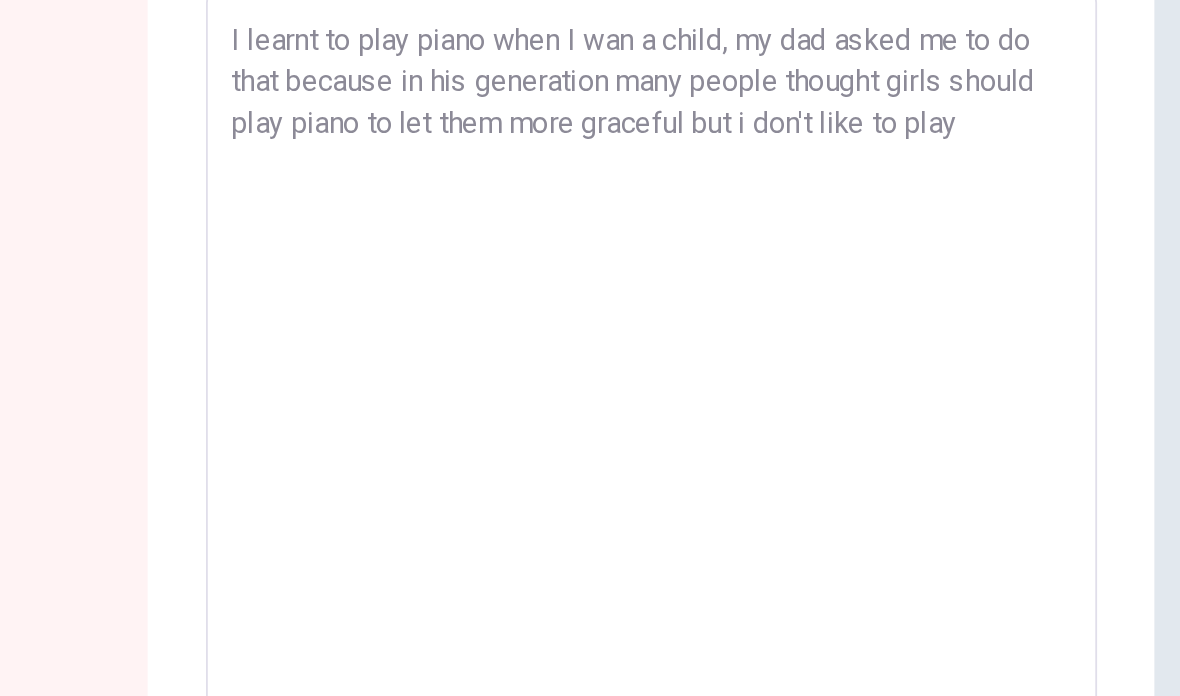 type on "I learnt to play piano when I wan a child, my dad asked me to do that because in his generation many people thought girls should play piano to let them more graceful but i don't like to play piano," 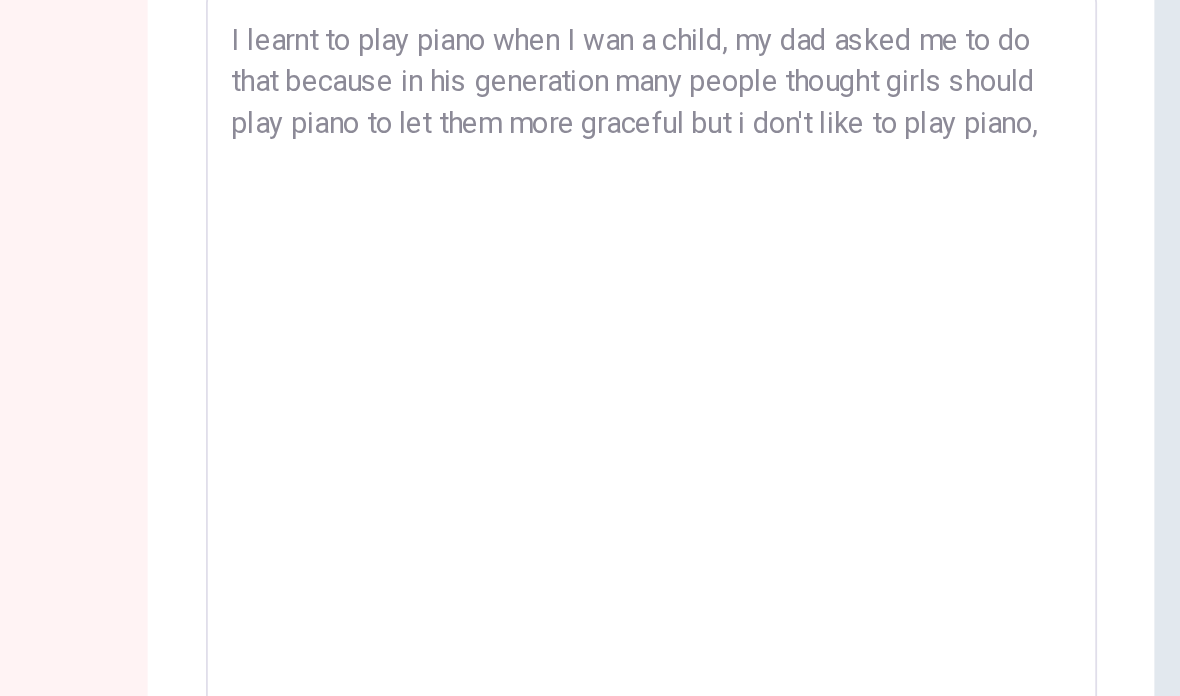 type on "x" 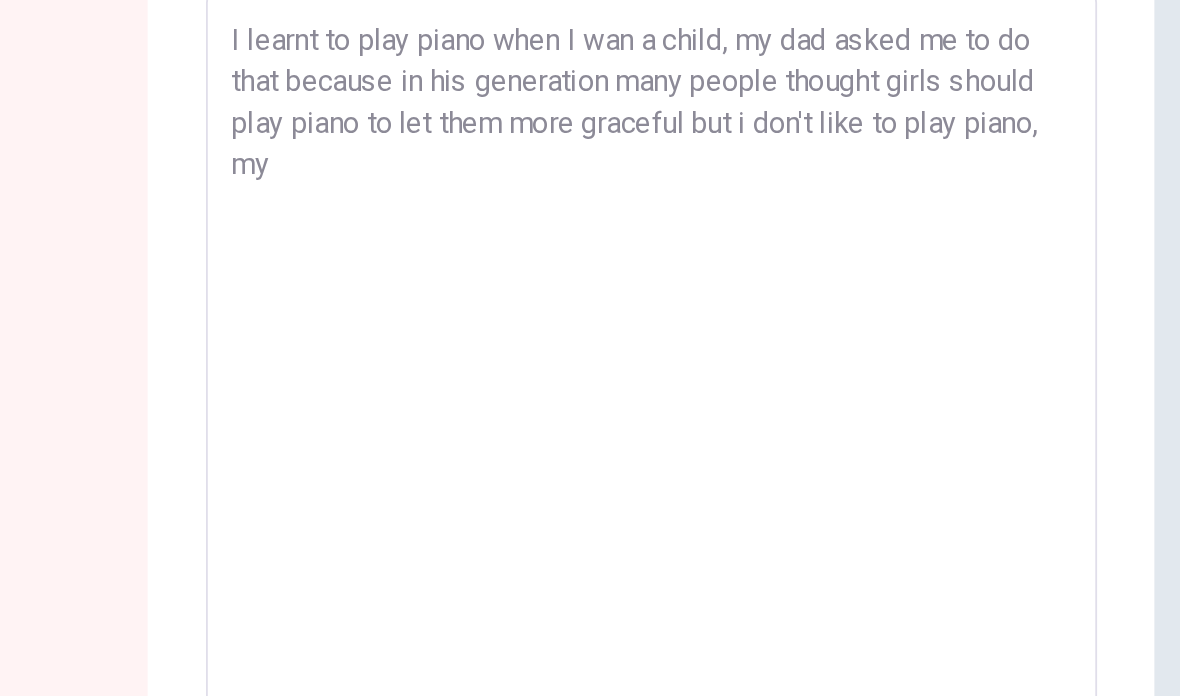 type on "x" 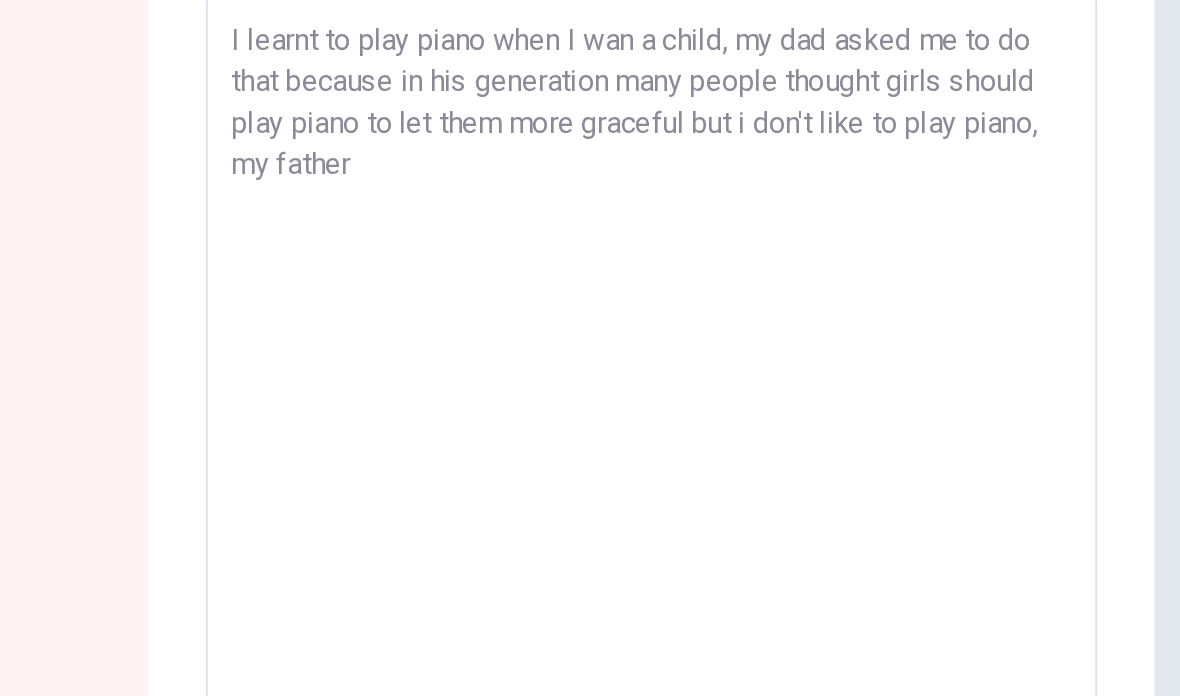 type on "x" 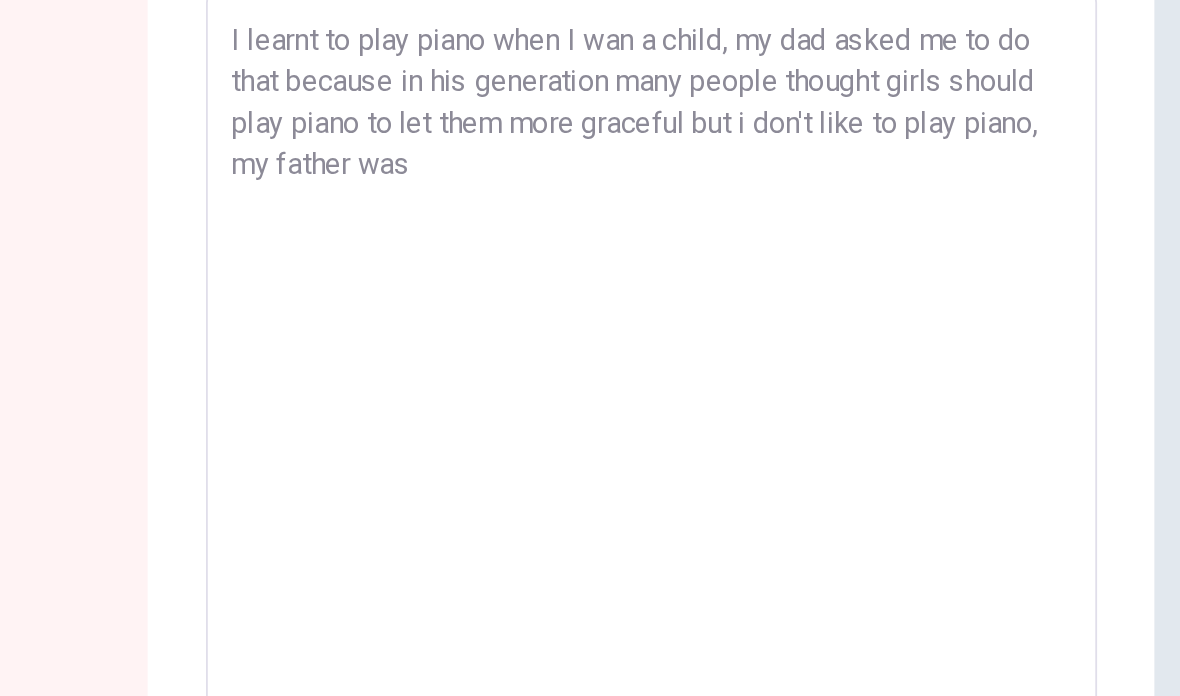 type on "x" 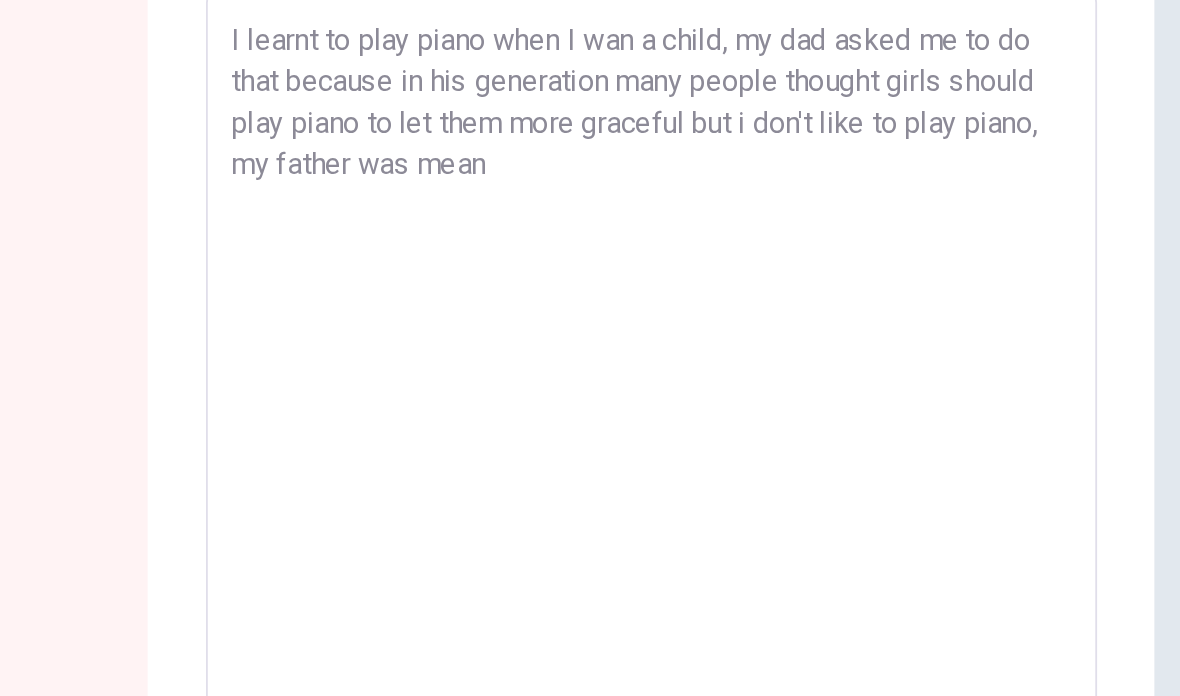 type on "x" 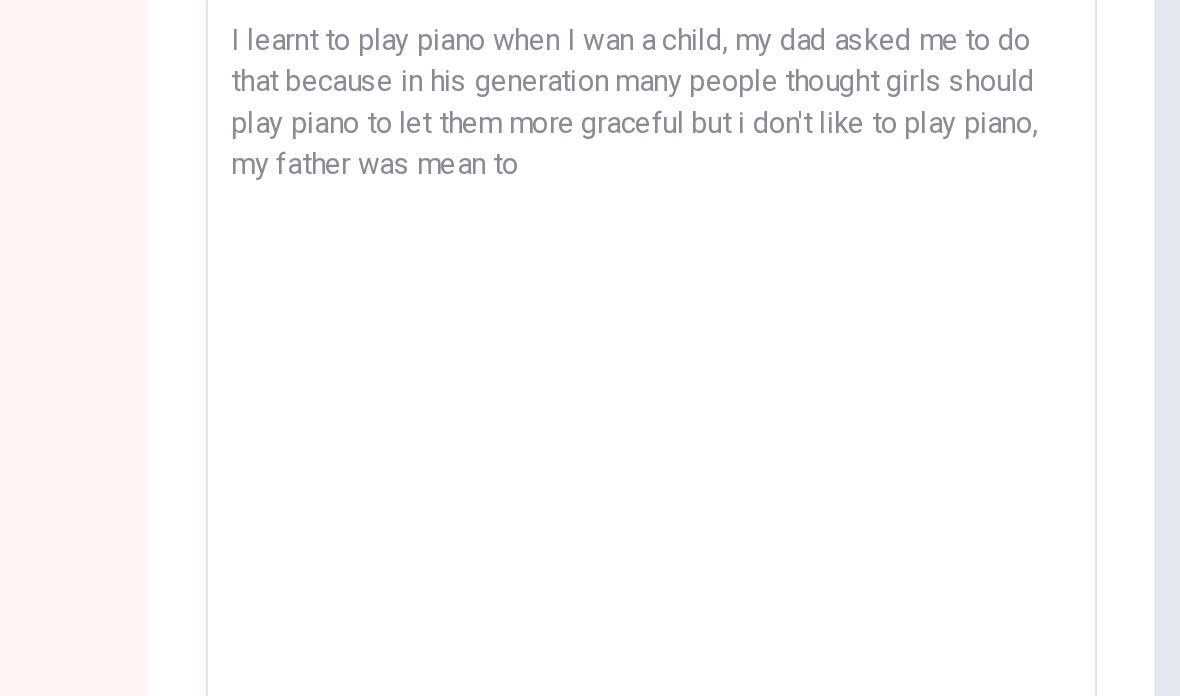 type on "x" 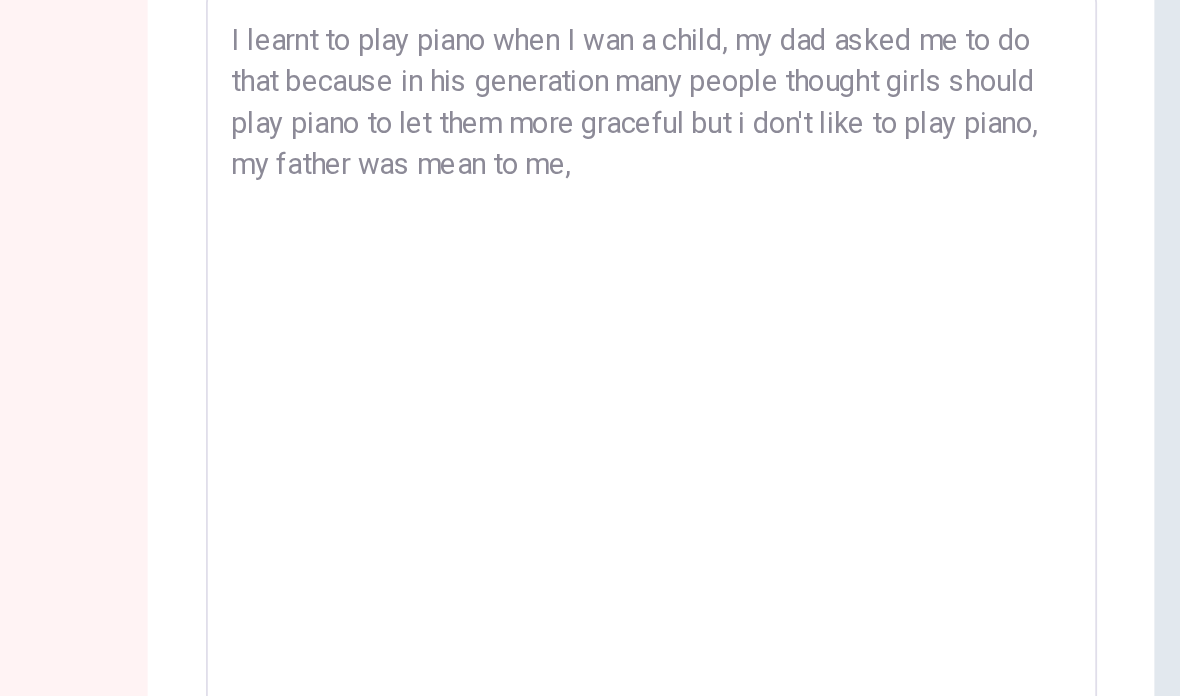 type on "I learnt to play piano when I wan a child, my dad asked me to do that because in his generation many people thought girls should play piano to let them more graceful but i don't like to play piano, my father was mean to me, so" 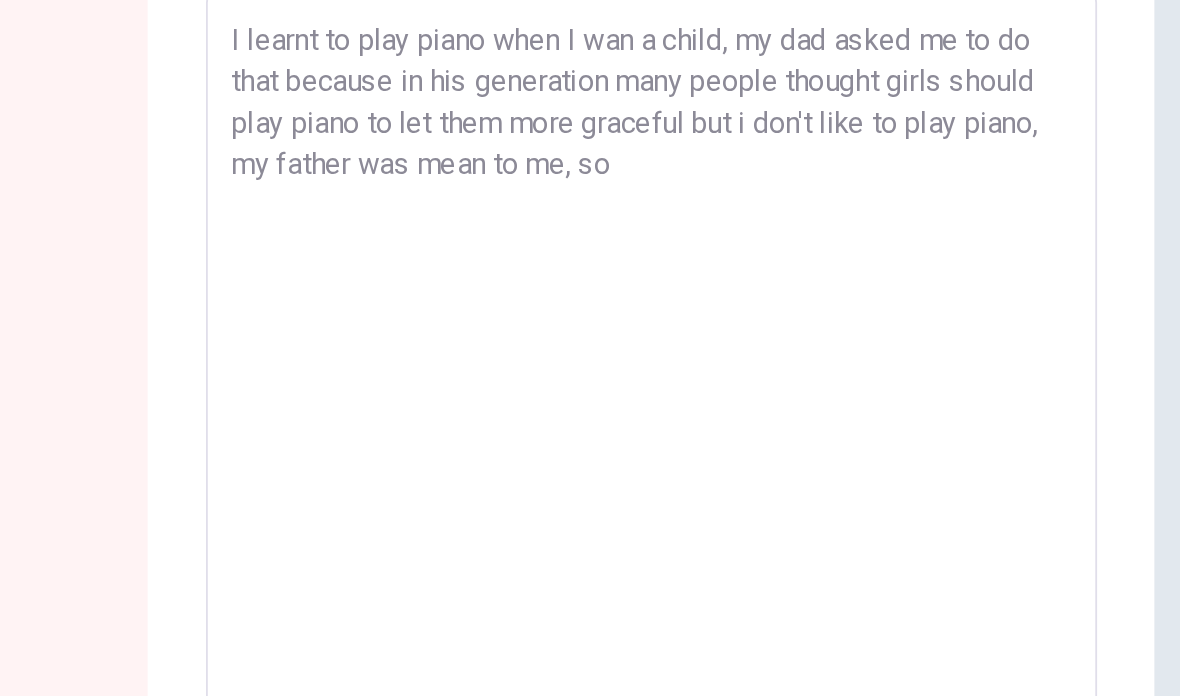 type on "x" 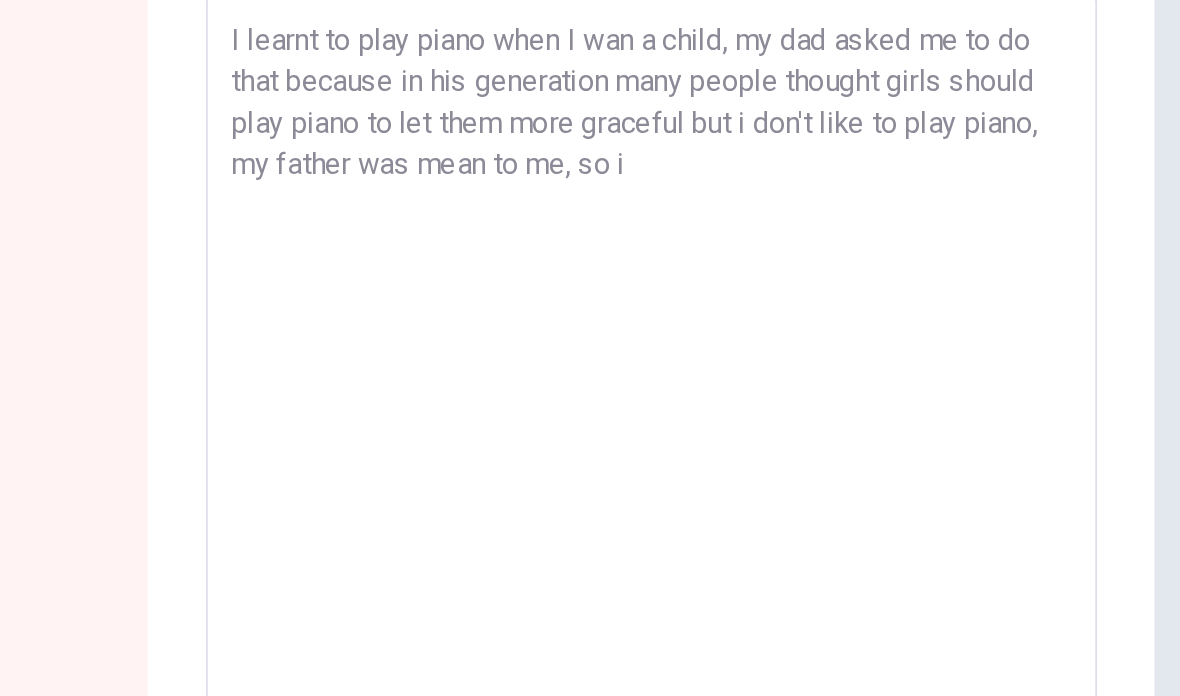 type on "x" 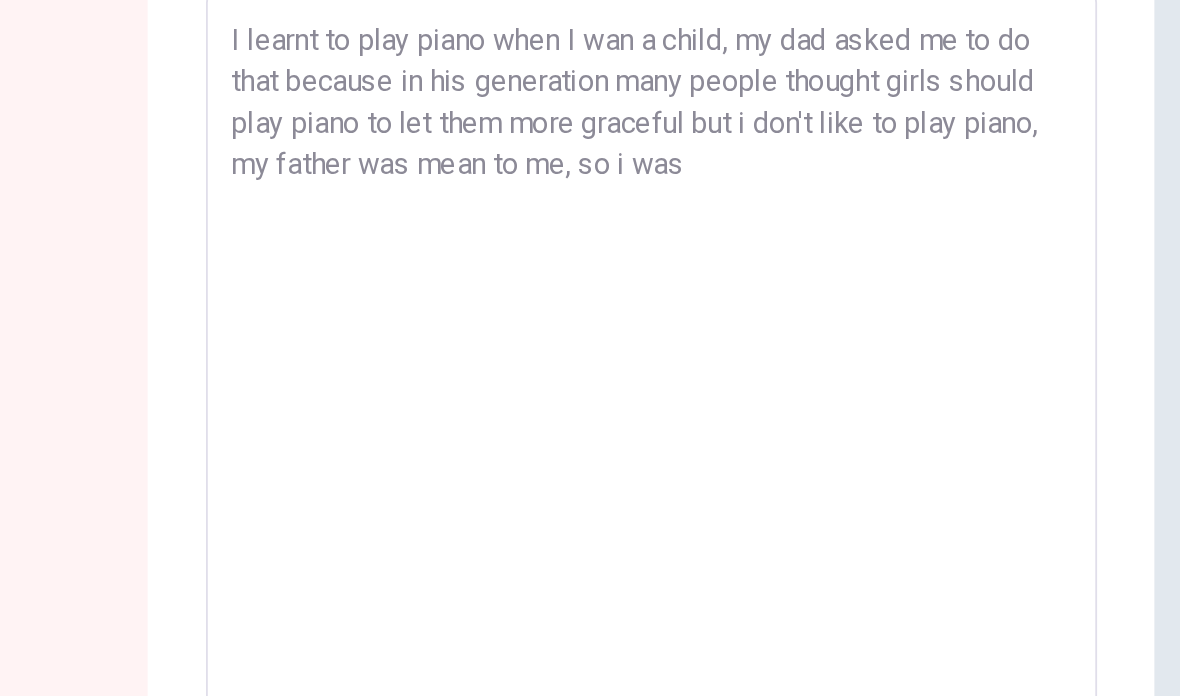 type on "x" 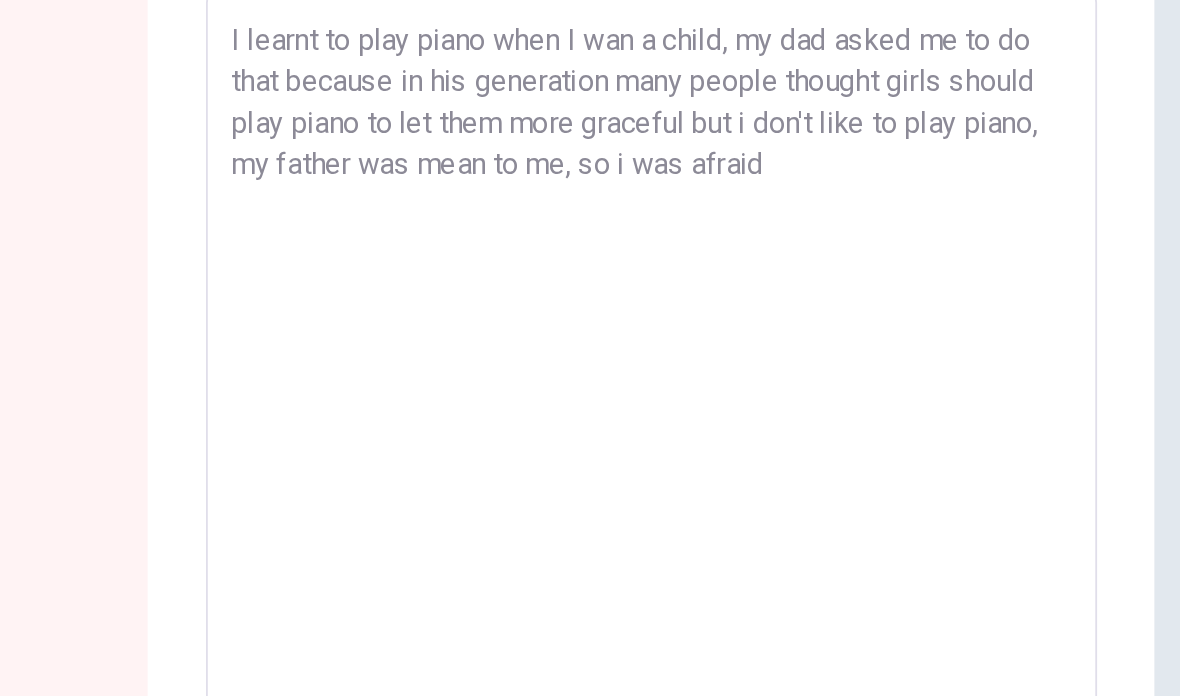 type on "x" 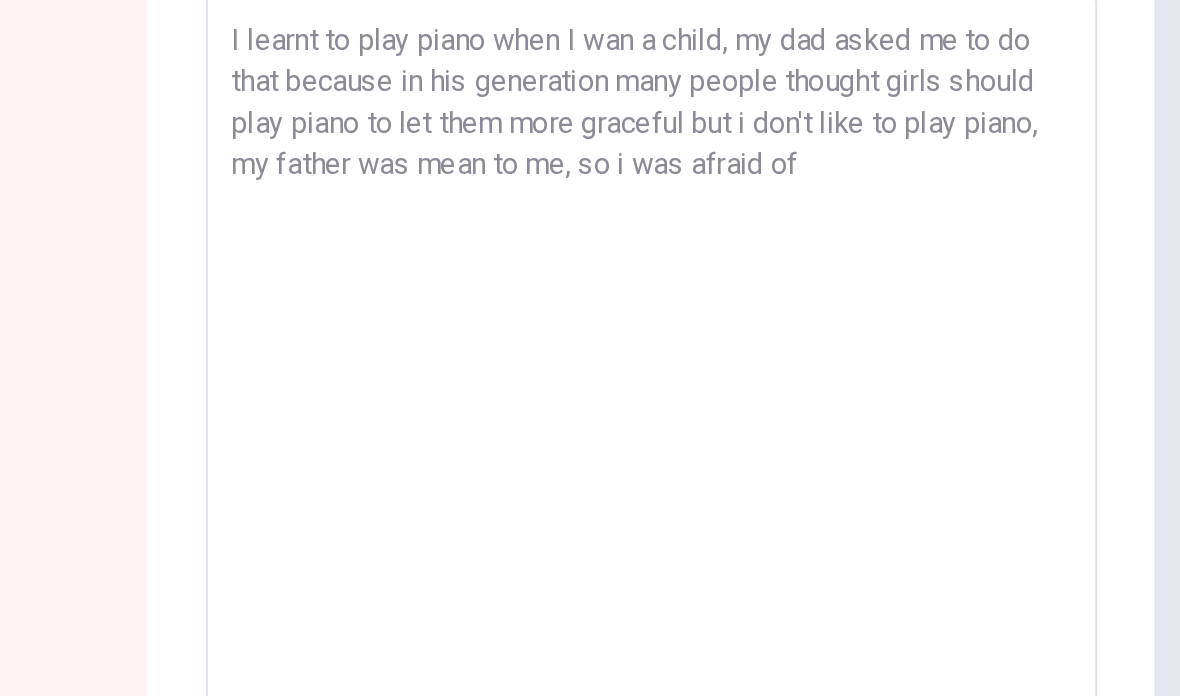 type on "x" 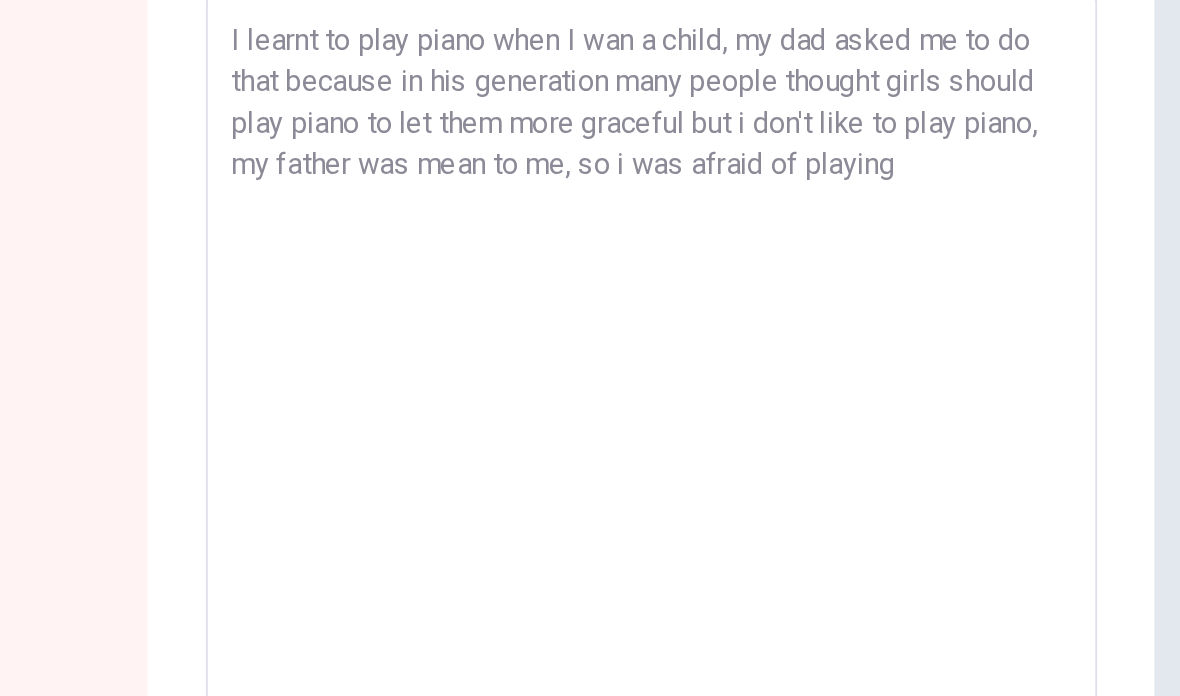 type on "x" 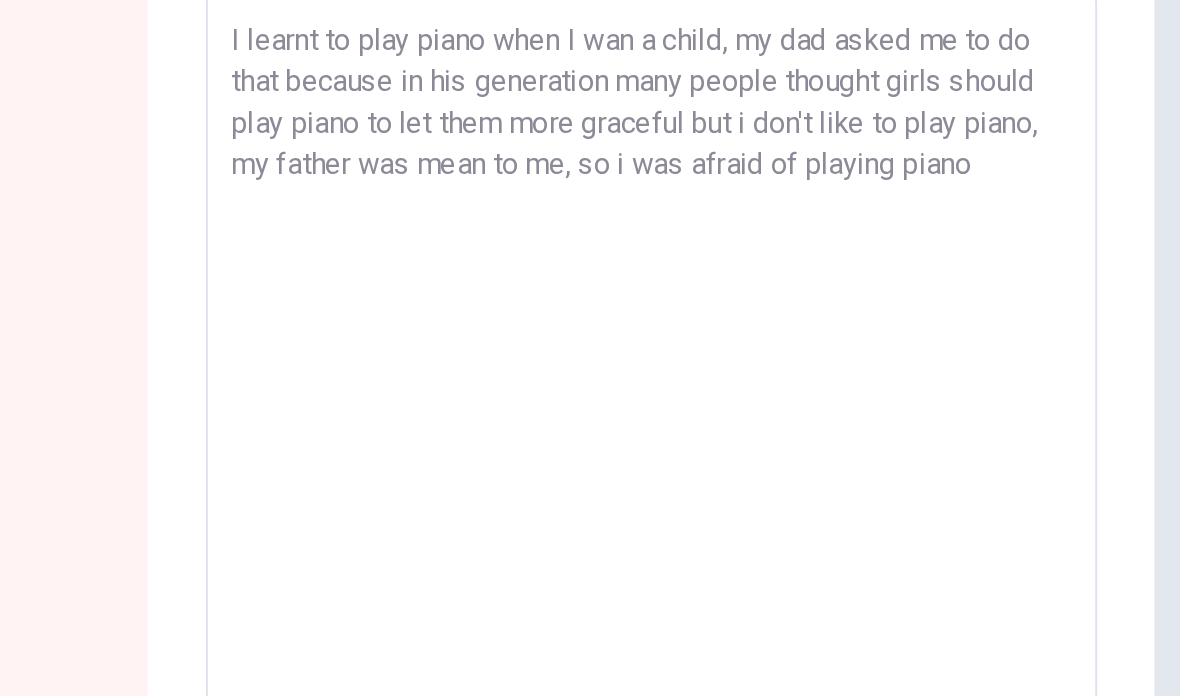 click on "I learnt to play piano when I wan a child, my dad asked me to do that because in his generation many people thought girls should play piano to let them more graceful but i don't like to play piano, my father was mean to me, so i was afraid of playing piano" at bounding box center (869, 518) 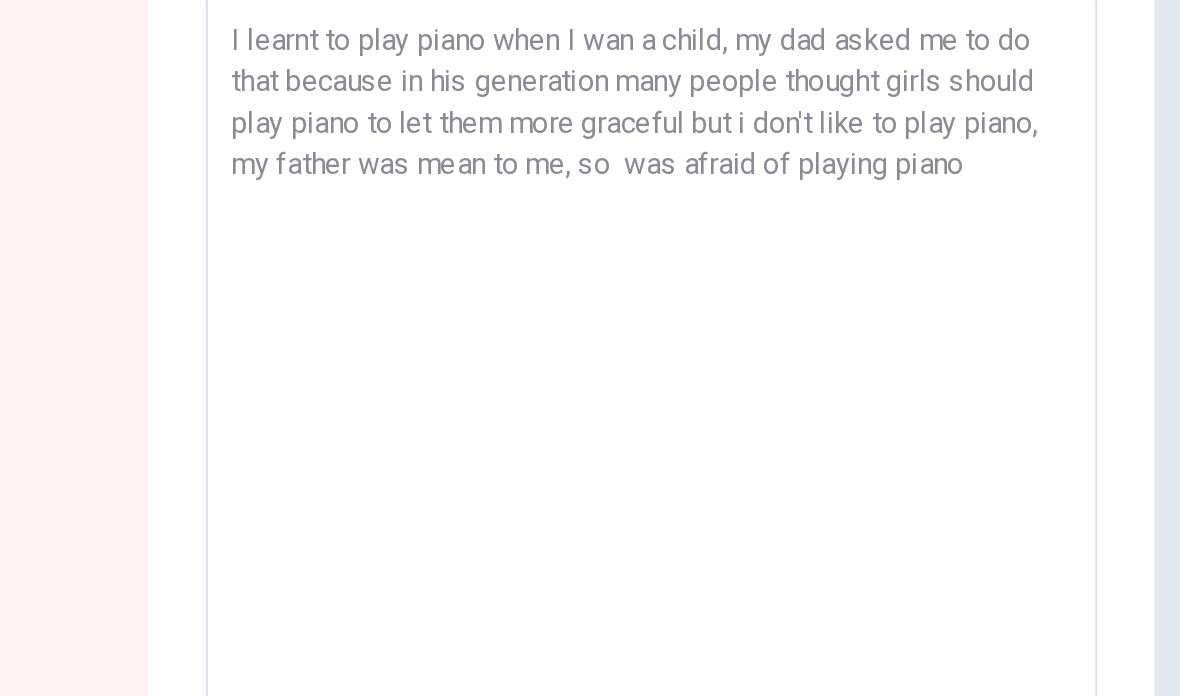 type on "x" 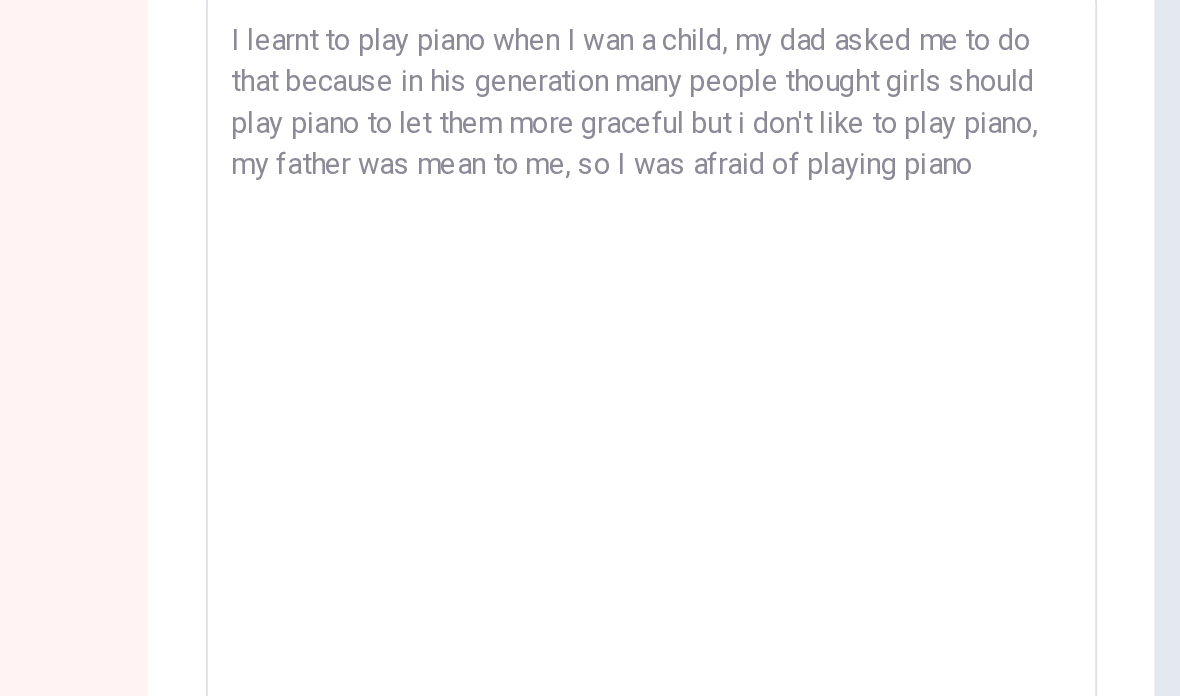 type on "x" 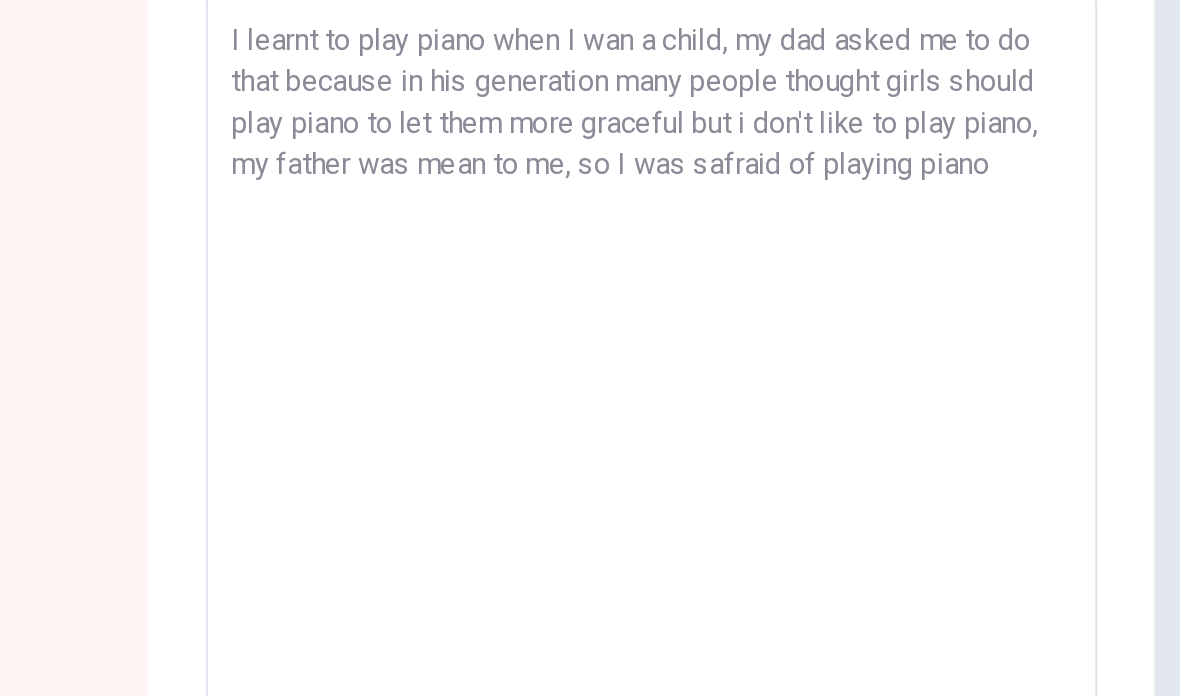 type on "x" 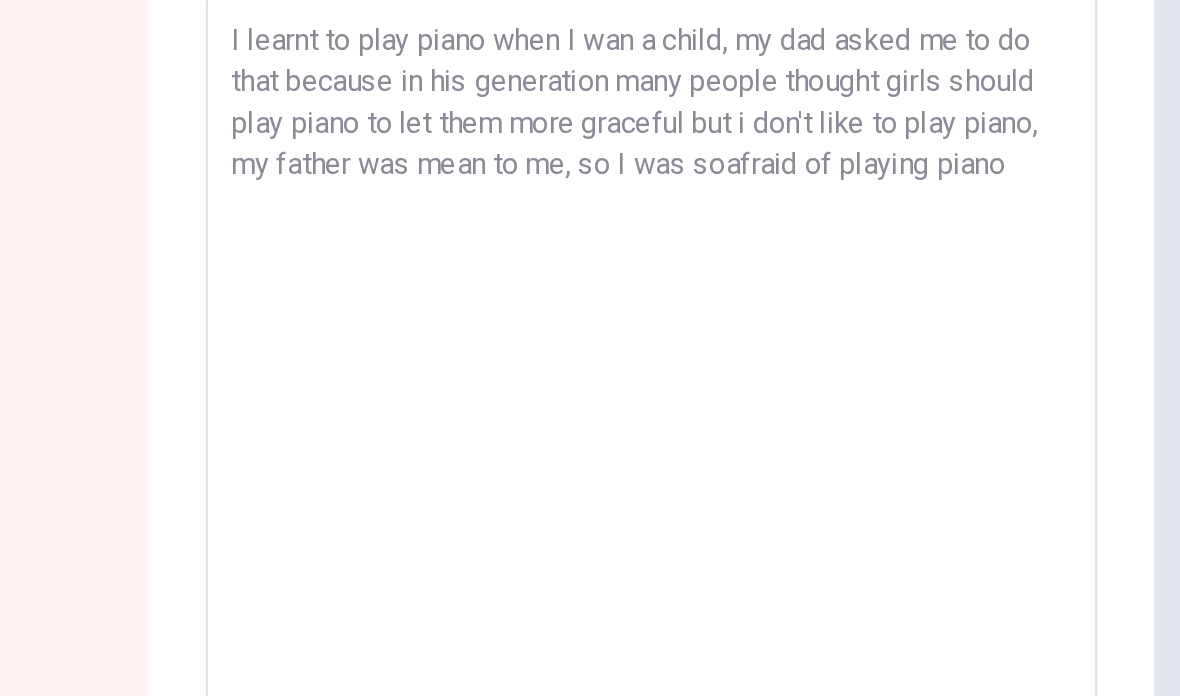 type on "x" 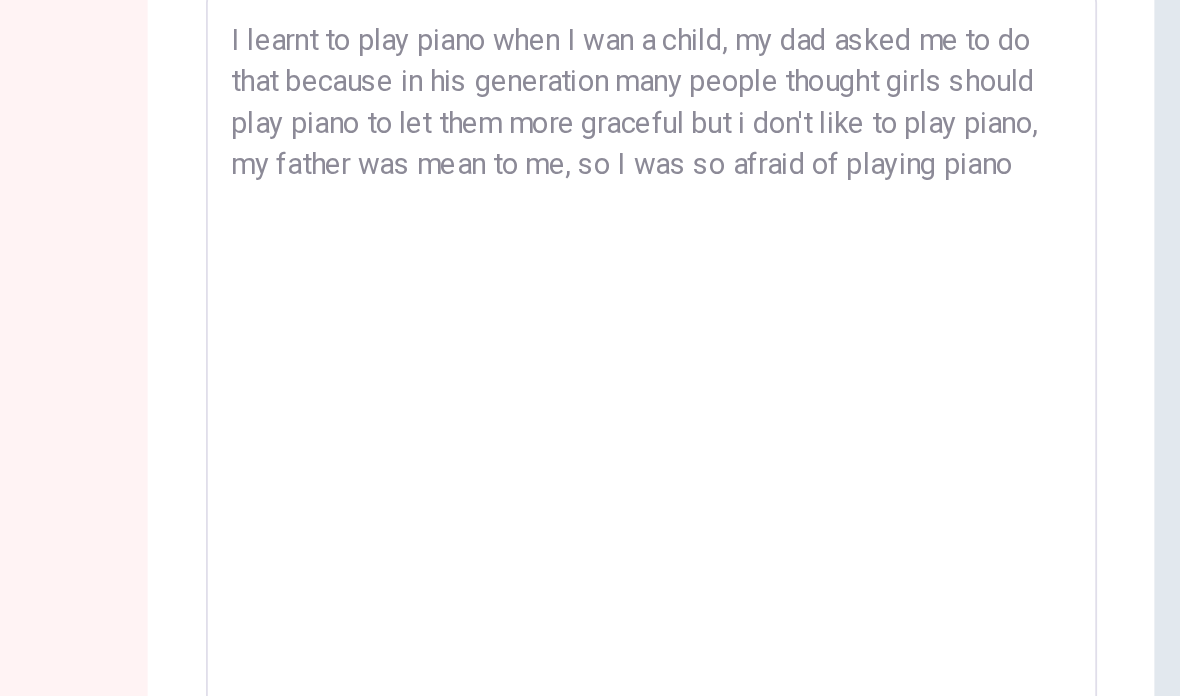 click on "I learnt to play piano when I wan a child, my dad asked me to do that because in his generation many people thought girls should play piano to let them more graceful but i don't like to play piano, my father was mean to me, so I was so afraid of playing piano" at bounding box center (869, 518) 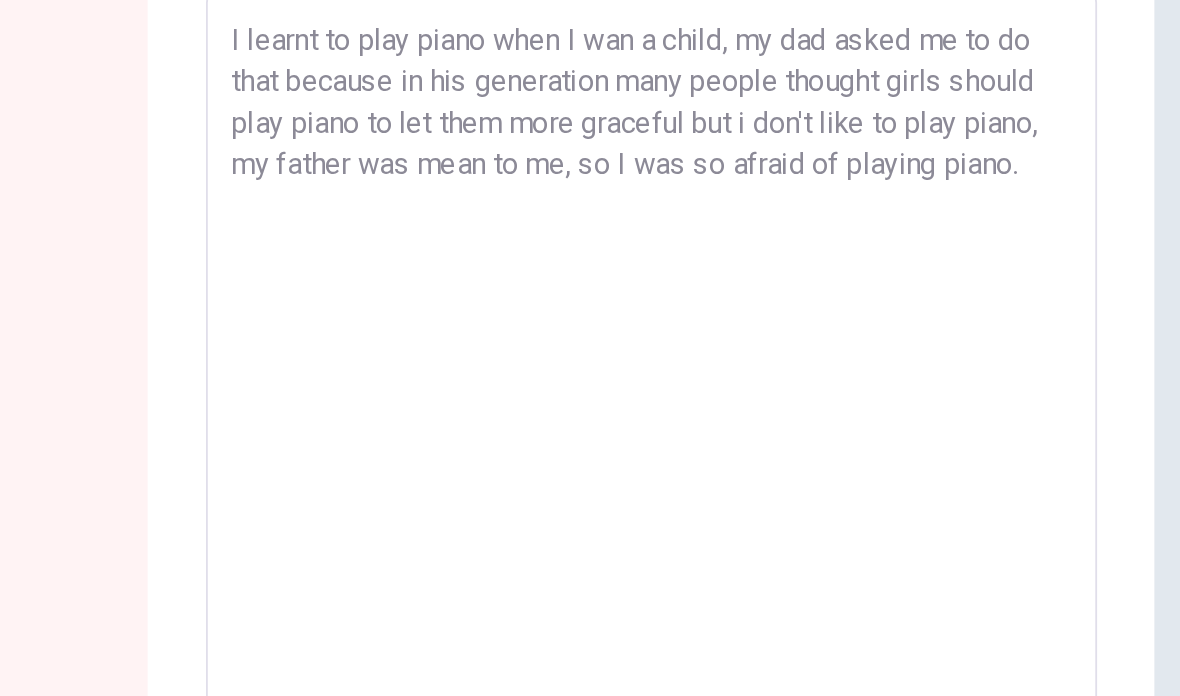 type on "x" 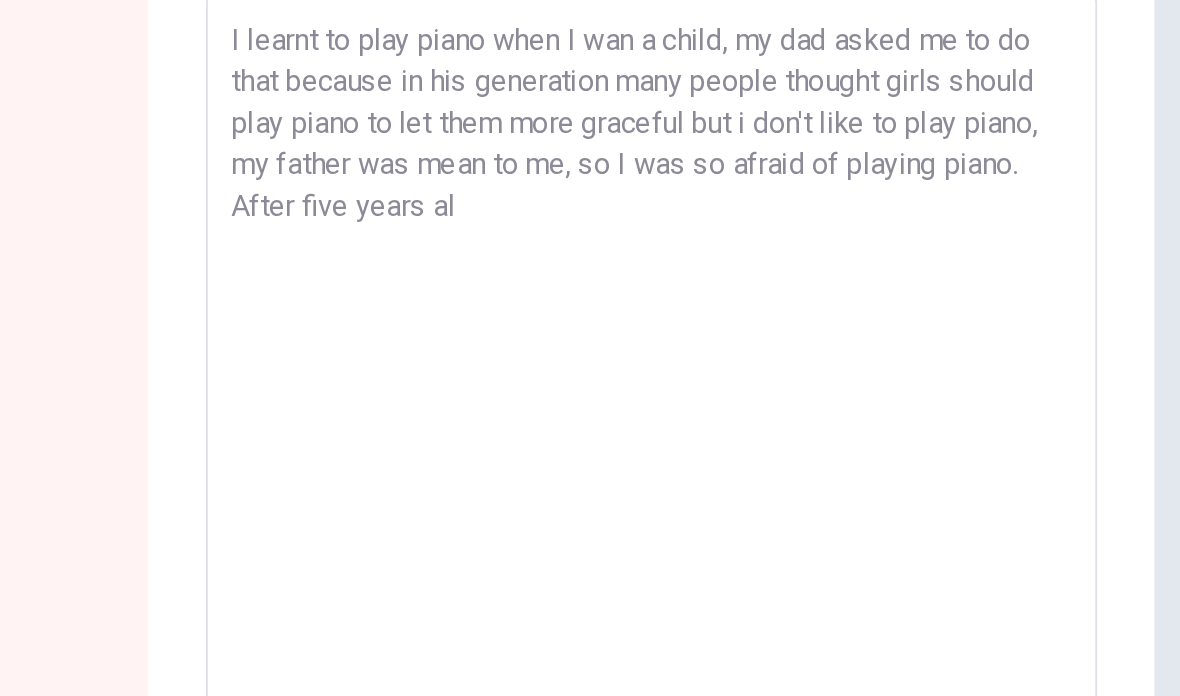 click on "I learnt to play piano when I wan a child, my dad asked me to do that because in his generation many people thought girls should play piano to let them more graceful but i don't like to play piano, my father was mean to me, so I was so afraid of playing piano.
After five years al" at bounding box center (869, 518) 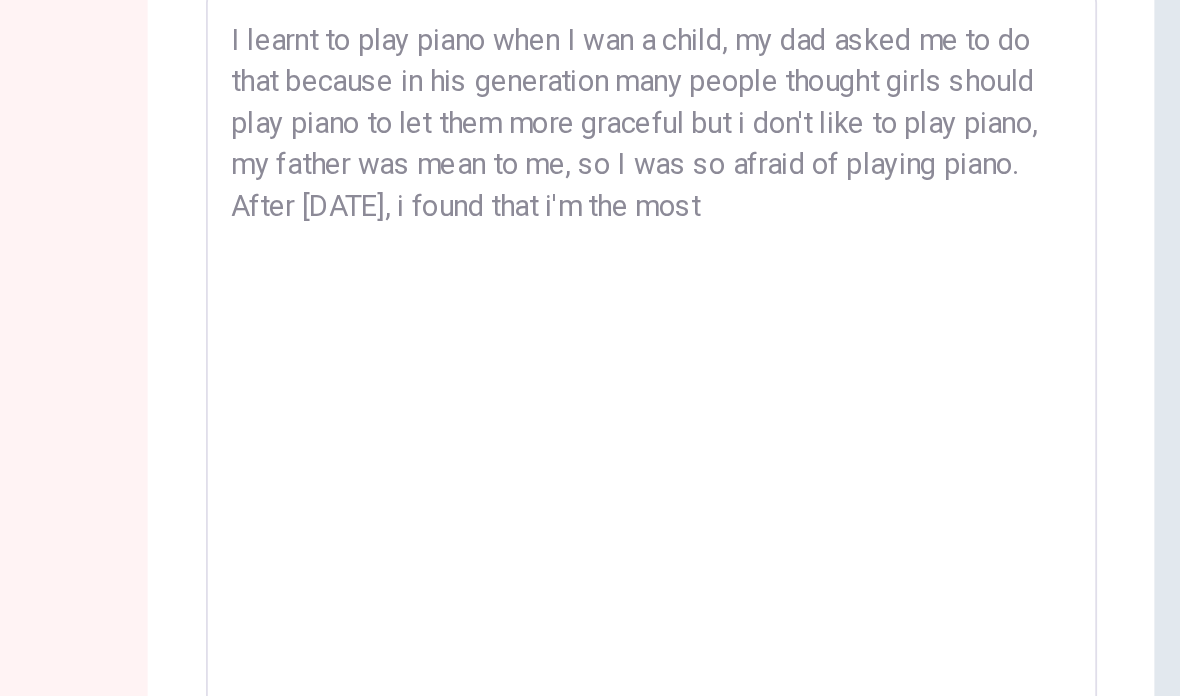 click on "I learnt to play piano when I wan a child, my dad asked me to do that because in his generation many people thought girls should play piano to let them more graceful but i don't like to play piano, my father was mean to me, so I was so afraid of playing piano.
After five years later, i found that i'm the most" at bounding box center (869, 518) 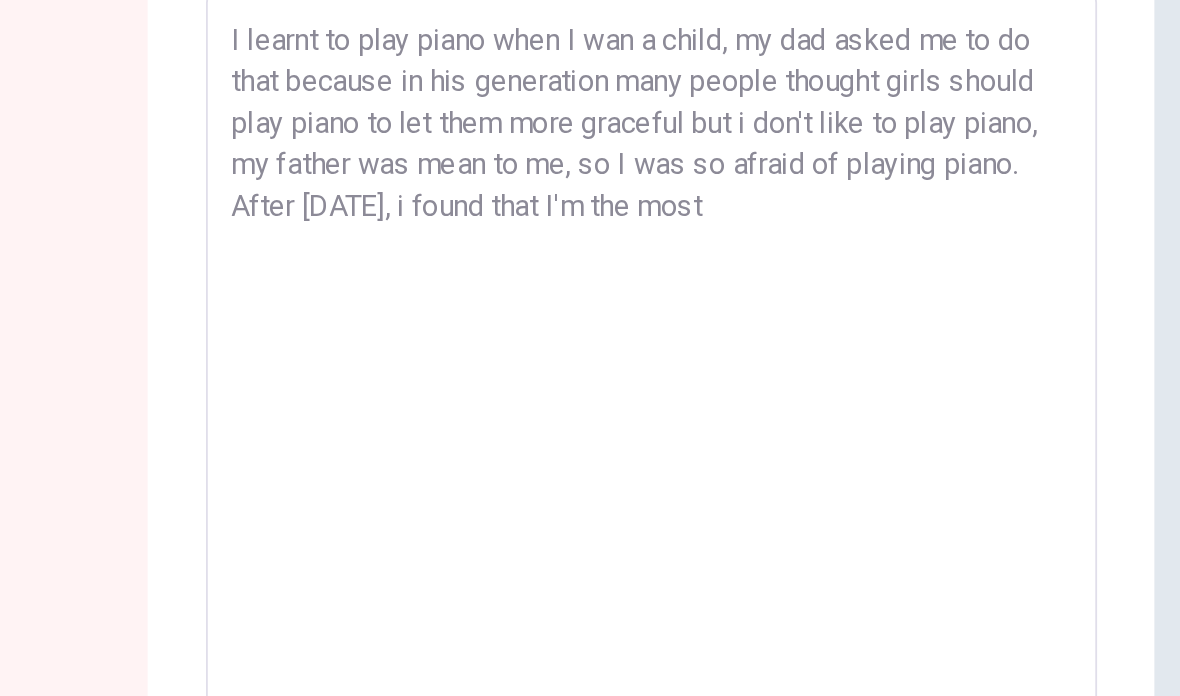 click on "I learnt to play piano when I wan a child, my dad asked me to do that because in his generation many people thought girls should play piano to let them more graceful but i don't like to play piano, my father was mean to me, so I was so afraid of playing piano.
After five years later, i found that I'm the most" at bounding box center (869, 518) 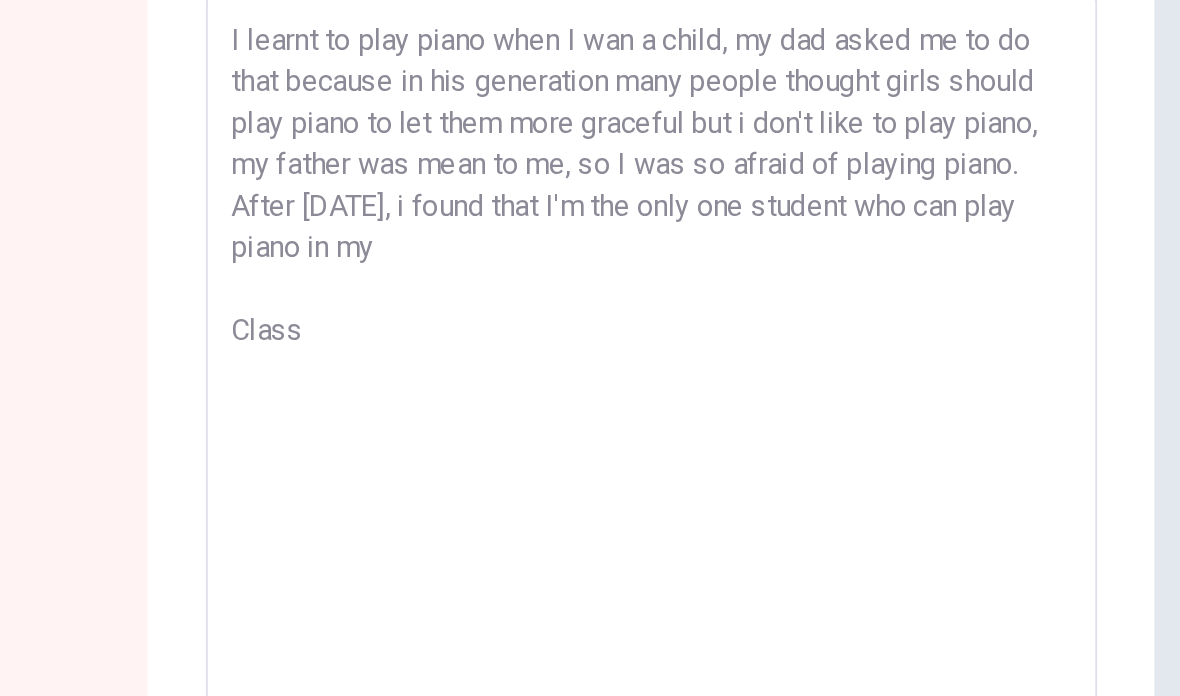 scroll, scrollTop: 0, scrollLeft: 0, axis: both 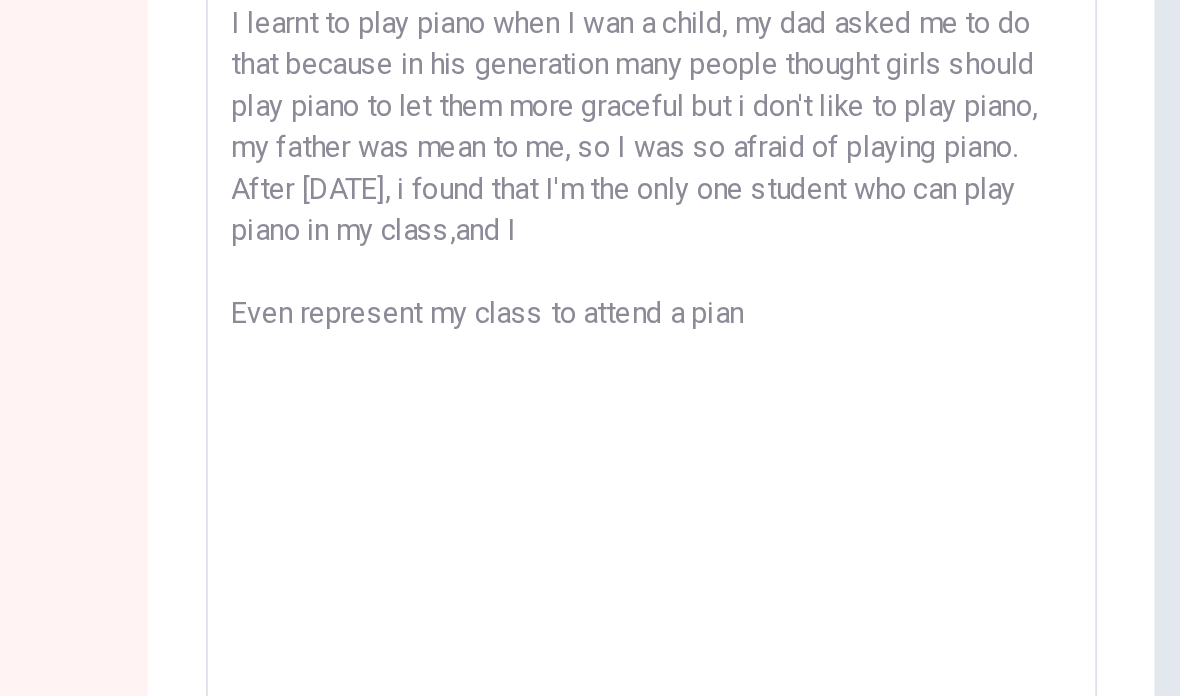 click on "I learnt to play piano when I wan a child, my dad asked me to do that because in his generation many people thought girls should play piano to let them more graceful but i don't like to play piano, my father was mean to me, so I was so afraid of playing piano.
After five years later, i found that I'm the only one student who can play piano in my class,and I
Even represent my class to attend a pian" at bounding box center (869, 576) 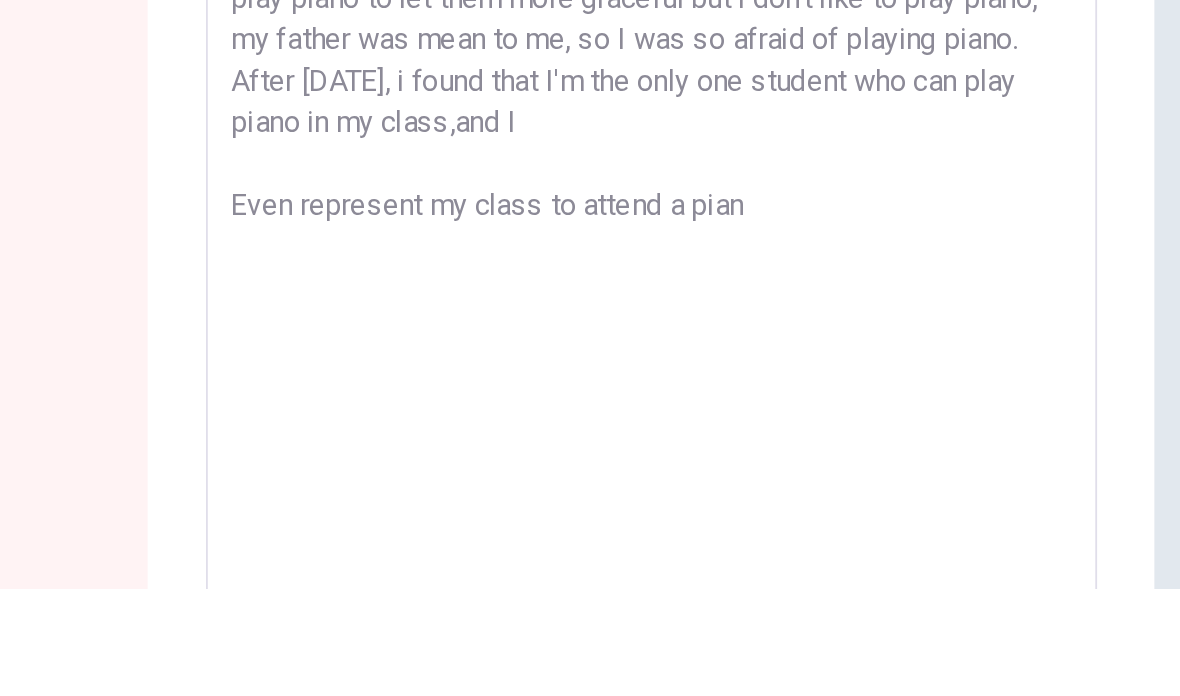 click on "I learnt to play piano when I wan a child, my dad asked me to do that because in his generation many people thought girls should play piano to let them more graceful but i don't like to play piano, my father was mean to me, so I was so afraid of playing piano.
After five years later, i found that I'm the only one student who can play piano in my class,and I
Even represent my class to attend a pian" at bounding box center [869, 576] 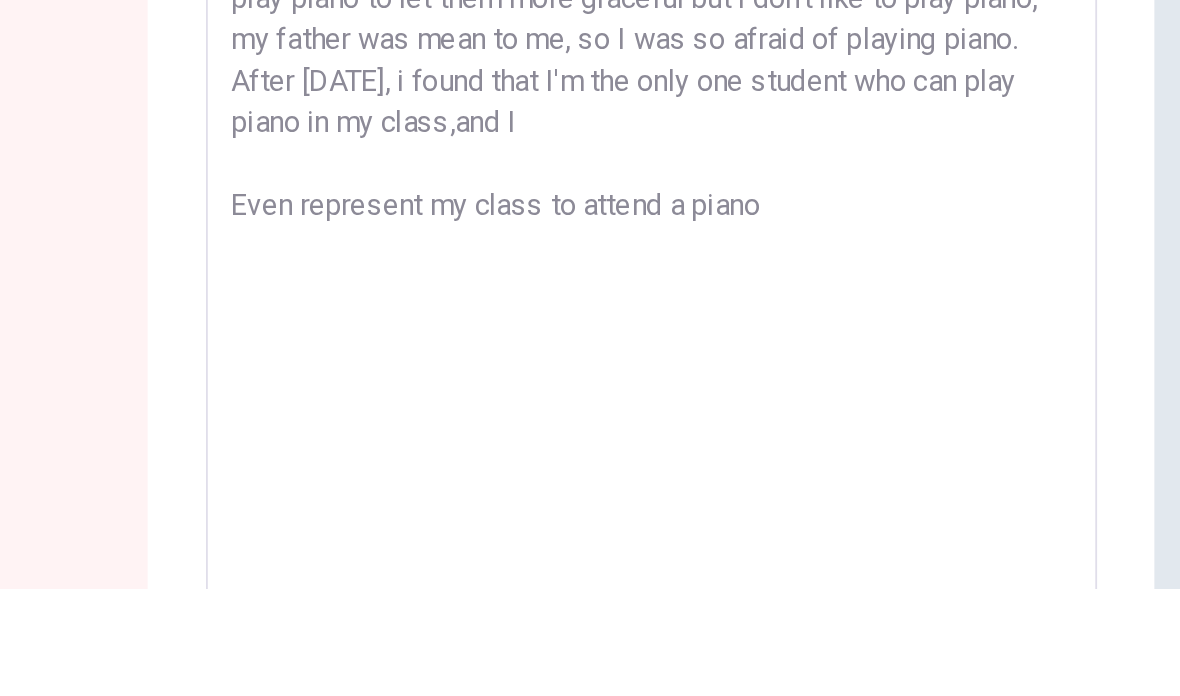 click on "I learnt to play piano when I wan a child, my dad asked me to do that because in his generation many people thought girls should play piano to let them more graceful but i don't like to play piano, my father was mean to me, so I was so afraid of playing piano.
After five years later, i found that I'm the only one student who can play piano in my class,and I
Even represent my class to attend a piano x ​" at bounding box center [869, 576] 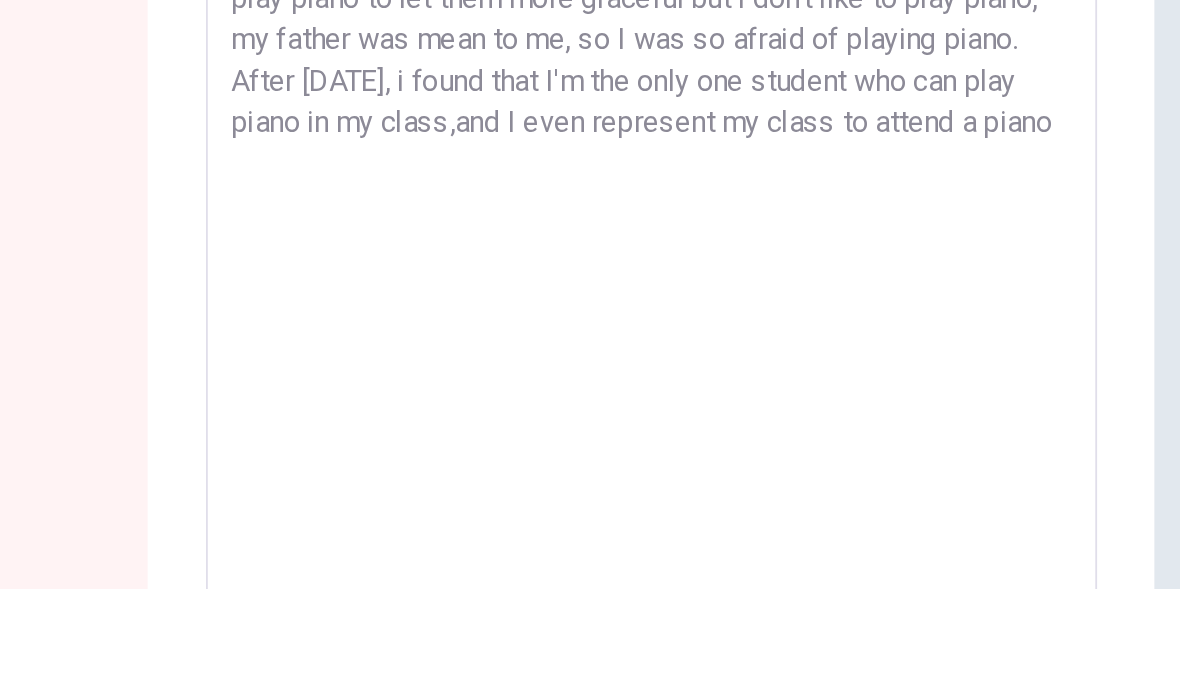 click on "I learnt to play piano when I wan a child, my dad asked me to do that because in his generation many people thought girls should play piano to let them more graceful but i don't like to play piano, my father was mean to me, so I was so afraid of playing piano.
After five years later, i found that I'm the only one student who can play piano in my class,and I even represent my class to attend a piano" at bounding box center (869, 576) 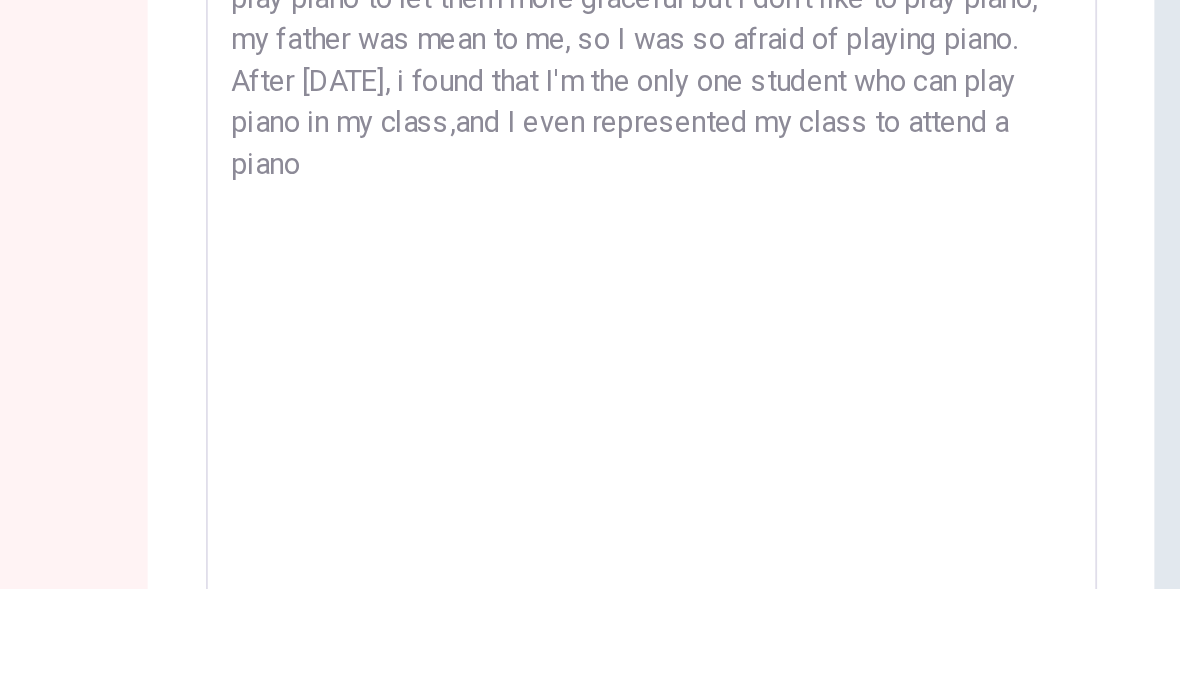 click on "I learnt to play piano when I wan a child, my dad asked me to do that because in his generation many people thought girls should play piano to let them more graceful but i don't like to play piano, my father was mean to me, so I was so afraid of playing piano.
After five years later, i found that I'm the only one student who can play piano in my class,and I even represented my class to attend a piano" at bounding box center [869, 576] 